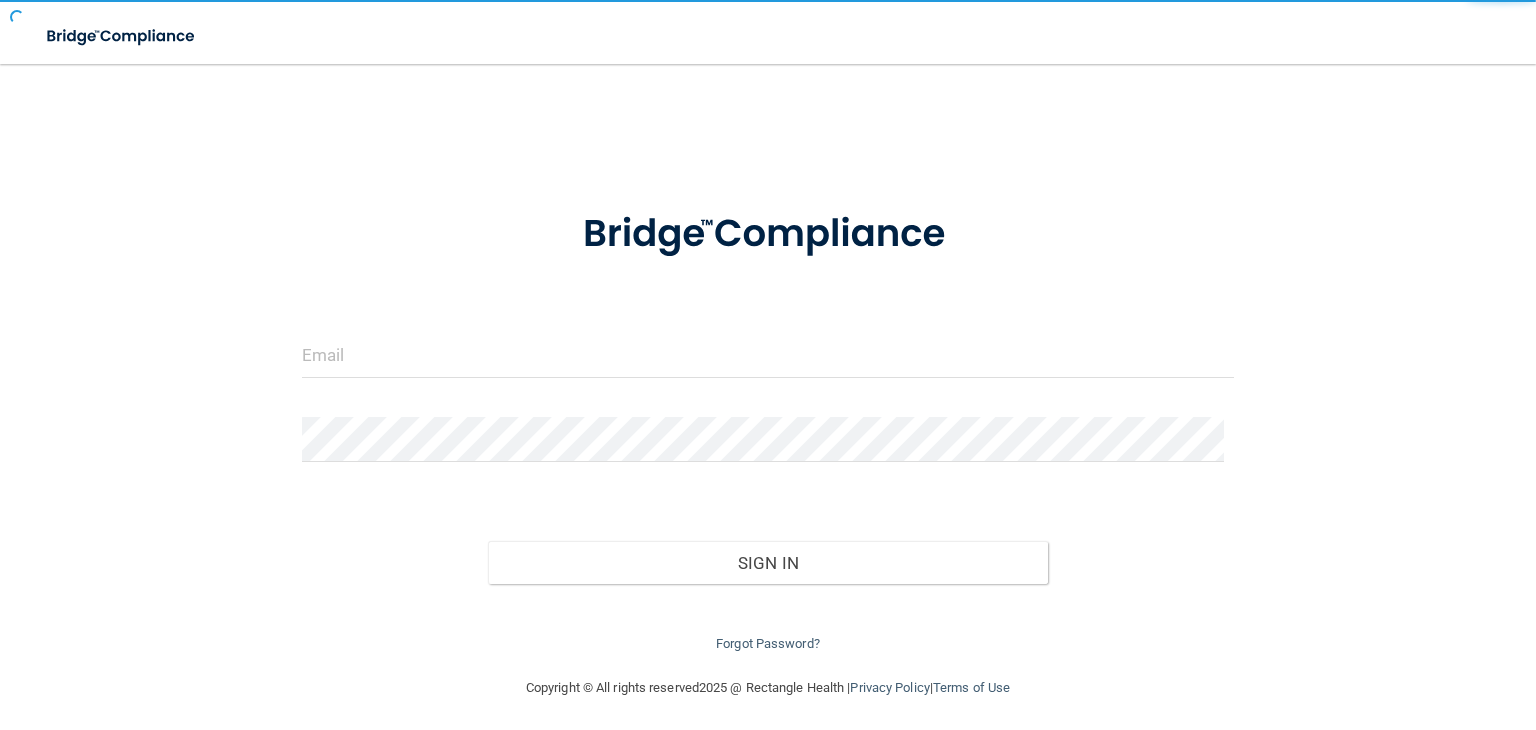 scroll, scrollTop: 0, scrollLeft: 0, axis: both 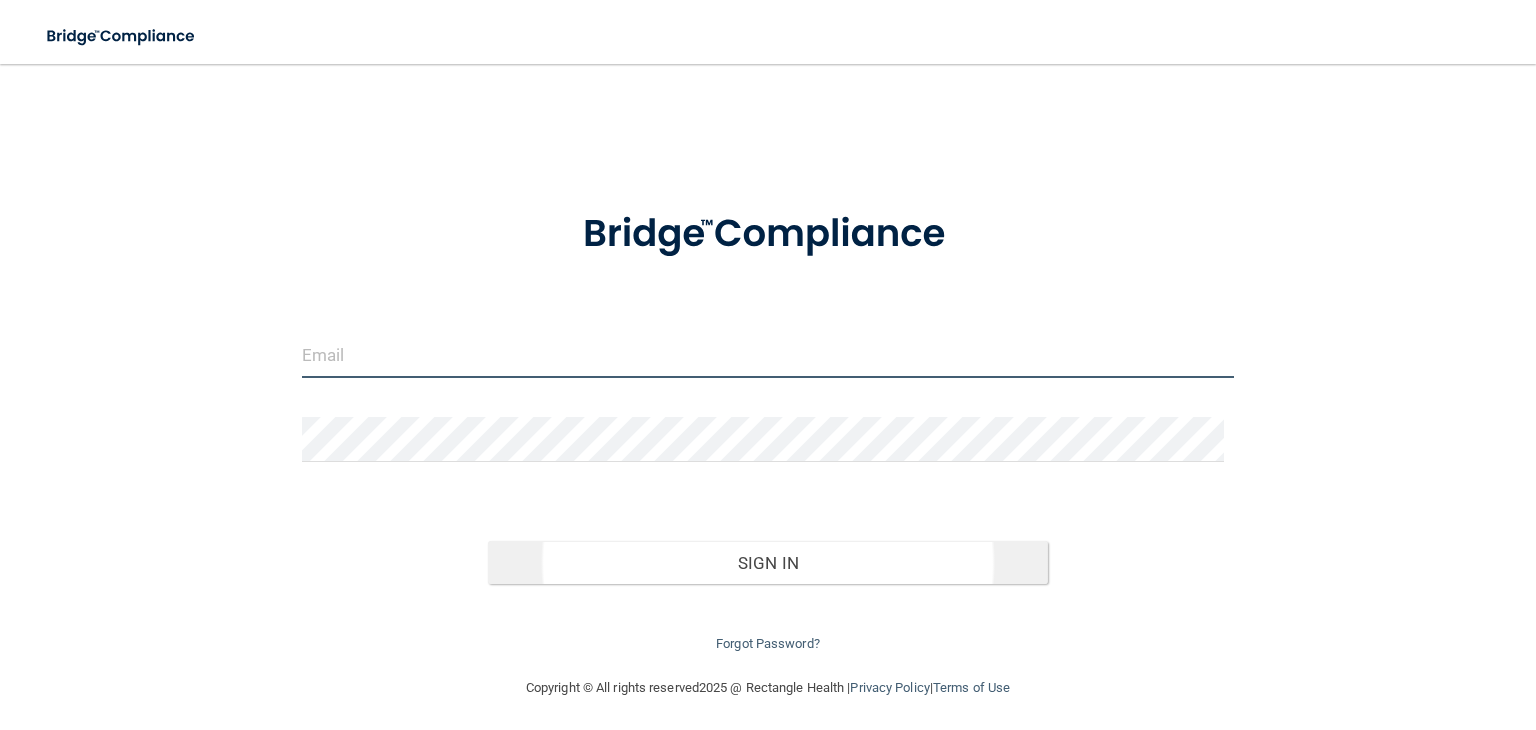 type on "[PERSON_NAME][EMAIL_ADDRESS][DOMAIN_NAME]" 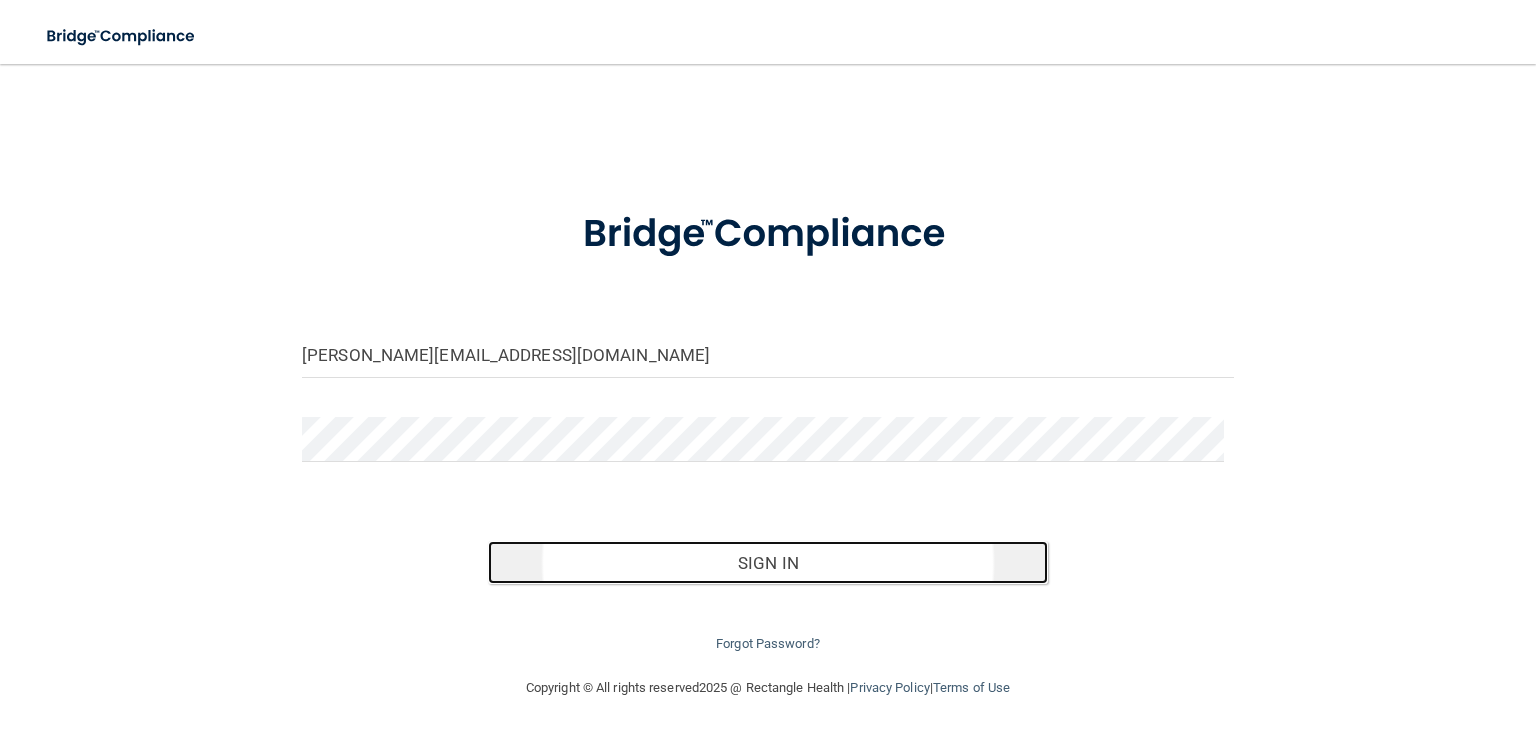 click on "Sign In" at bounding box center (767, 563) 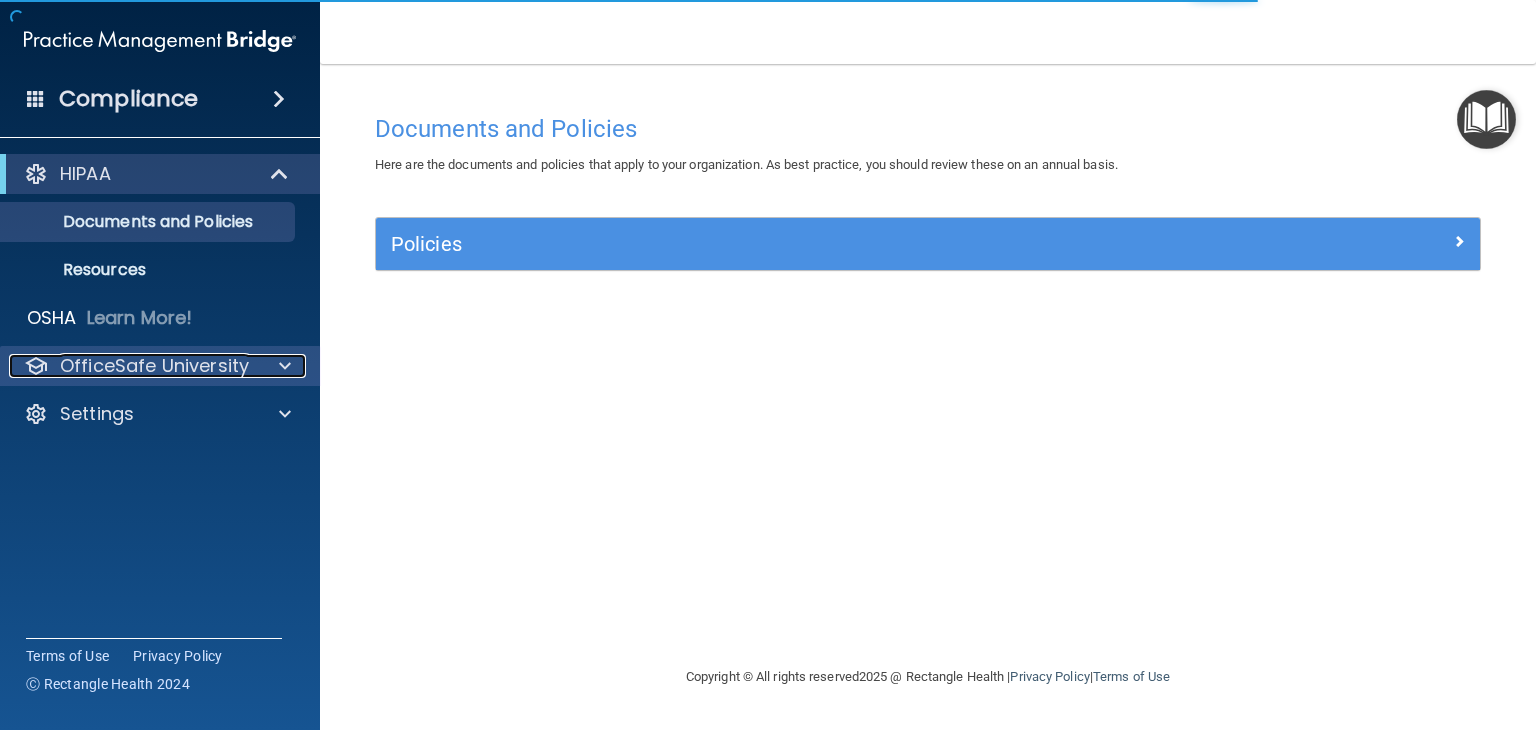 click at bounding box center [285, 366] 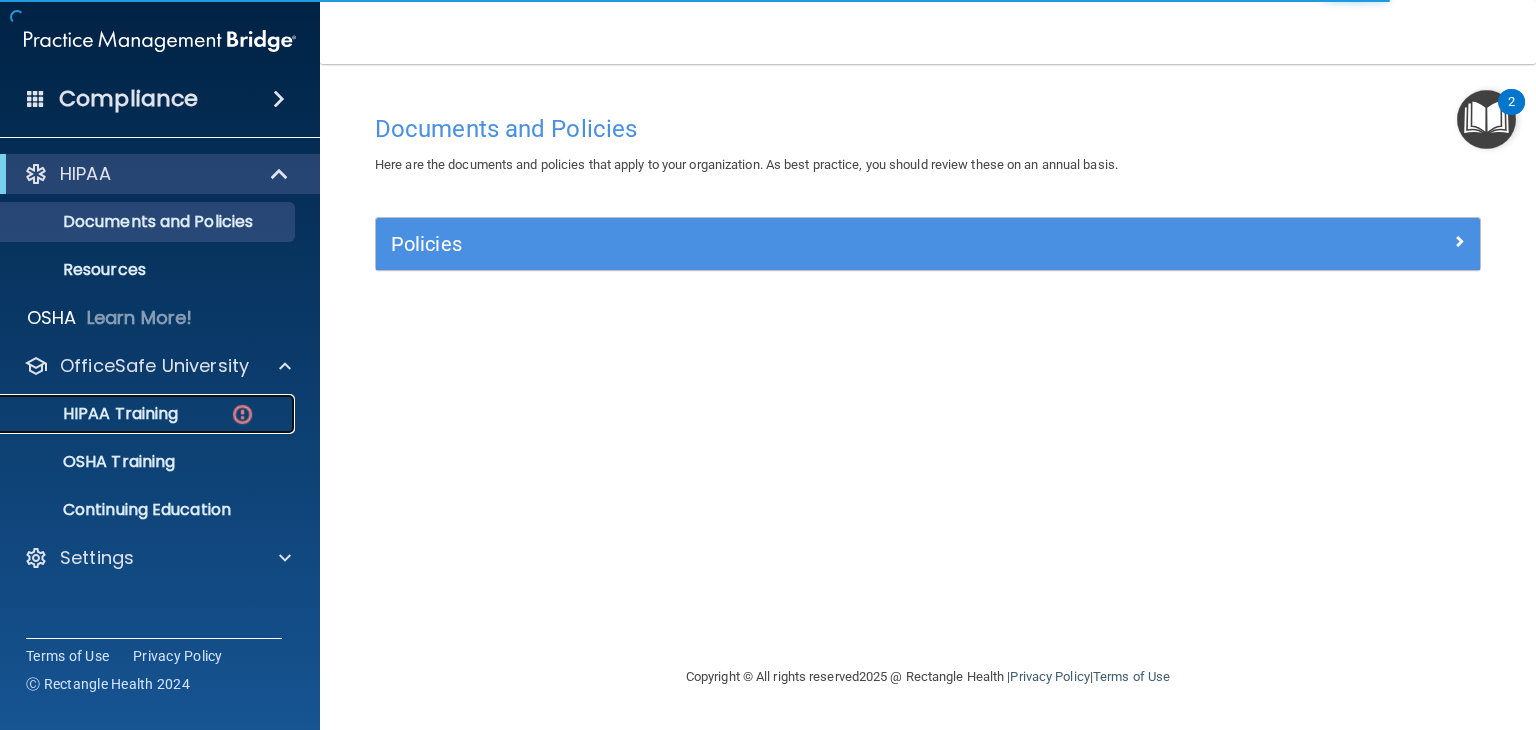 click on "HIPAA Training" at bounding box center [95, 414] 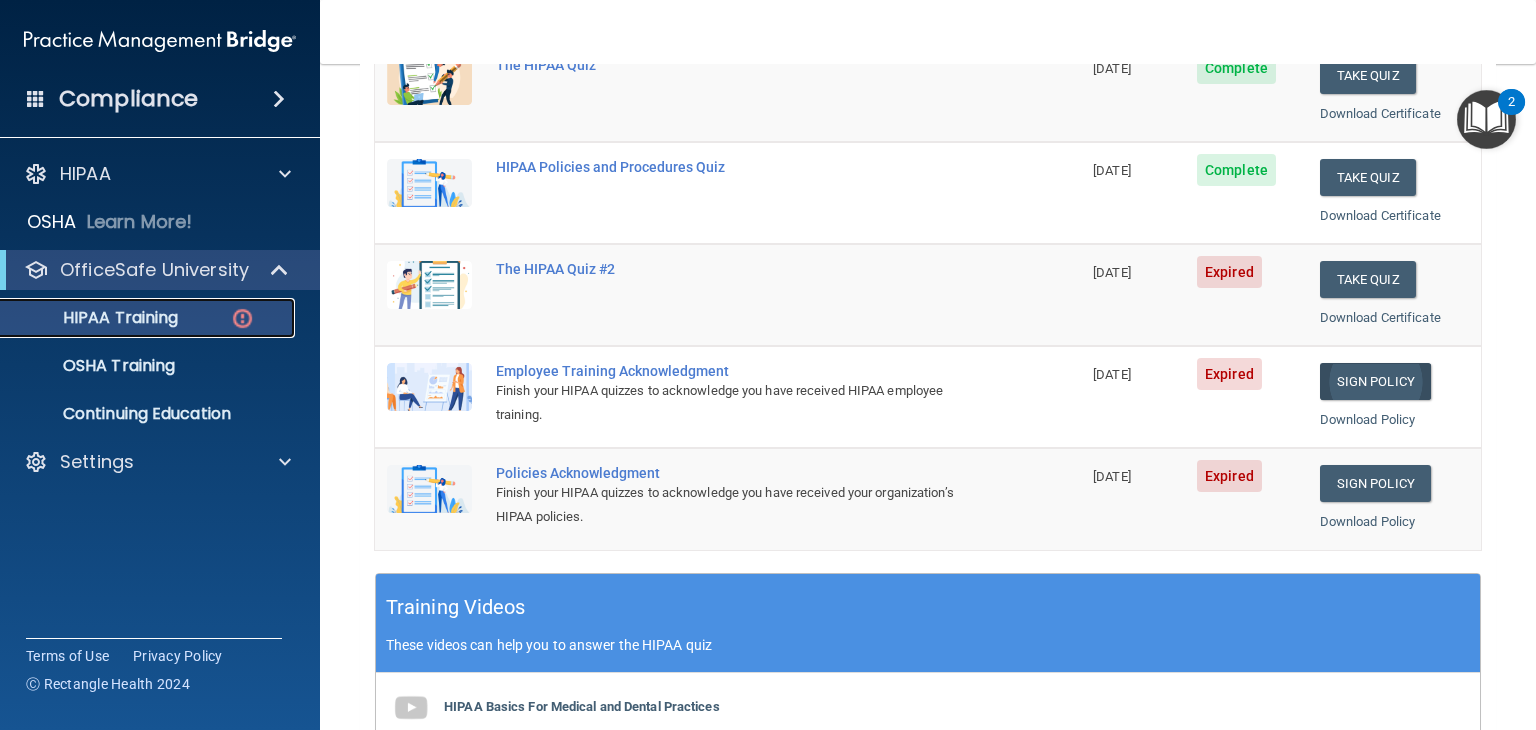 scroll, scrollTop: 316, scrollLeft: 0, axis: vertical 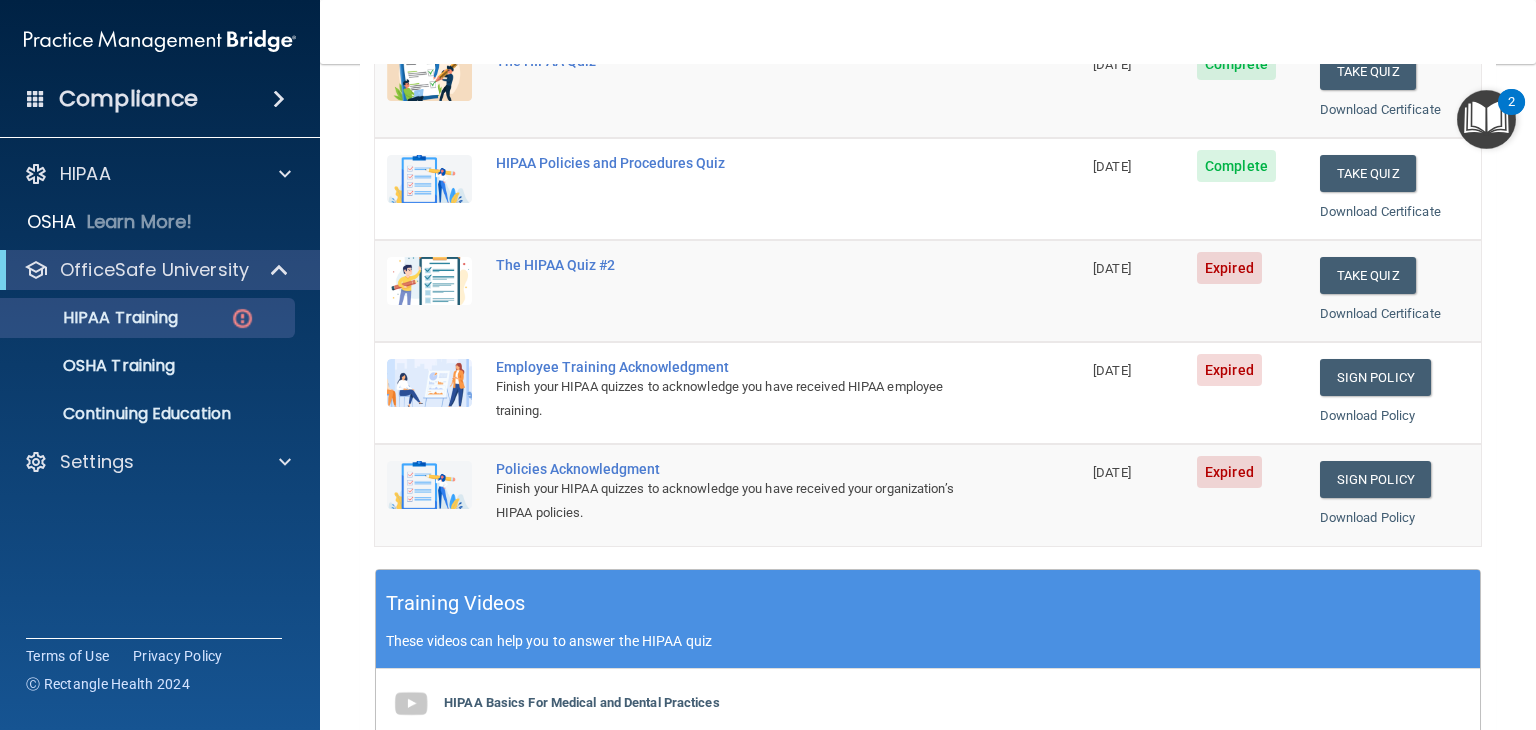 click on "Sign Policy       Sign Policy       Download Policy" at bounding box center (1394, 393) 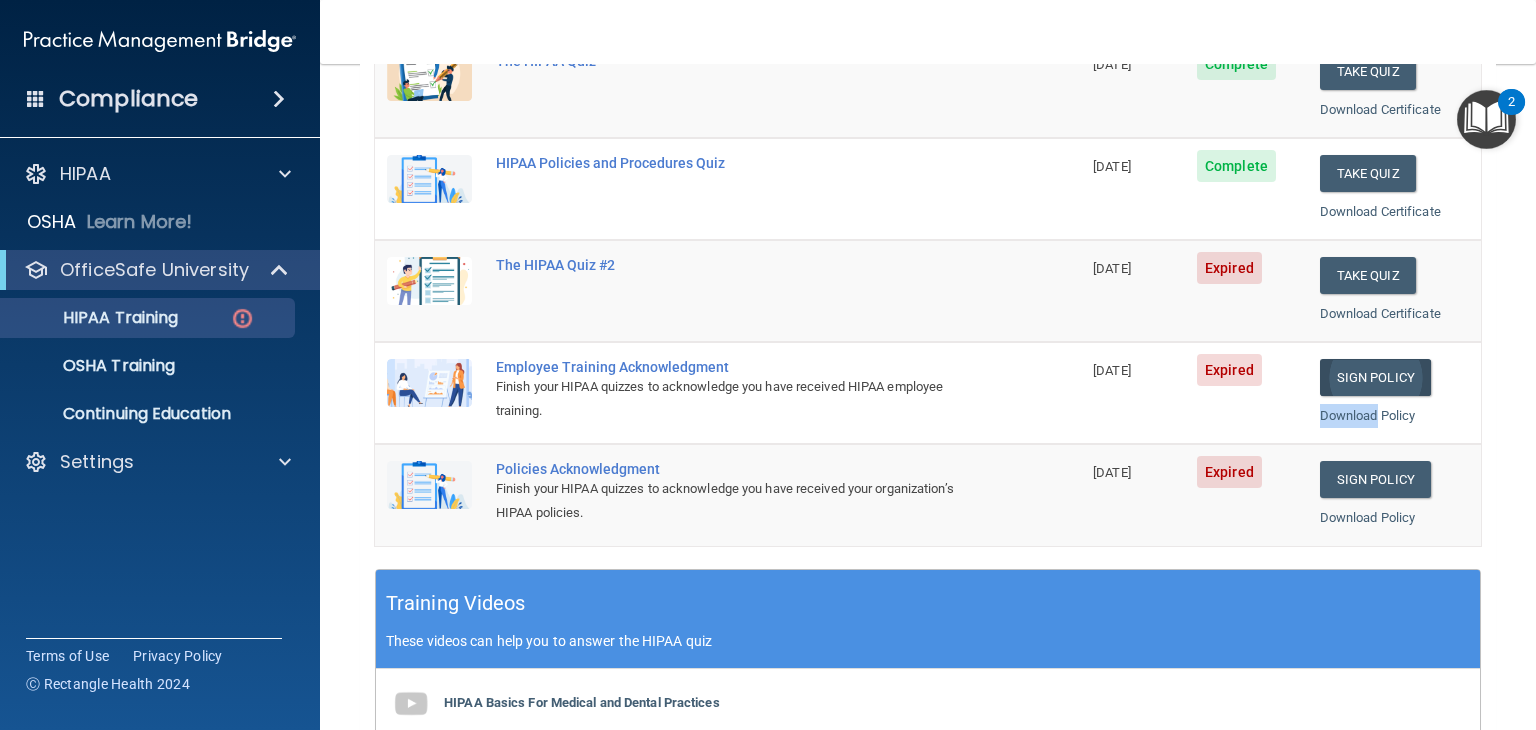 drag, startPoint x: 1340, startPoint y: 354, endPoint x: 1340, endPoint y: 376, distance: 22 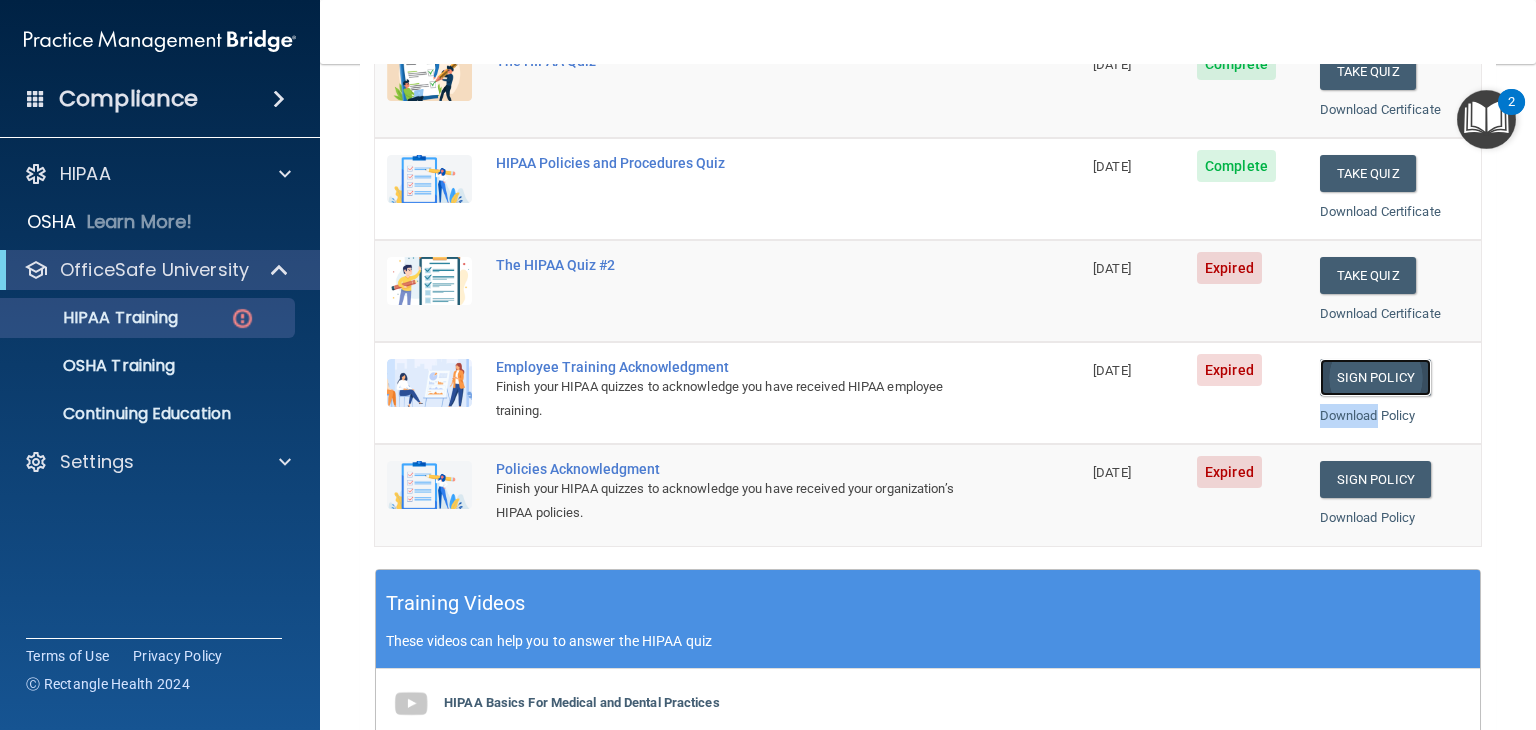 click on "Sign Policy" at bounding box center [1375, 377] 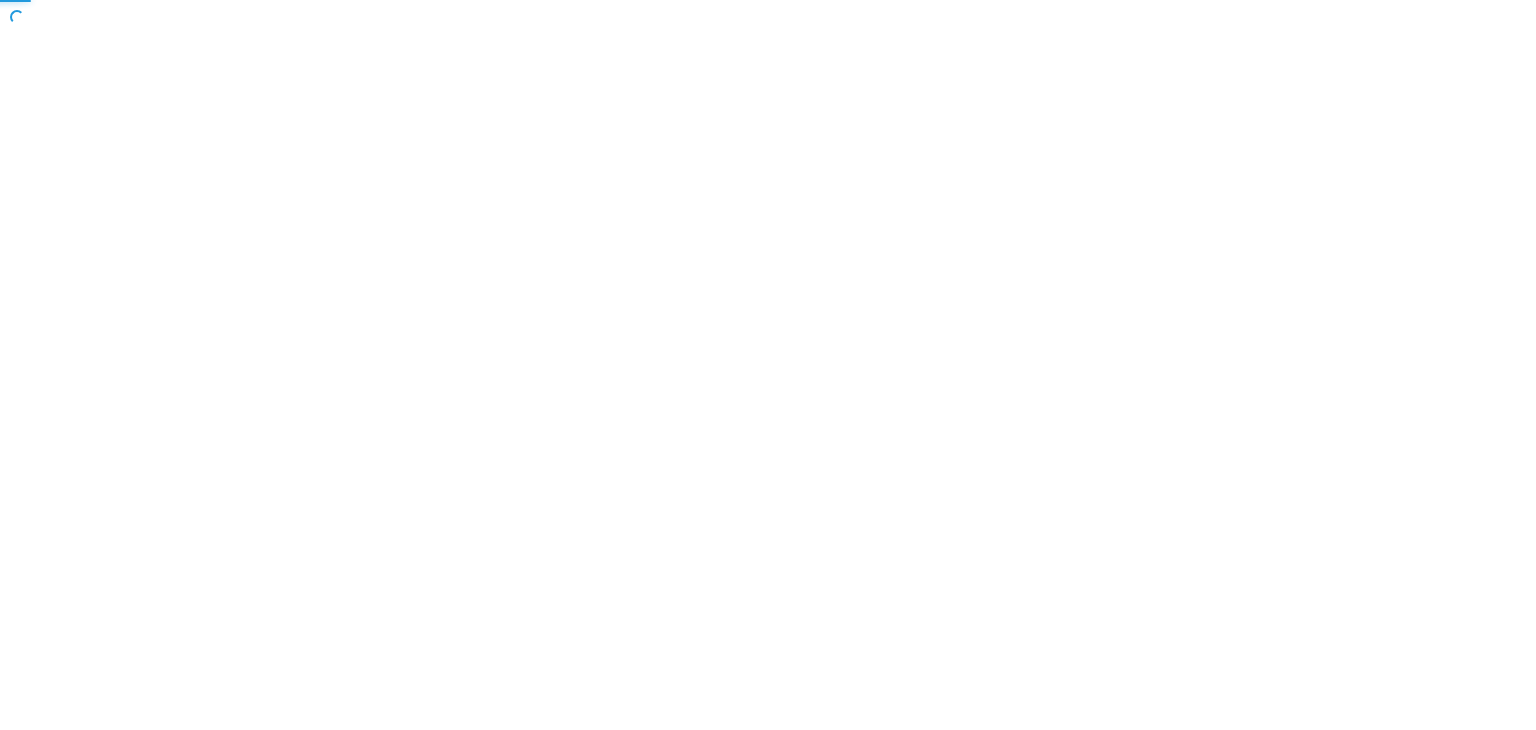 scroll, scrollTop: 0, scrollLeft: 0, axis: both 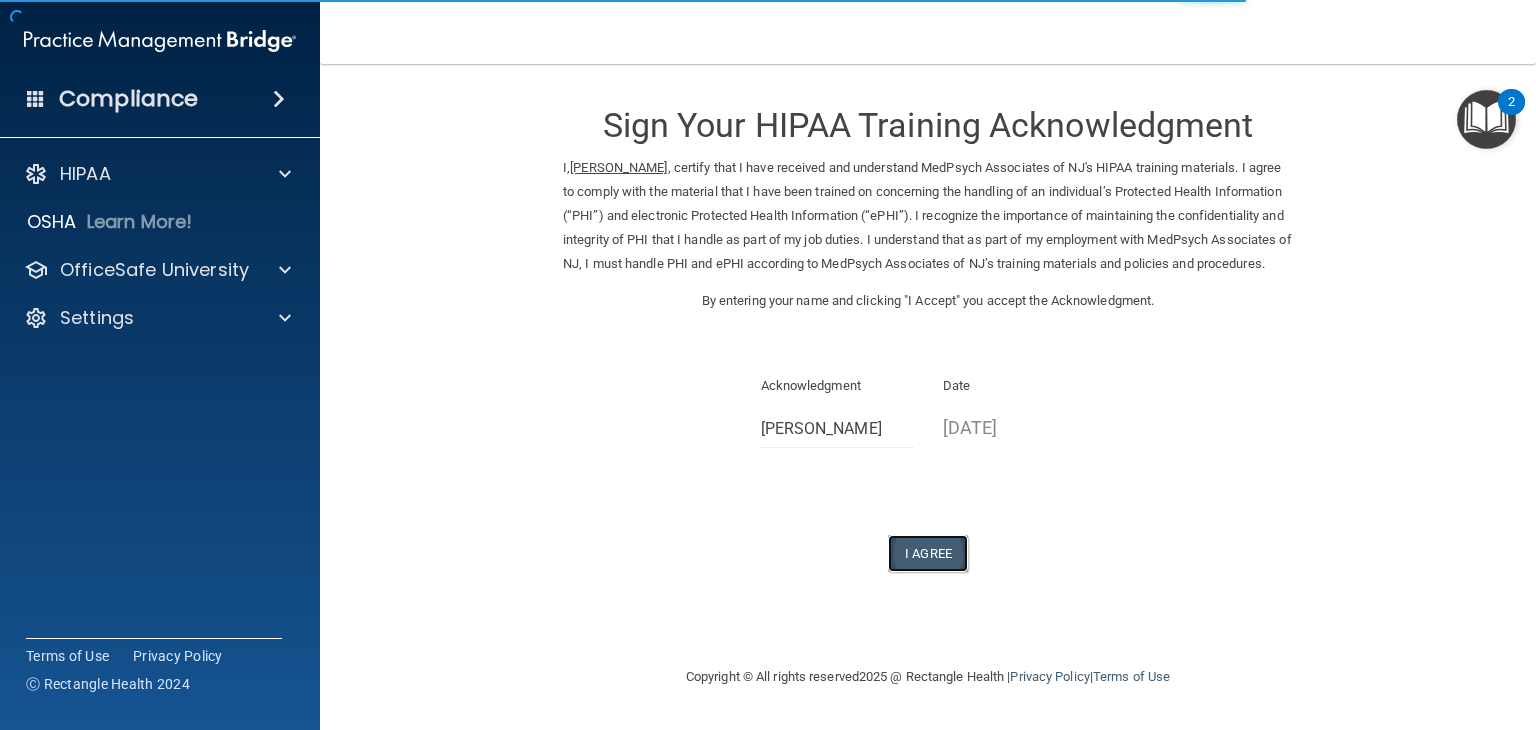 click on "I Agree" at bounding box center [928, 553] 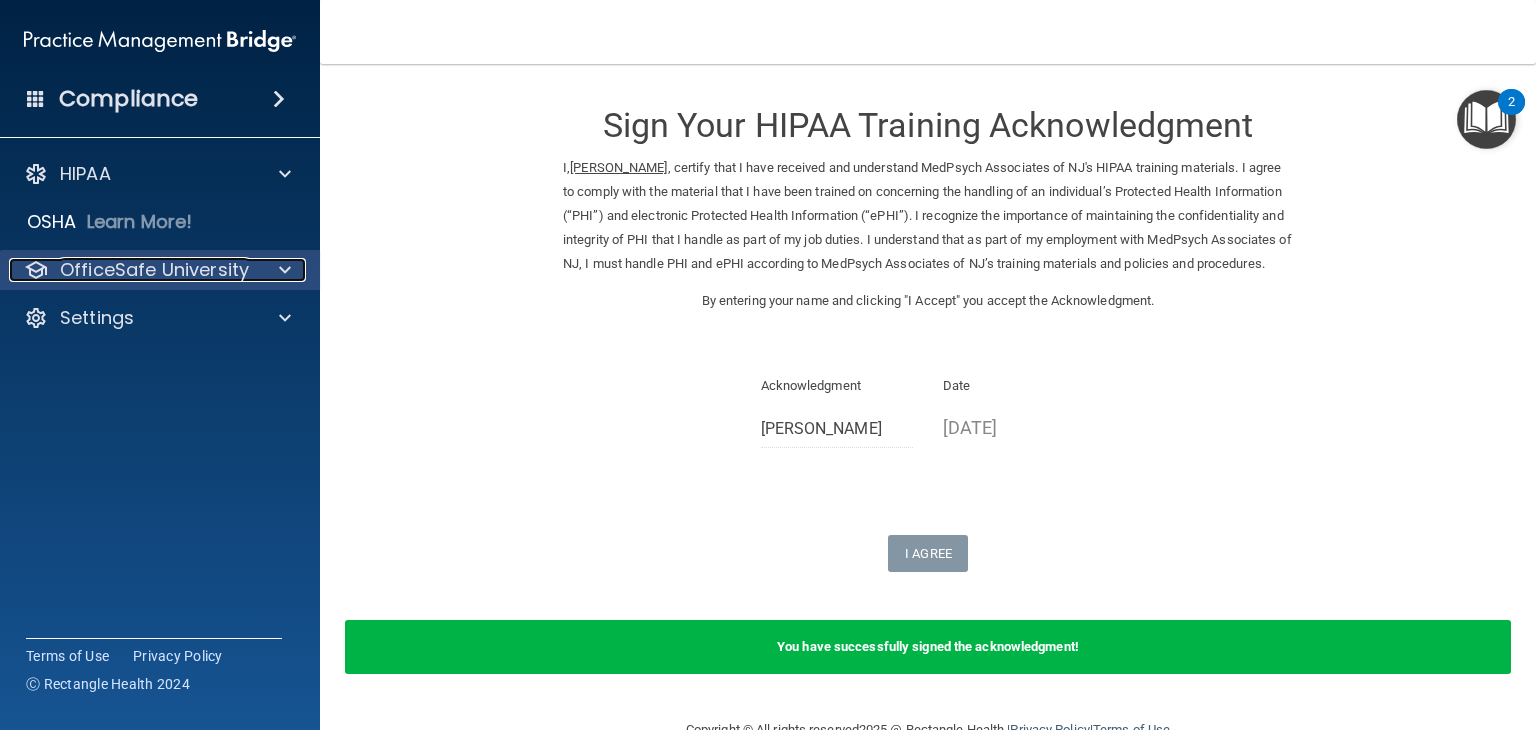 click at bounding box center (282, 270) 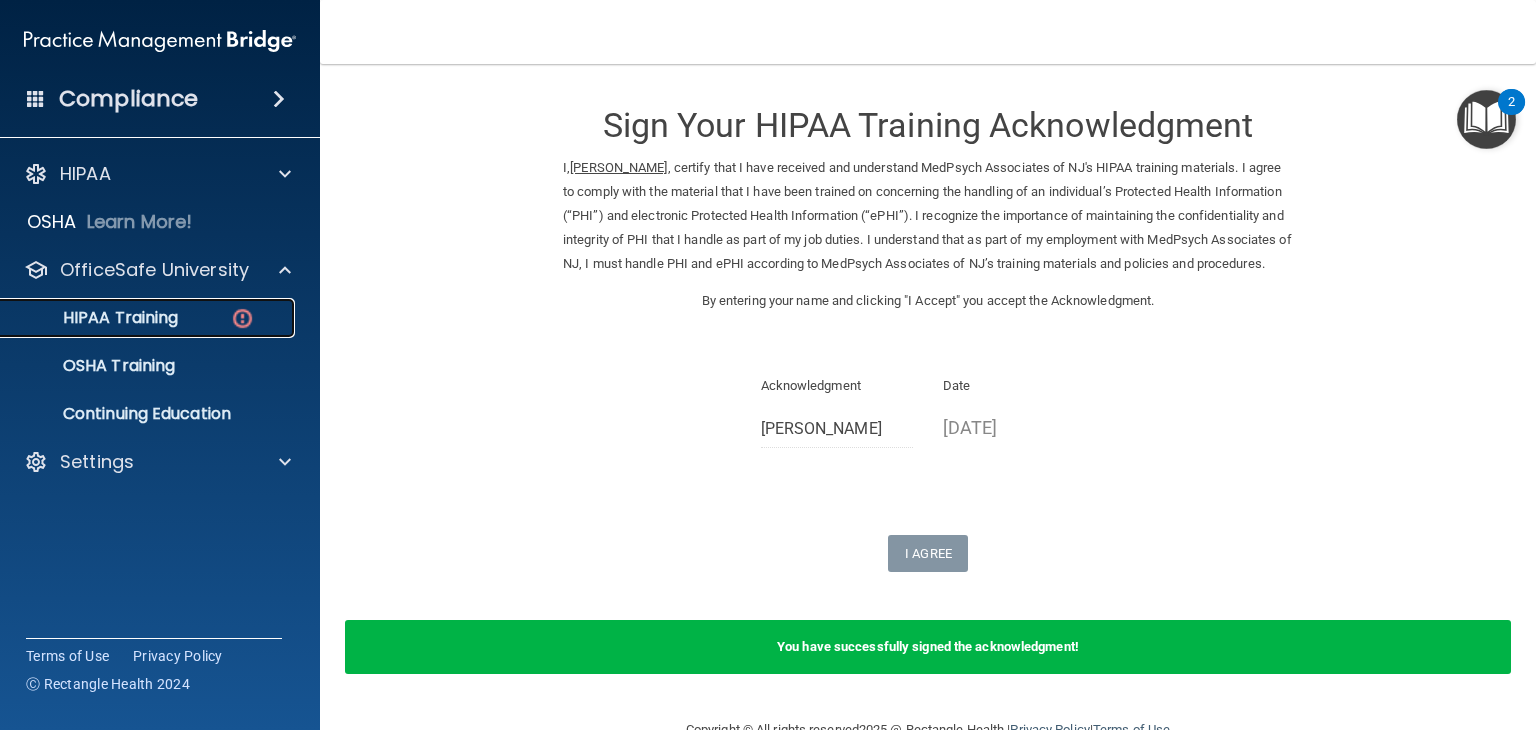 click on "HIPAA Training" at bounding box center (95, 318) 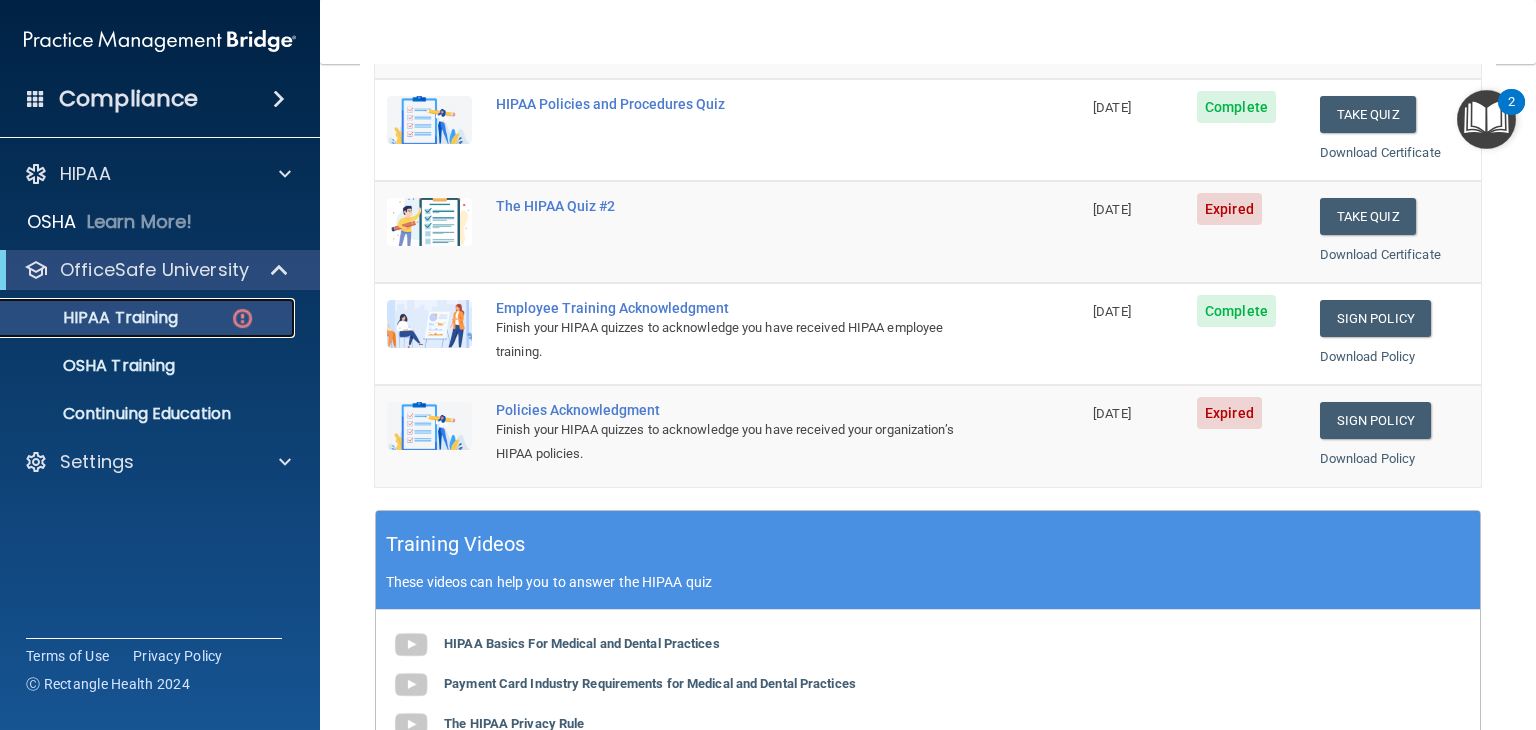 scroll, scrollTop: 388, scrollLeft: 0, axis: vertical 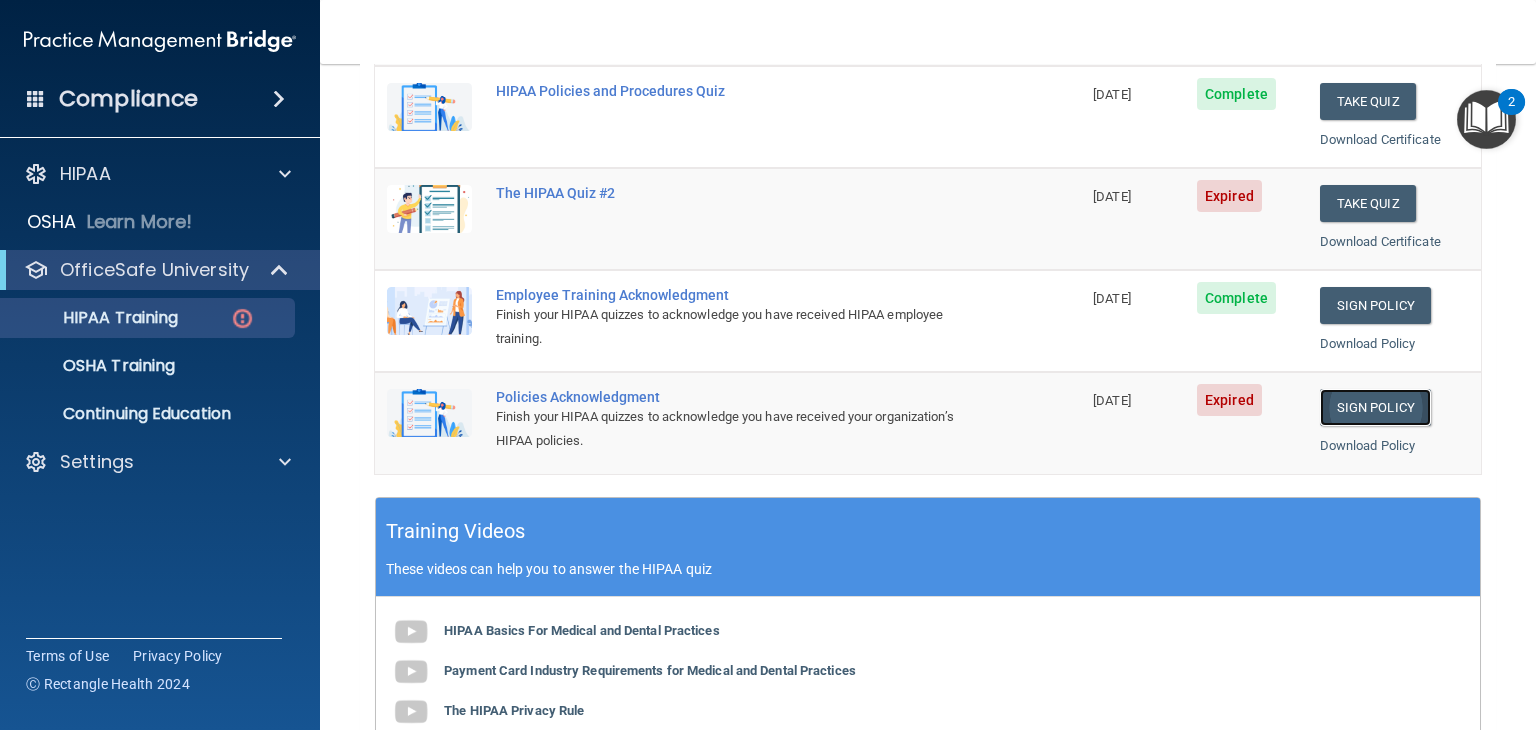 click on "Sign Policy" at bounding box center [1375, 407] 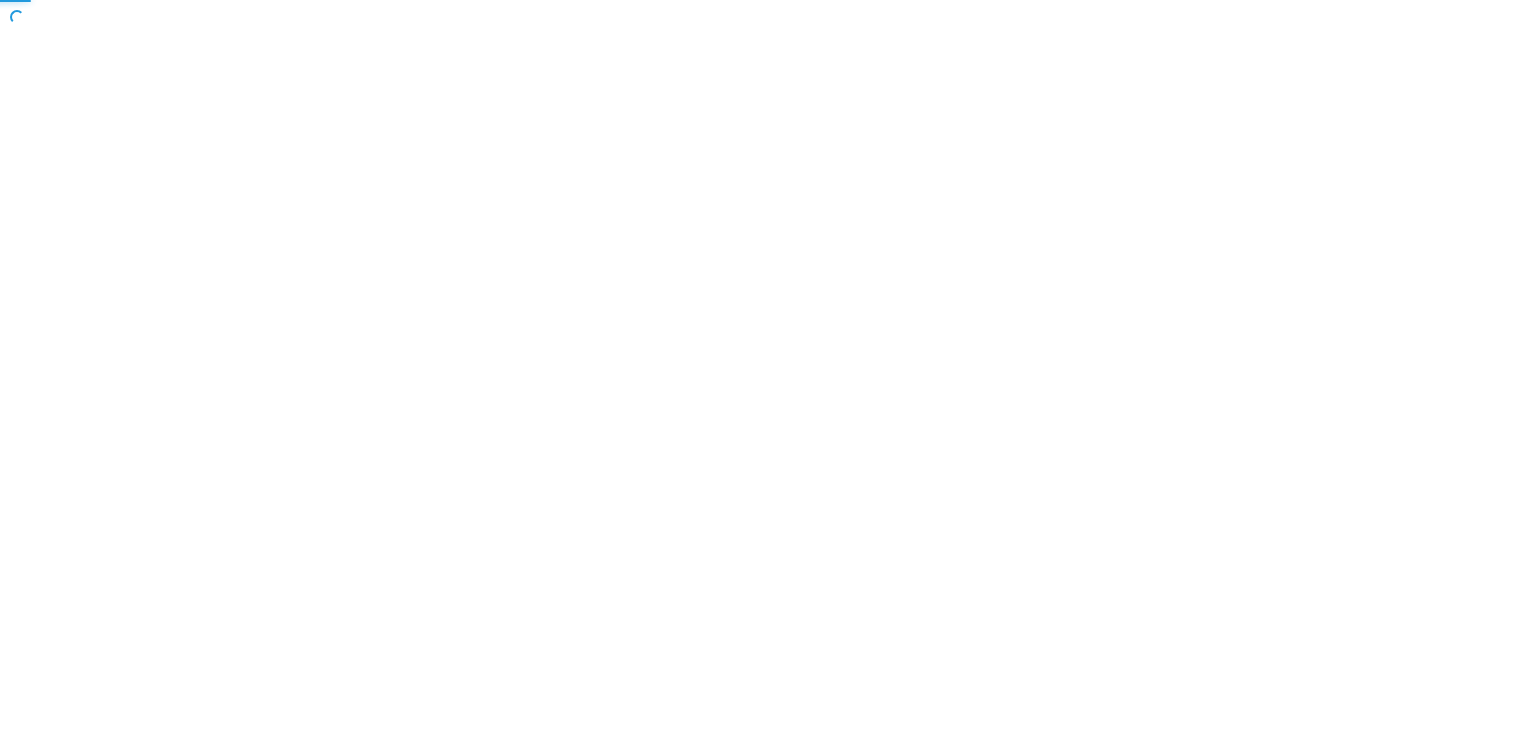 scroll, scrollTop: 0, scrollLeft: 0, axis: both 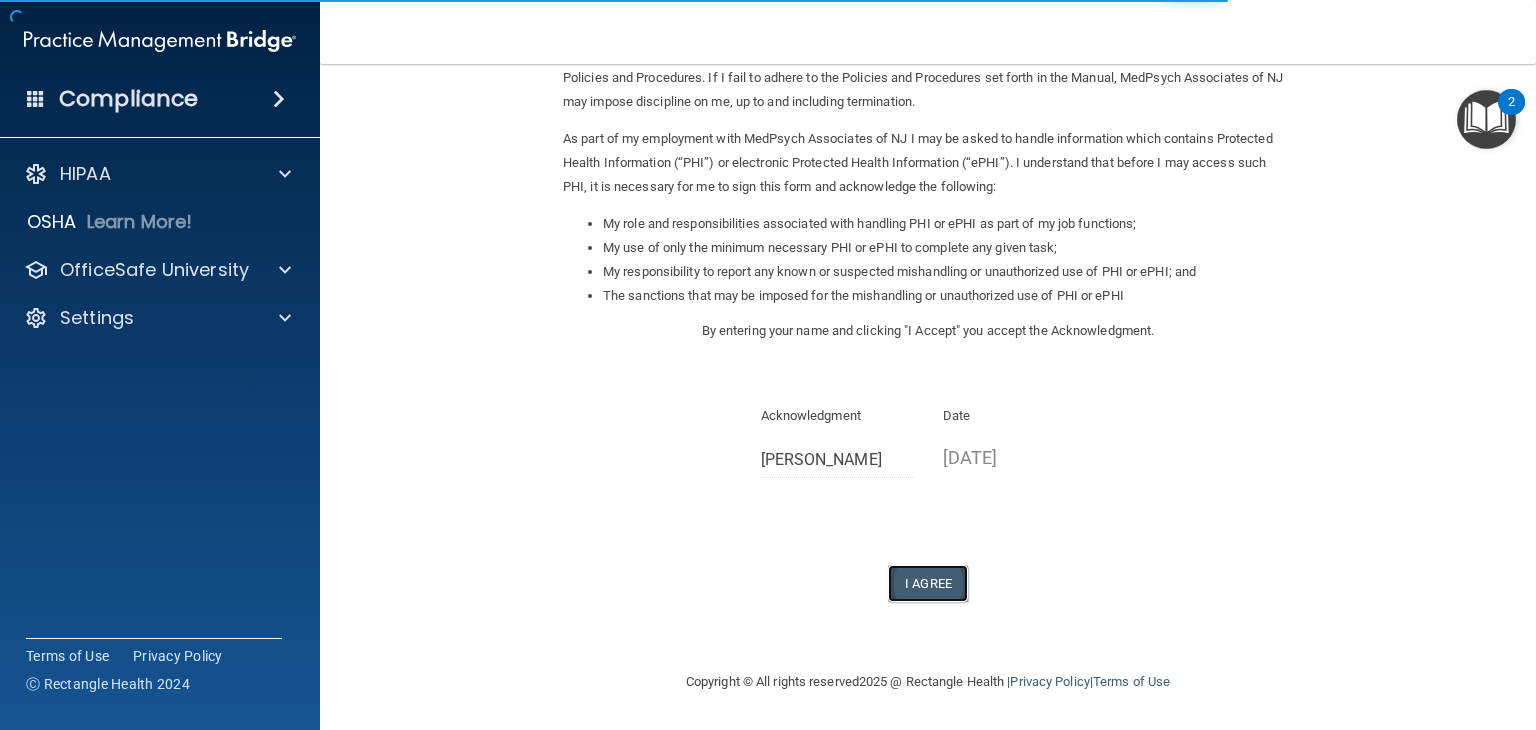 click on "I Agree" at bounding box center [928, 583] 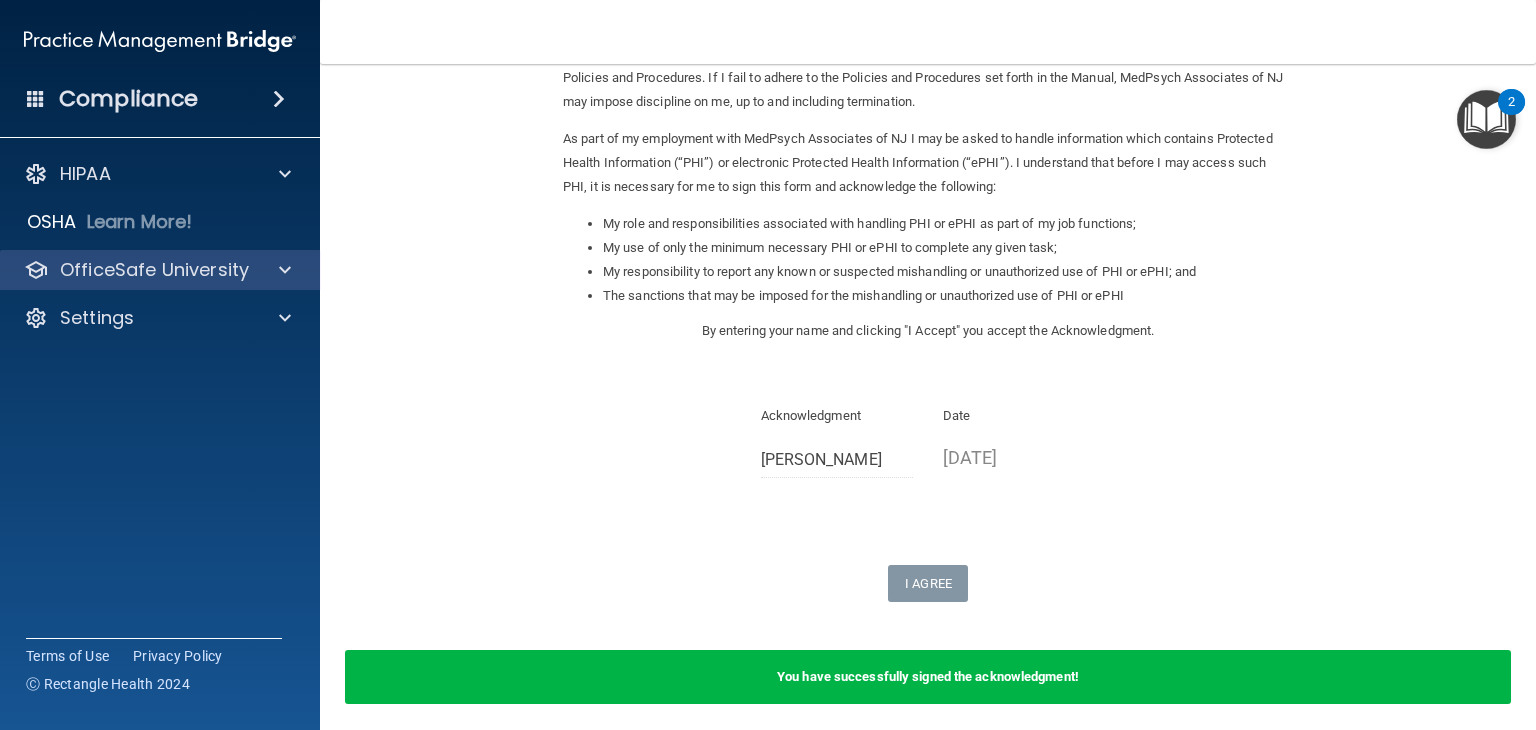 click on "OfficeSafe University" at bounding box center (160, 270) 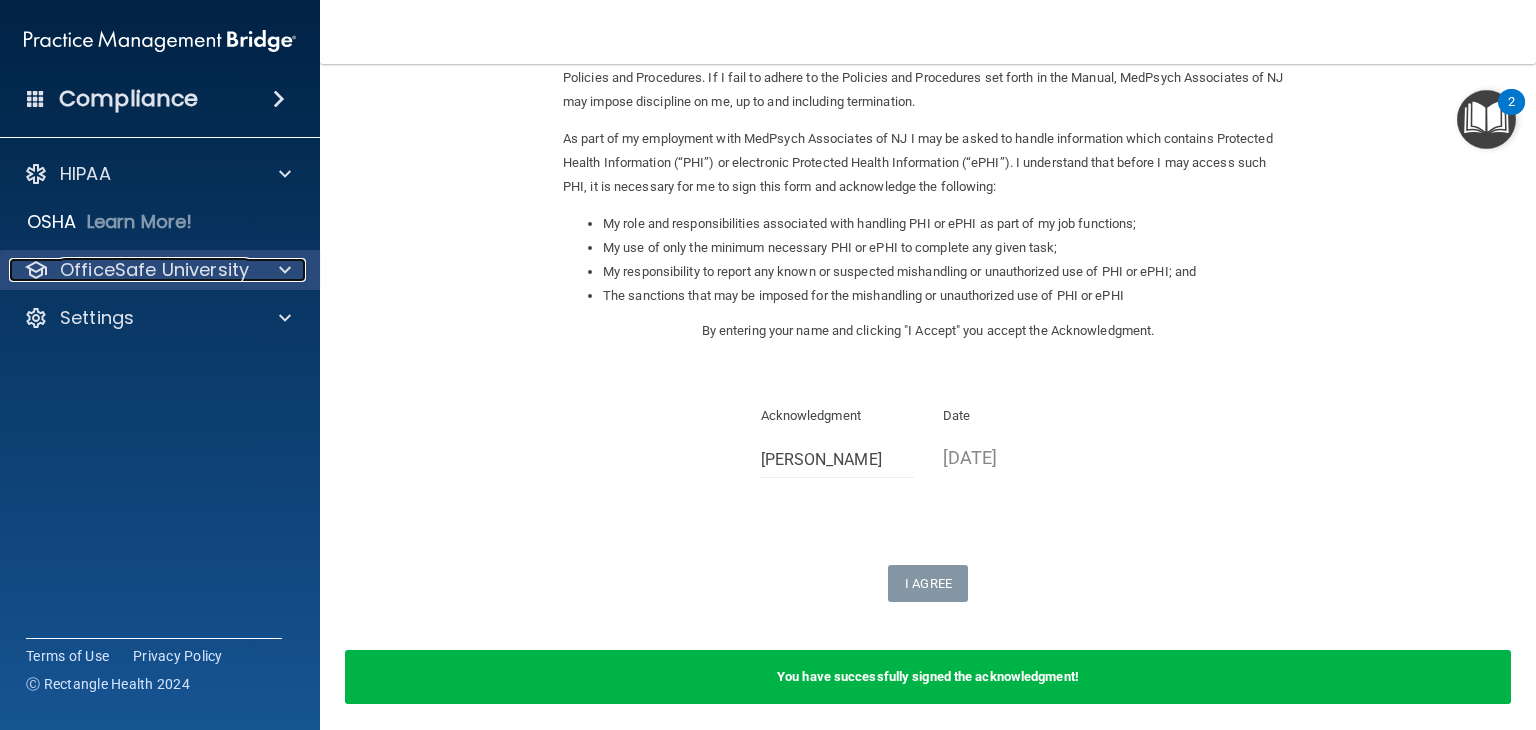 click at bounding box center [285, 270] 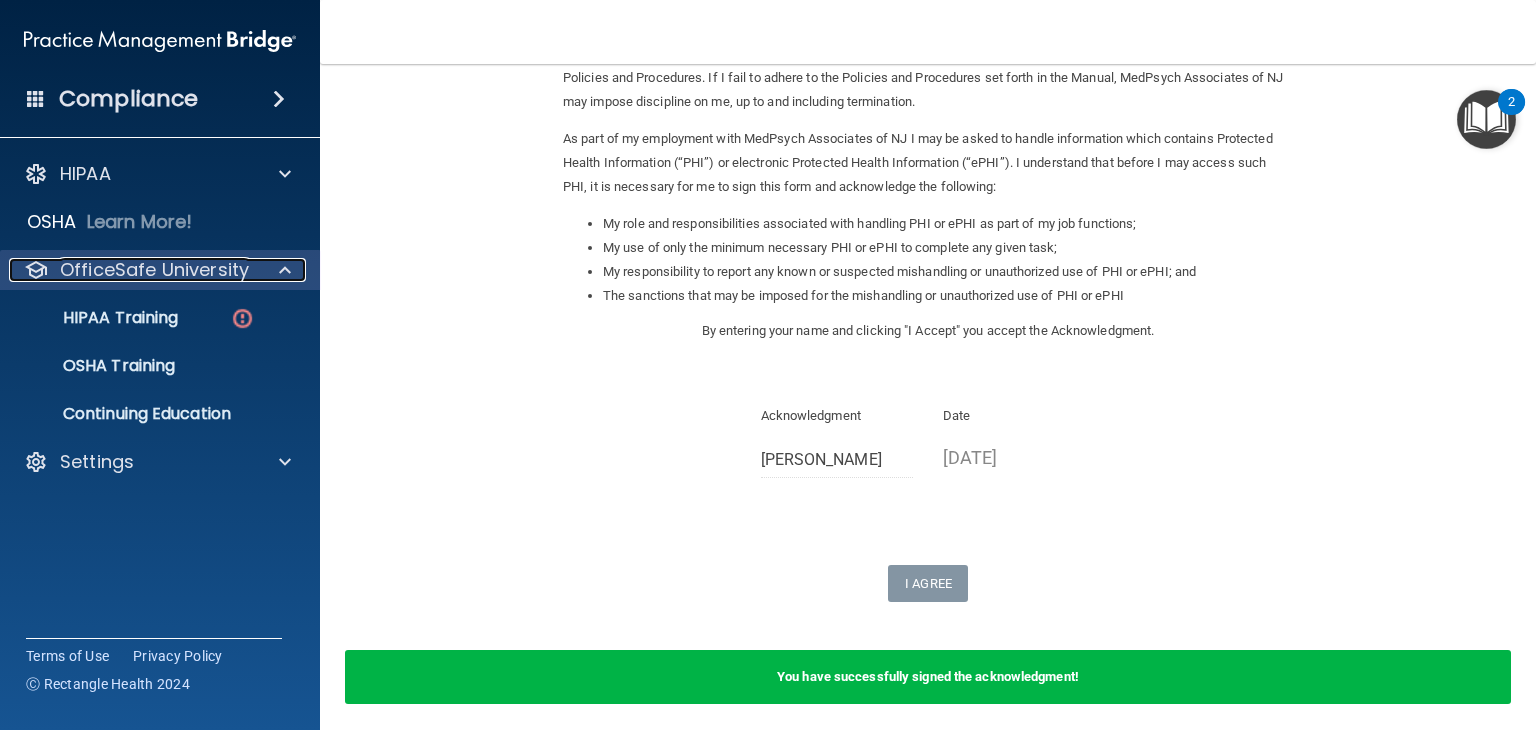 click at bounding box center [285, 270] 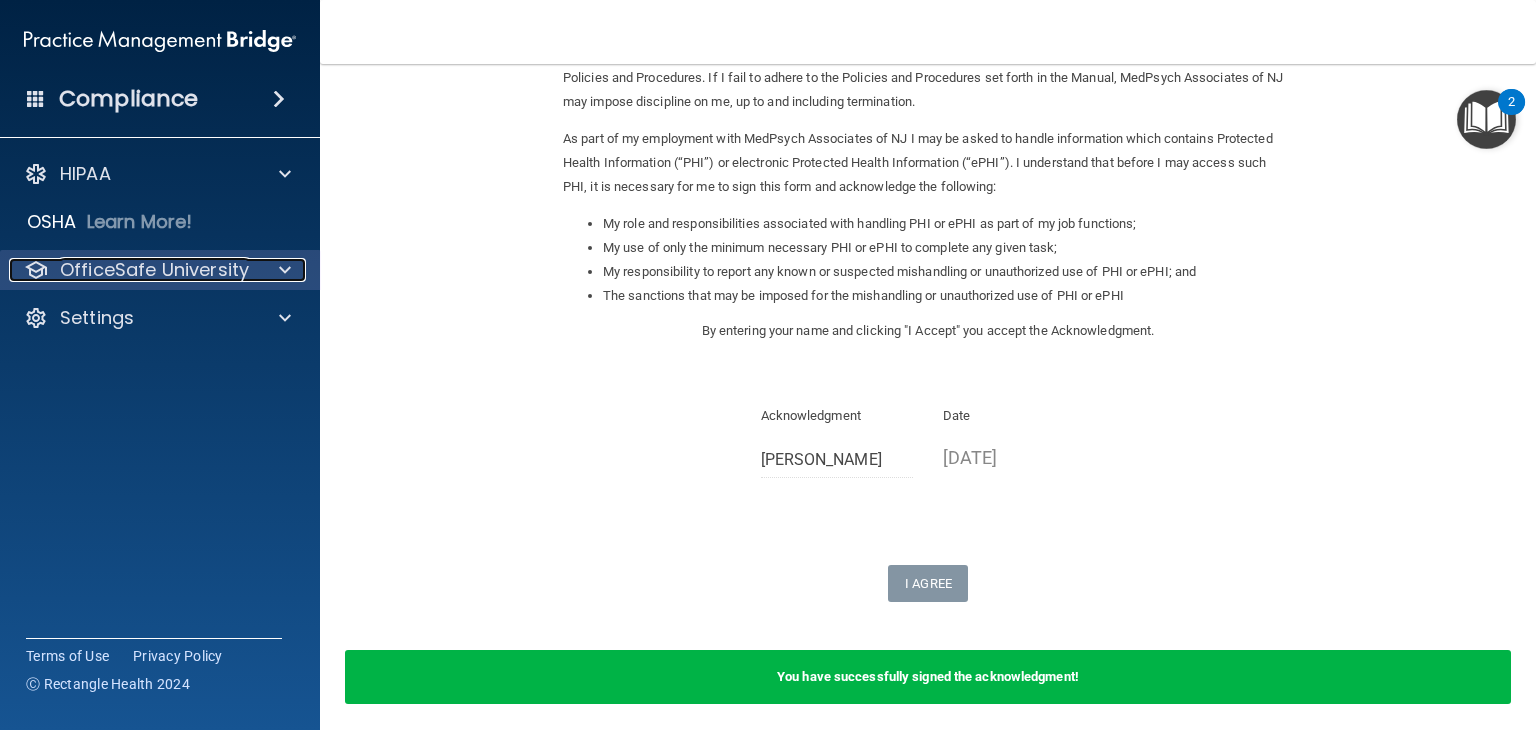 click at bounding box center [285, 270] 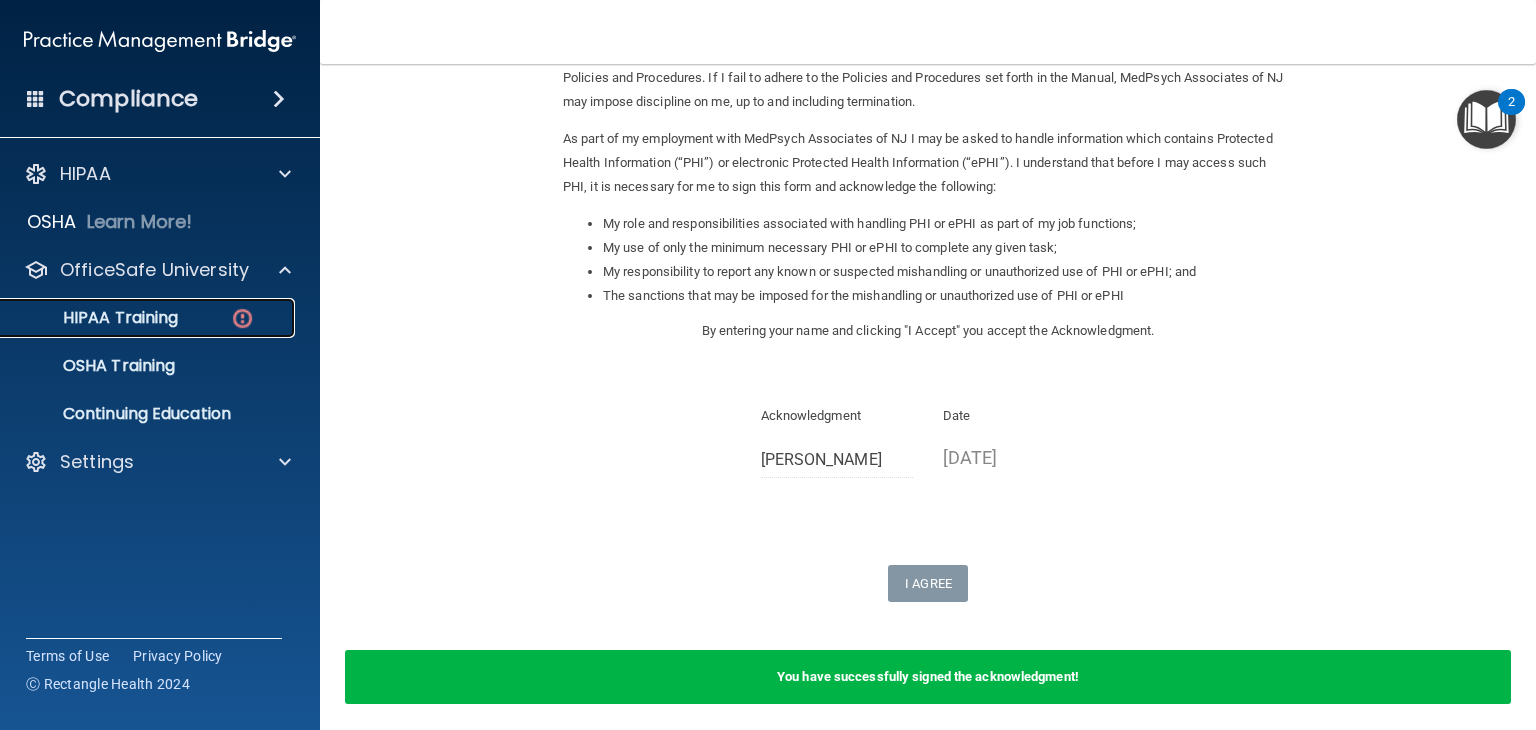 click on "HIPAA Training" at bounding box center (149, 318) 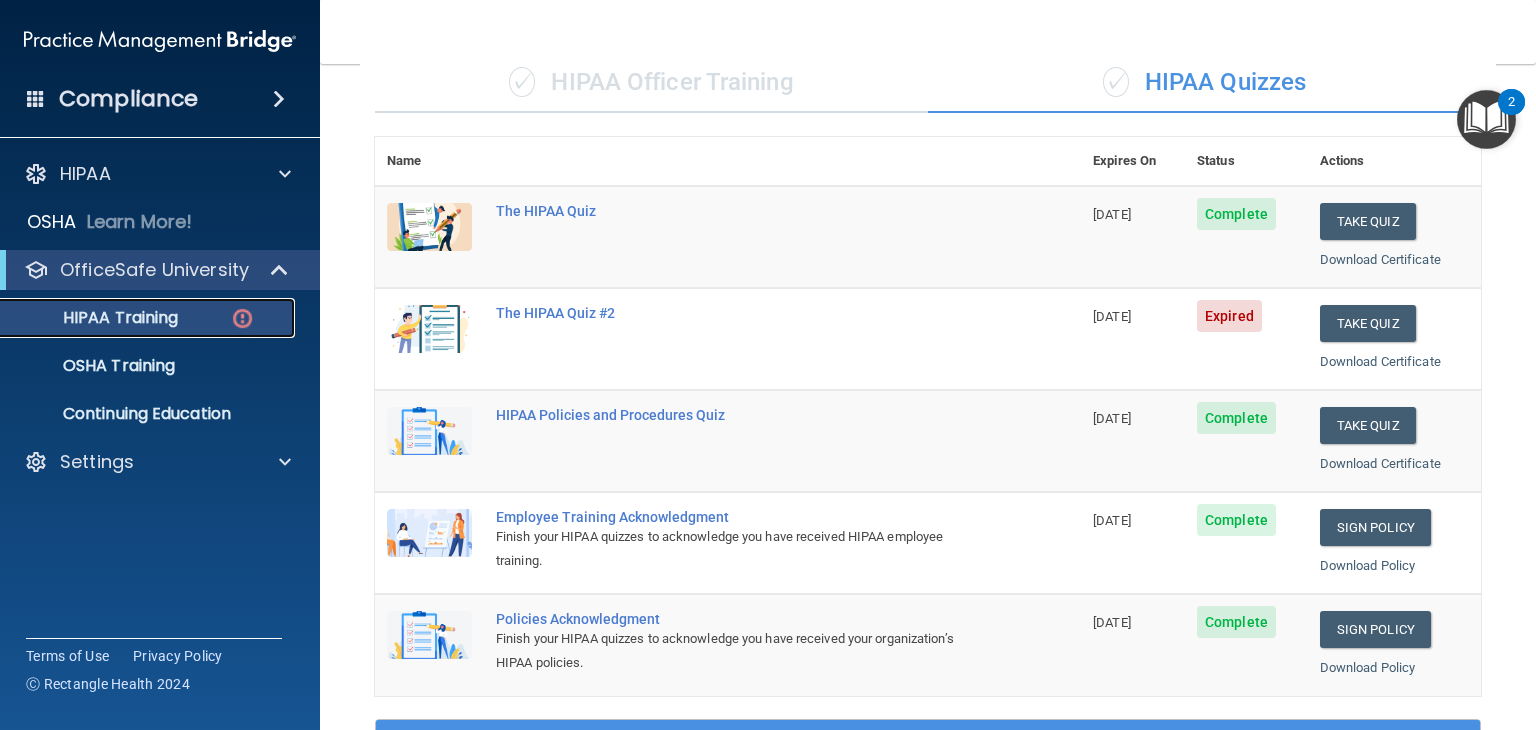 scroll, scrollTop: 164, scrollLeft: 0, axis: vertical 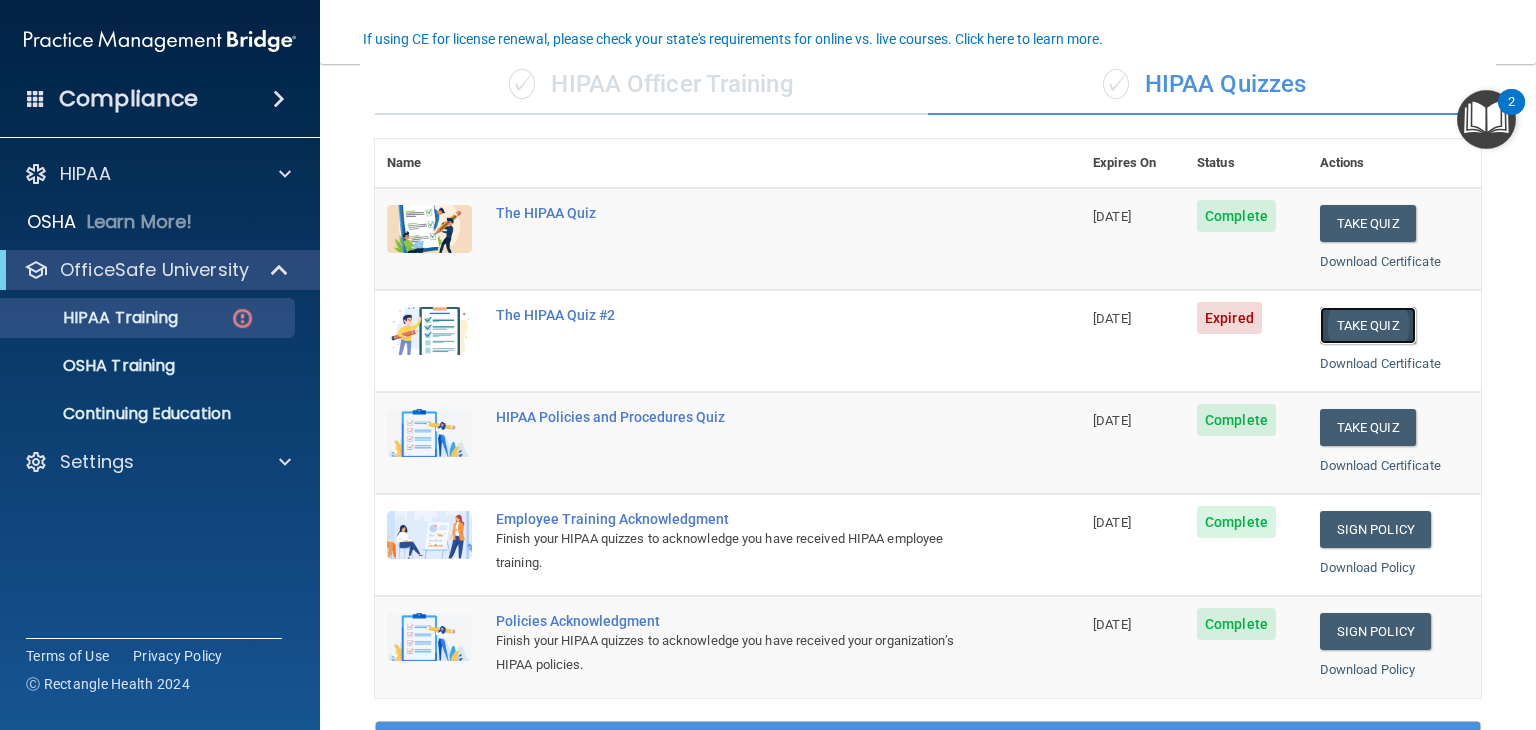 click on "Take Quiz" at bounding box center [1368, 325] 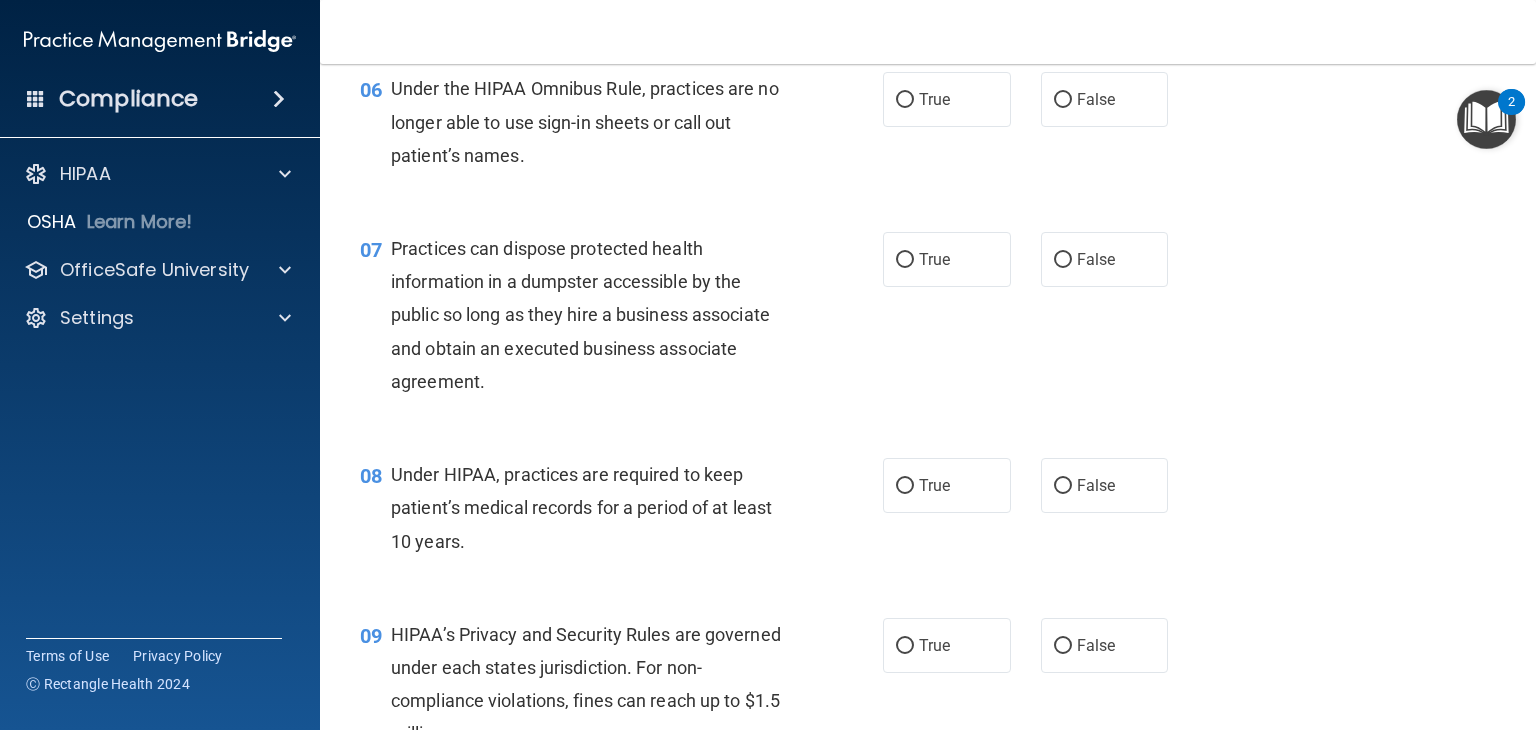 scroll, scrollTop: 0, scrollLeft: 0, axis: both 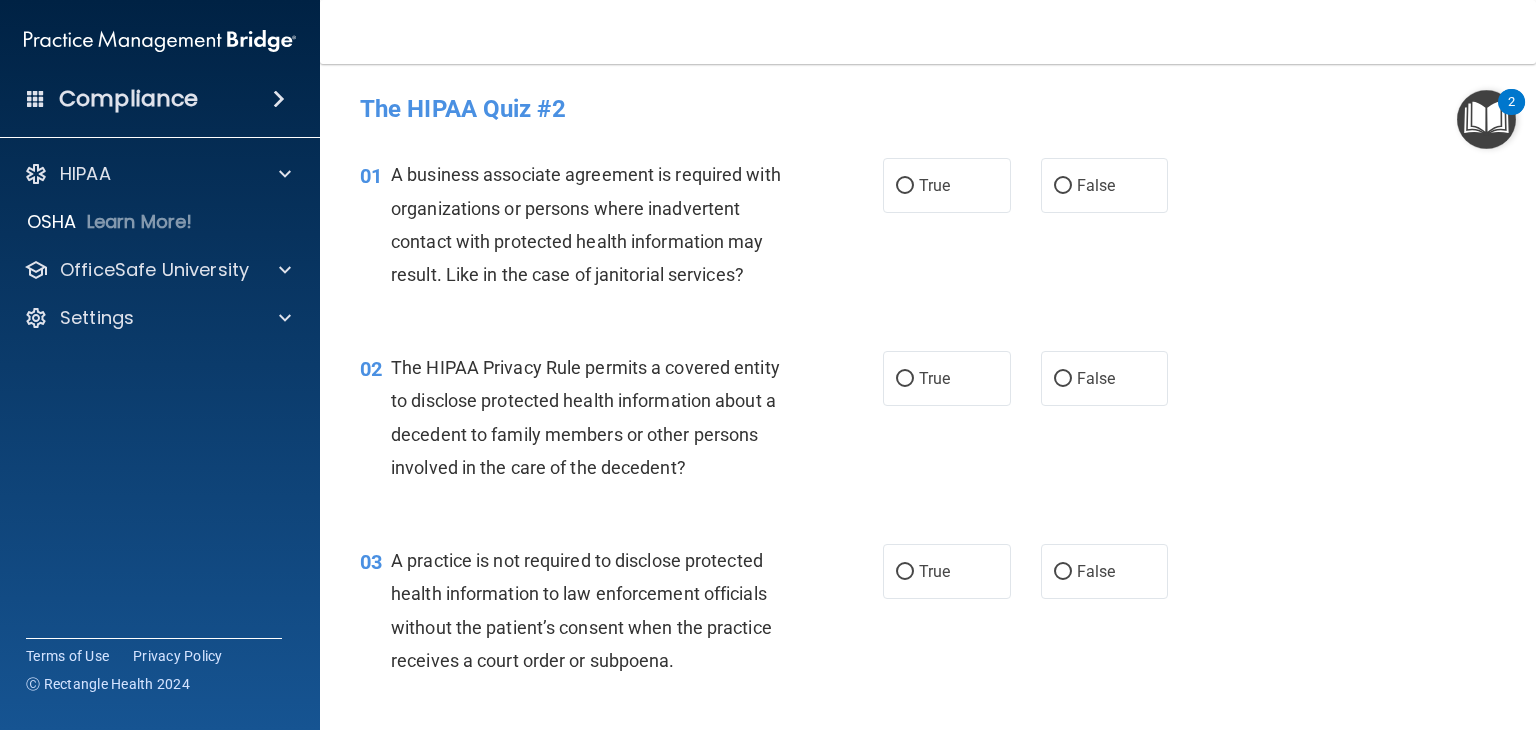 click on "A business associate agreement is required with organizations or persons where inadvertent contact with protected health information may result.  Like in the case of janitorial services?" at bounding box center [586, 224] 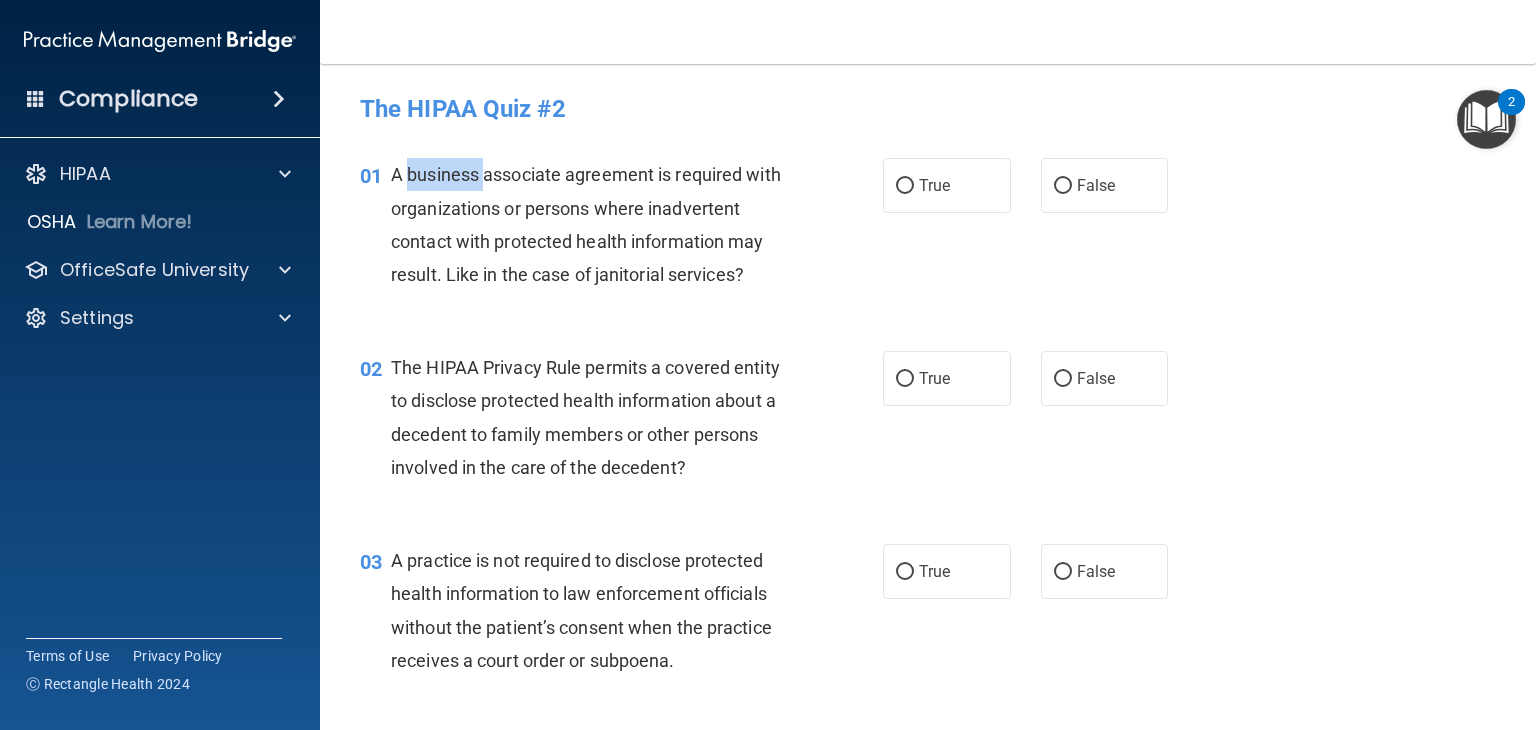 click on "A business associate agreement is required with organizations or persons where inadvertent contact with protected health information may result.  Like in the case of janitorial services?" at bounding box center [586, 224] 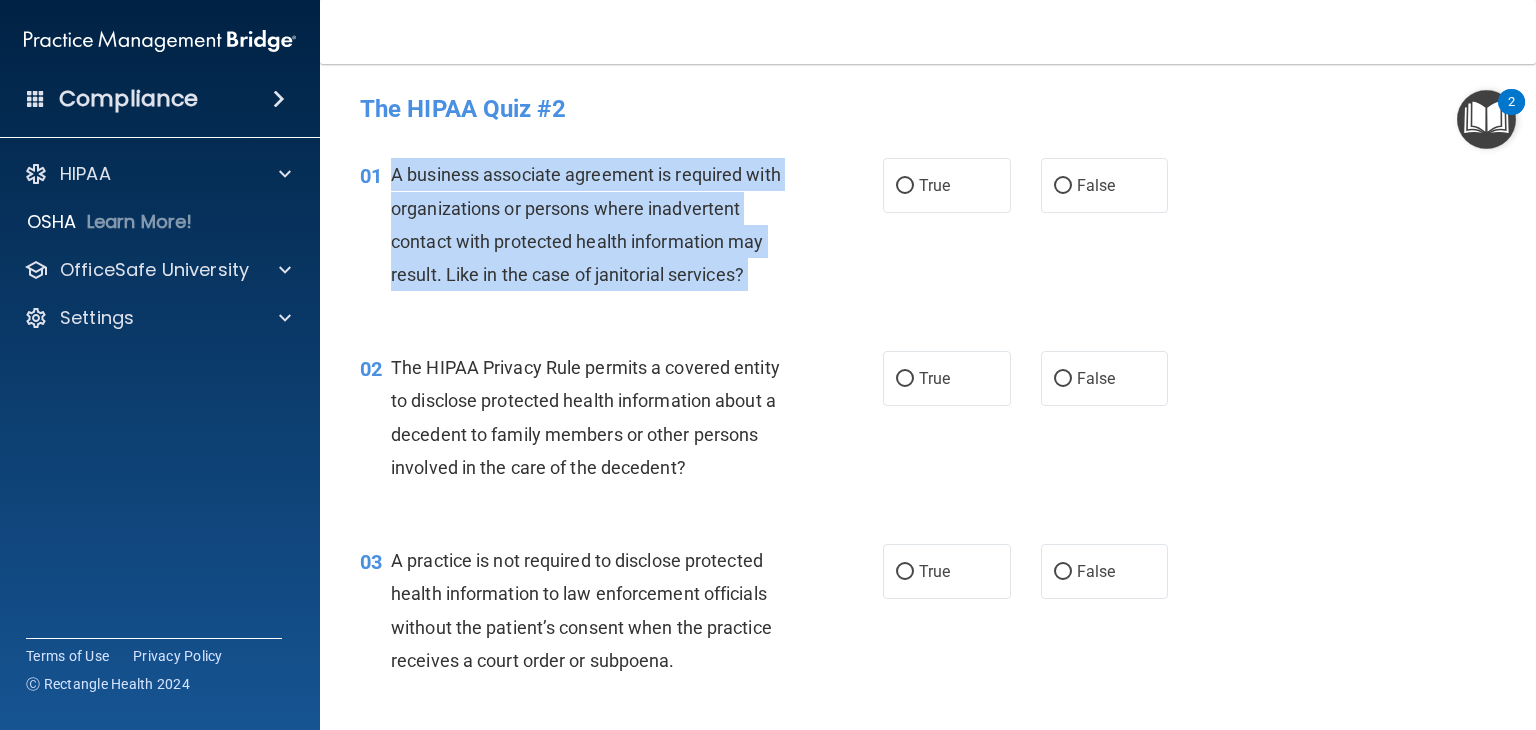 click on "A business associate agreement is required with organizations or persons where inadvertent contact with protected health information may result.  Like in the case of janitorial services?" at bounding box center [586, 224] 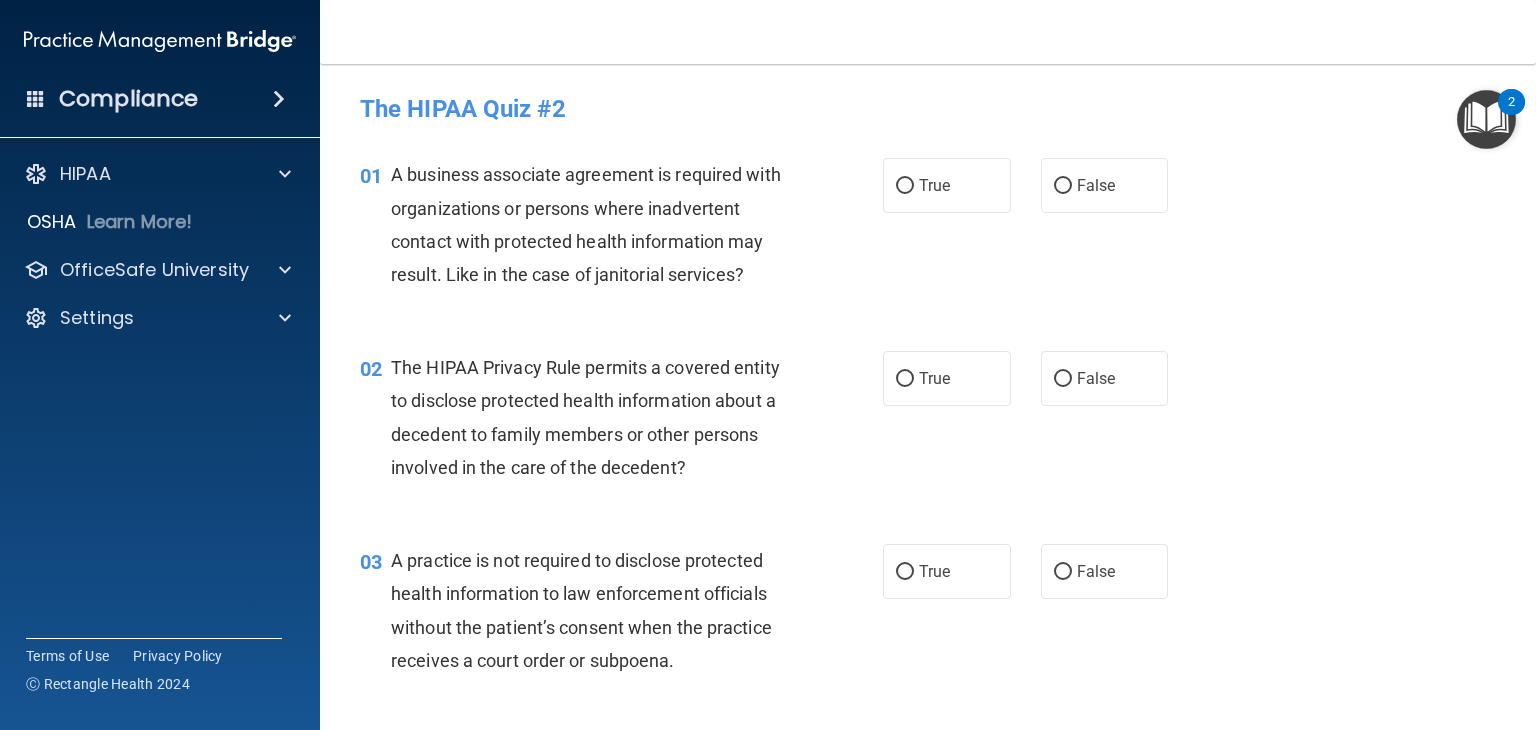 click on "A business associate agreement is required with organizations or persons where inadvertent contact with protected health information may result.  Like in the case of janitorial services?" at bounding box center (598, 224) 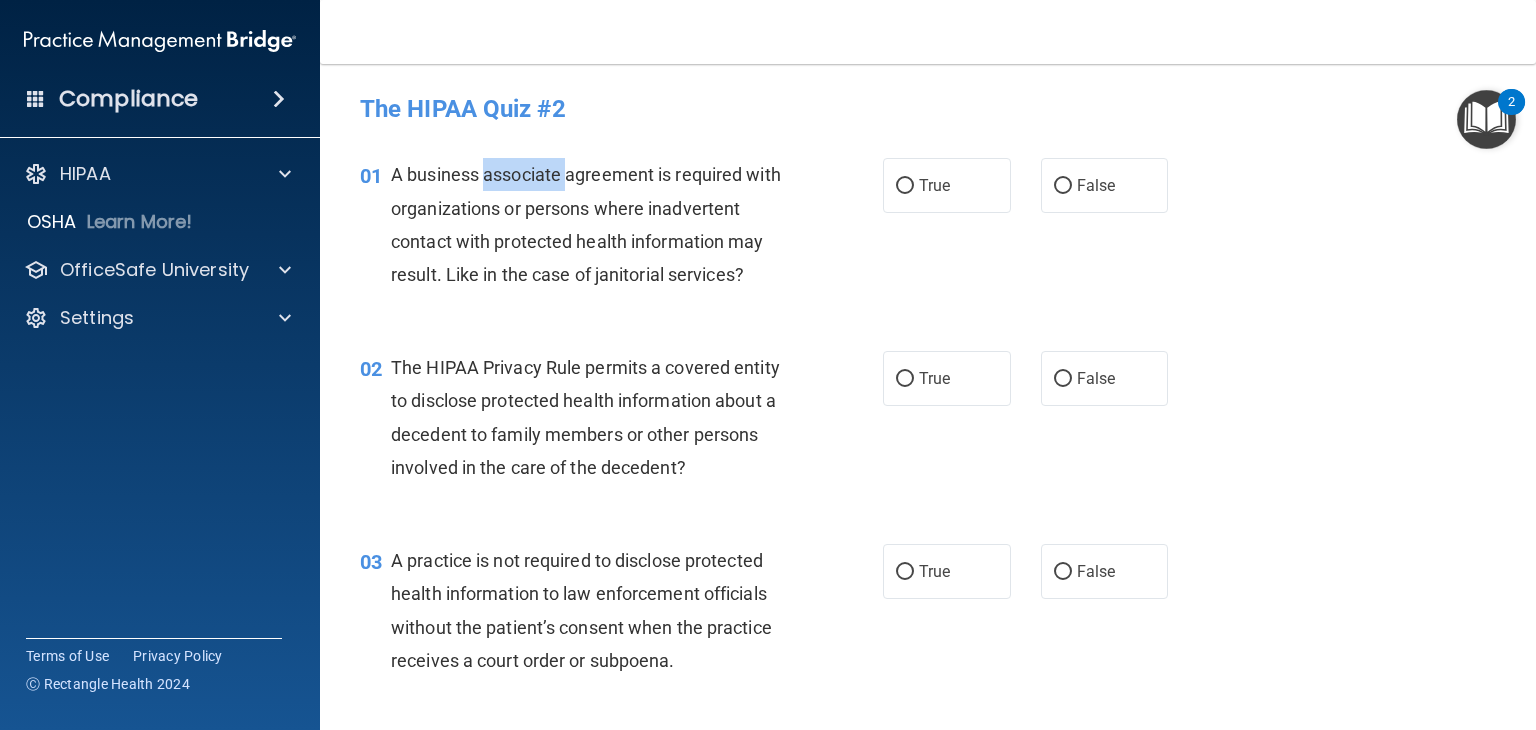click on "A business associate agreement is required with organizations or persons where inadvertent contact with protected health information may result.  Like in the case of janitorial services?" at bounding box center (598, 224) 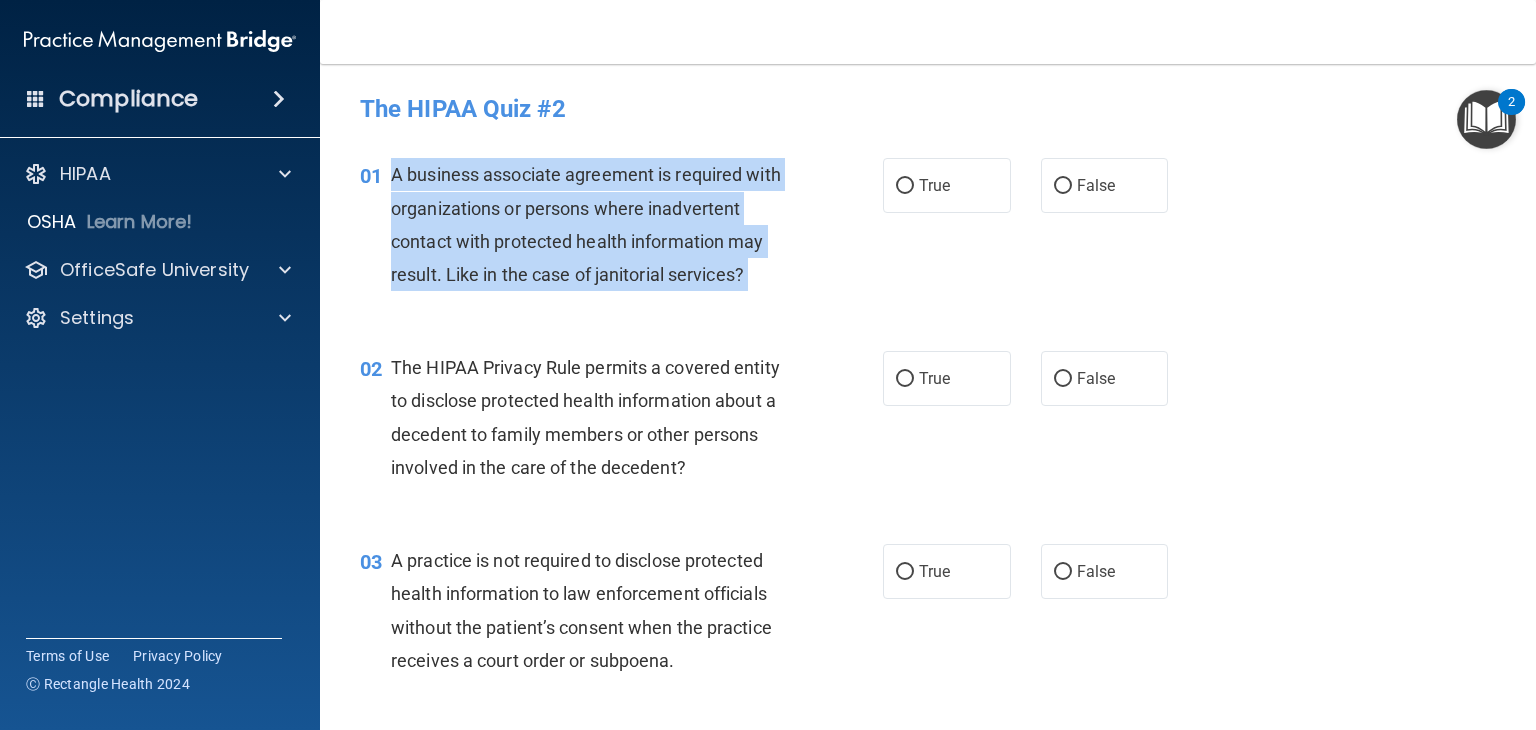 click on "A business associate agreement is required with organizations or persons where inadvertent contact with protected health information may result.  Like in the case of janitorial services?" at bounding box center [598, 224] 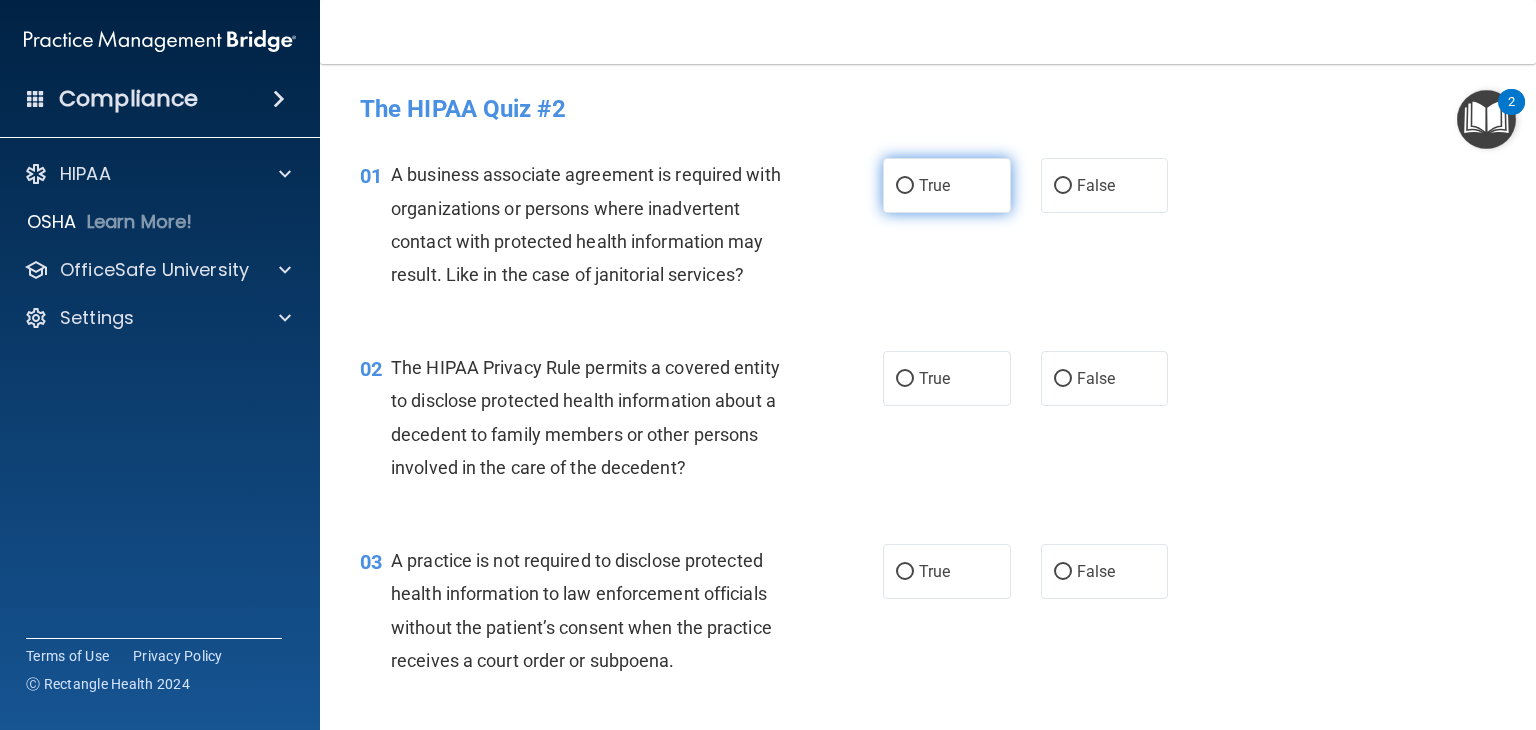 click on "True" at bounding box center (934, 185) 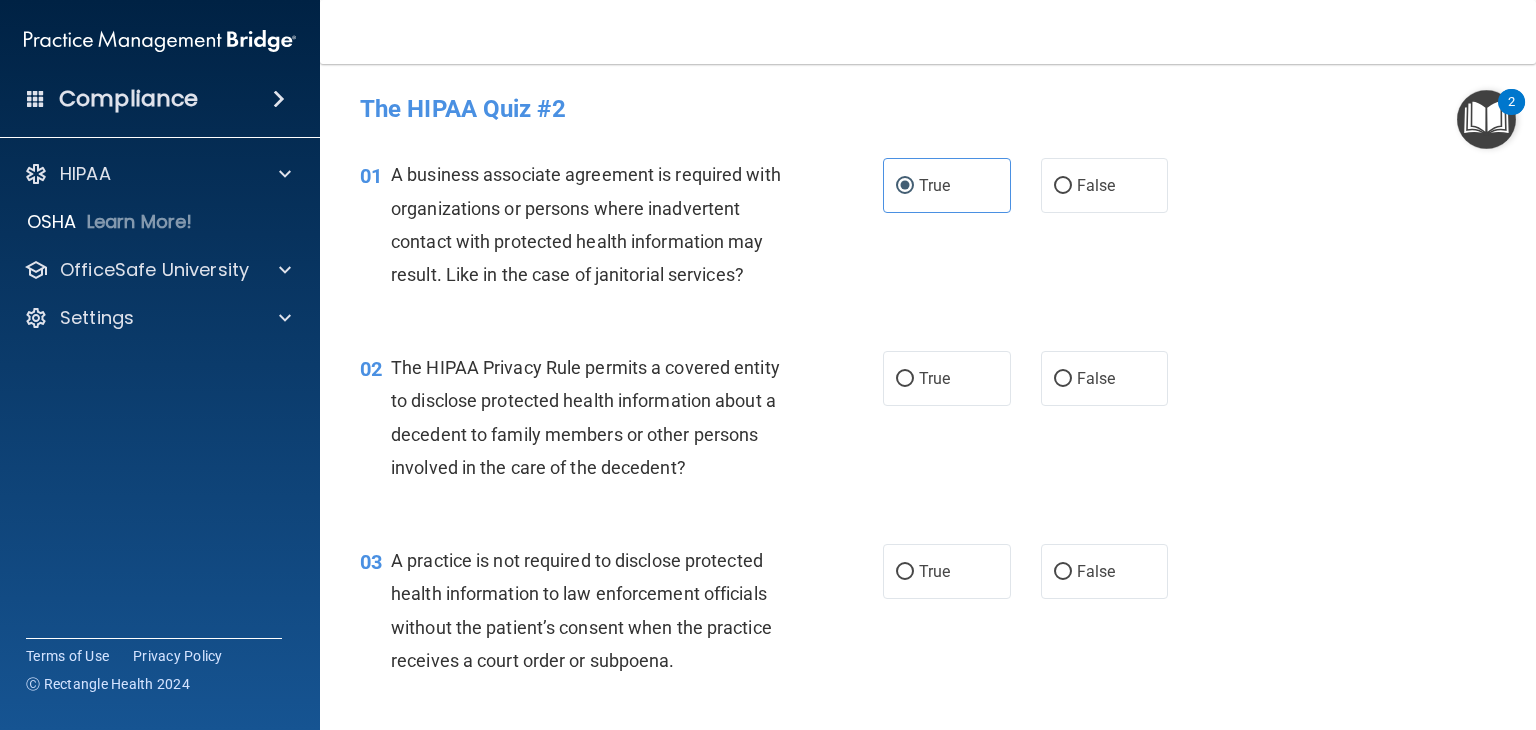 click on "The HIPAA Privacy Rule permits a covered entity to disclose protected health information about a decedent to family members or other persons involved in the care of the decedent?" at bounding box center [585, 417] 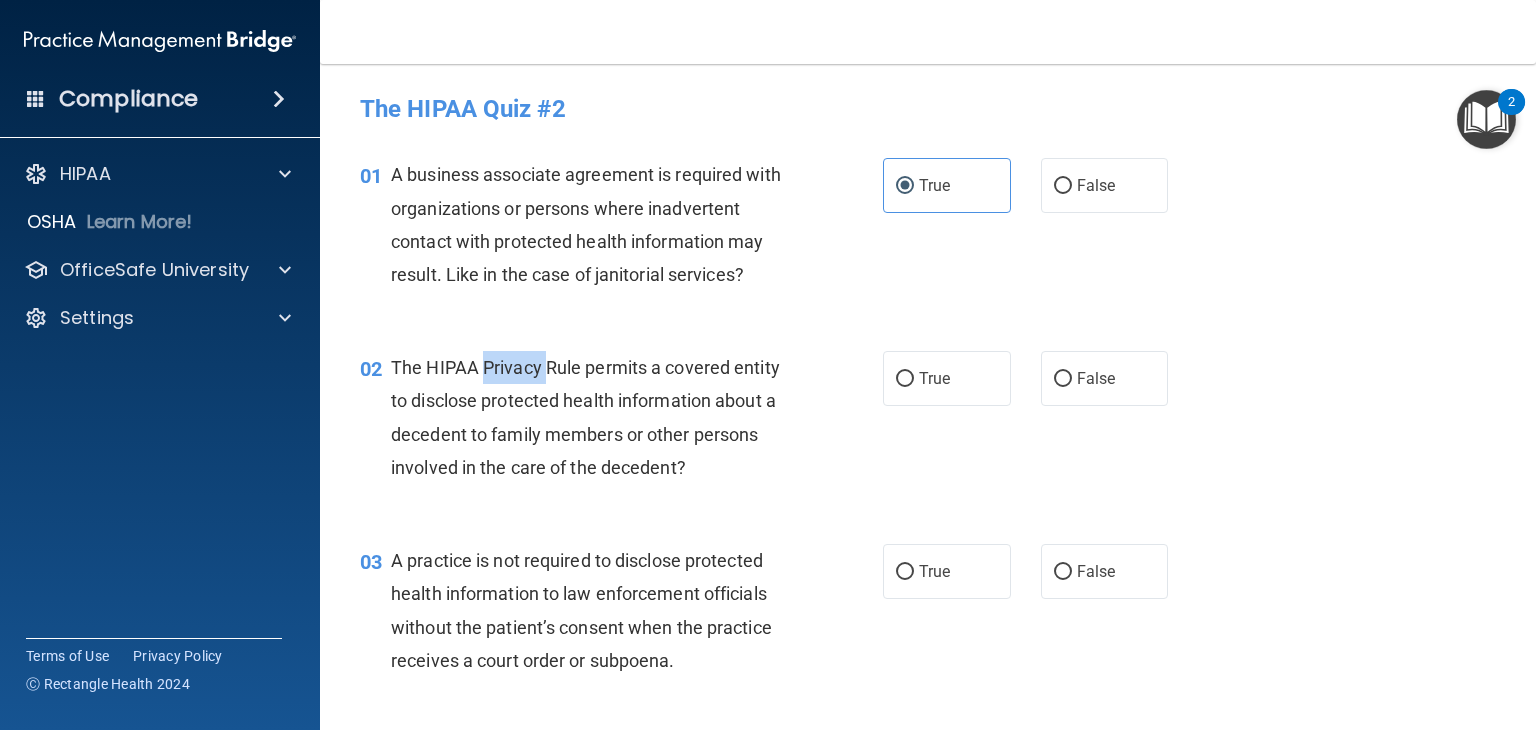 click on "The HIPAA Privacy Rule permits a covered entity to disclose protected health information about a decedent to family members or other persons involved in the care of the decedent?" at bounding box center (585, 417) 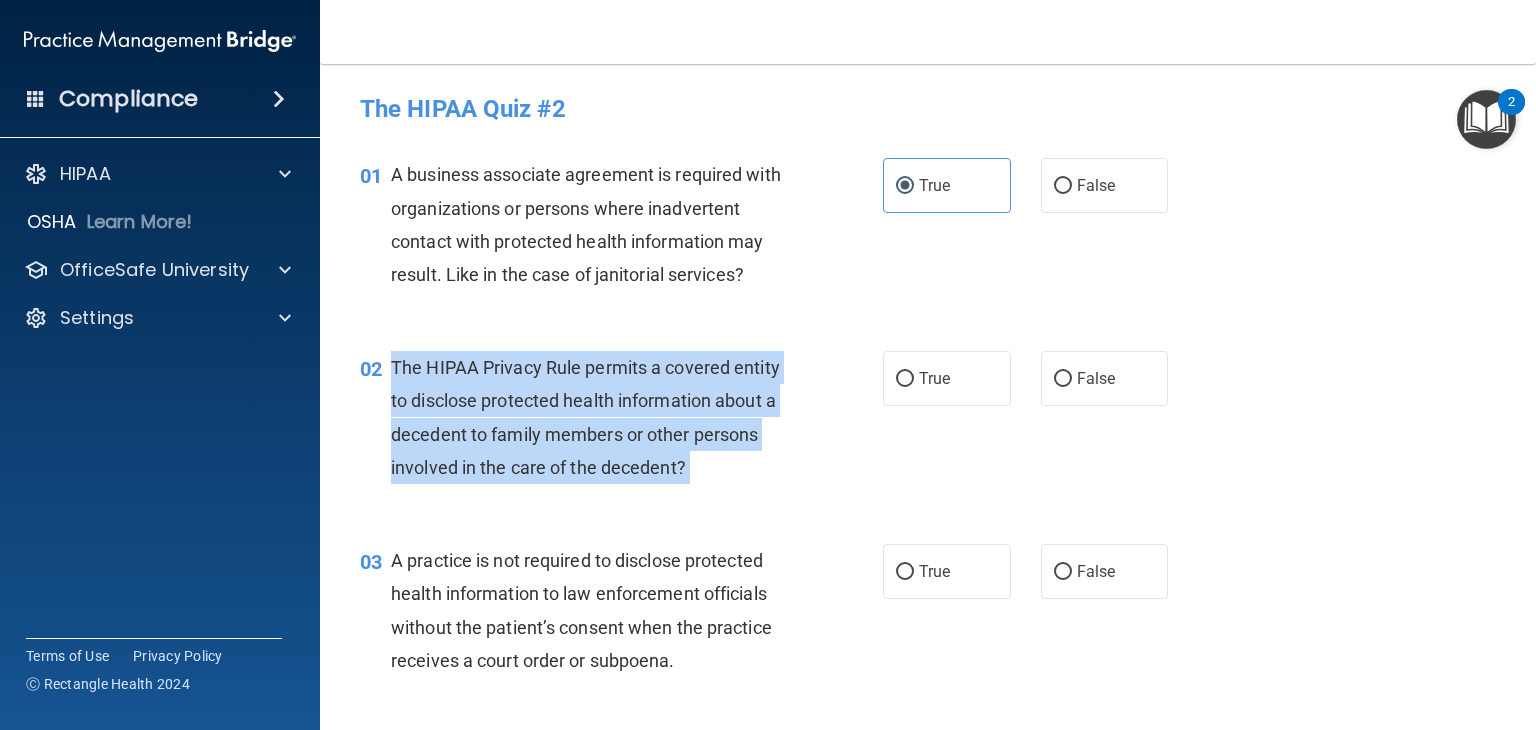click on "The HIPAA Privacy Rule permits a covered entity to disclose protected health information about a decedent to family members or other persons involved in the care of the decedent?" at bounding box center (585, 417) 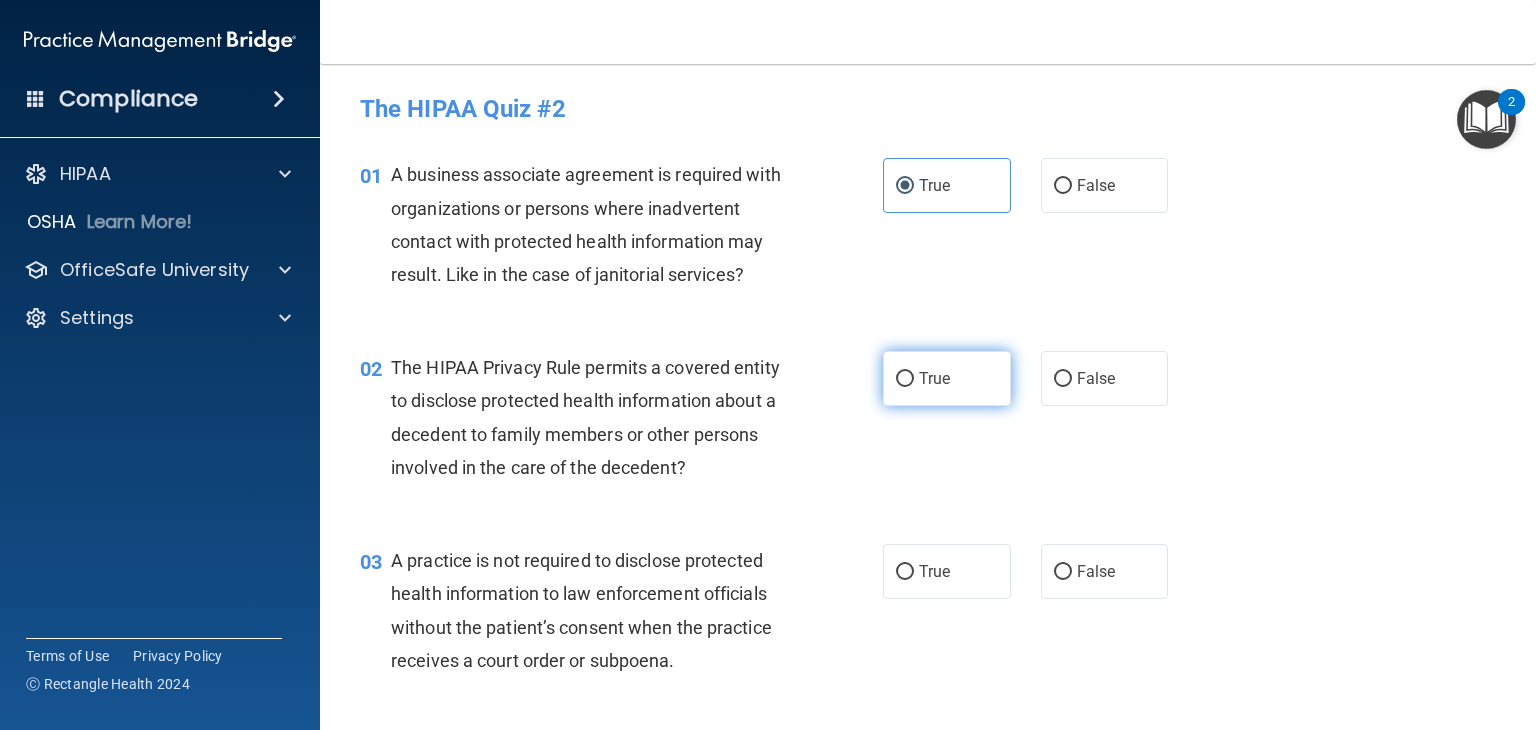 click on "True" at bounding box center (947, 378) 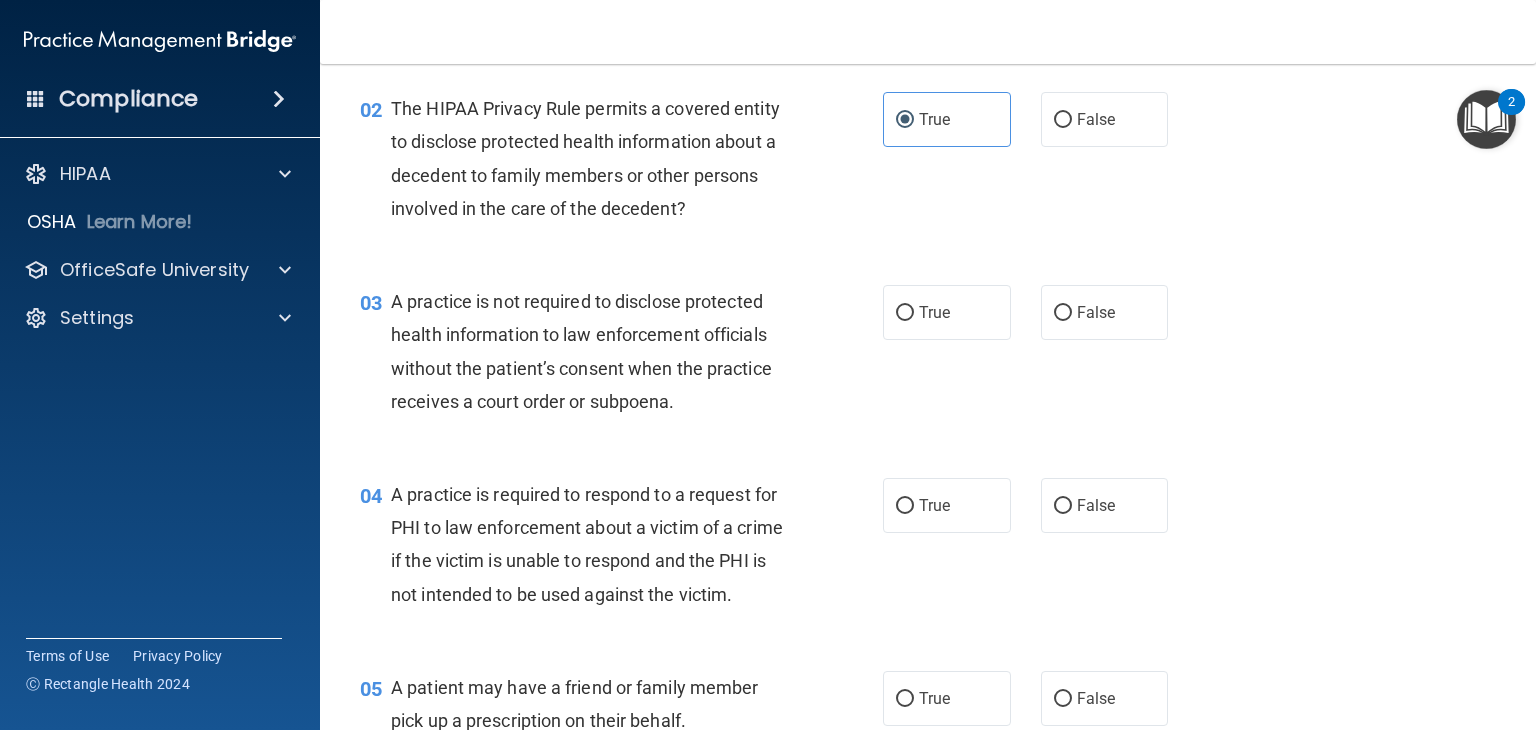 scroll, scrollTop: 260, scrollLeft: 0, axis: vertical 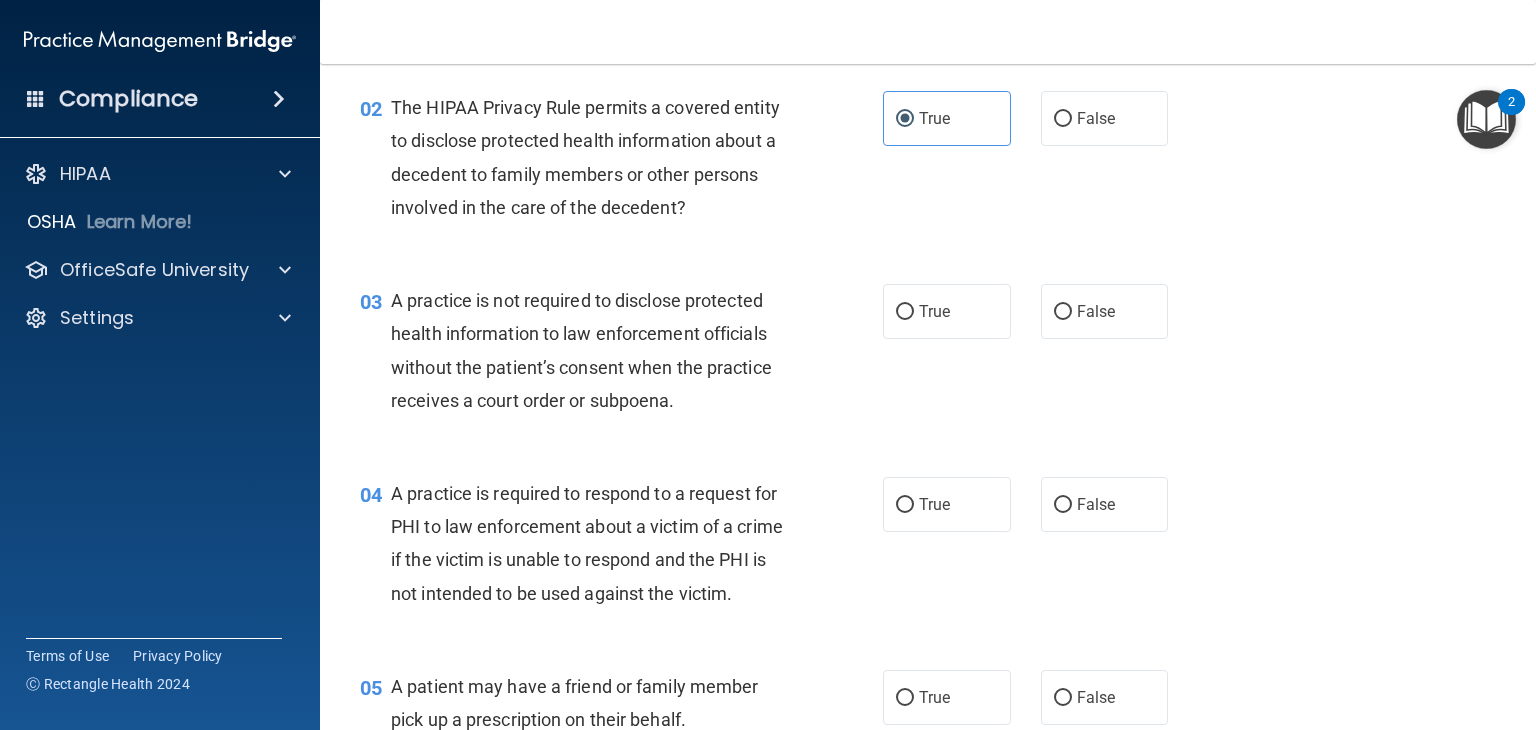 click on "A practice is not required to disclose protected health information to law enforcement officials without the patient’s consent when the practice receives  a court order or subpoena." at bounding box center (598, 350) 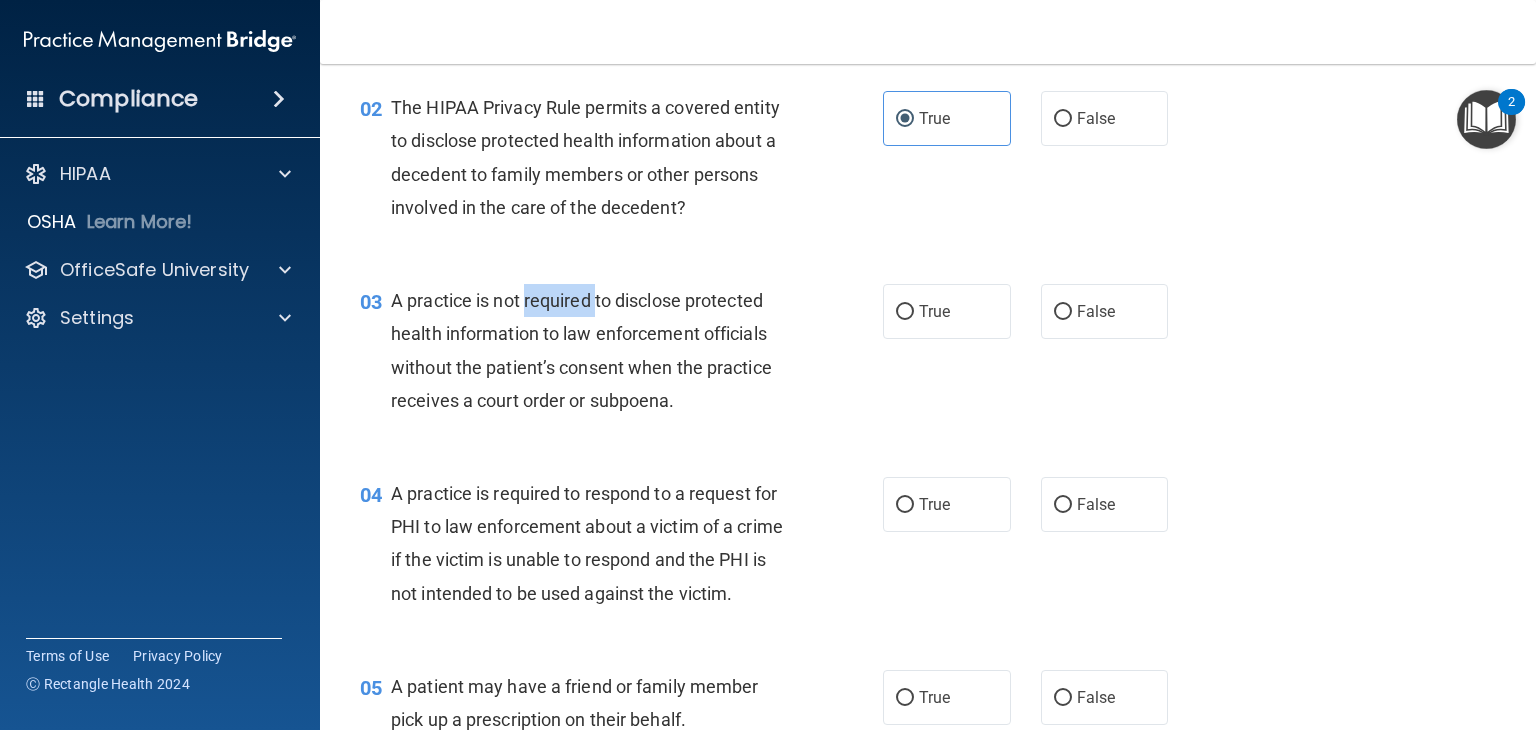 click on "A practice is not required to disclose protected health information to law enforcement officials without the patient’s consent when the practice receives  a court order or subpoena." at bounding box center (598, 350) 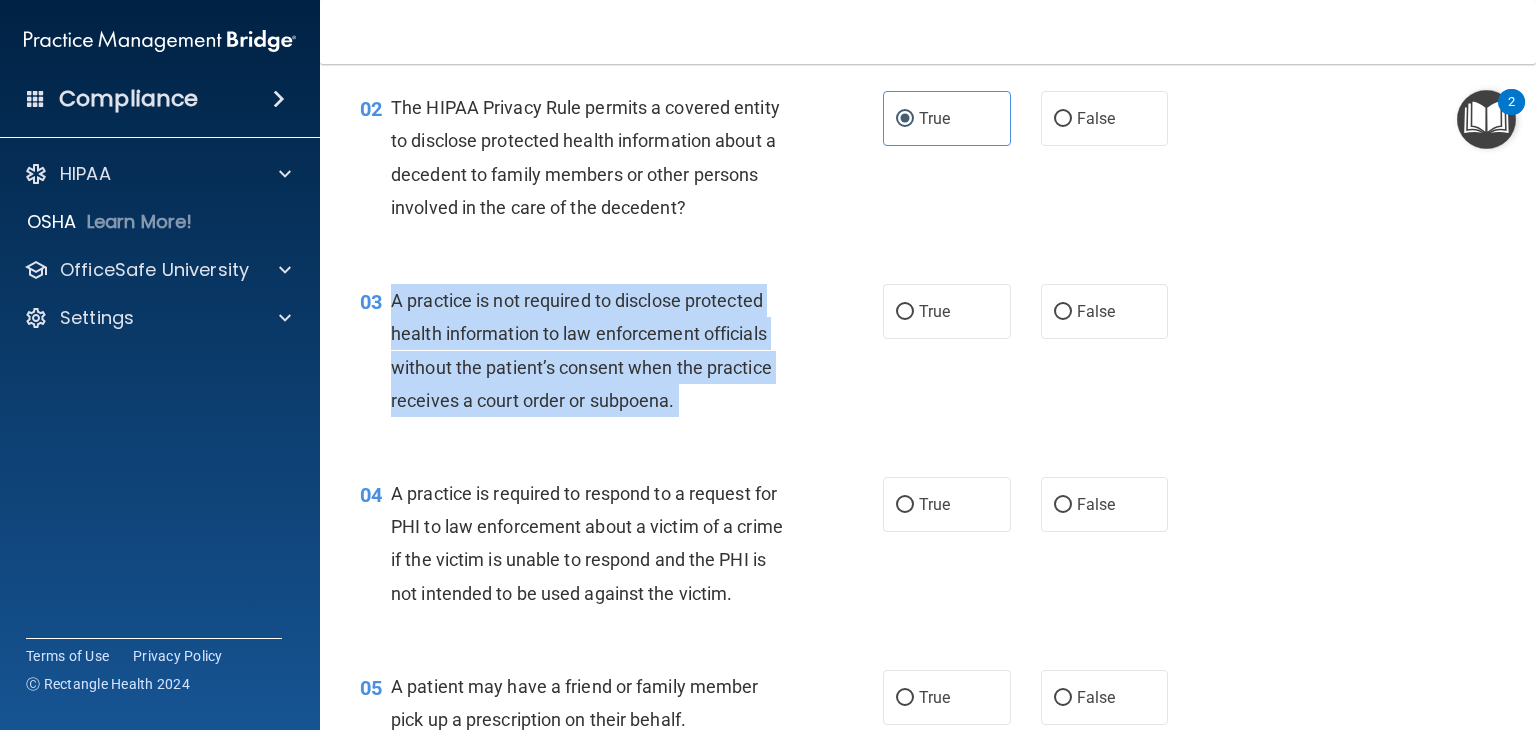 click on "A practice is not required to disclose protected health information to law enforcement officials without the patient’s consent when the practice receives  a court order or subpoena." at bounding box center (598, 350) 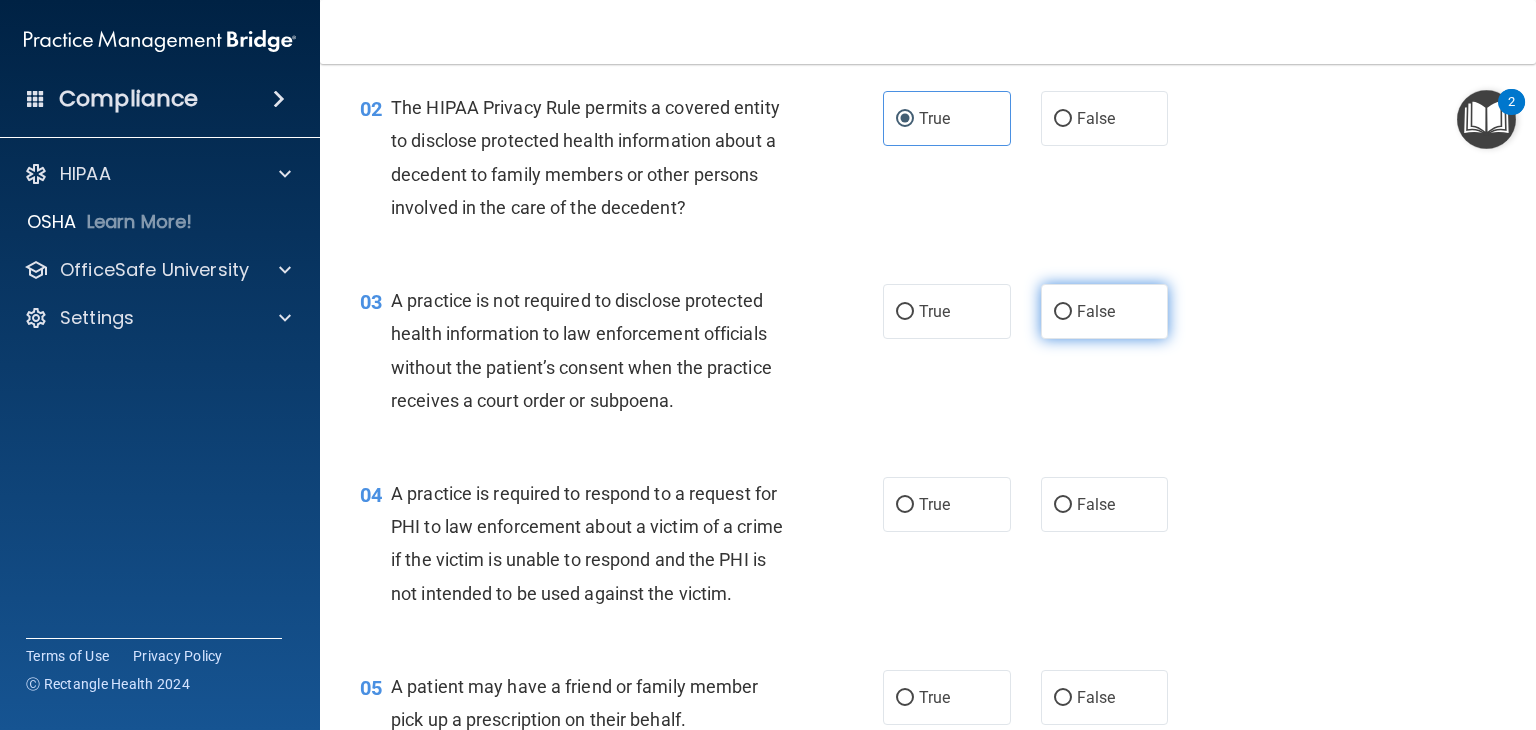 click on "False" at bounding box center [1096, 311] 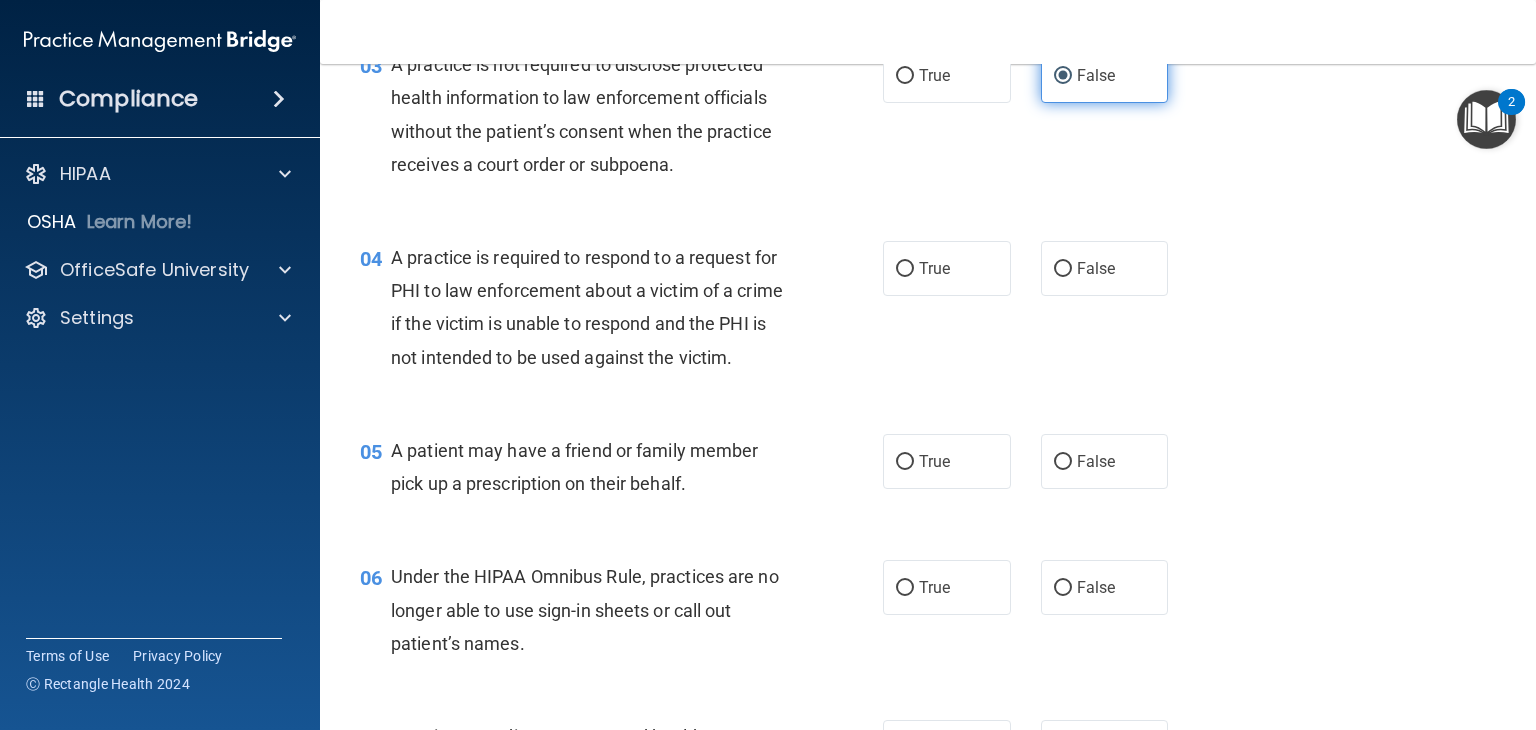 scroll, scrollTop: 524, scrollLeft: 0, axis: vertical 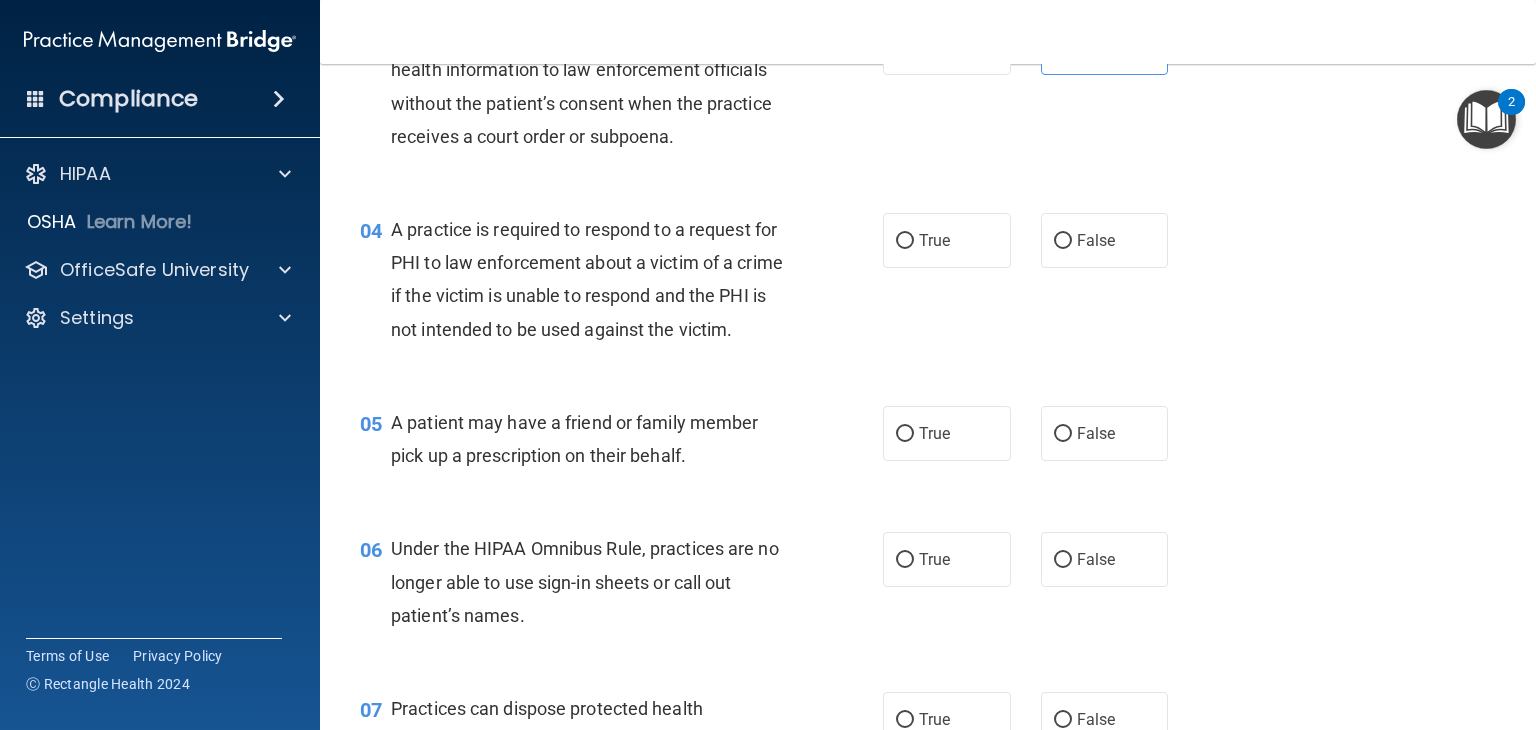 click on "04       A practice is required to respond to a request for PHI to law enforcement about a victim of a crime if the victim is unable to respond and the PHI is not intended to be used against the victim.                 True           False" at bounding box center [928, 284] 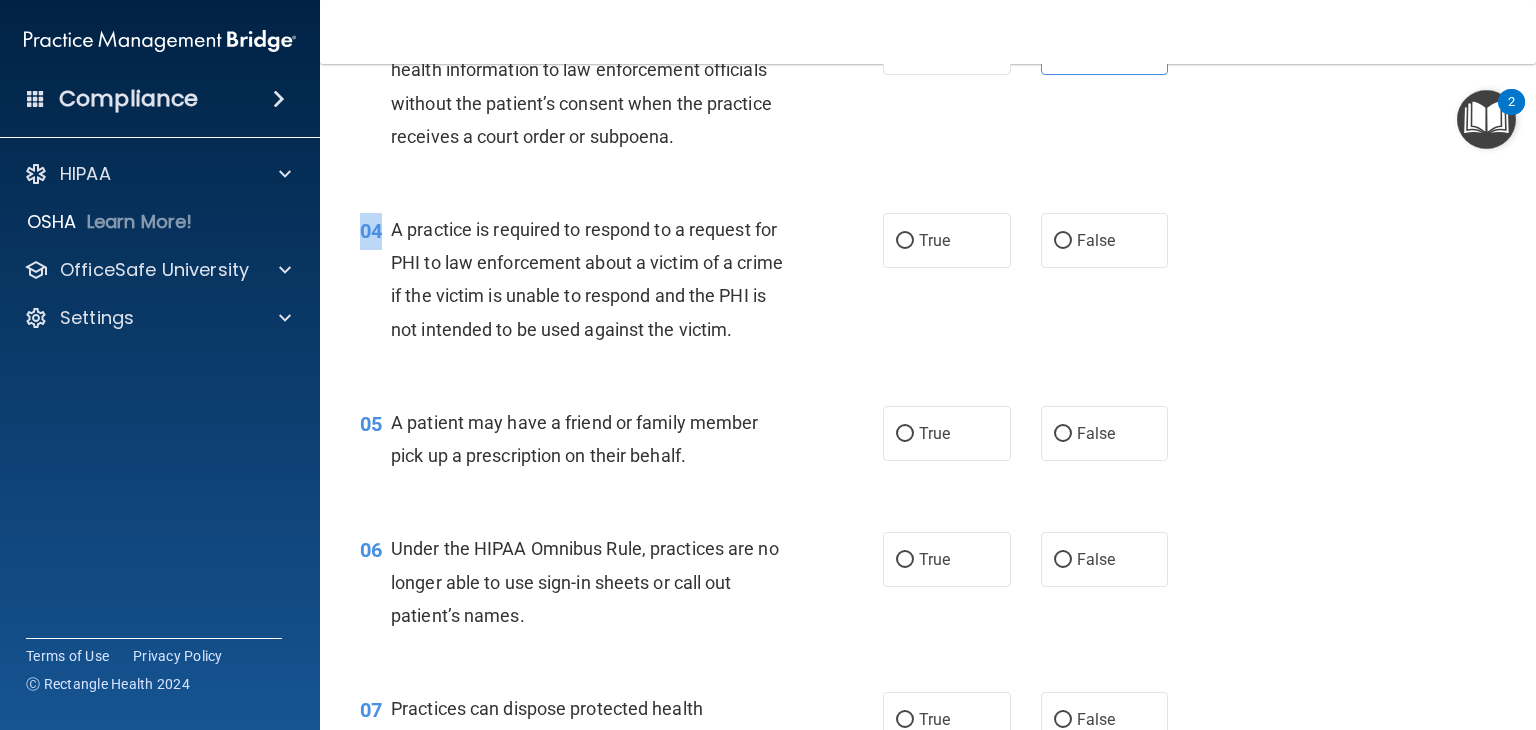click on "04       A practice is required to respond to a request for PHI to law enforcement about a victim of a crime if the victim is unable to respond and the PHI is not intended to be used against the victim.                 True           False" at bounding box center (928, 284) 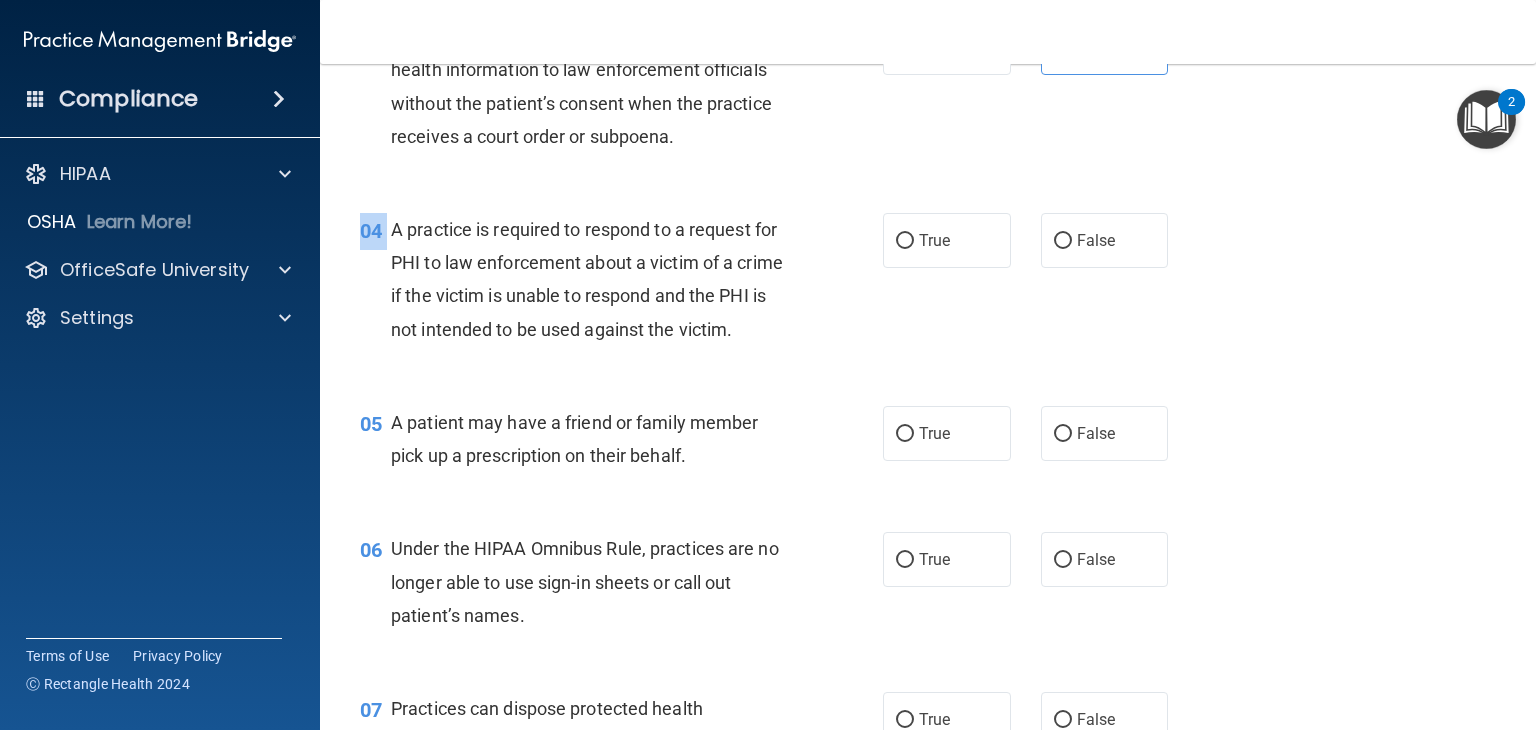 click on "04       A practice is required to respond to a request for PHI to law enforcement about a victim of a crime if the victim is unable to respond and the PHI is not intended to be used against the victim.                 True           False" at bounding box center (928, 284) 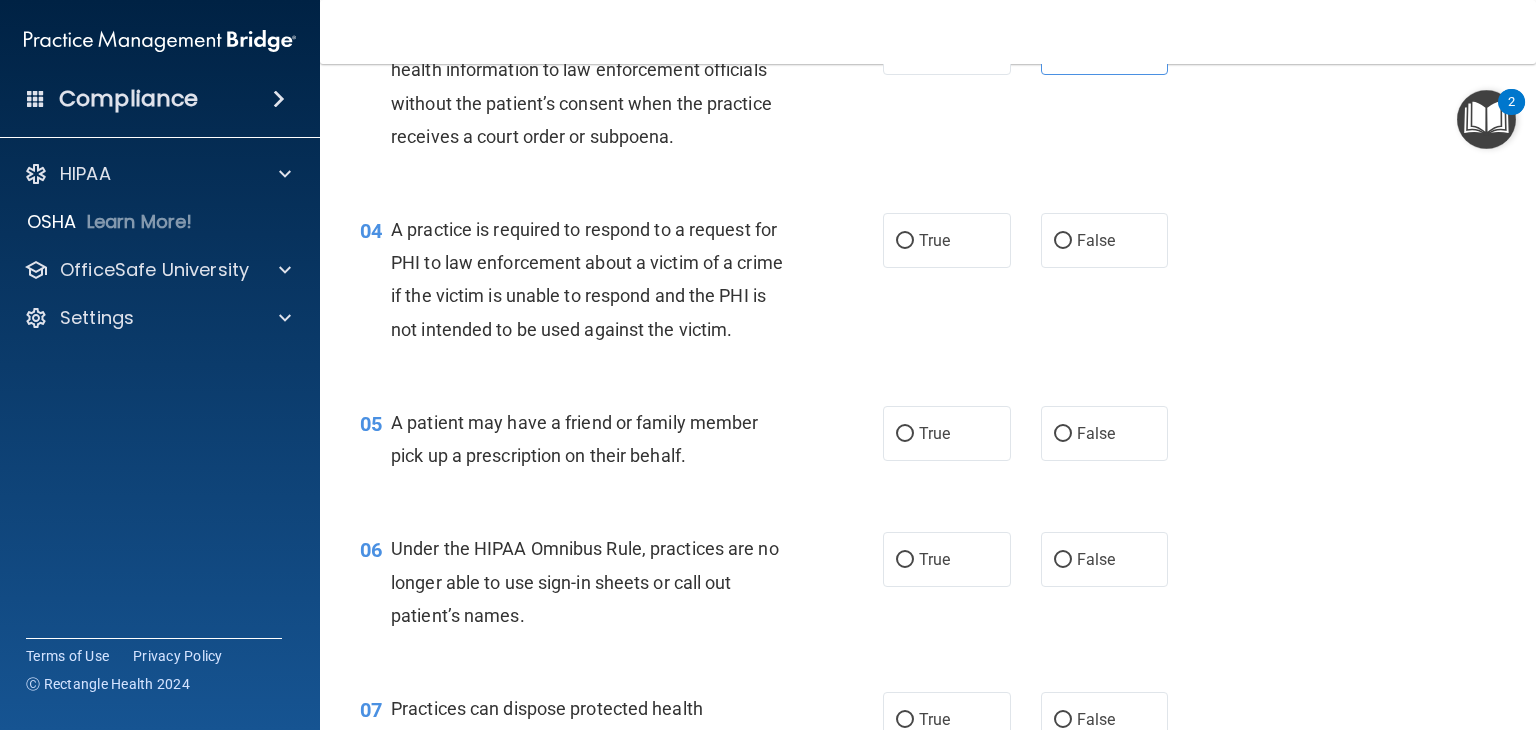 click on "A practice is required to respond to a request for PHI to law enforcement about a victim of a crime if the victim is unable to respond and the PHI is not intended to be used against the victim." at bounding box center (587, 279) 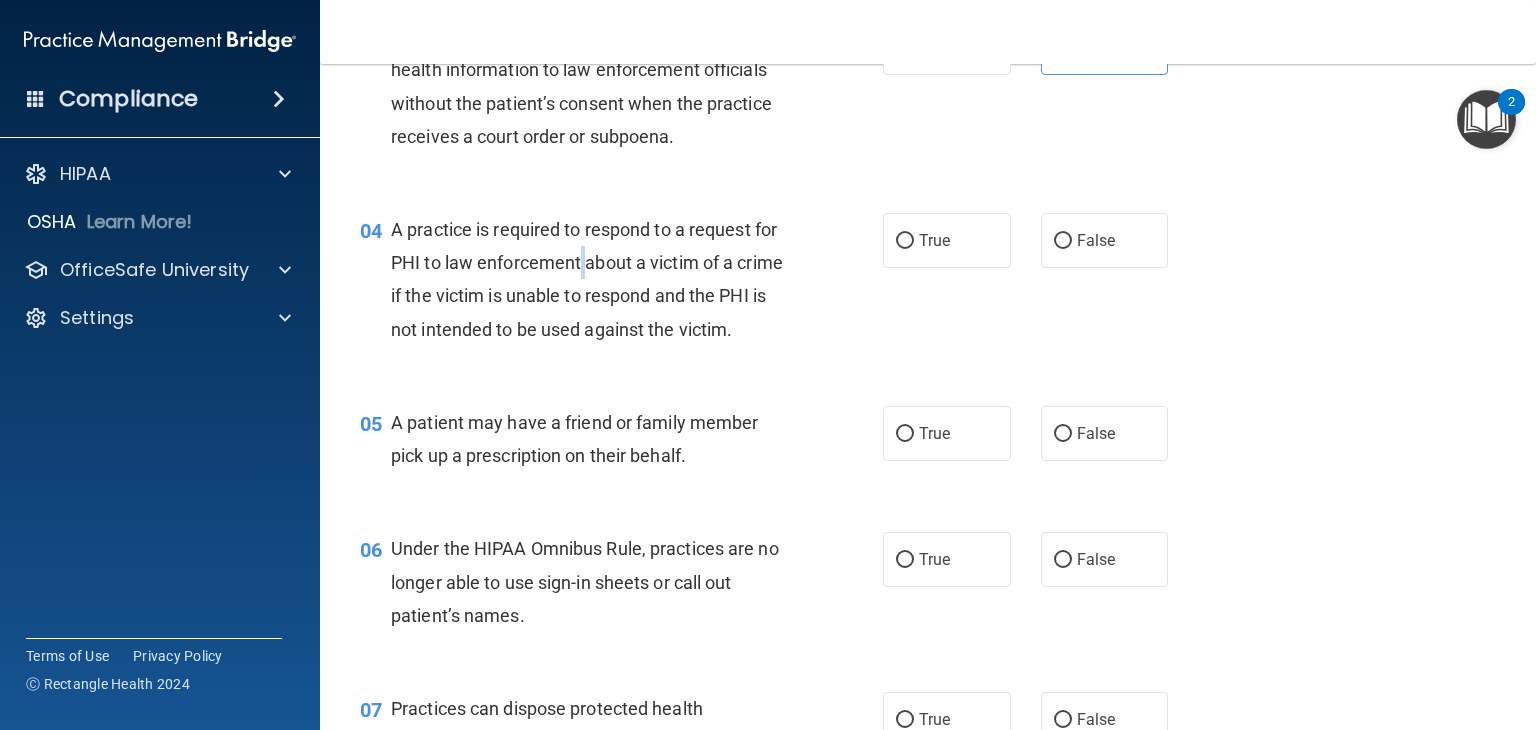 click on "A practice is required to respond to a request for PHI to law enforcement about a victim of a crime if the victim is unable to respond and the PHI is not intended to be used against the victim." at bounding box center [587, 279] 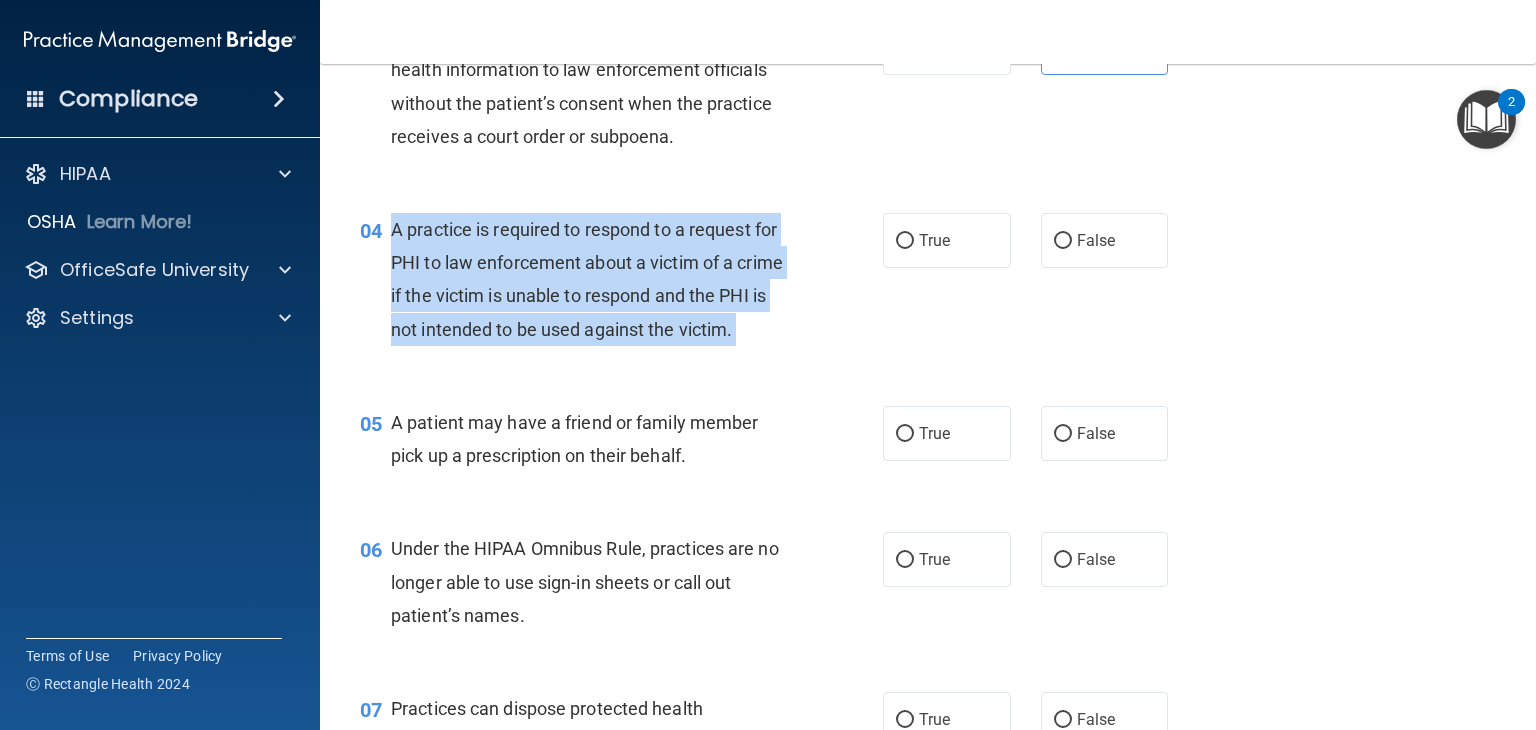 click on "A practice is required to respond to a request for PHI to law enforcement about a victim of a crime if the victim is unable to respond and the PHI is not intended to be used against the victim." at bounding box center (587, 279) 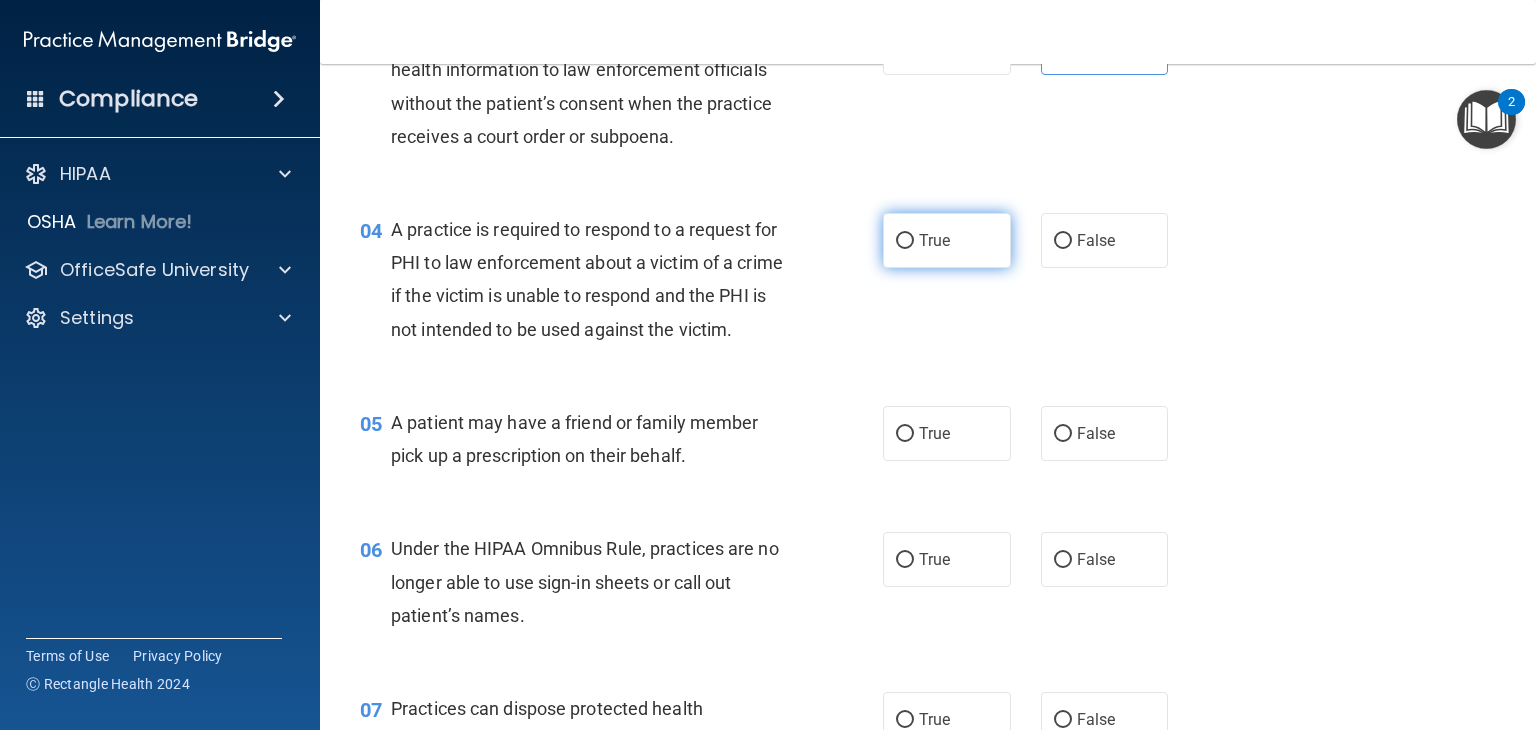 click on "True" at bounding box center (947, 240) 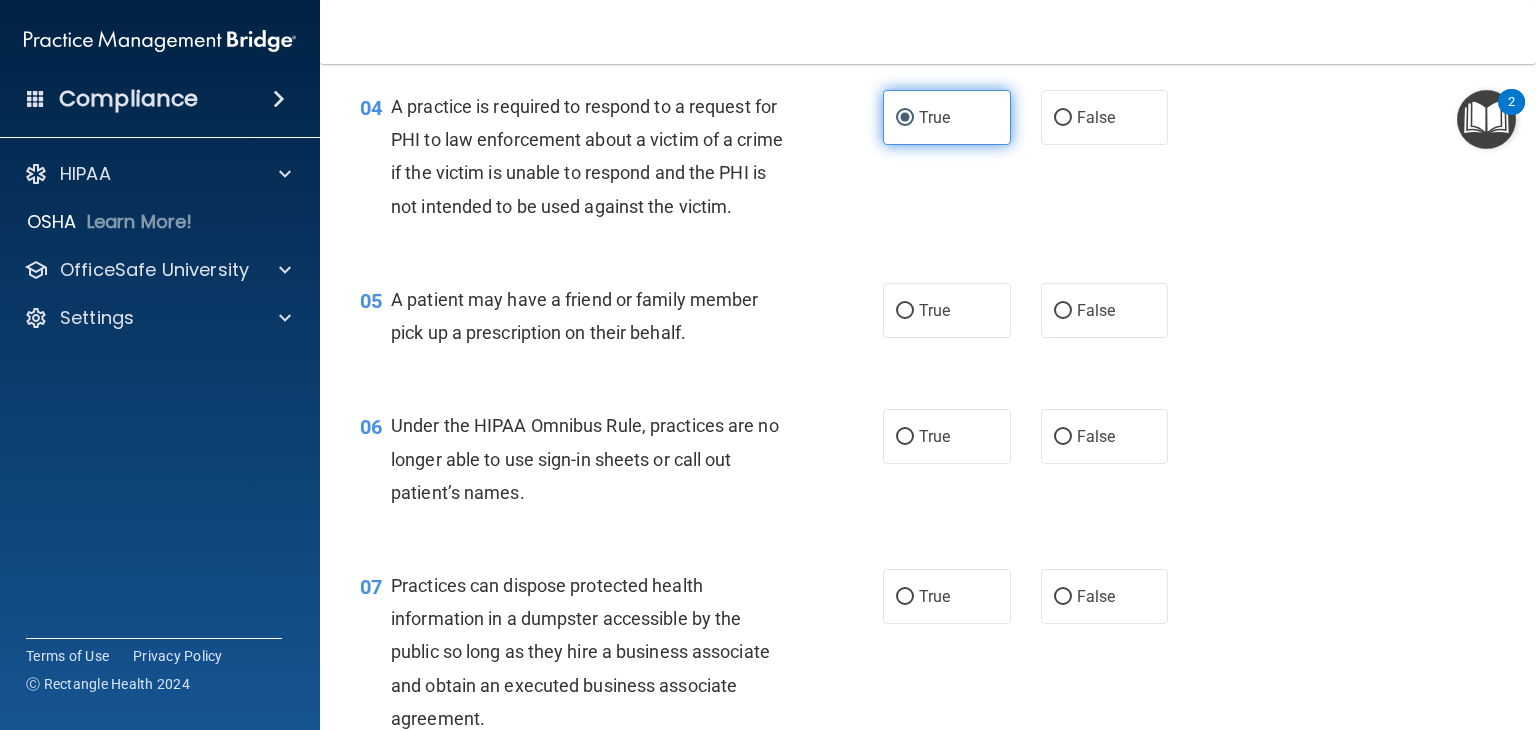 scroll, scrollTop: 648, scrollLeft: 0, axis: vertical 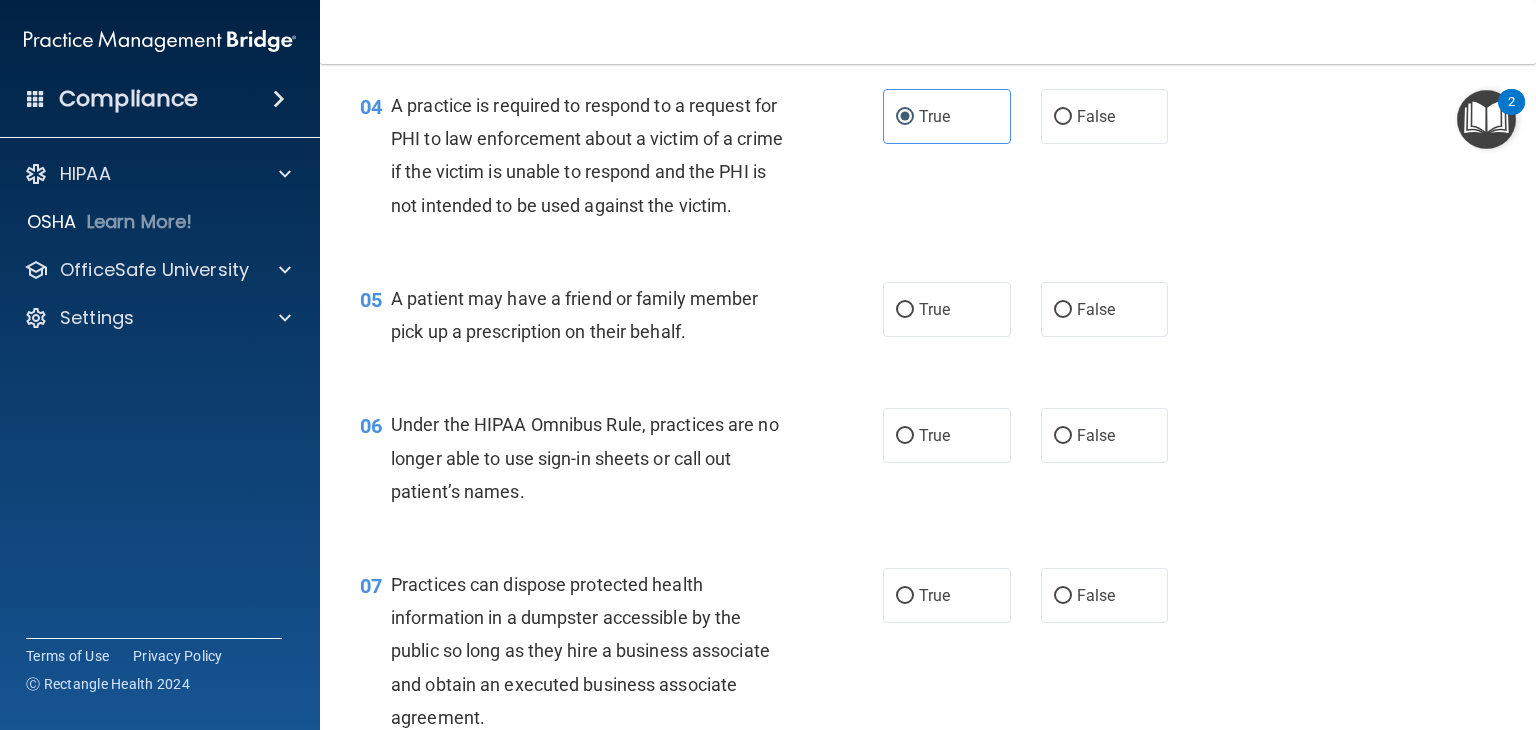 click on "A patient may have a friend or family member pick up a prescription on their behalf." at bounding box center (574, 315) 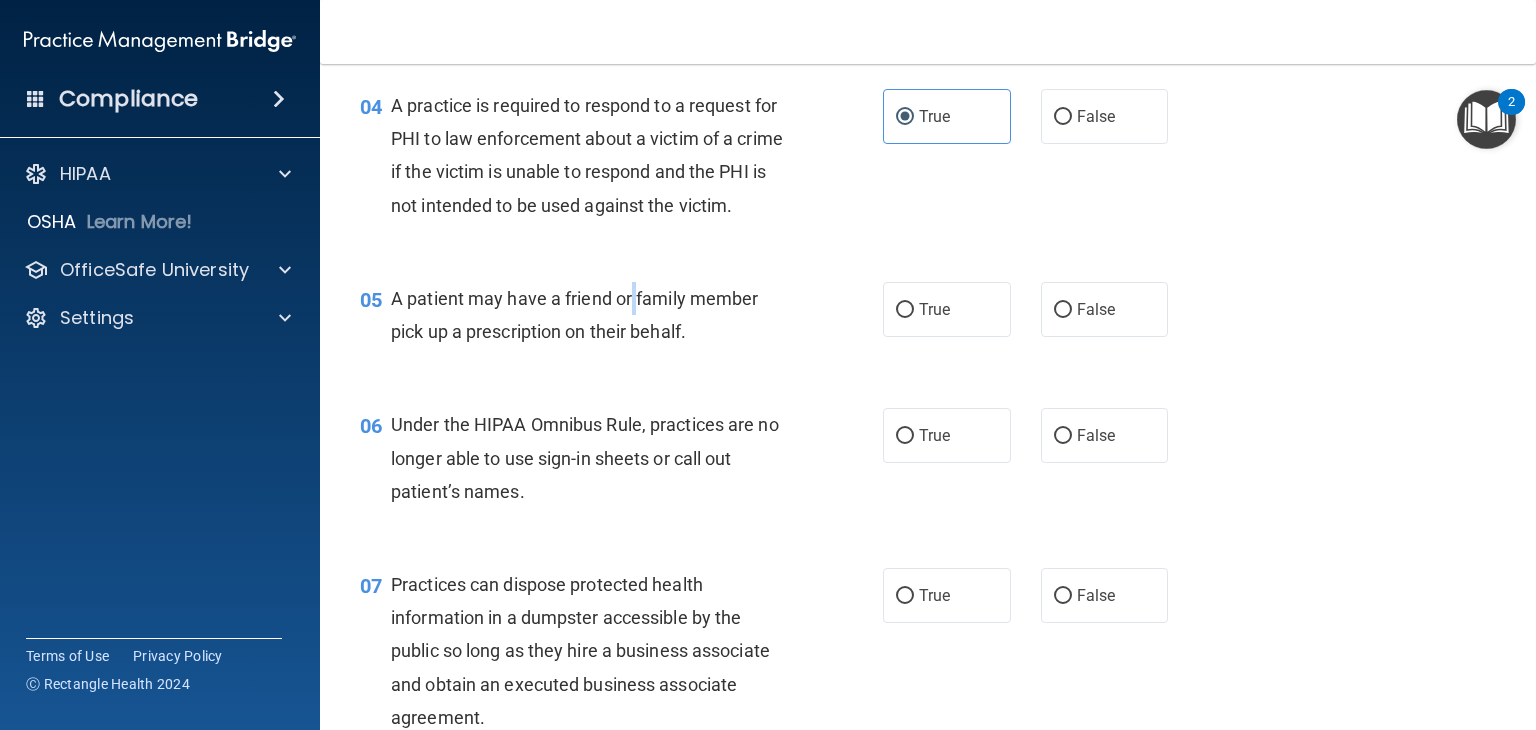 click on "A patient may have a friend or family member pick up a prescription on their behalf." at bounding box center [574, 315] 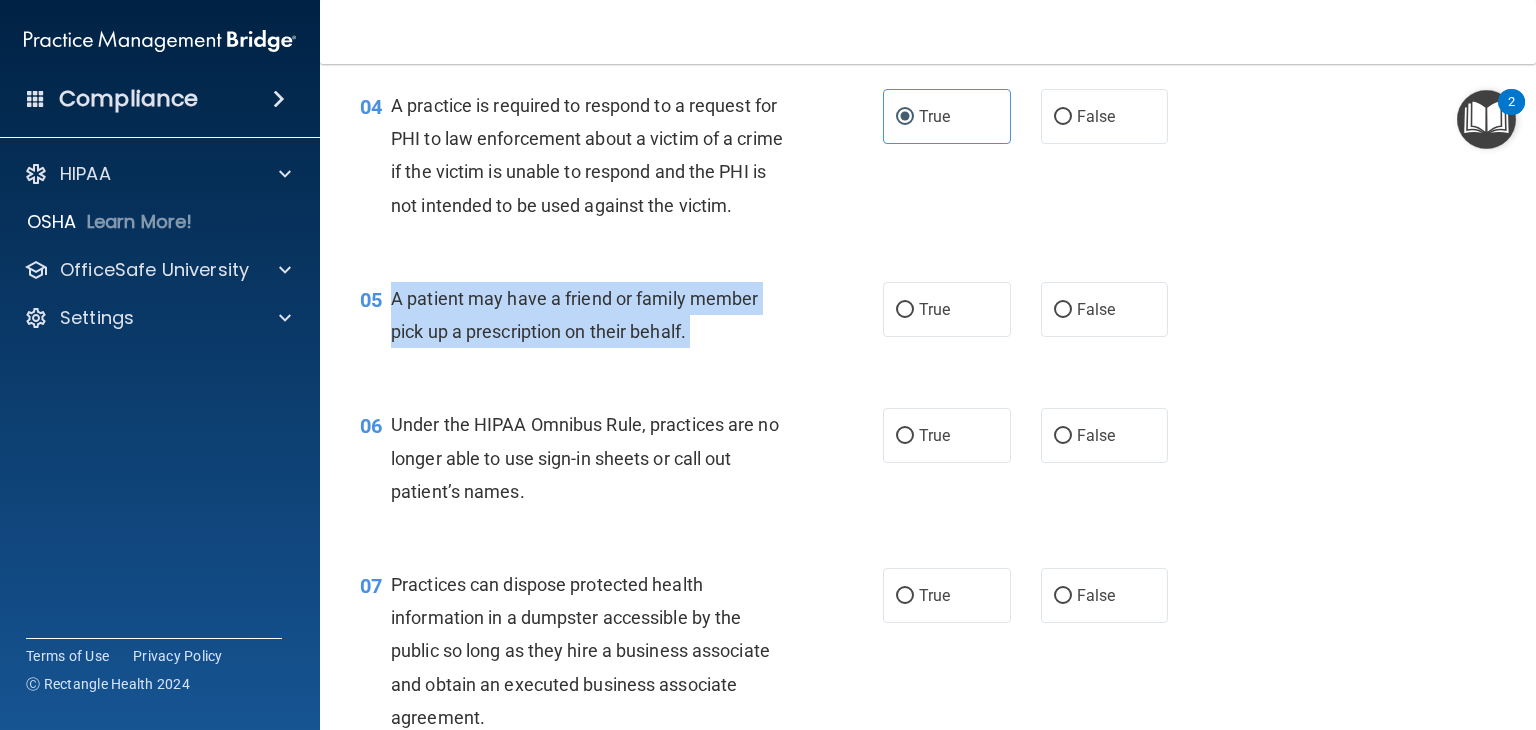 click on "A patient may have a friend or family member pick up a prescription on their behalf." at bounding box center (574, 315) 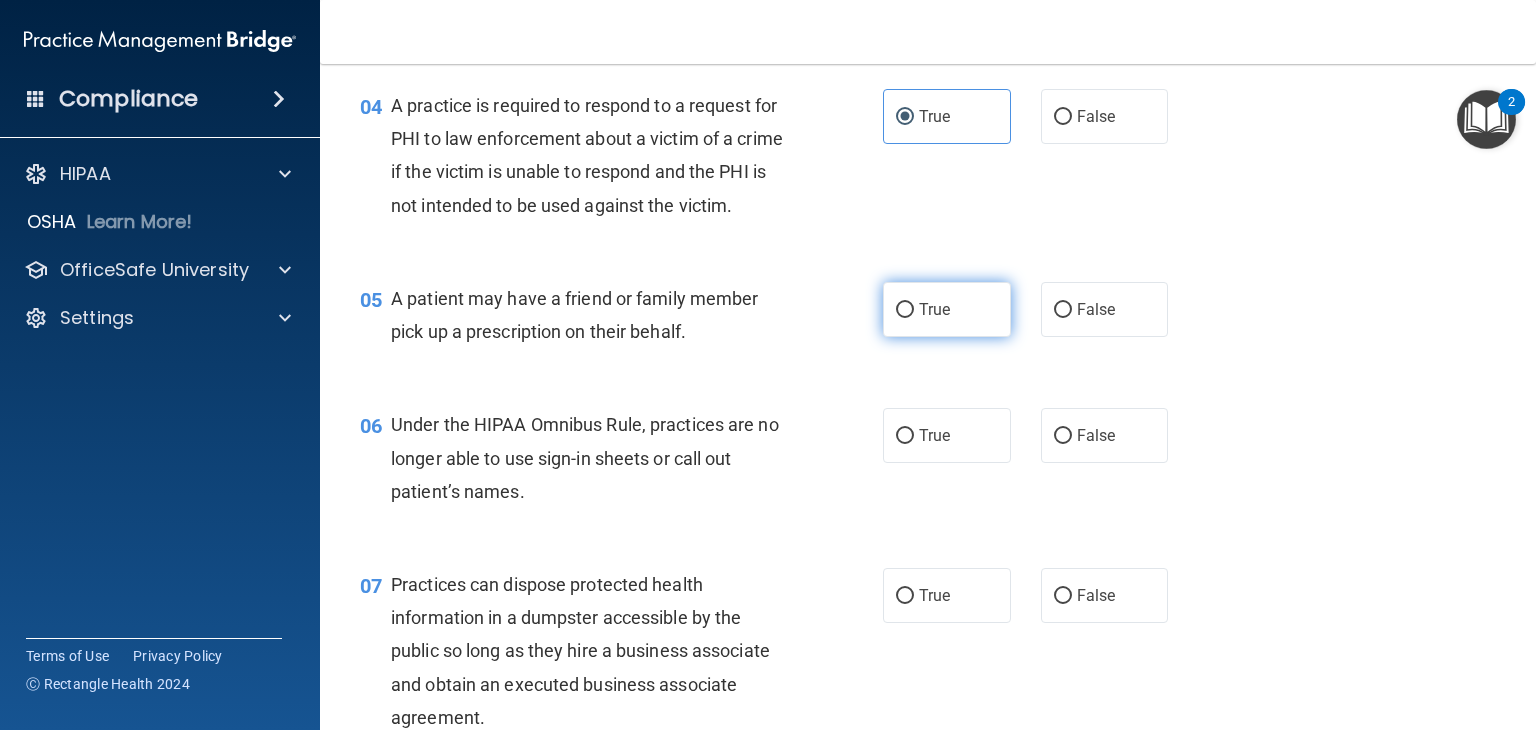 click on "True" at bounding box center (934, 309) 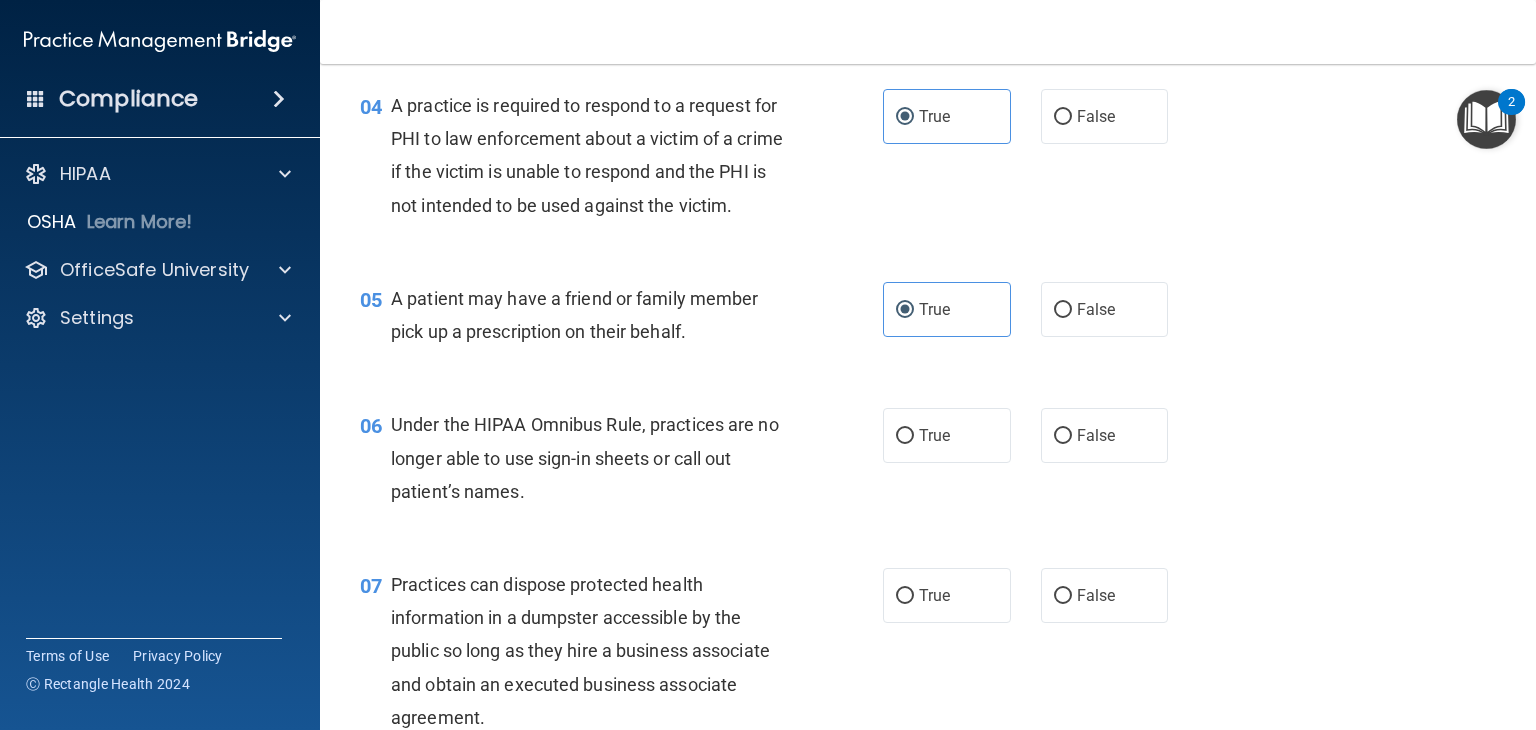 click on "Under the HIPAA Omnibus Rule, practices are no longer able to use sign-in sheets or call out patient’s names." at bounding box center [598, 458] 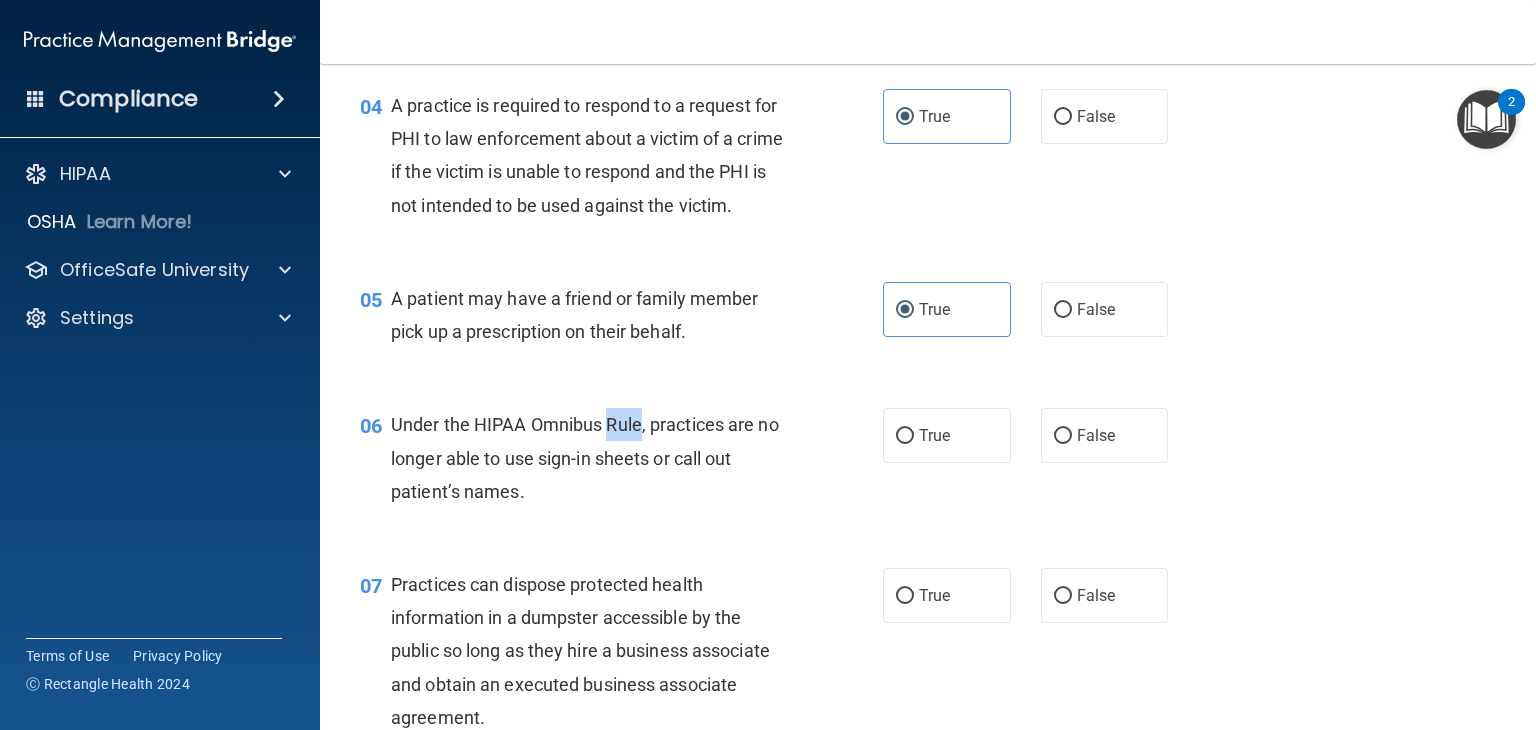 click on "Under the HIPAA Omnibus Rule, practices are no longer able to use sign-in sheets or call out patient’s names." at bounding box center [598, 458] 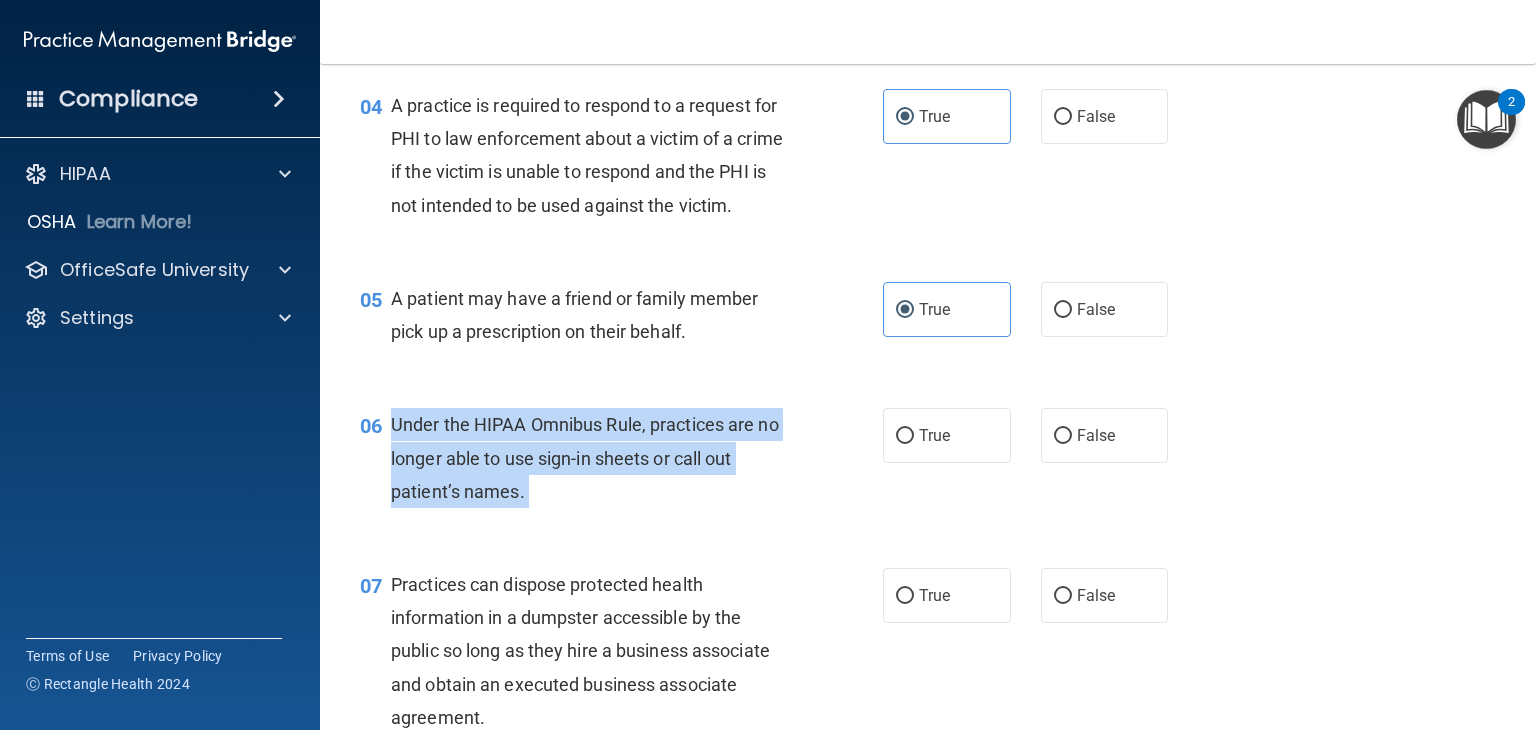 click on "Under the HIPAA Omnibus Rule, practices are no longer able to use sign-in sheets or call out patient’s names." at bounding box center (598, 458) 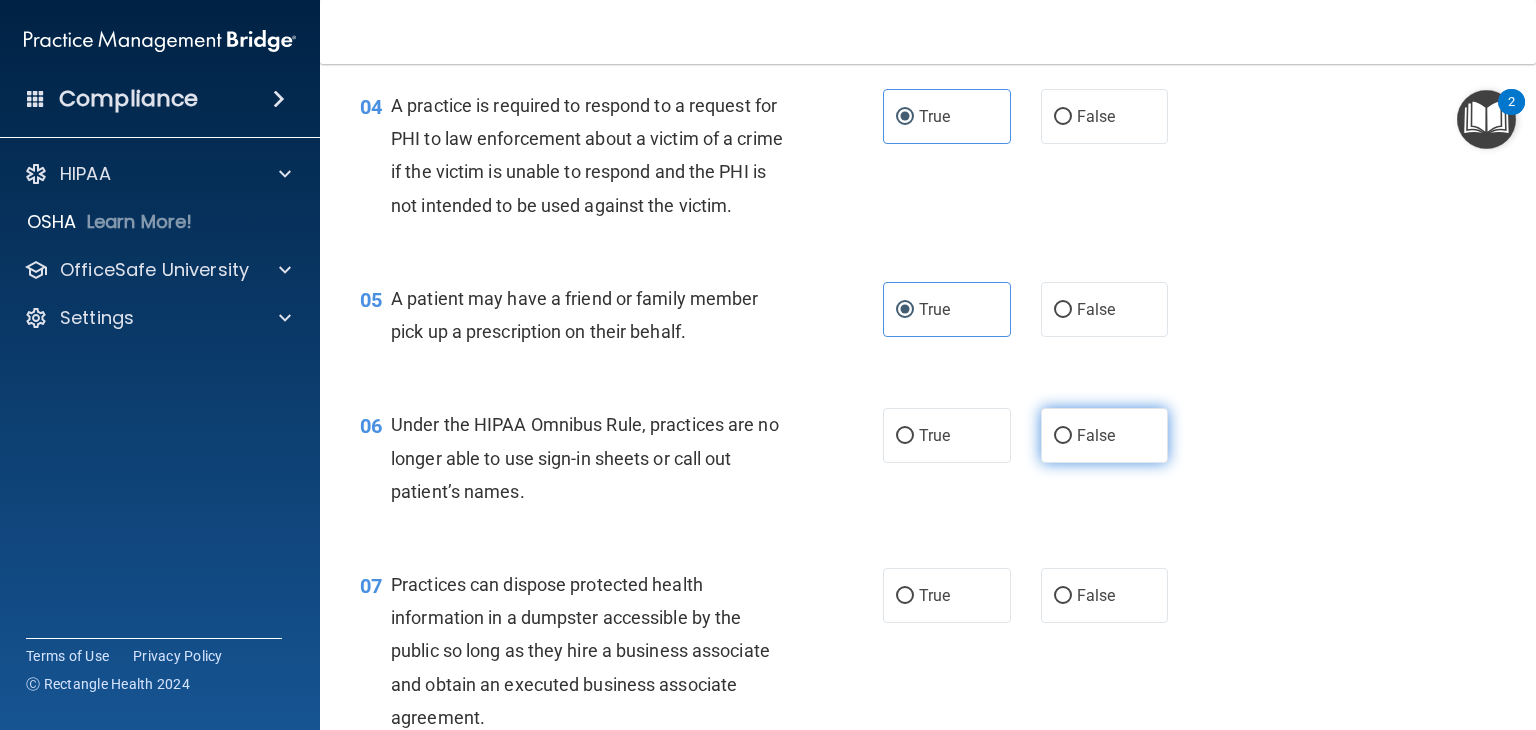 click on "False" at bounding box center (1105, 435) 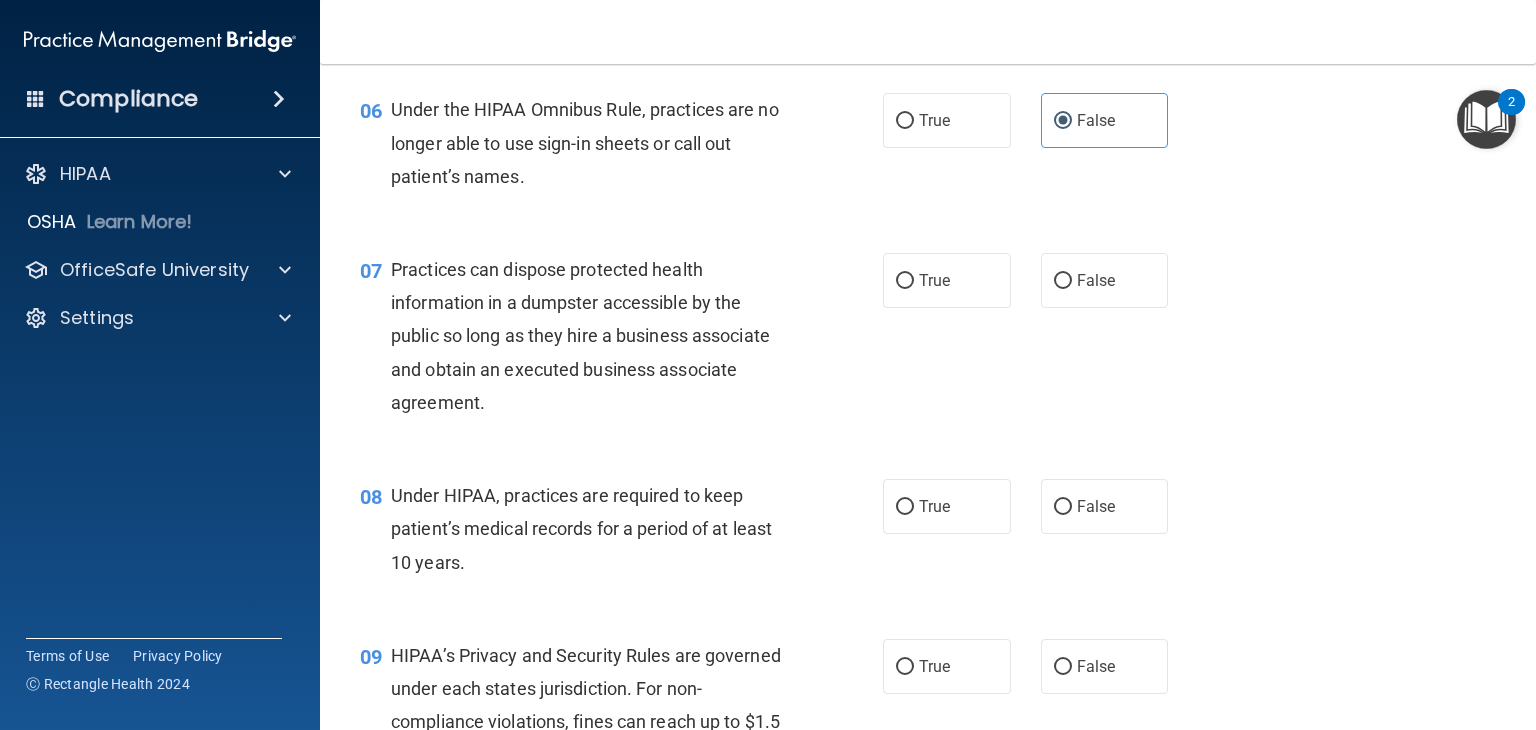 scroll, scrollTop: 991, scrollLeft: 0, axis: vertical 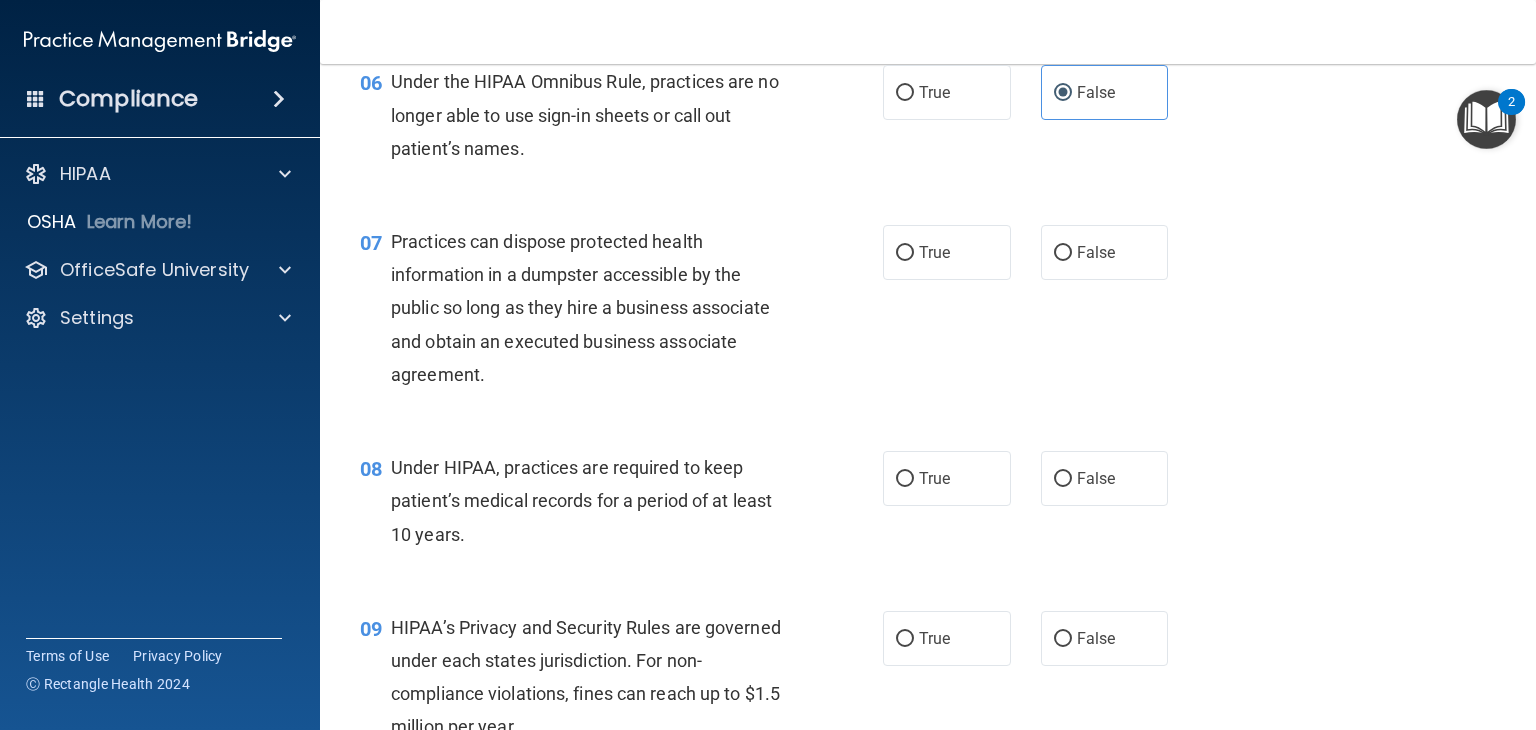 click on "Practices can dispose protected health information in a dumpster accessible by the public so long as they hire a business associate and obtain an executed business associate agreement." at bounding box center [580, 308] 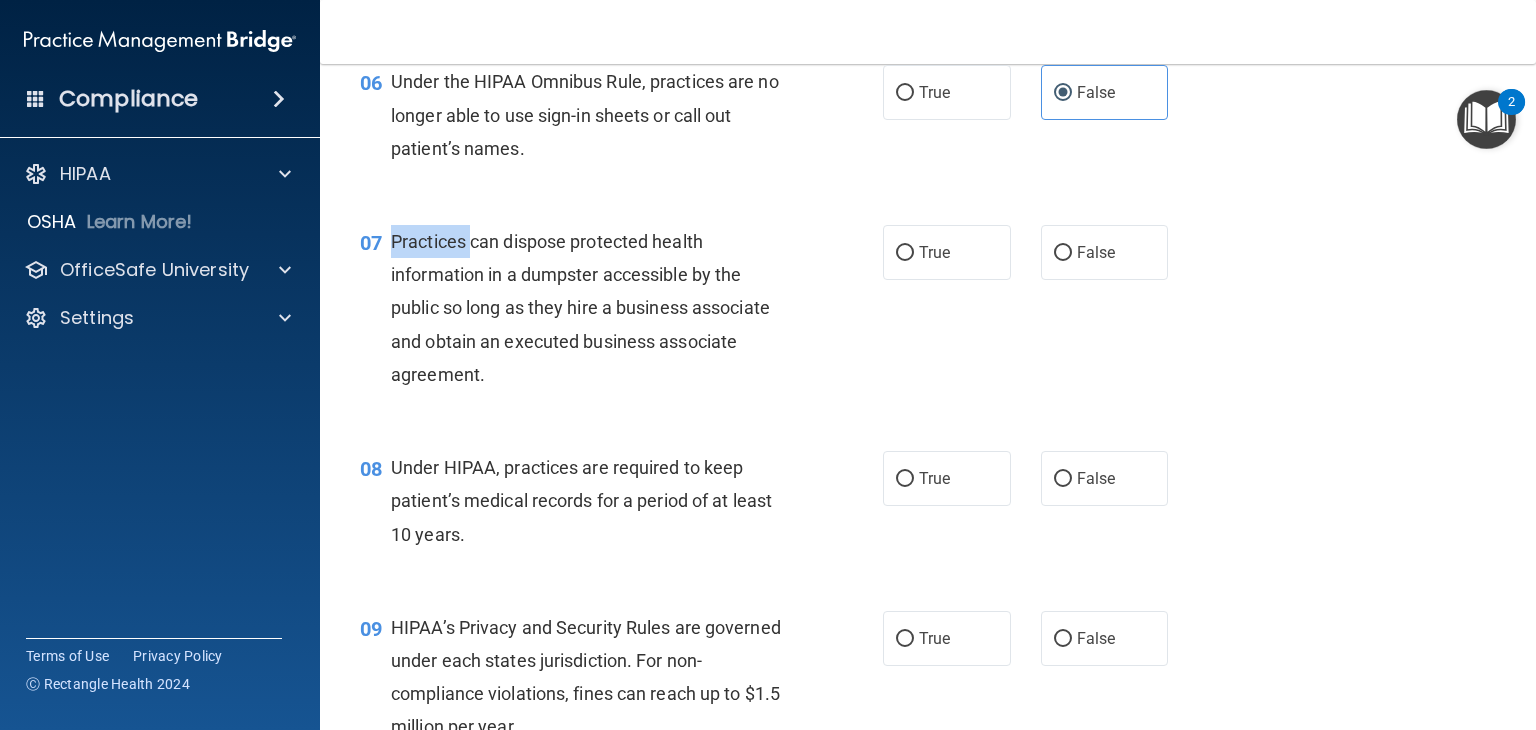 click on "Practices can dispose protected health information in a dumpster accessible by the public so long as they hire a business associate and obtain an executed business associate agreement." at bounding box center (580, 308) 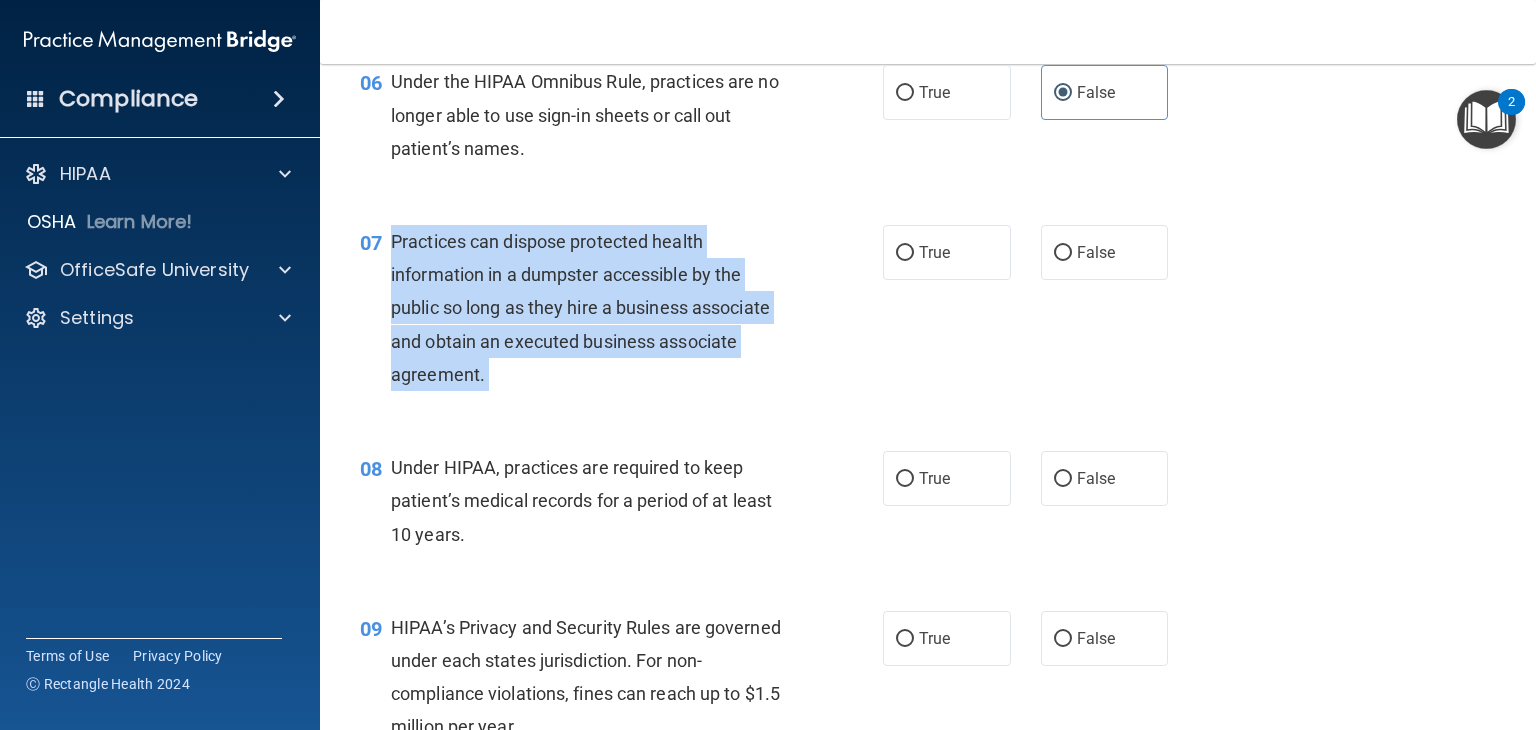 click on "Practices can dispose protected health information in a dumpster accessible by the public so long as they hire a business associate and obtain an executed business associate agreement." at bounding box center [580, 308] 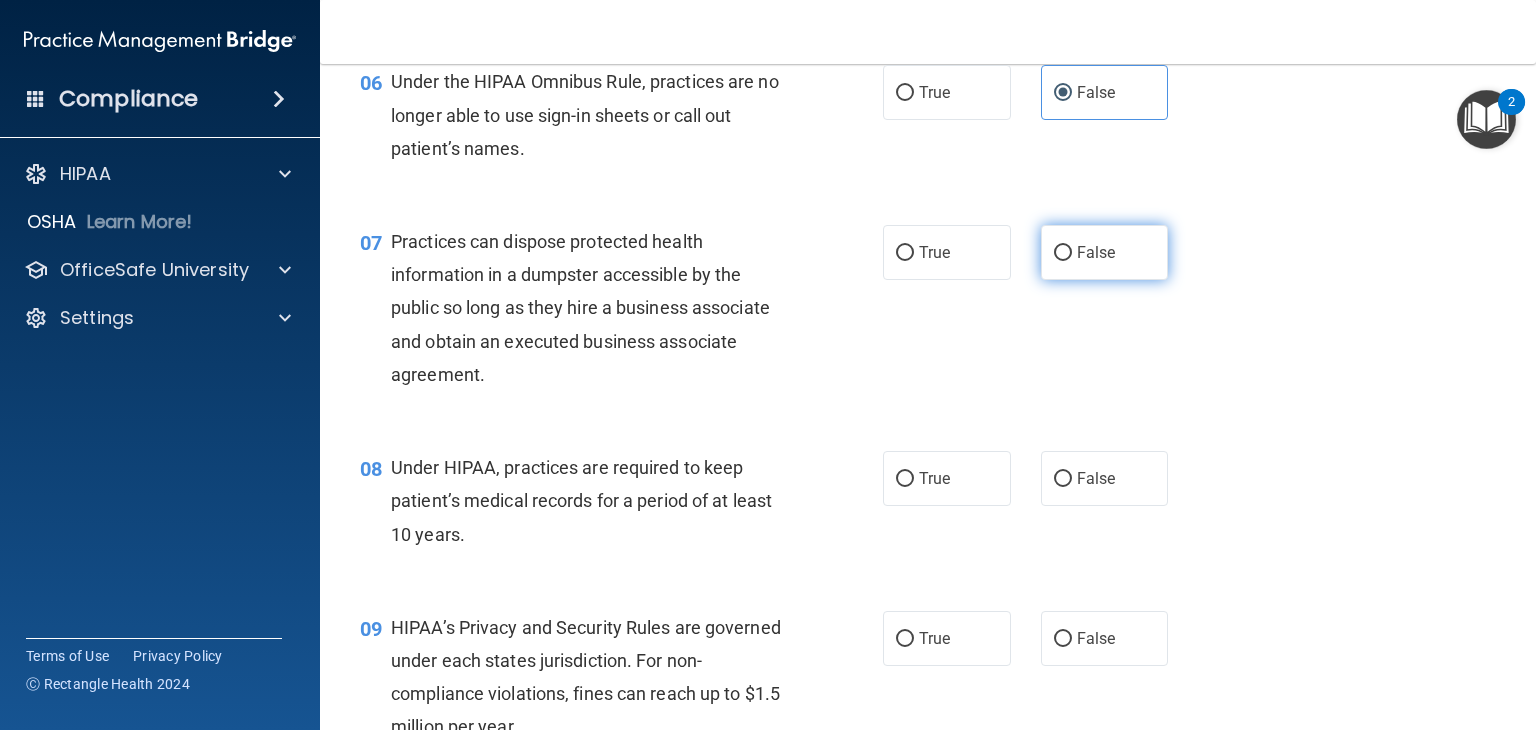 click on "False" at bounding box center (1096, 252) 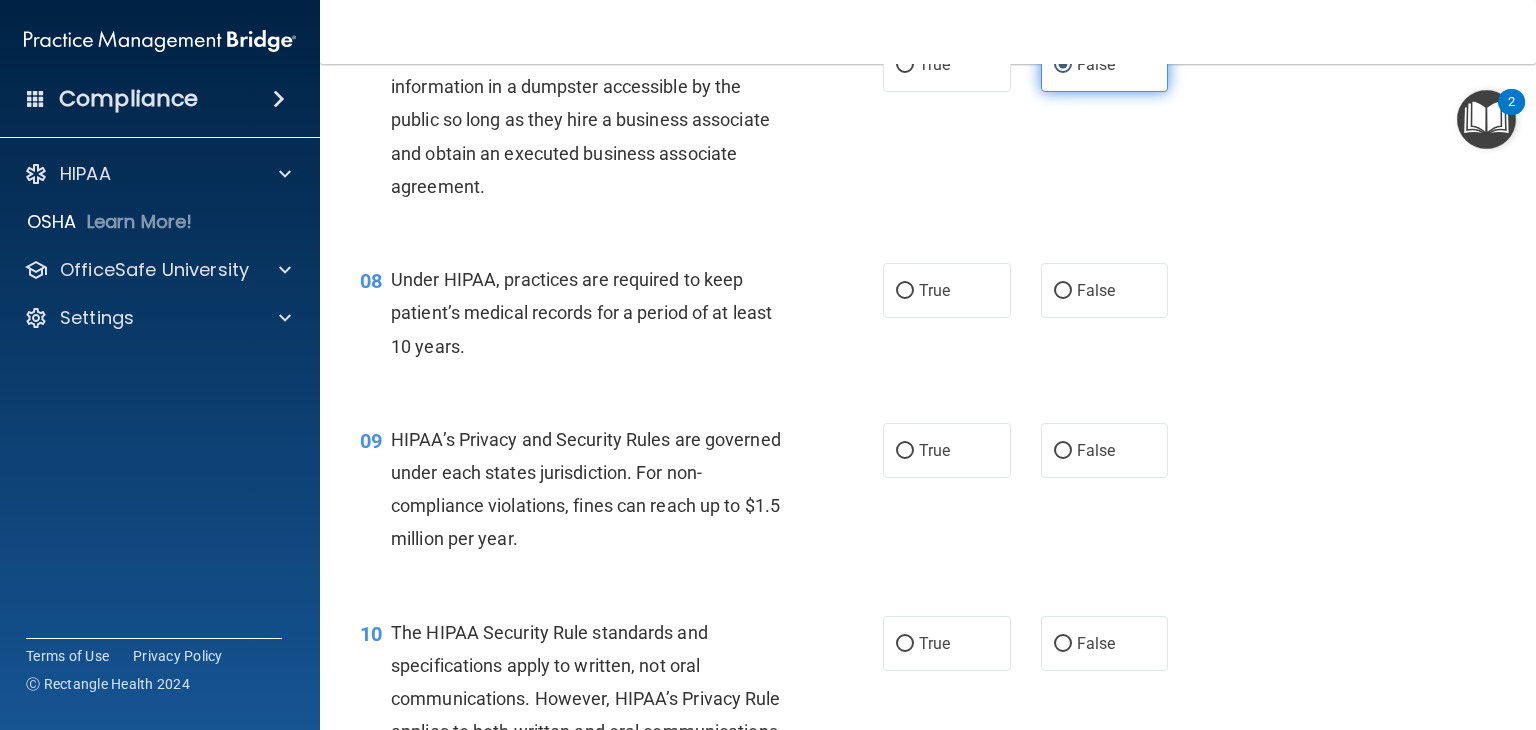 scroll, scrollTop: 1191, scrollLeft: 0, axis: vertical 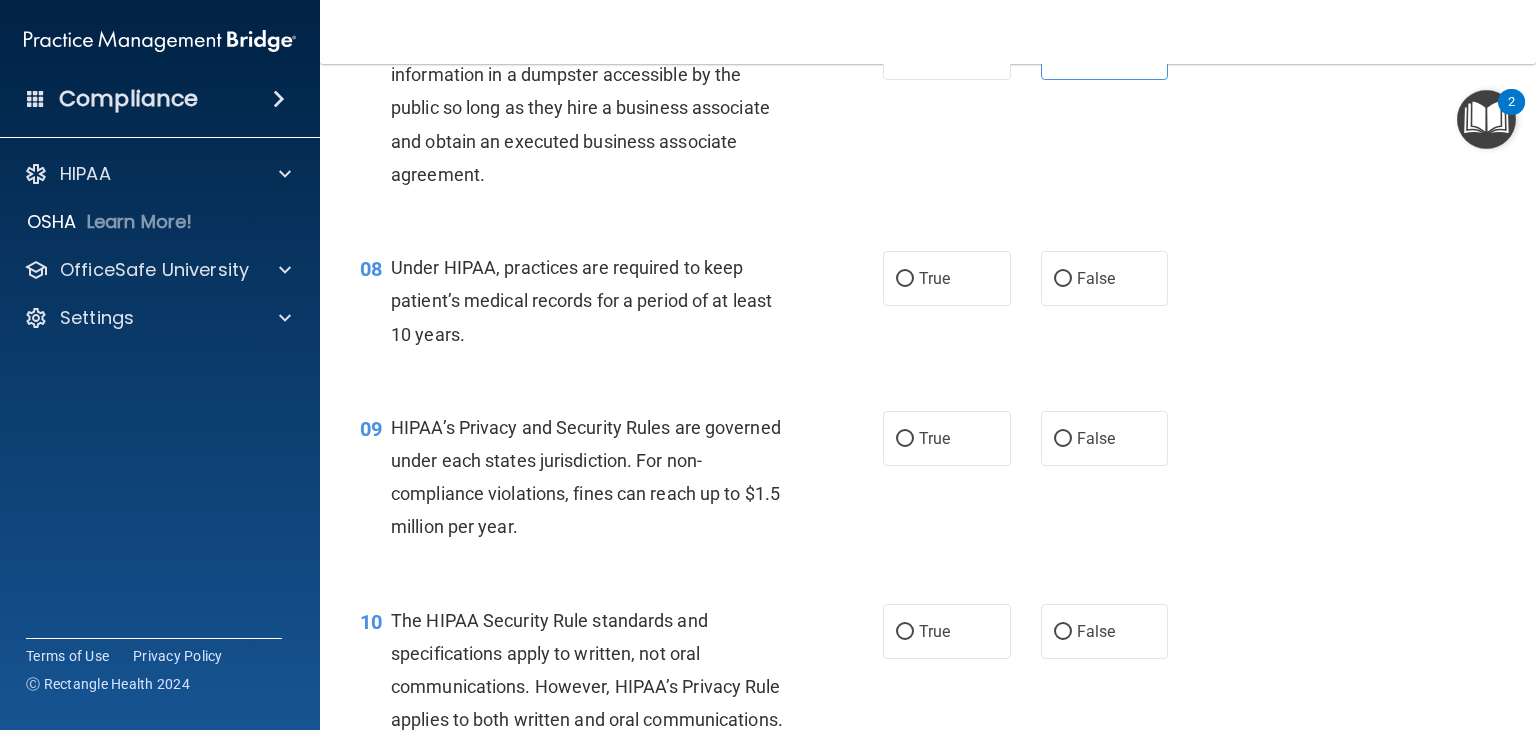 click on "Under HIPAA, practices are required to keep patient’s medical records for a period of at least 10 years." at bounding box center [581, 300] 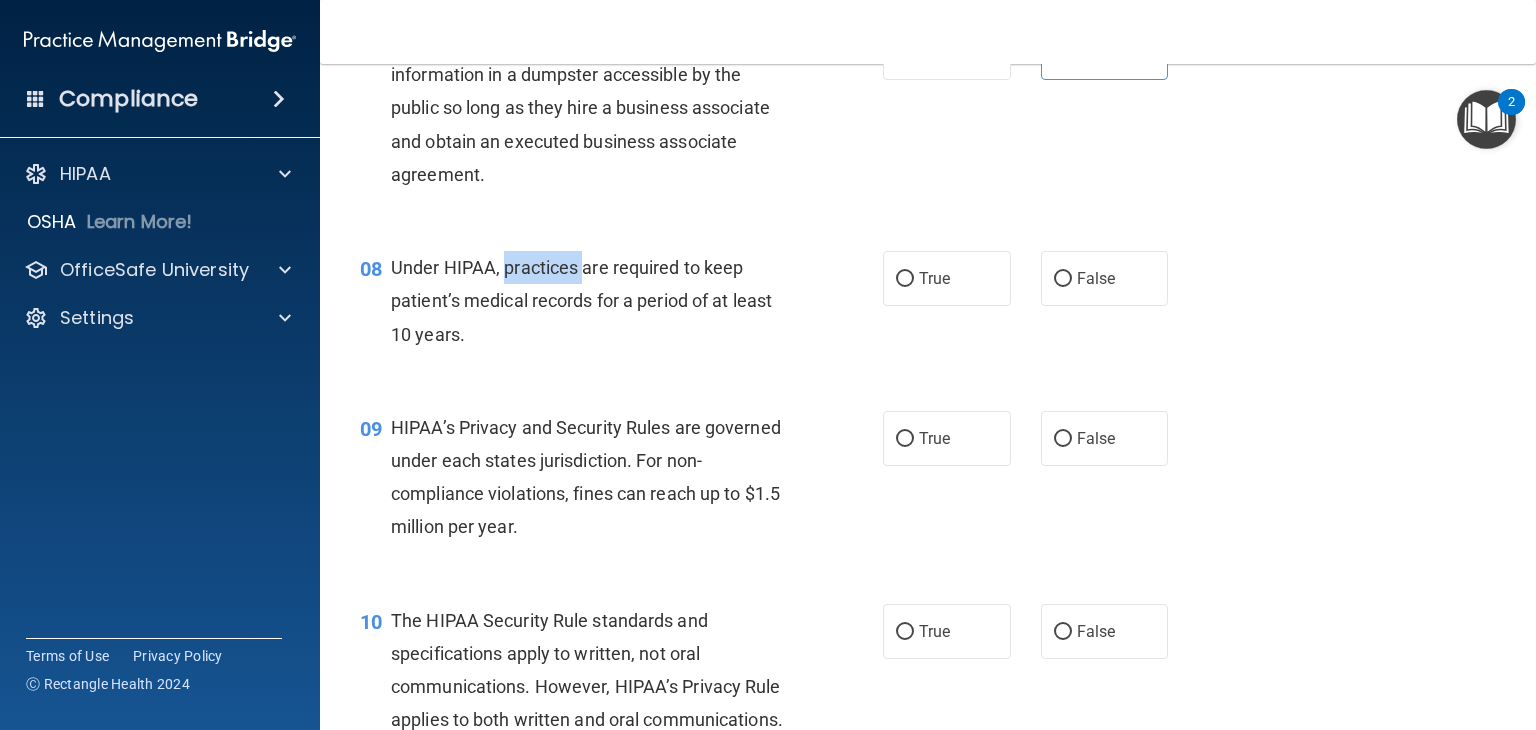 click on "Under HIPAA, practices are required to keep patient’s medical records for a period of at least 10 years." at bounding box center [581, 300] 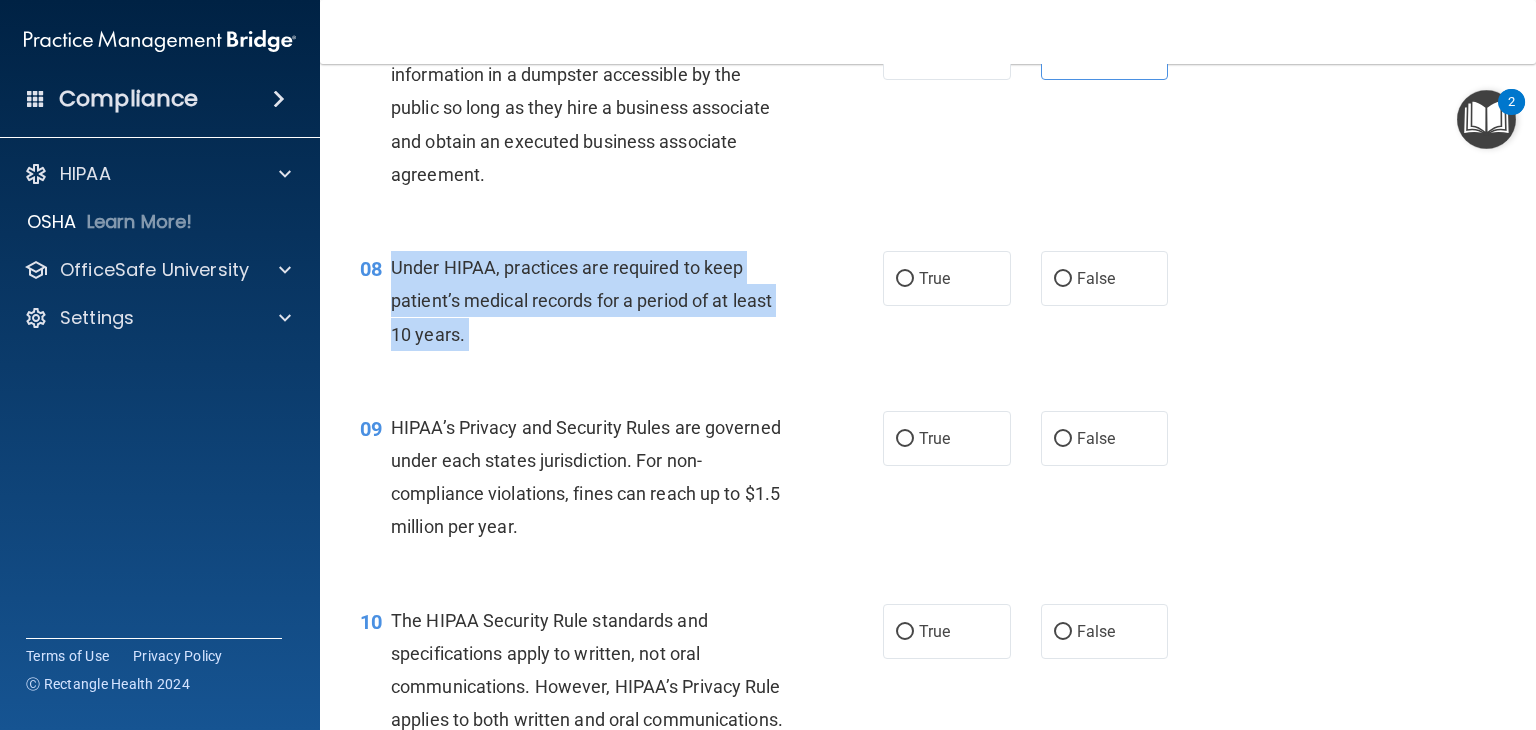 click on "Under HIPAA, practices are required to keep patient’s medical records for a period of at least 10 years." at bounding box center (581, 300) 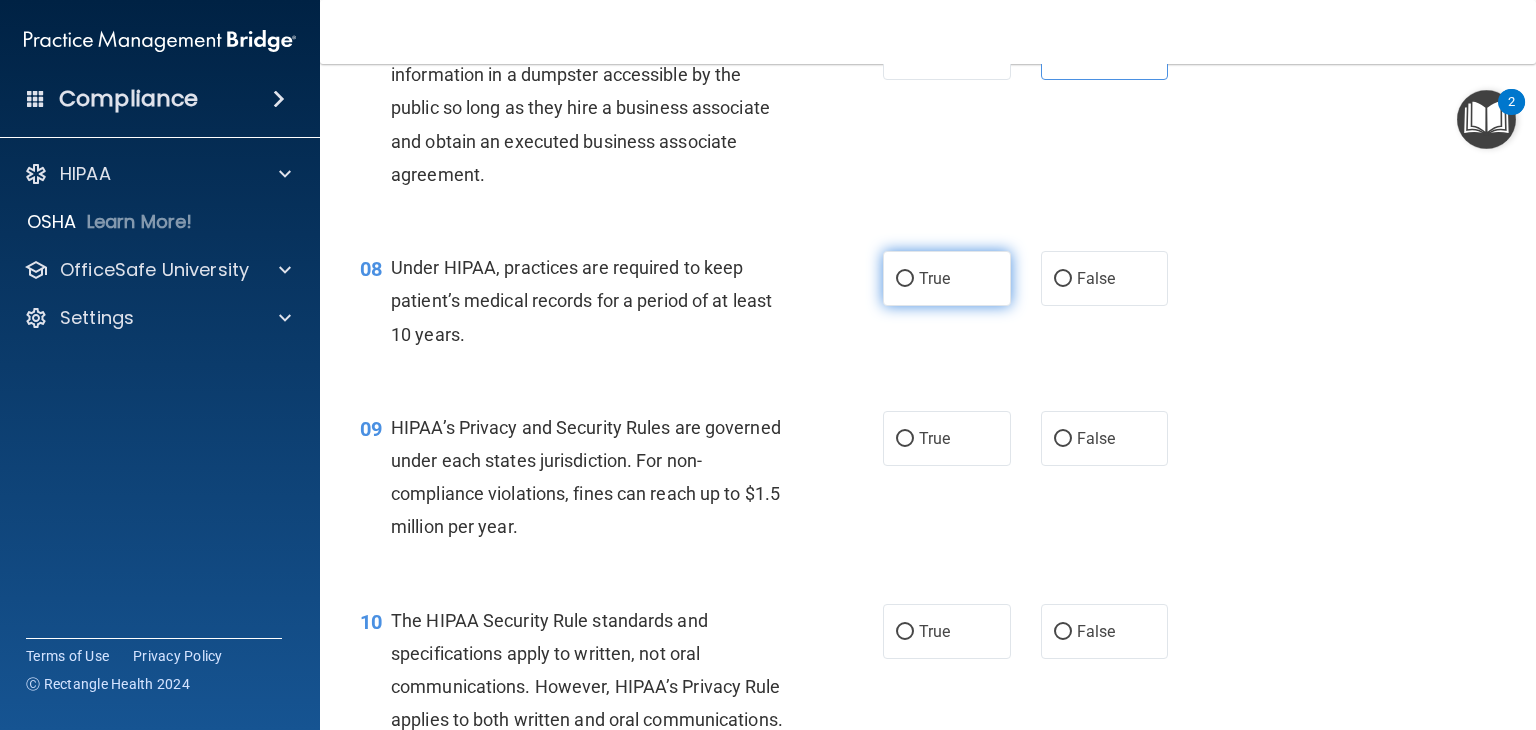 click on "True" at bounding box center (934, 278) 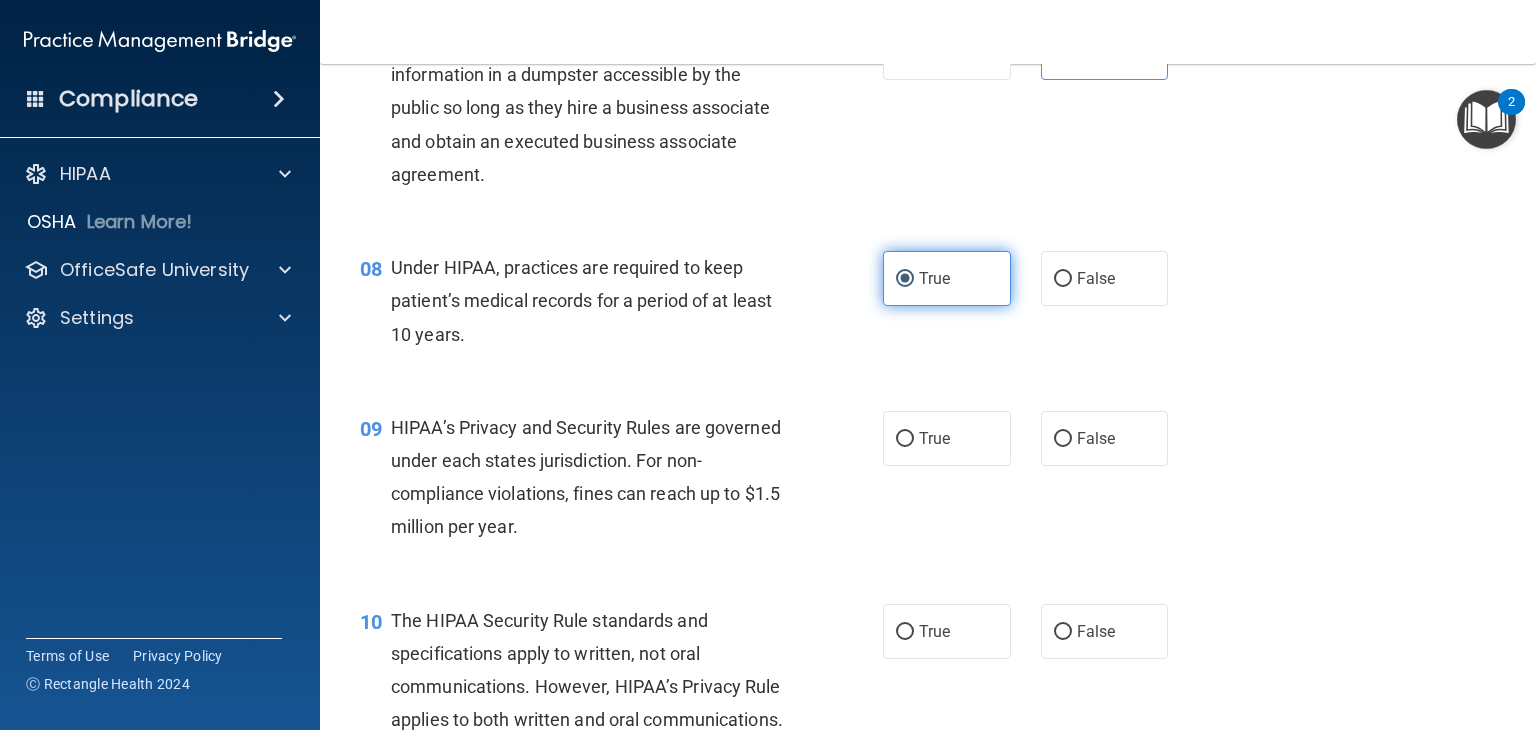 click on "True" at bounding box center (905, 279) 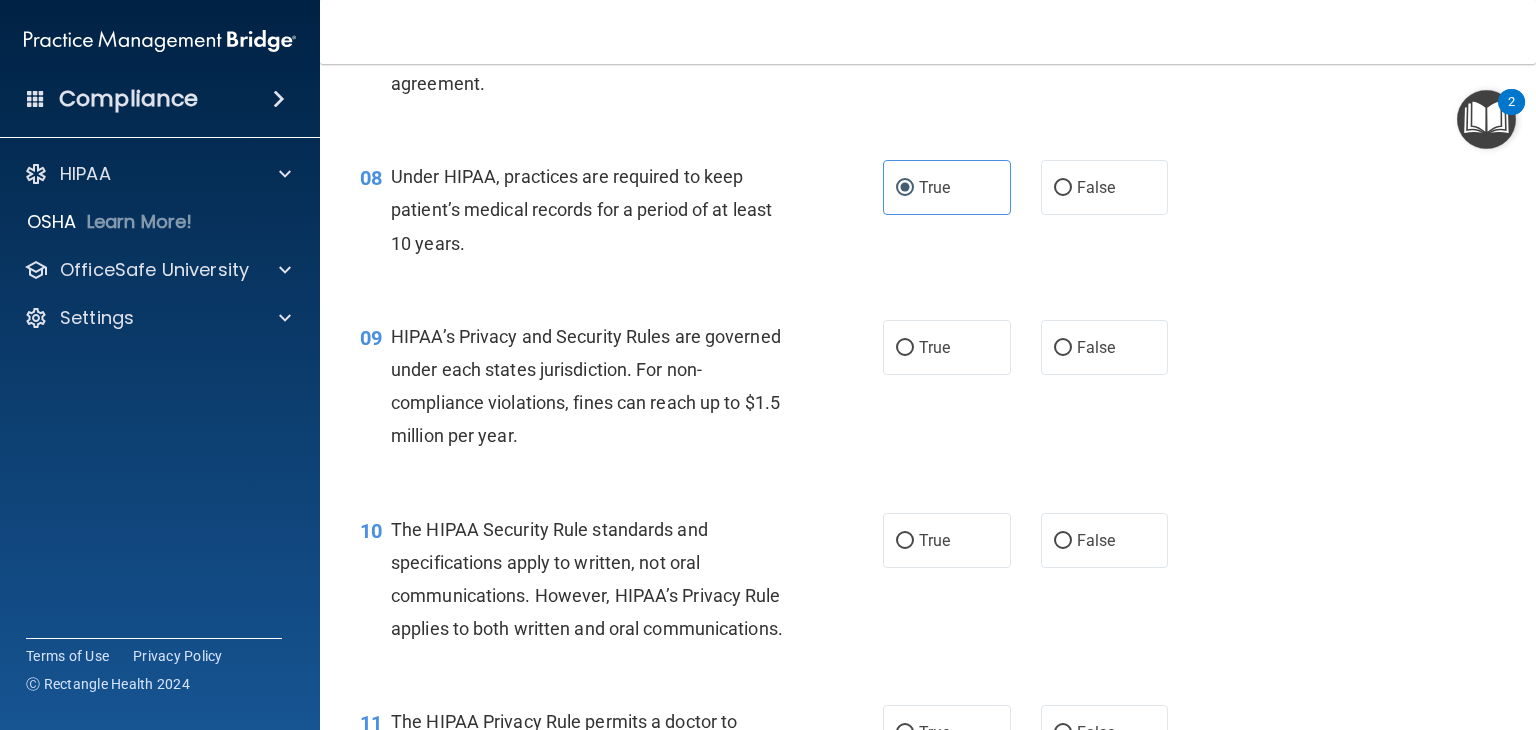 scroll, scrollTop: 1290, scrollLeft: 0, axis: vertical 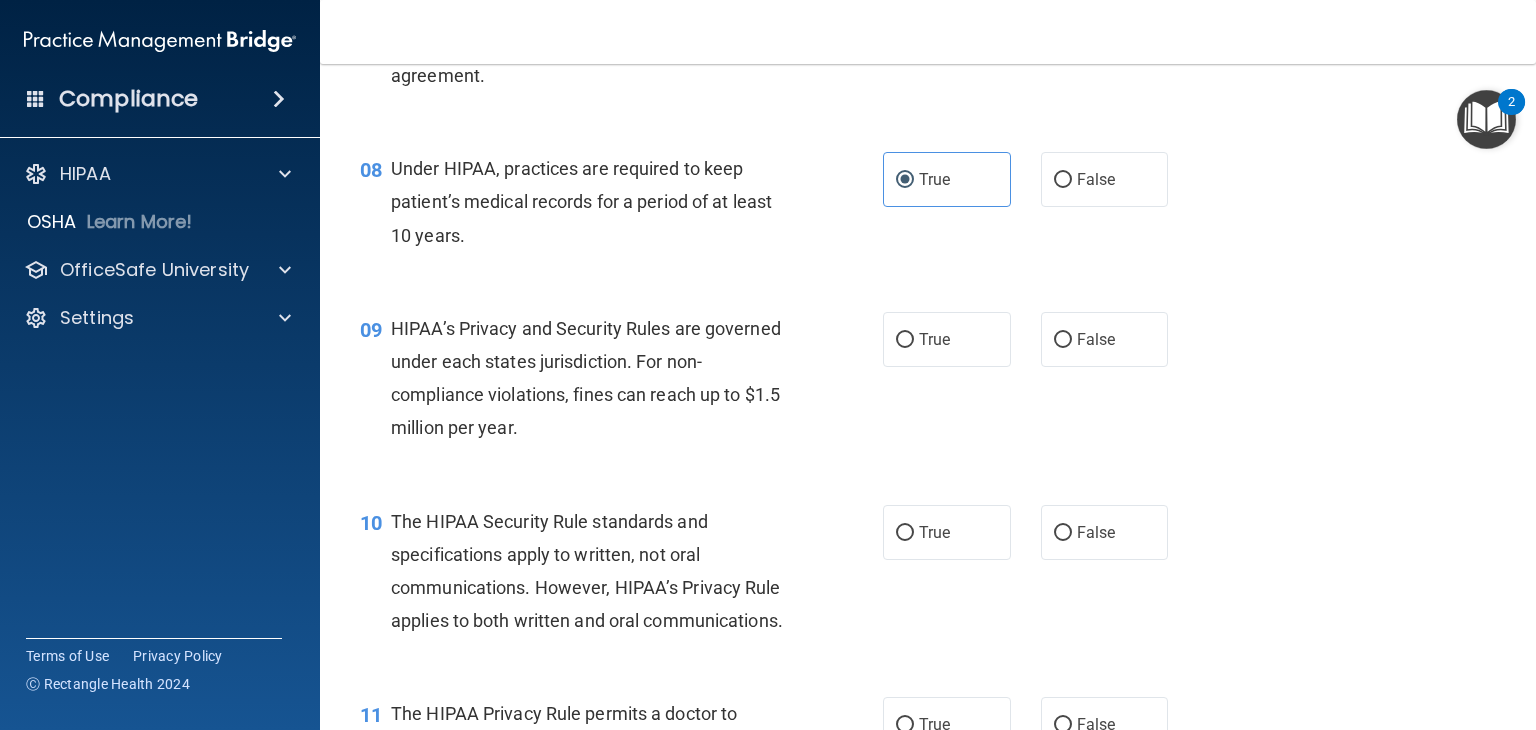 click on "HIPAA’s Privacy and Security Rules are governed under each states jurisdiction.  For non-compliance violations, fines can reach up to $1.5 million per year." at bounding box center (586, 378) 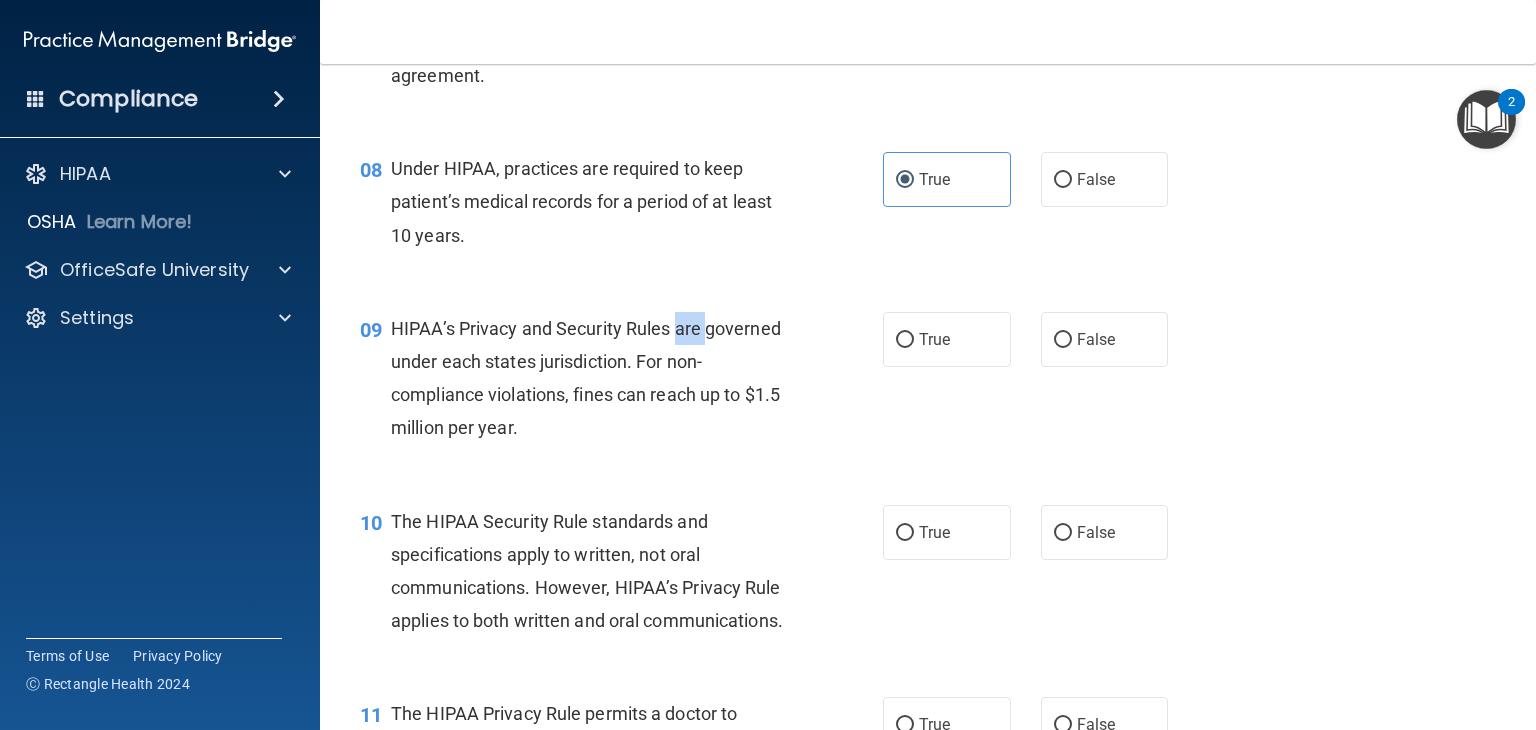 click on "HIPAA’s Privacy and Security Rules are governed under each states jurisdiction.  For non-compliance violations, fines can reach up to $1.5 million per year." at bounding box center (586, 378) 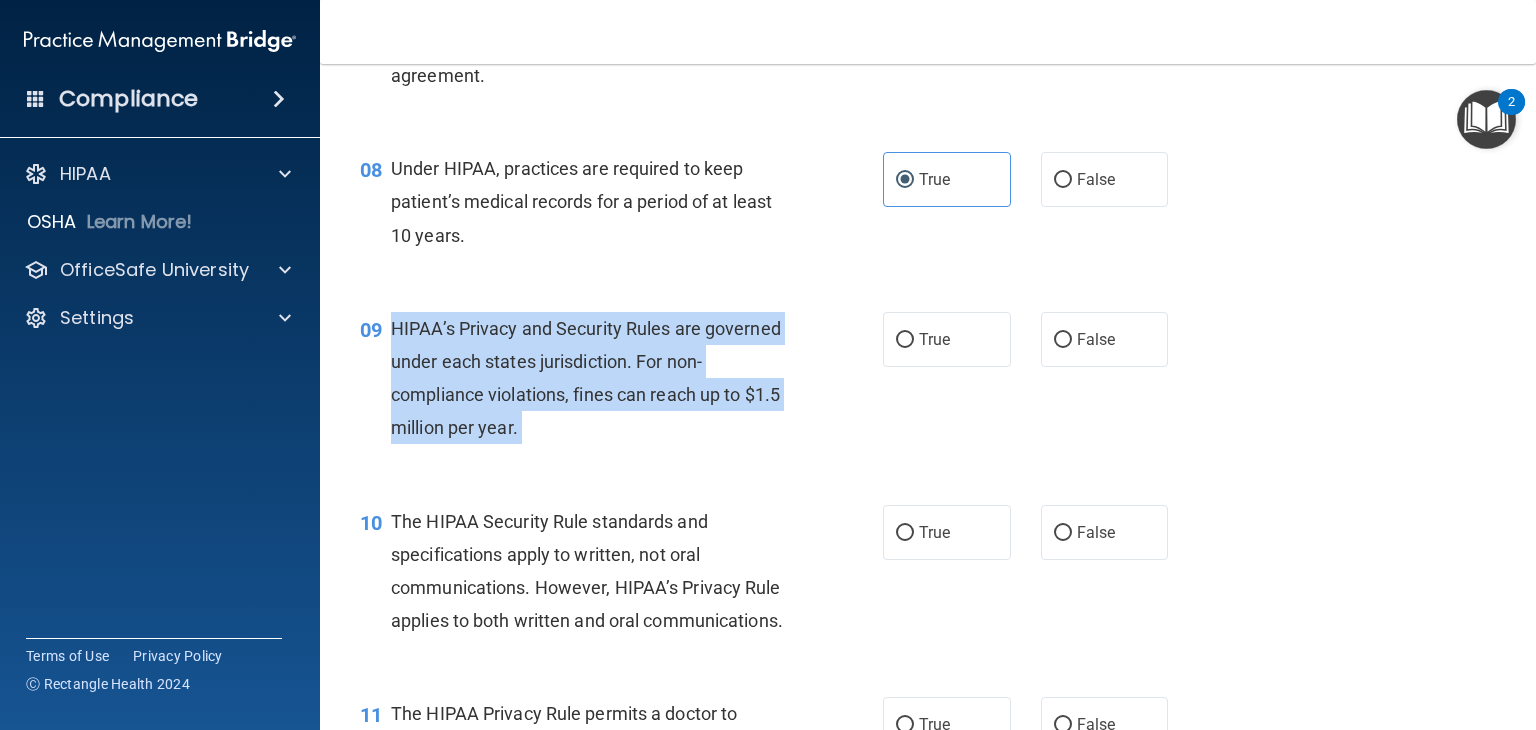 click on "HIPAA’s Privacy and Security Rules are governed under each states jurisdiction.  For non-compliance violations, fines can reach up to $1.5 million per year." at bounding box center (586, 378) 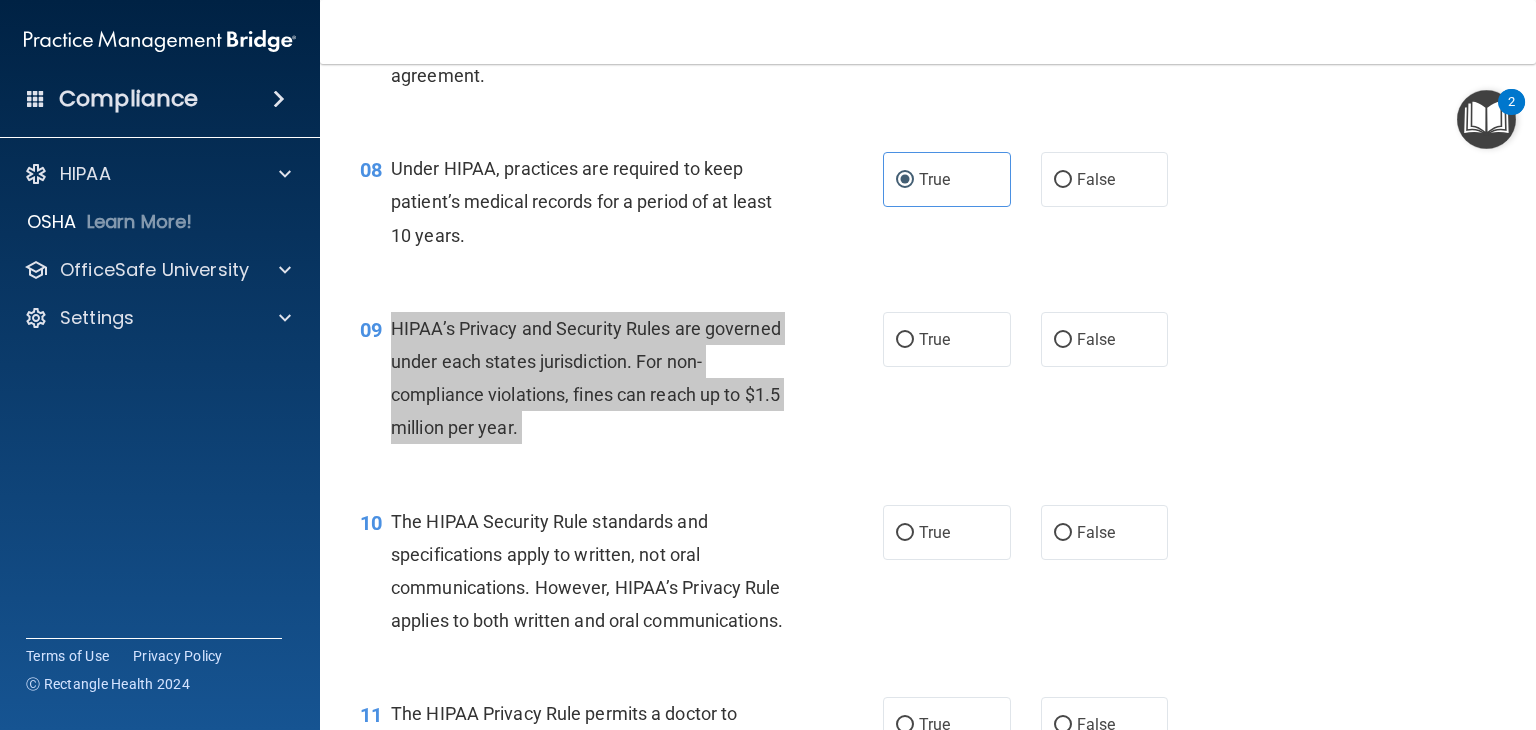 scroll, scrollTop: 1290, scrollLeft: 0, axis: vertical 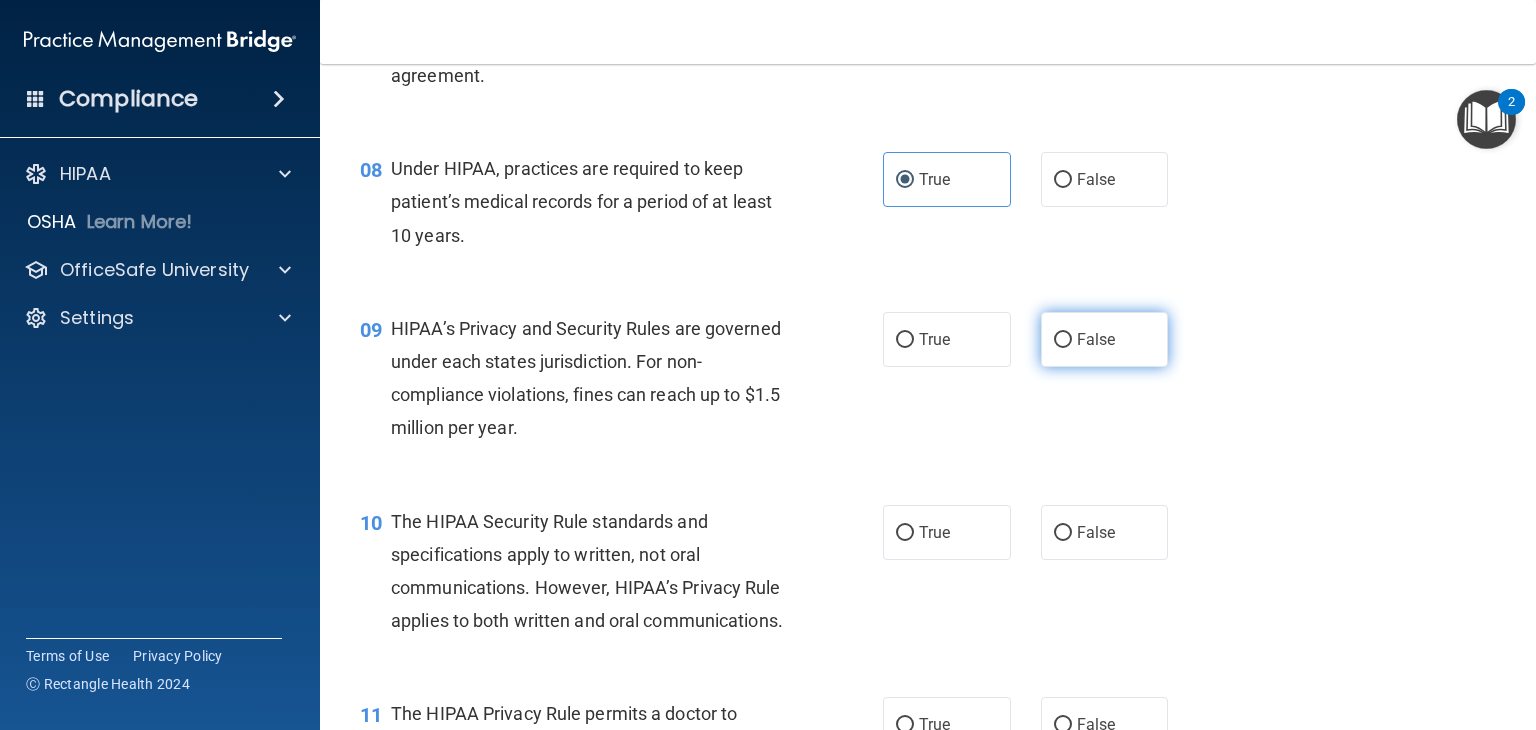 click on "False" at bounding box center (1105, 339) 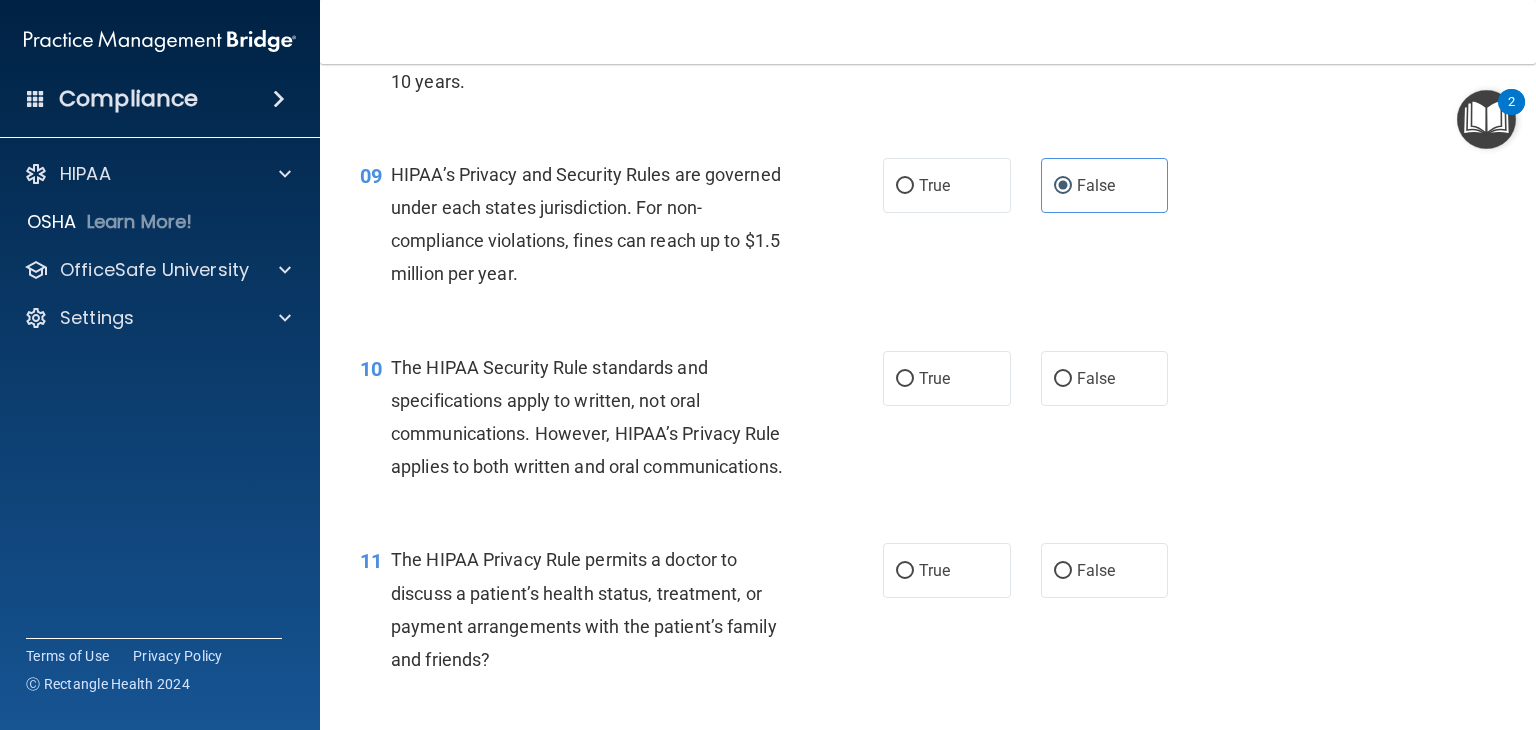 scroll, scrollTop: 1446, scrollLeft: 0, axis: vertical 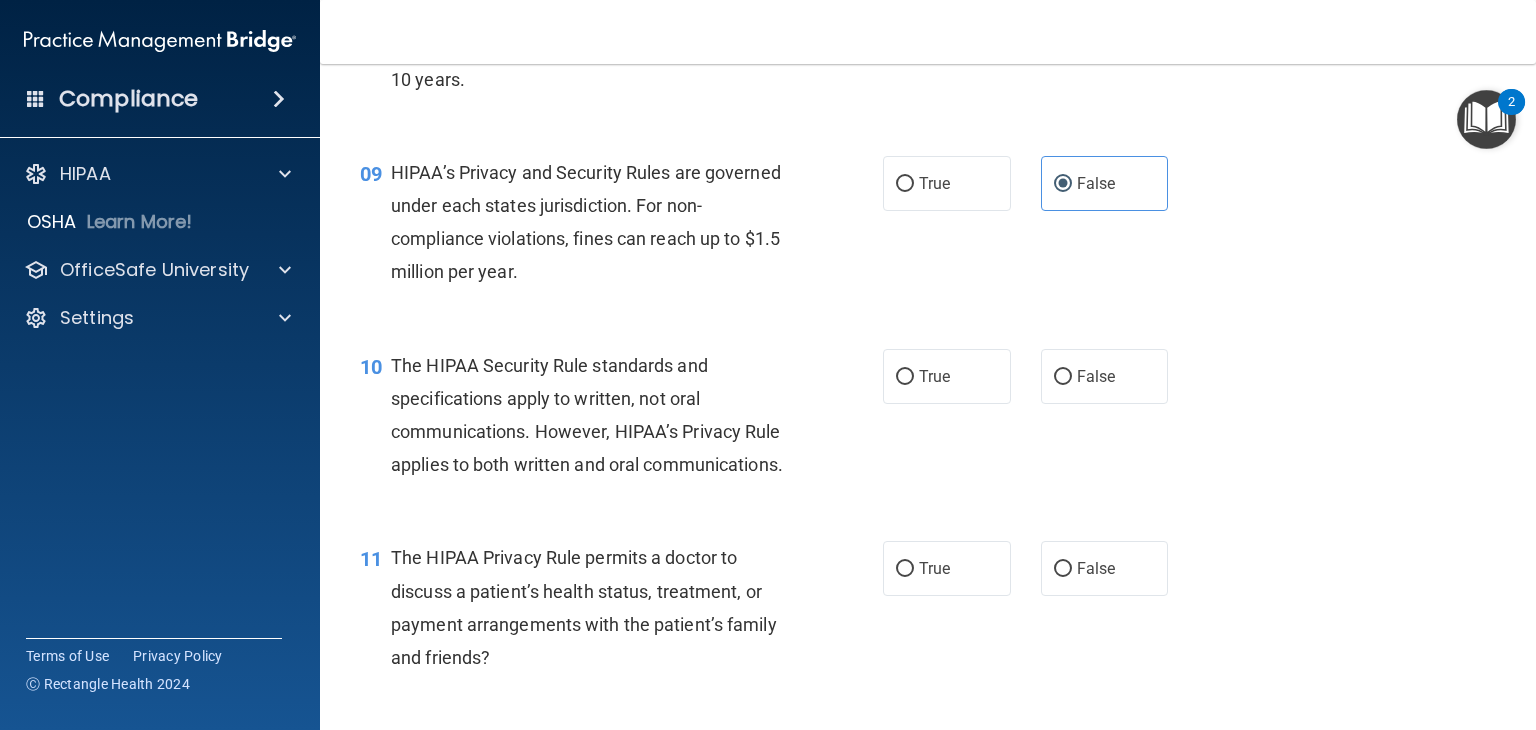 click on "The HIPAA Security Rule standards and specifications apply to written, not oral communications. However, HIPAA’s Privacy Rule applies to both written and oral communications." at bounding box center [598, 415] 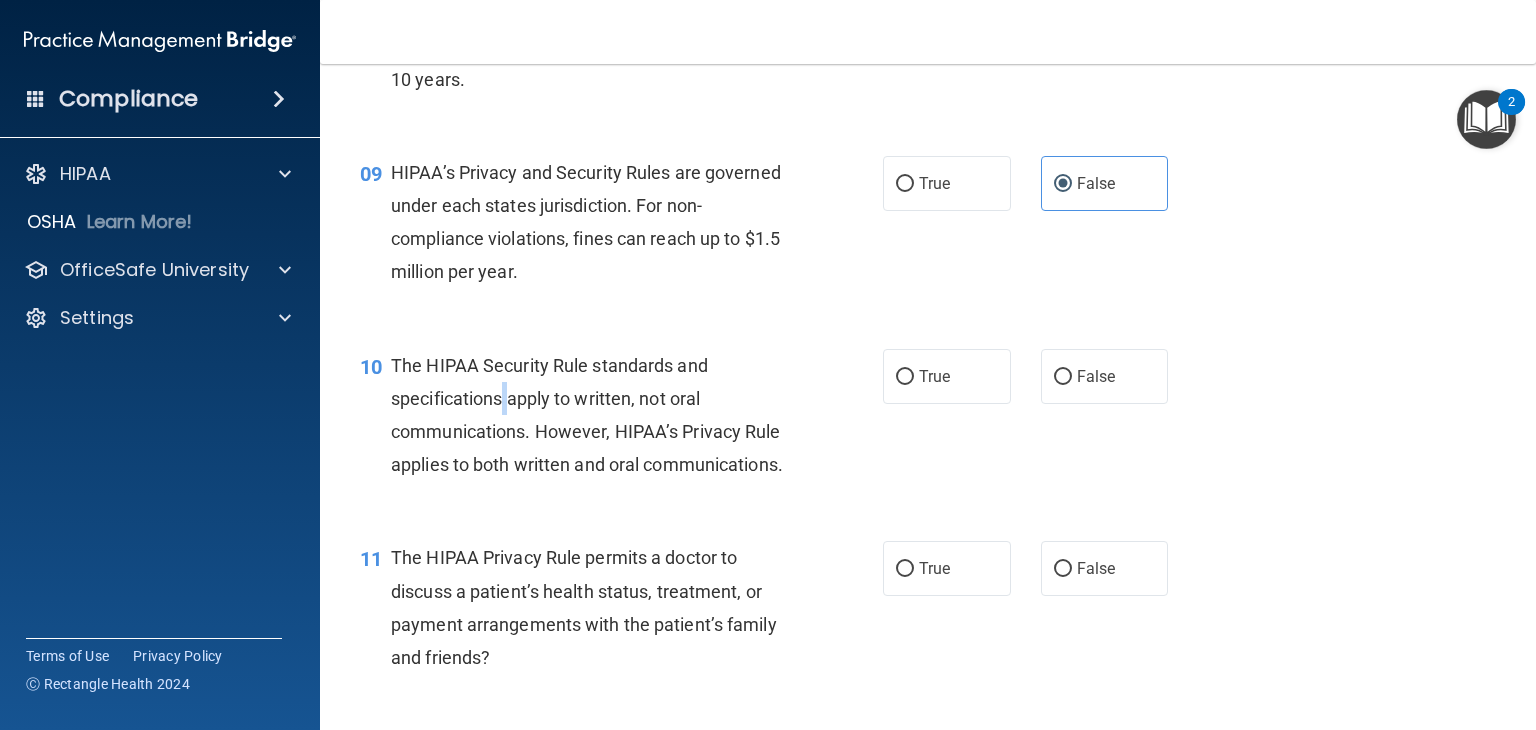 click on "The HIPAA Security Rule standards and specifications apply to written, not oral communications. However, HIPAA’s Privacy Rule applies to both written and oral communications." at bounding box center (598, 415) 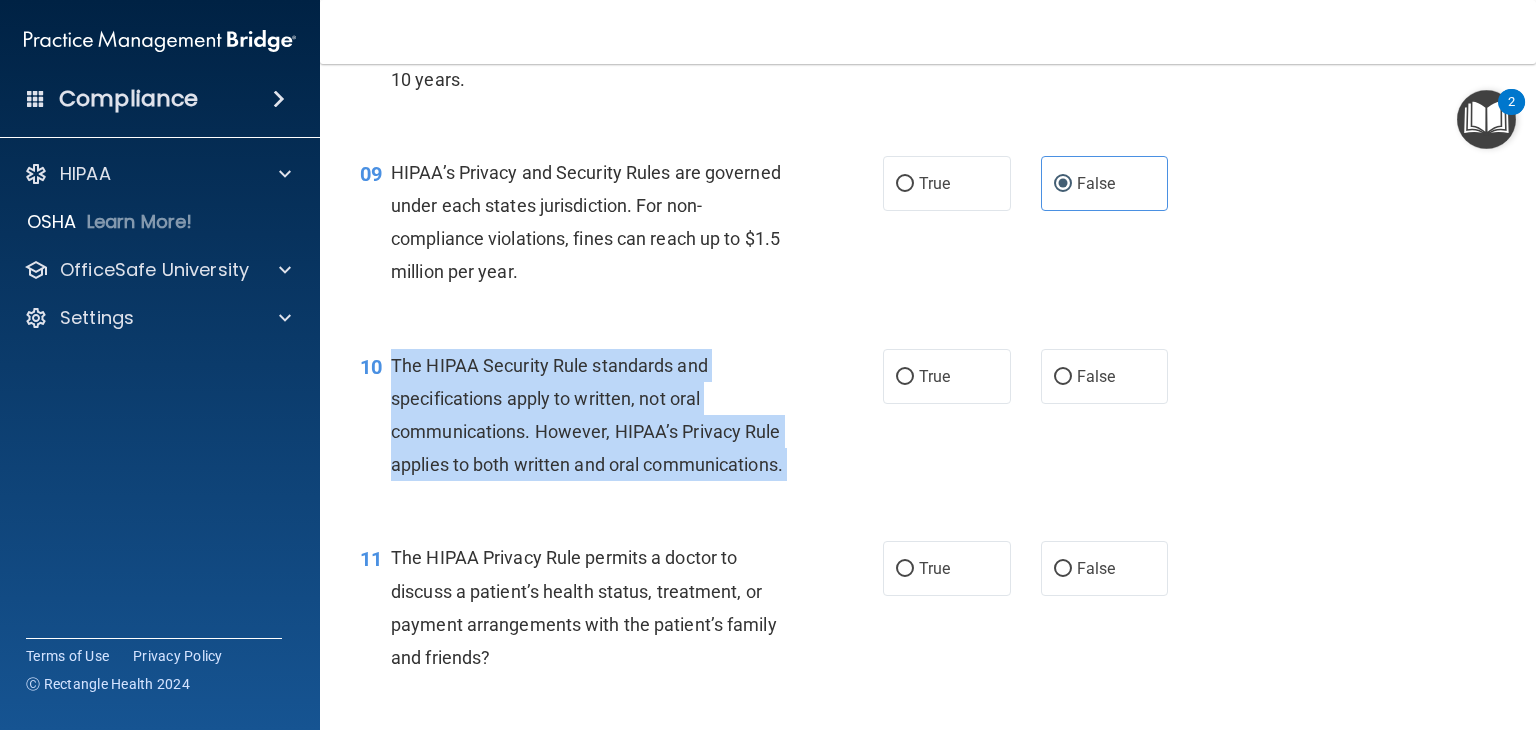 click on "The HIPAA Security Rule standards and specifications apply to written, not oral communications. However, HIPAA’s Privacy Rule applies to both written and oral communications." at bounding box center [598, 415] 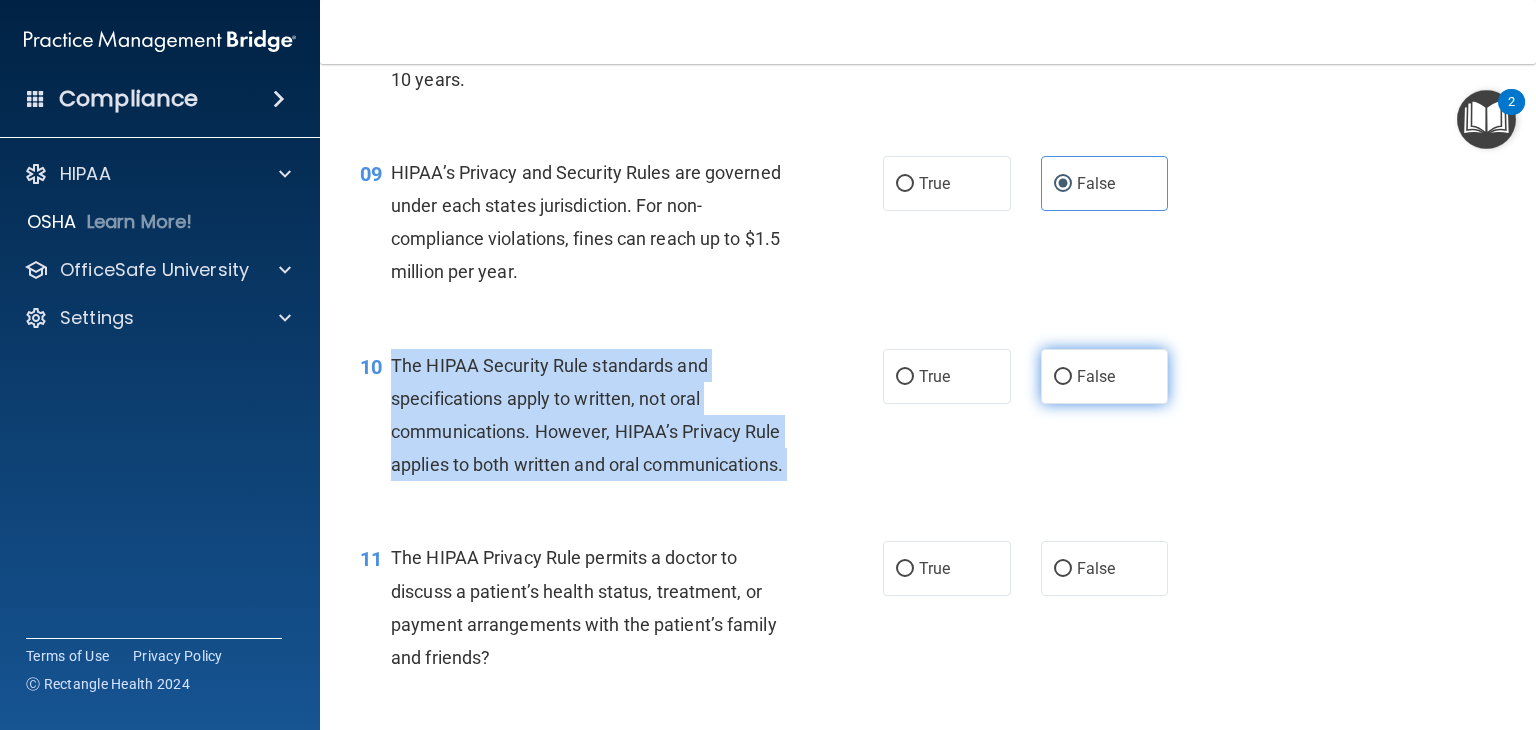 click on "False" at bounding box center [1063, 377] 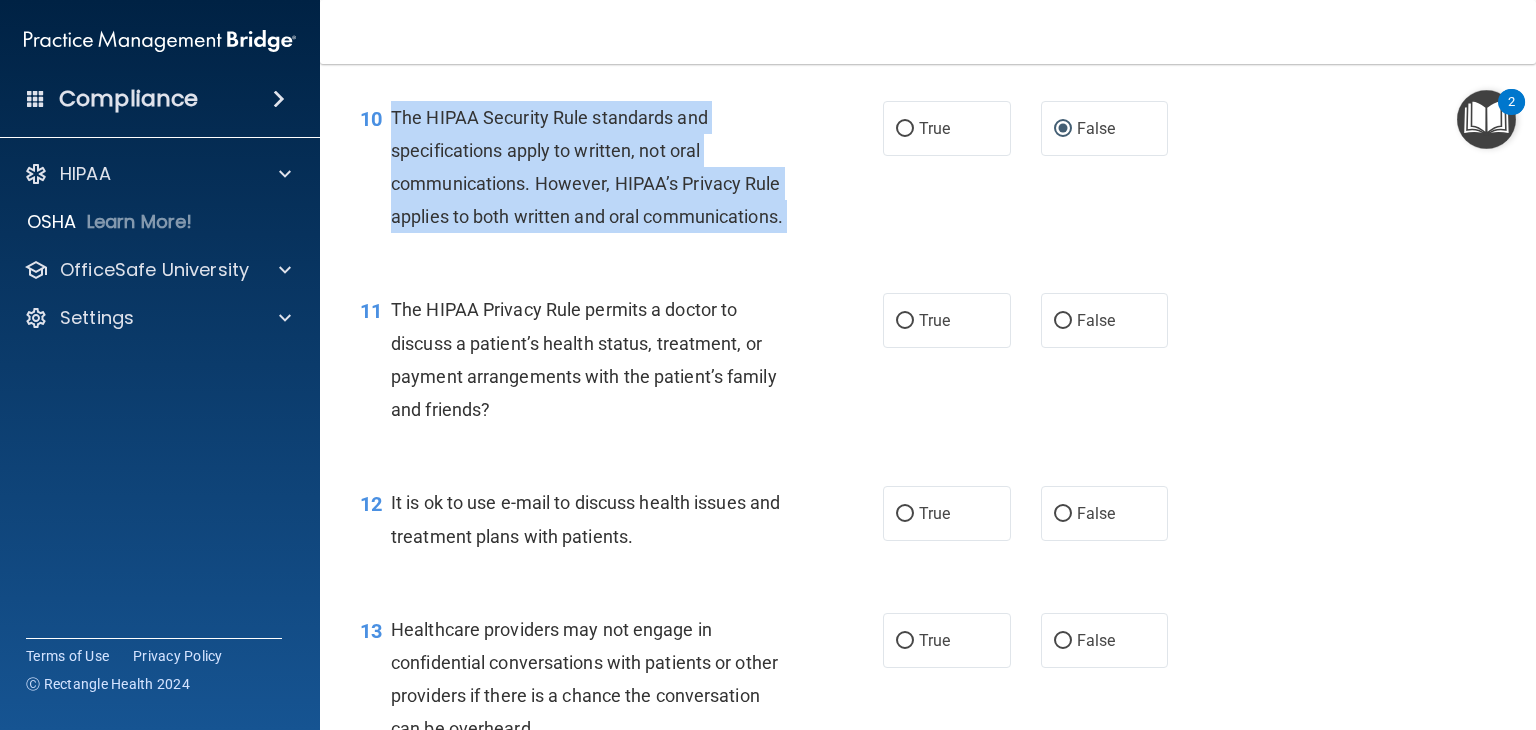scroll, scrollTop: 1695, scrollLeft: 0, axis: vertical 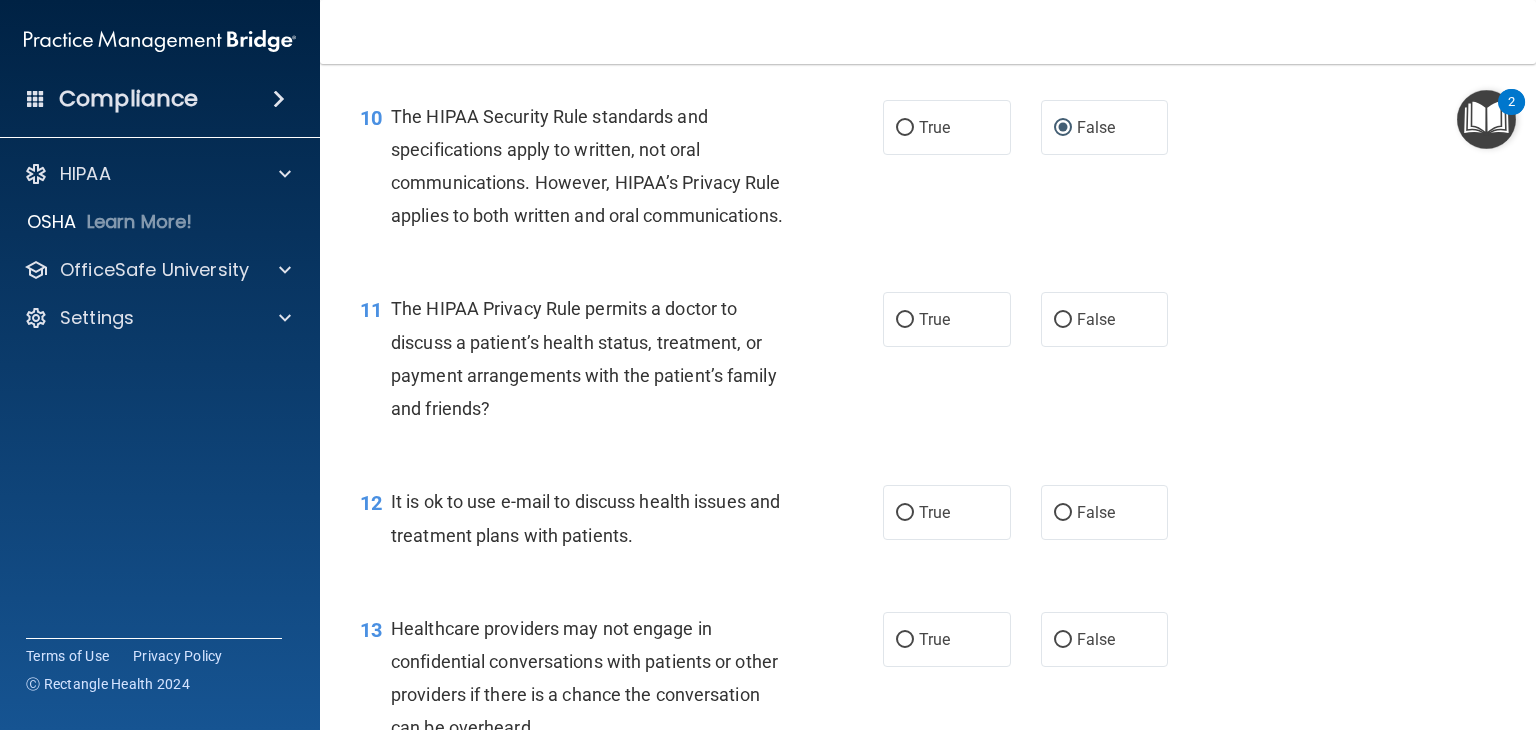 click on "The HIPAA Privacy Rule permits a doctor to discuss a patient’s health status, treatment, or payment arrangements with the patient’s family and friends?" at bounding box center [584, 358] 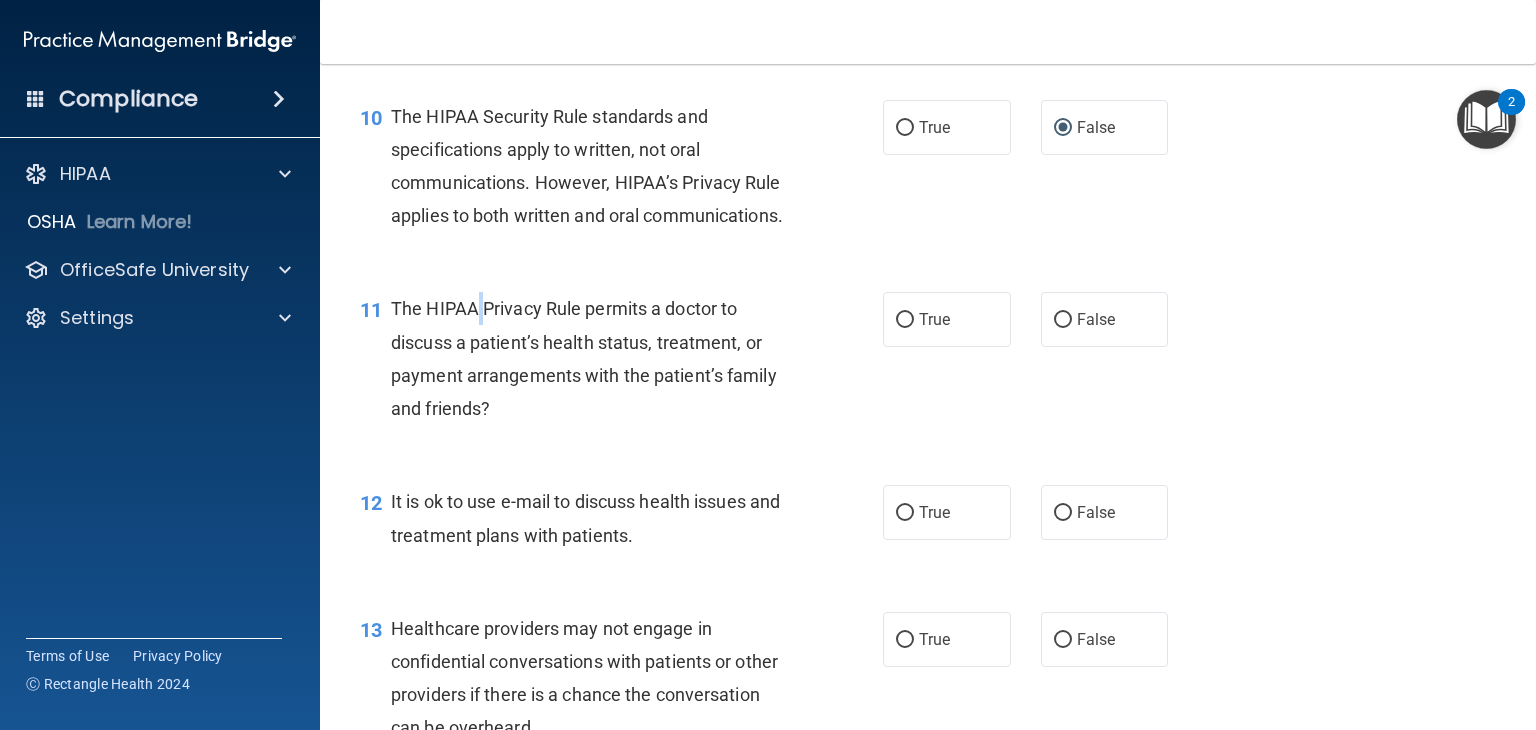 click on "The HIPAA Privacy Rule permits a doctor to discuss a patient’s health status, treatment, or payment arrangements with the patient’s family and friends?" at bounding box center (584, 358) 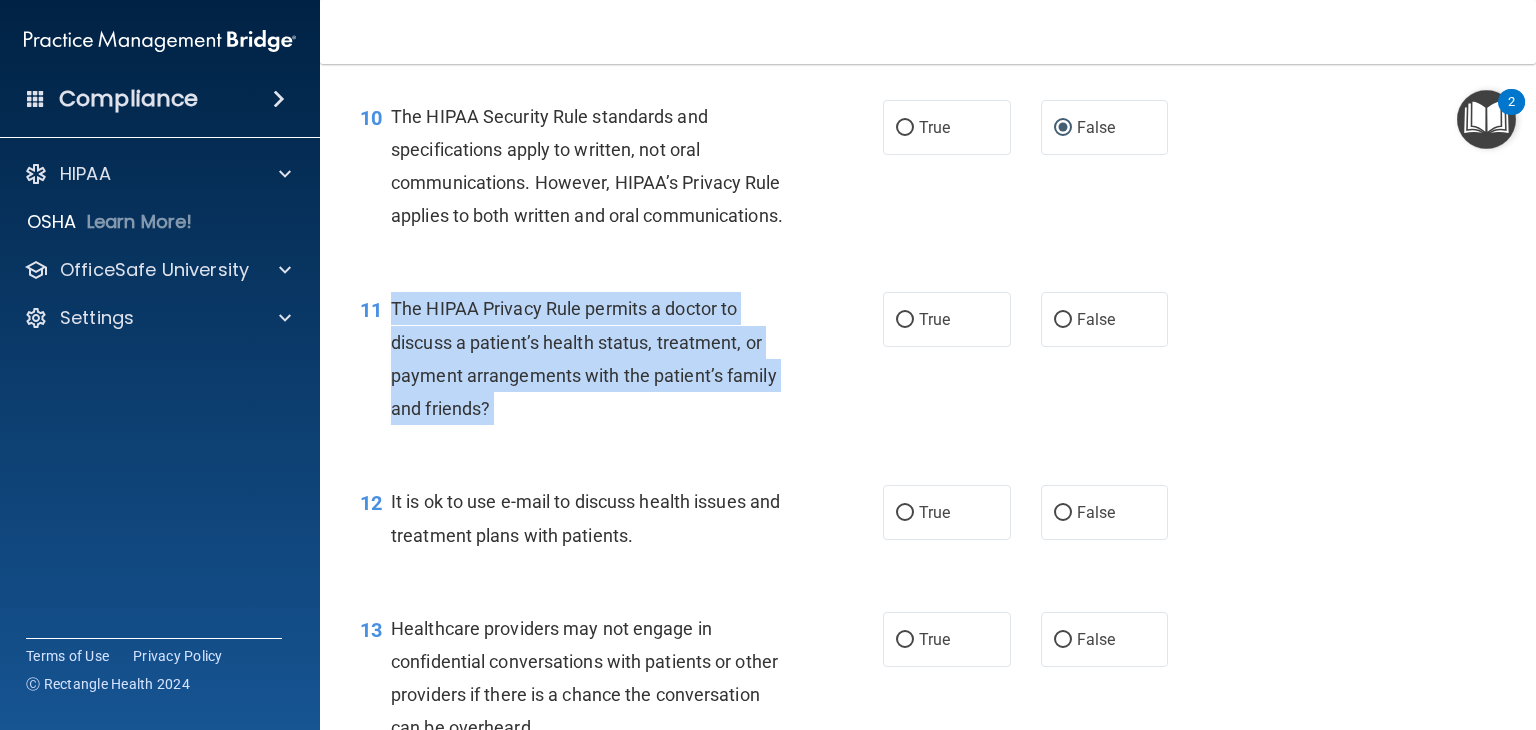 click on "The HIPAA Privacy Rule permits a doctor to discuss a patient’s health status, treatment, or payment arrangements with the patient’s family and friends?" at bounding box center (584, 358) 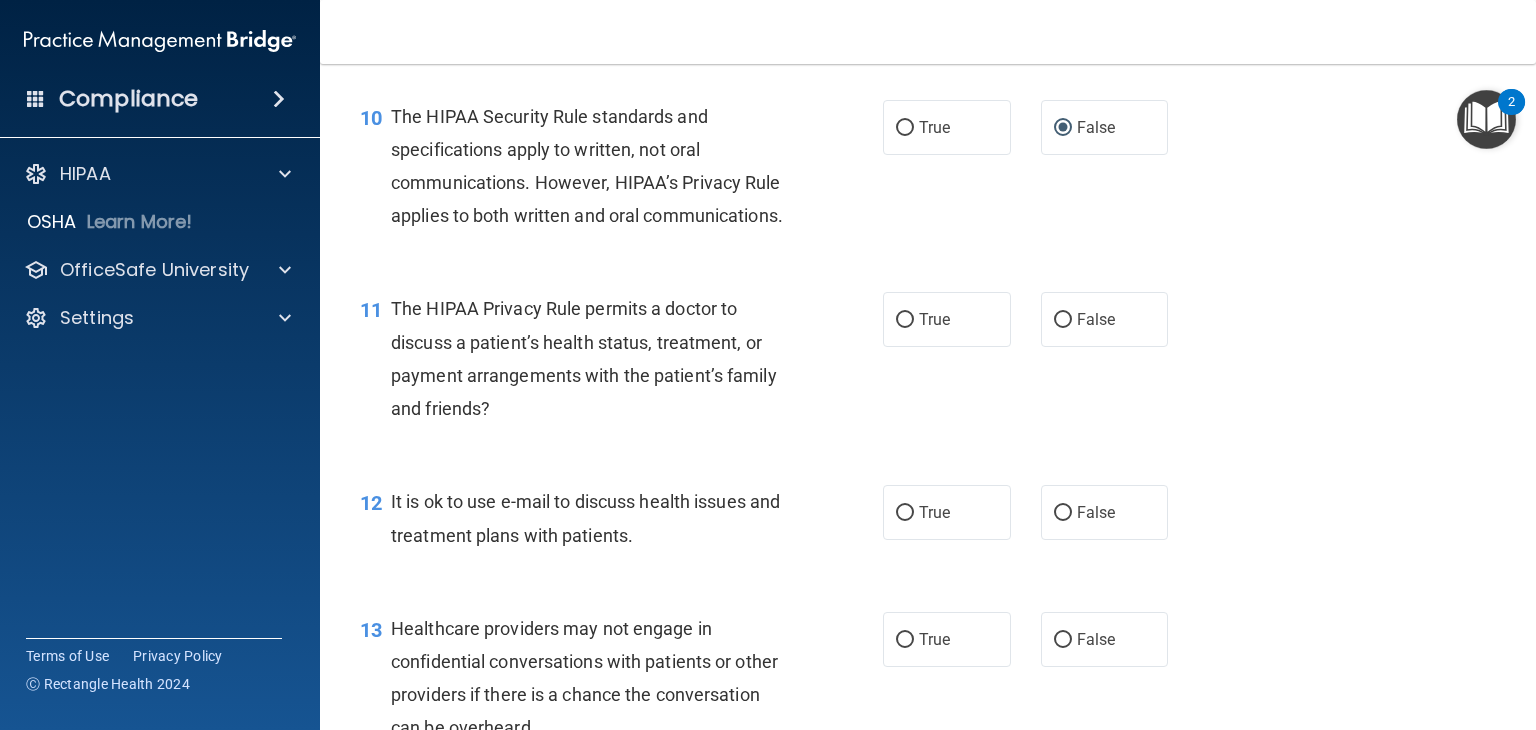 click on "The HIPAA Privacy Rule permits a doctor to discuss a patient’s health status, treatment, or payment arrangements with the patient’s family and friends?" at bounding box center [584, 358] 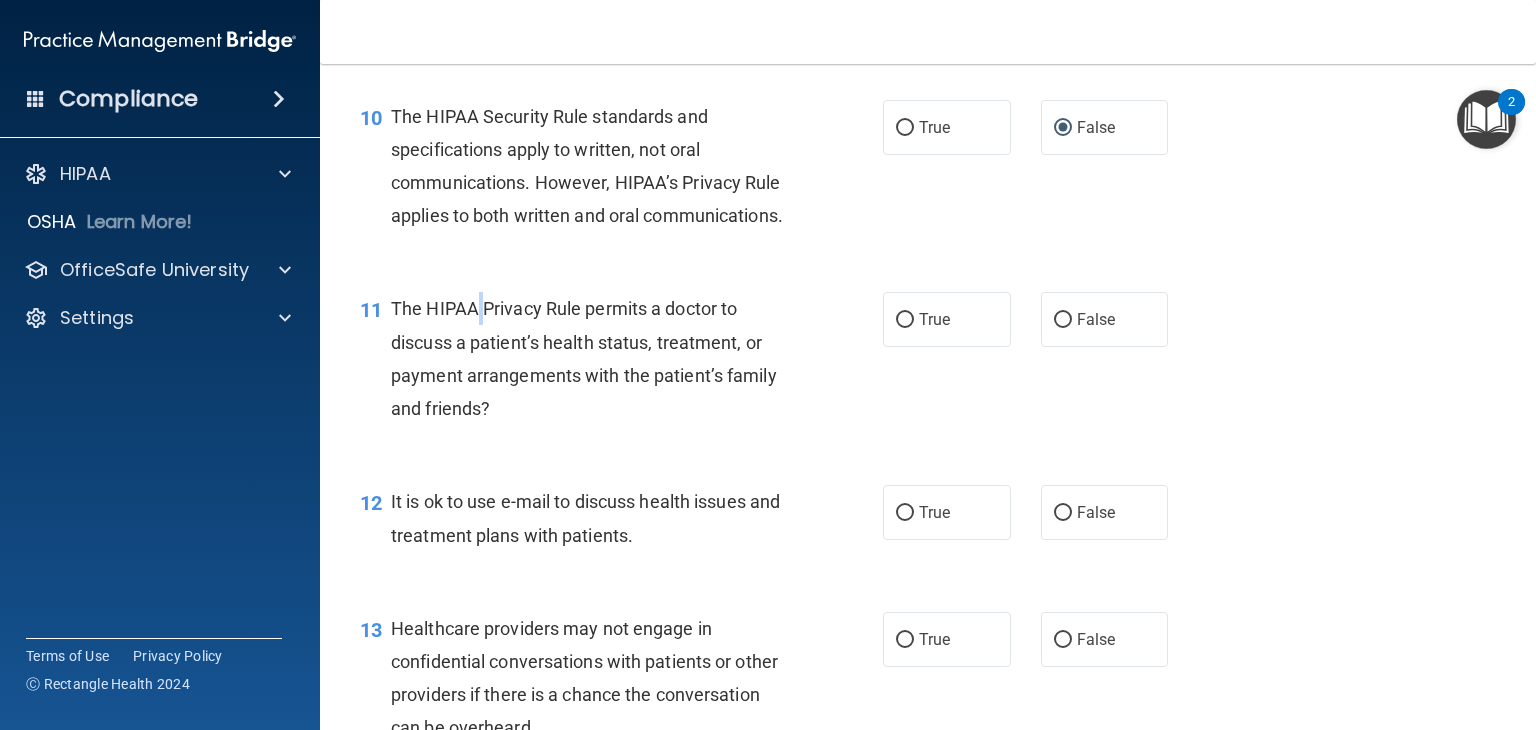 click on "The HIPAA Privacy Rule permits a doctor to discuss a patient’s health status, treatment, or payment arrangements with the patient’s family and friends?" at bounding box center (584, 358) 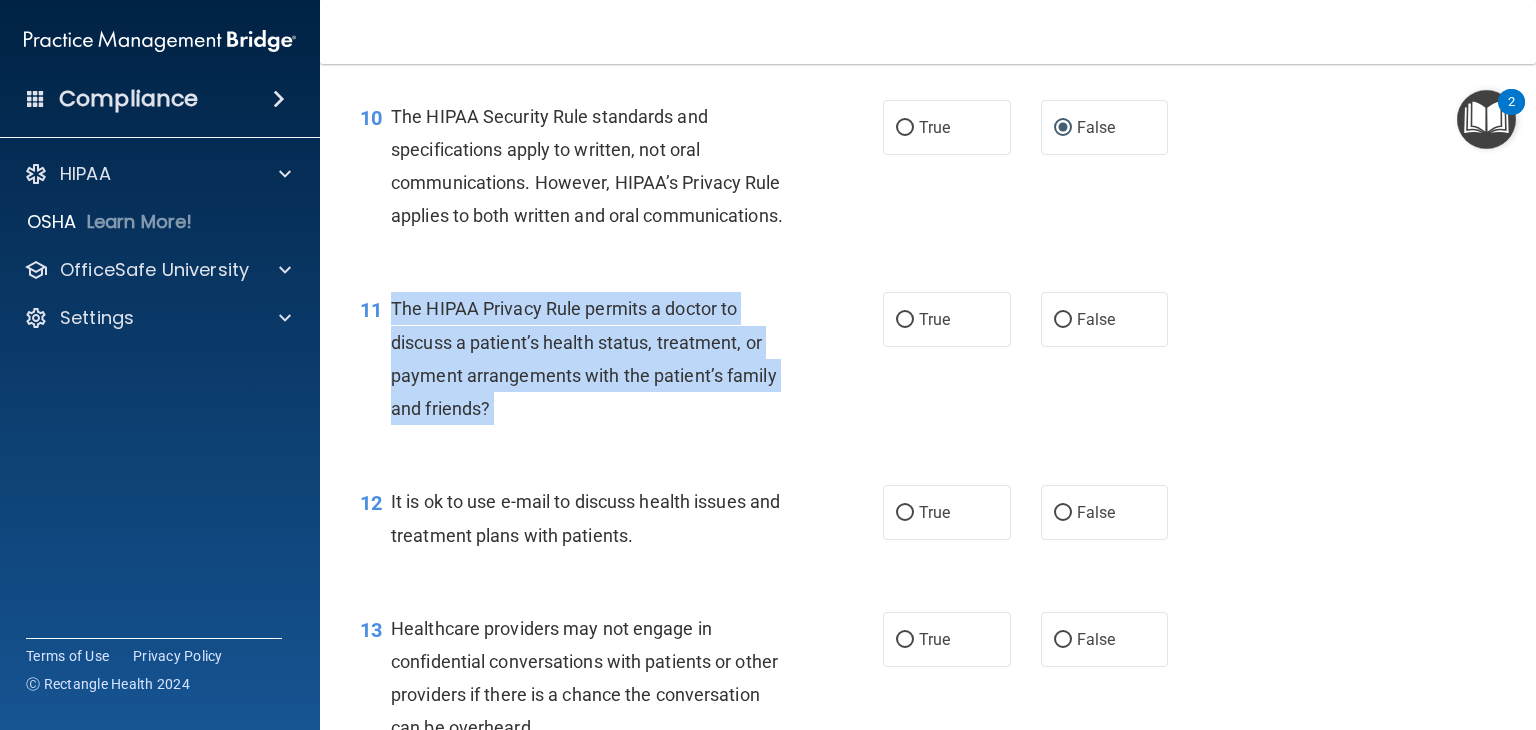 click on "The HIPAA Privacy Rule permits a doctor to discuss a patient’s health status, treatment, or payment arrangements with the patient’s family and friends?" at bounding box center [584, 358] 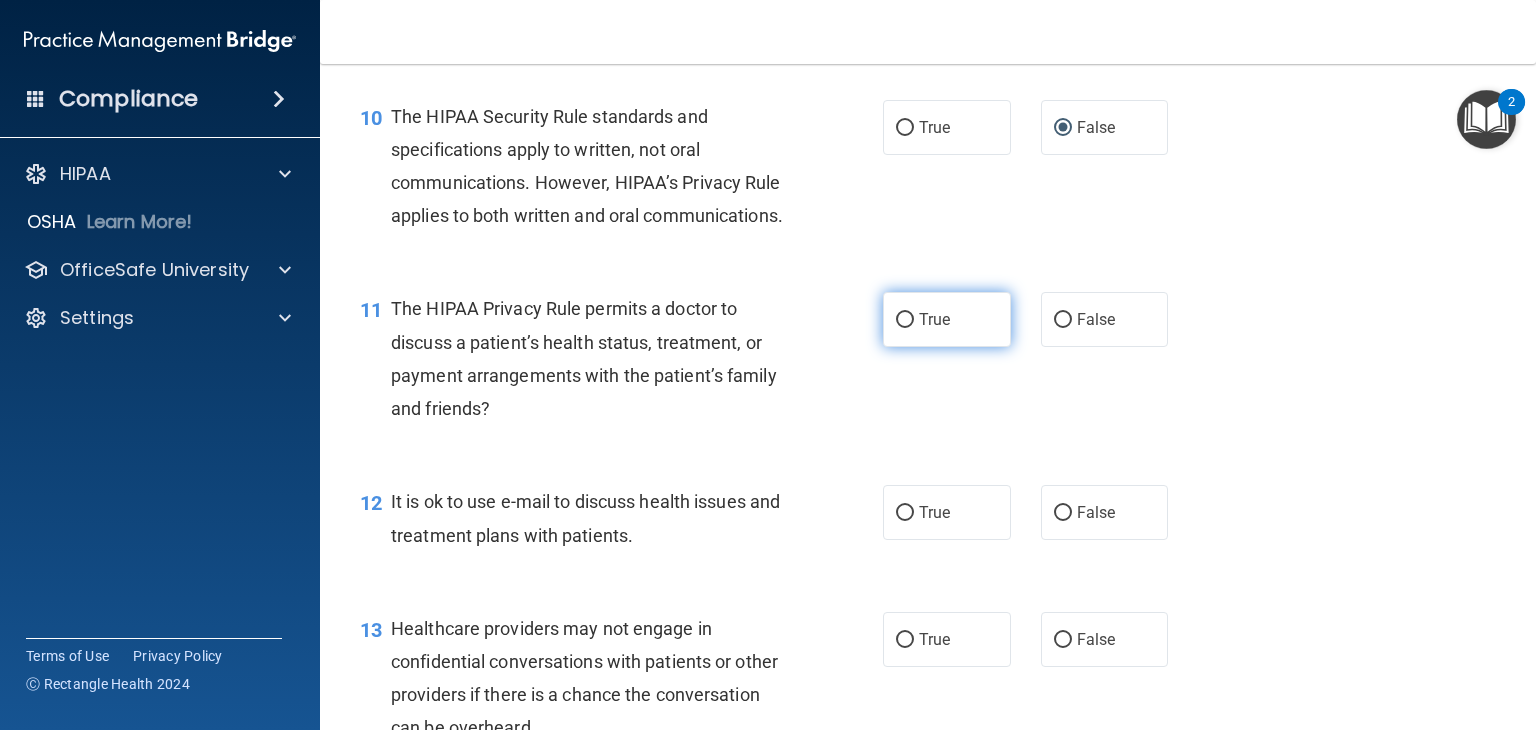 click on "True" at bounding box center [947, 319] 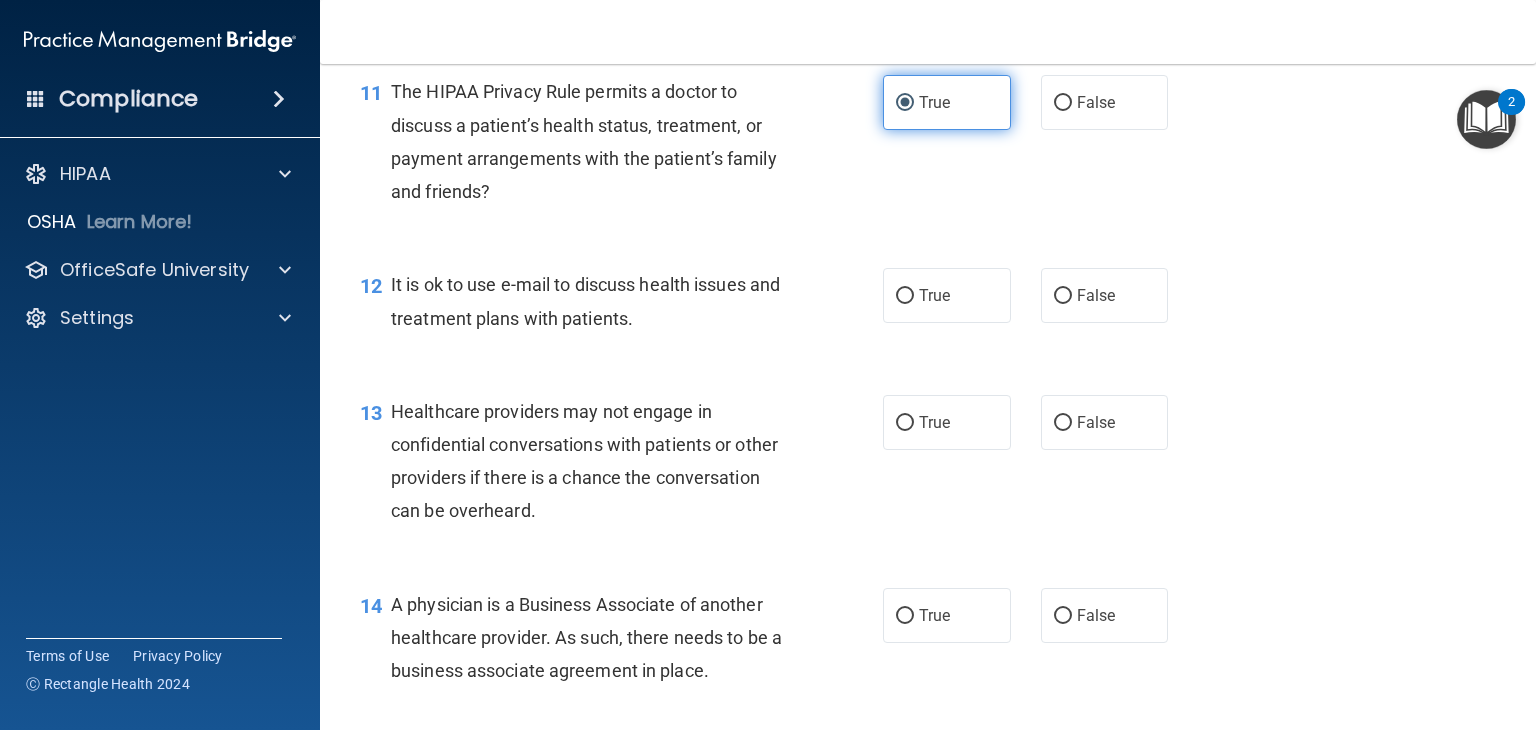 scroll, scrollTop: 1952, scrollLeft: 0, axis: vertical 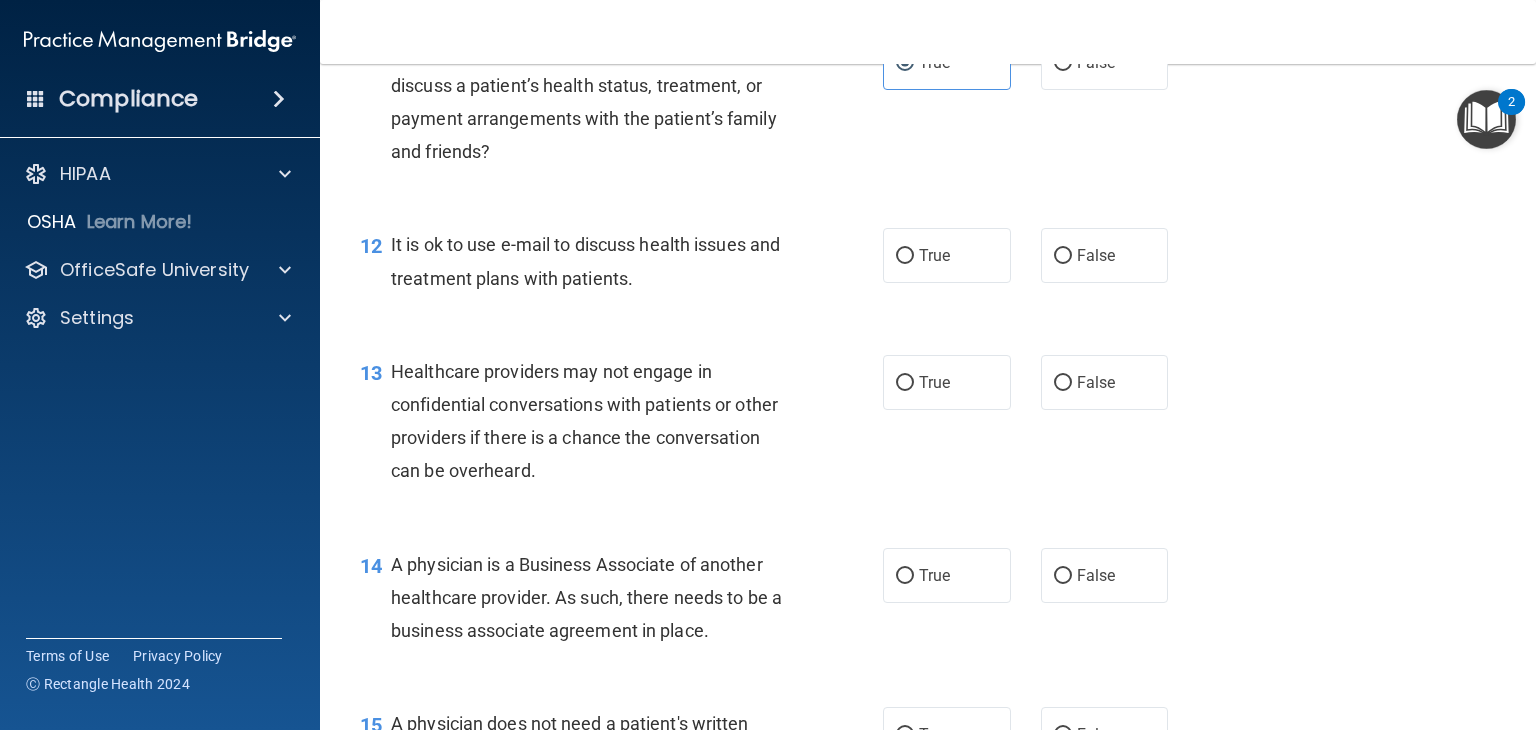 click on "It is ok to use e-mail to discuss health issues and treatment plans with patients." at bounding box center (585, 261) 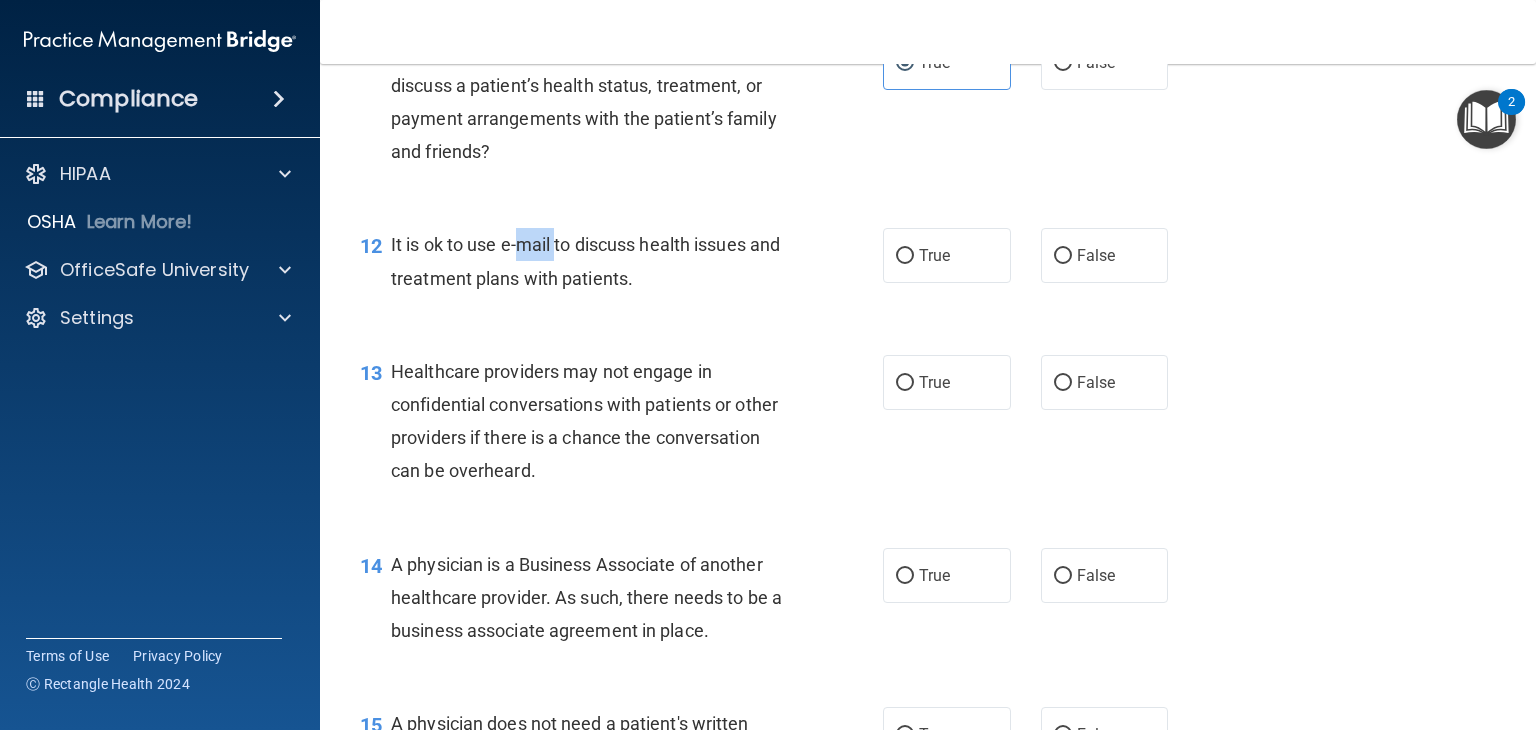 click on "It is ok to use e-mail to discuss health issues and treatment plans with patients." at bounding box center [585, 261] 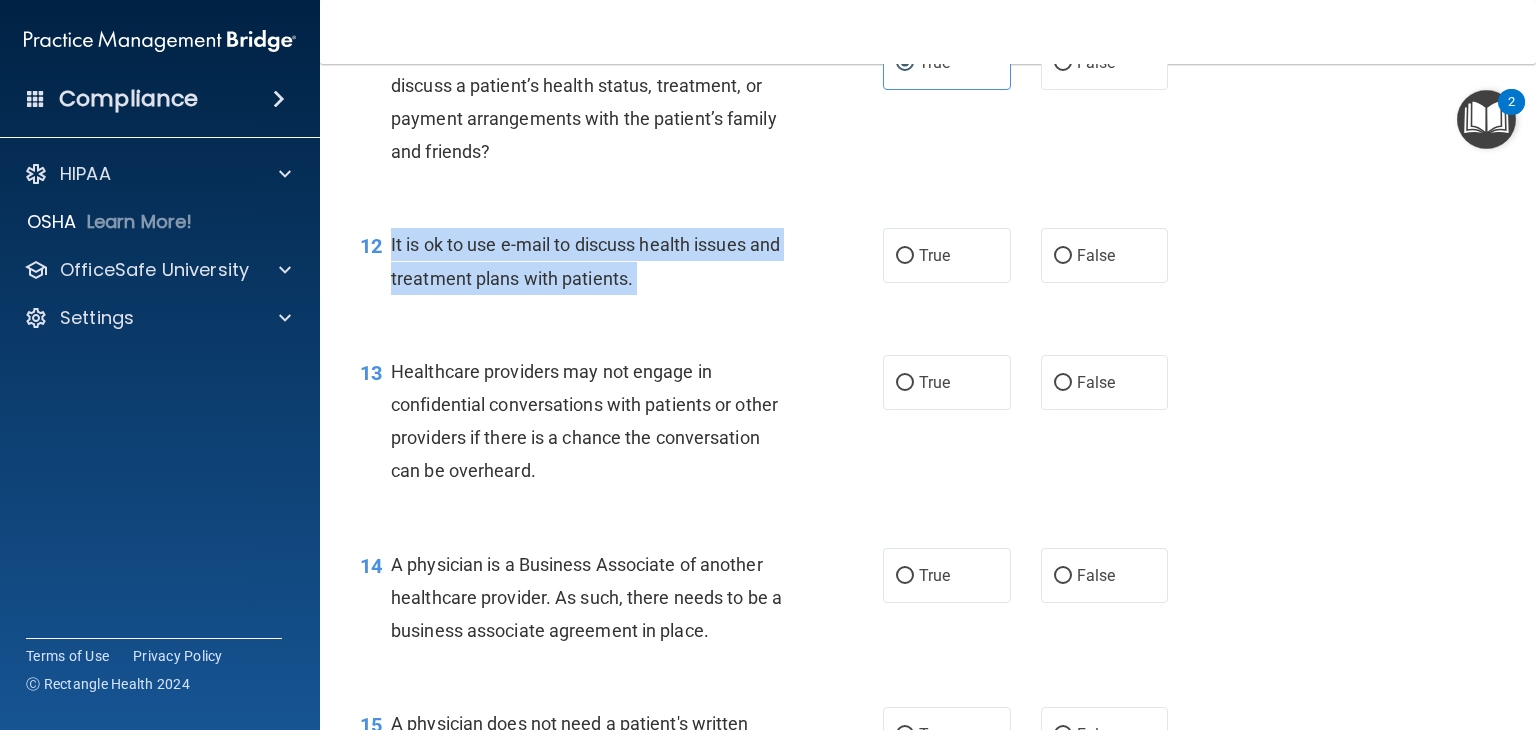 click on "It is ok to use e-mail to discuss health issues and treatment plans with patients." at bounding box center [585, 261] 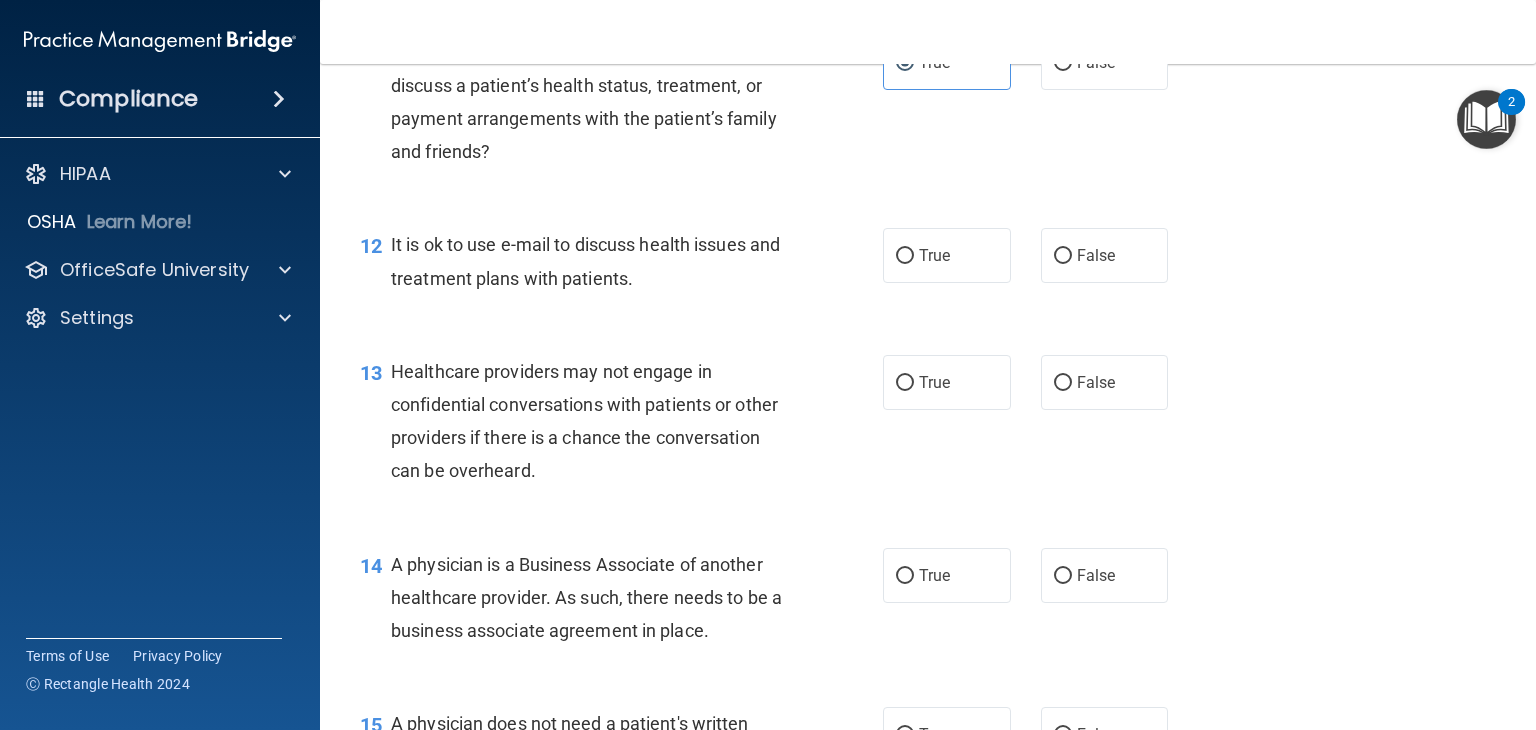 drag, startPoint x: 524, startPoint y: 313, endPoint x: 743, endPoint y: 261, distance: 225.08887 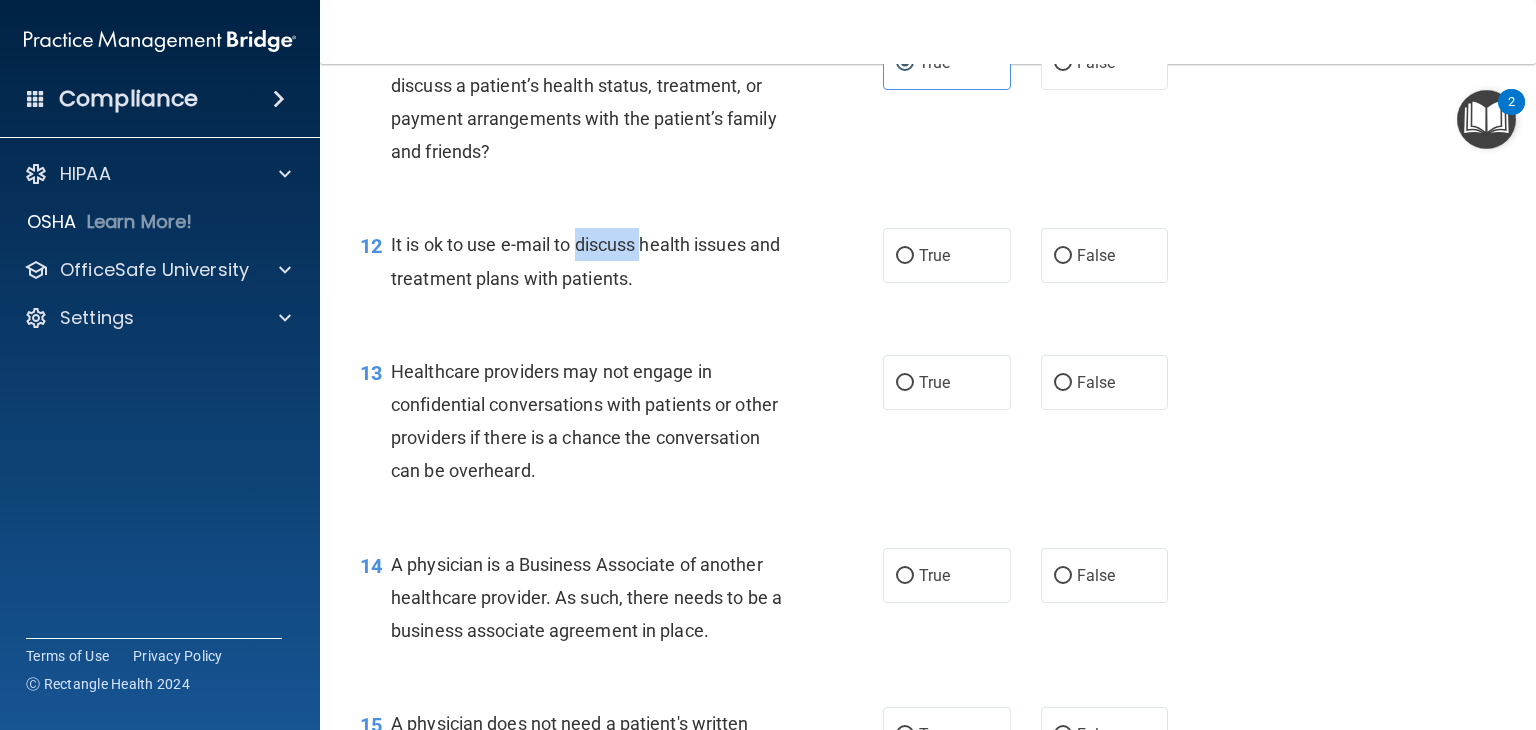 click on "It is ok to use e-mail to discuss health issues and treatment plans with patients." at bounding box center [585, 261] 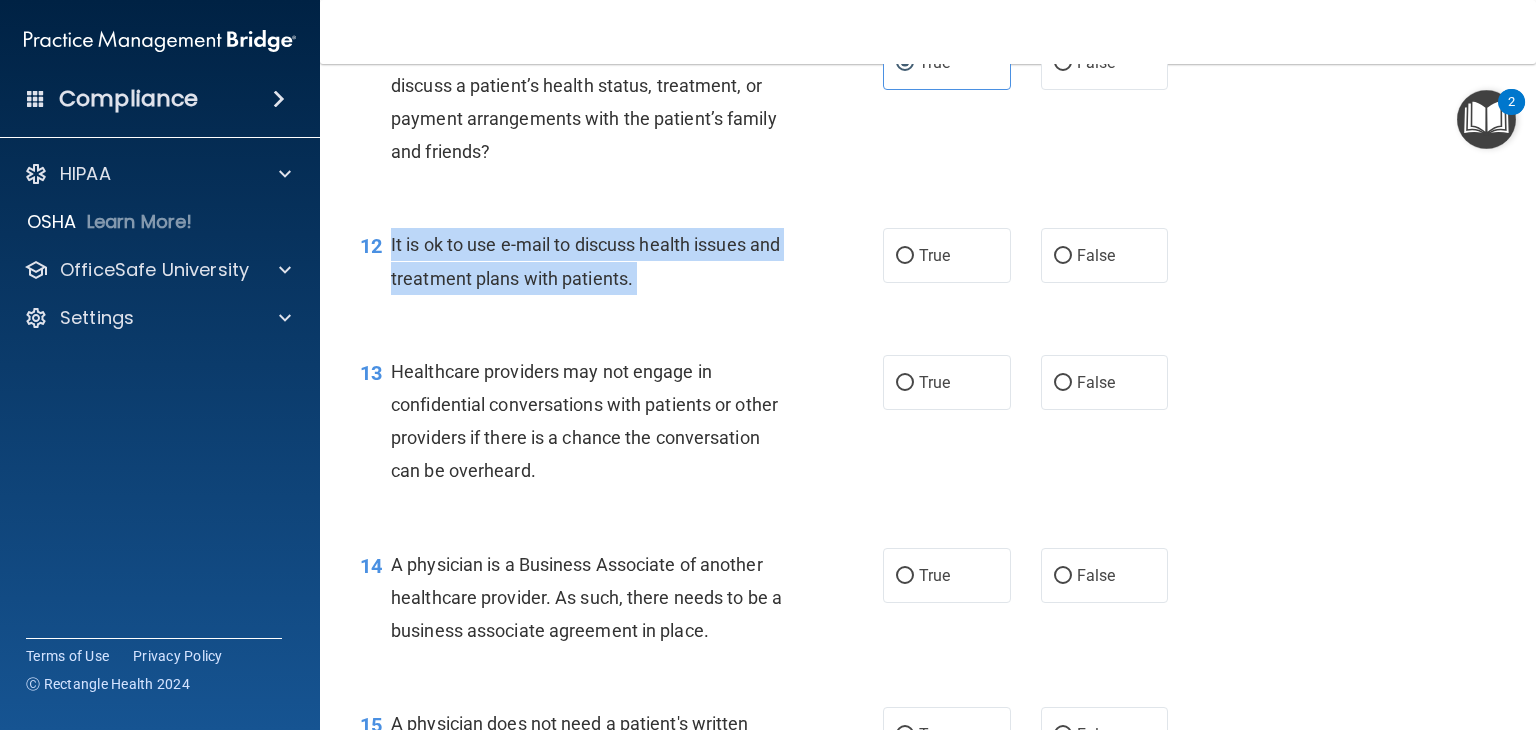 click on "It is ok to use e-mail to discuss health issues and treatment plans with patients." at bounding box center (585, 261) 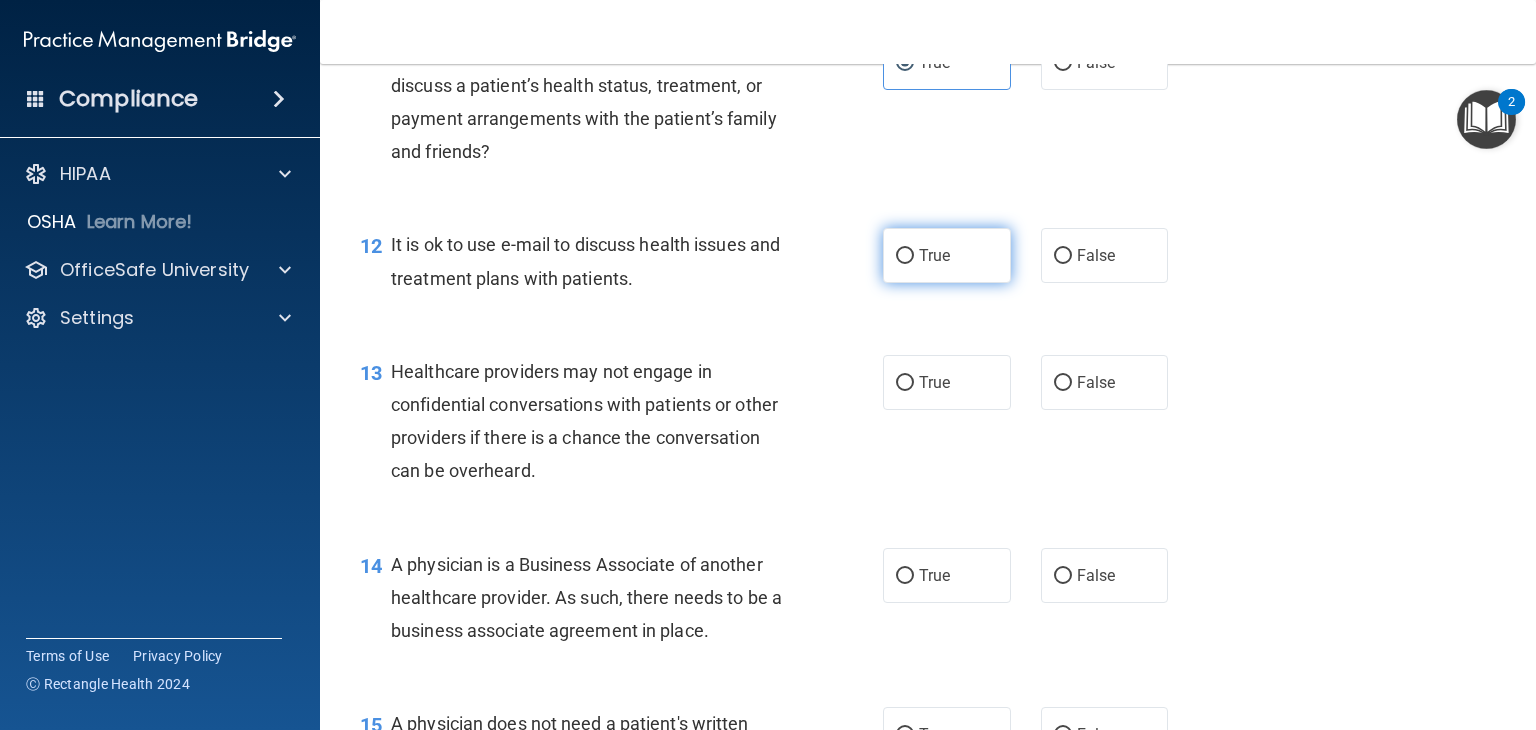 click on "True" at bounding box center [947, 255] 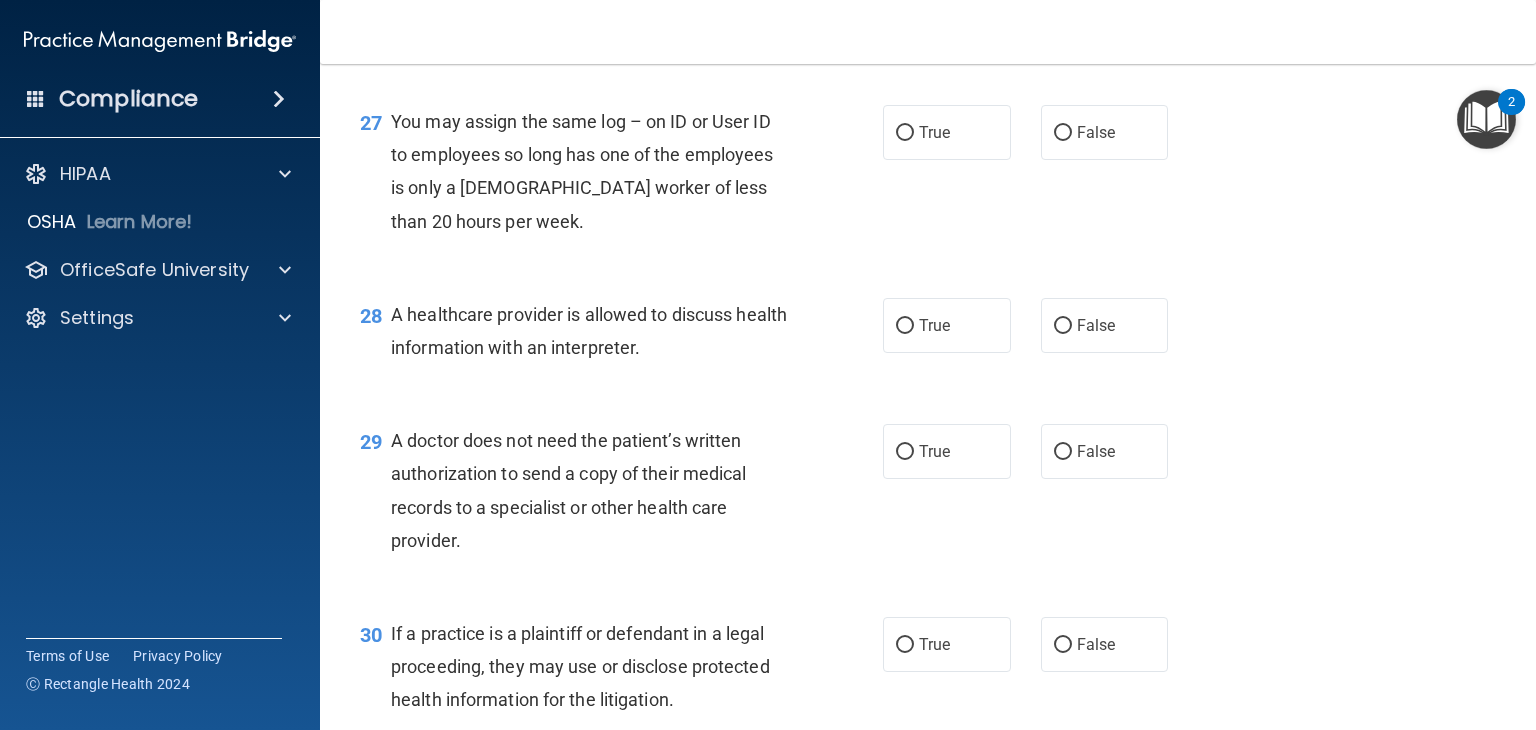 scroll, scrollTop: 4789, scrollLeft: 0, axis: vertical 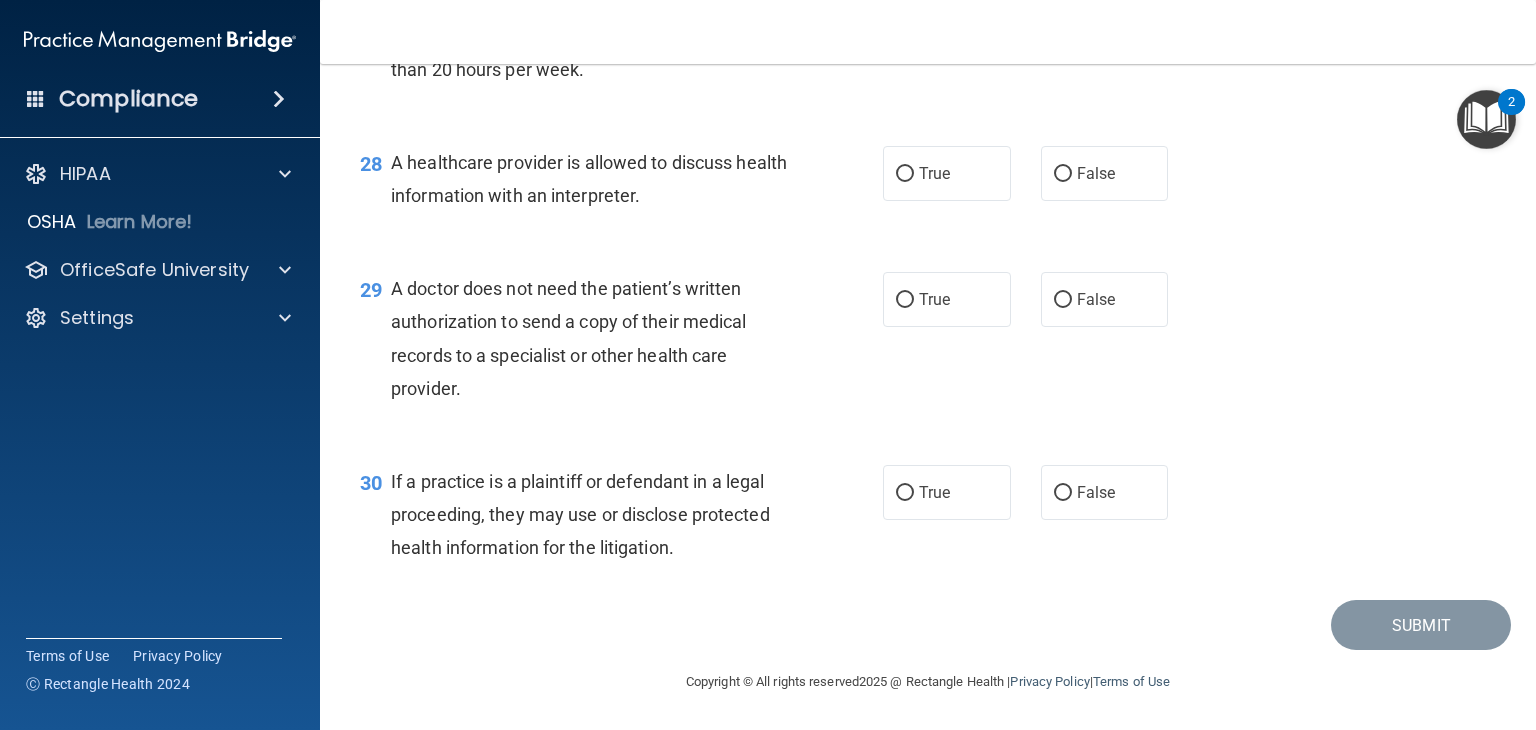click on "If a practice is a plaintiff or defendant in a legal proceeding, they may use or disclose protected health information for the litigation." at bounding box center (580, 514) 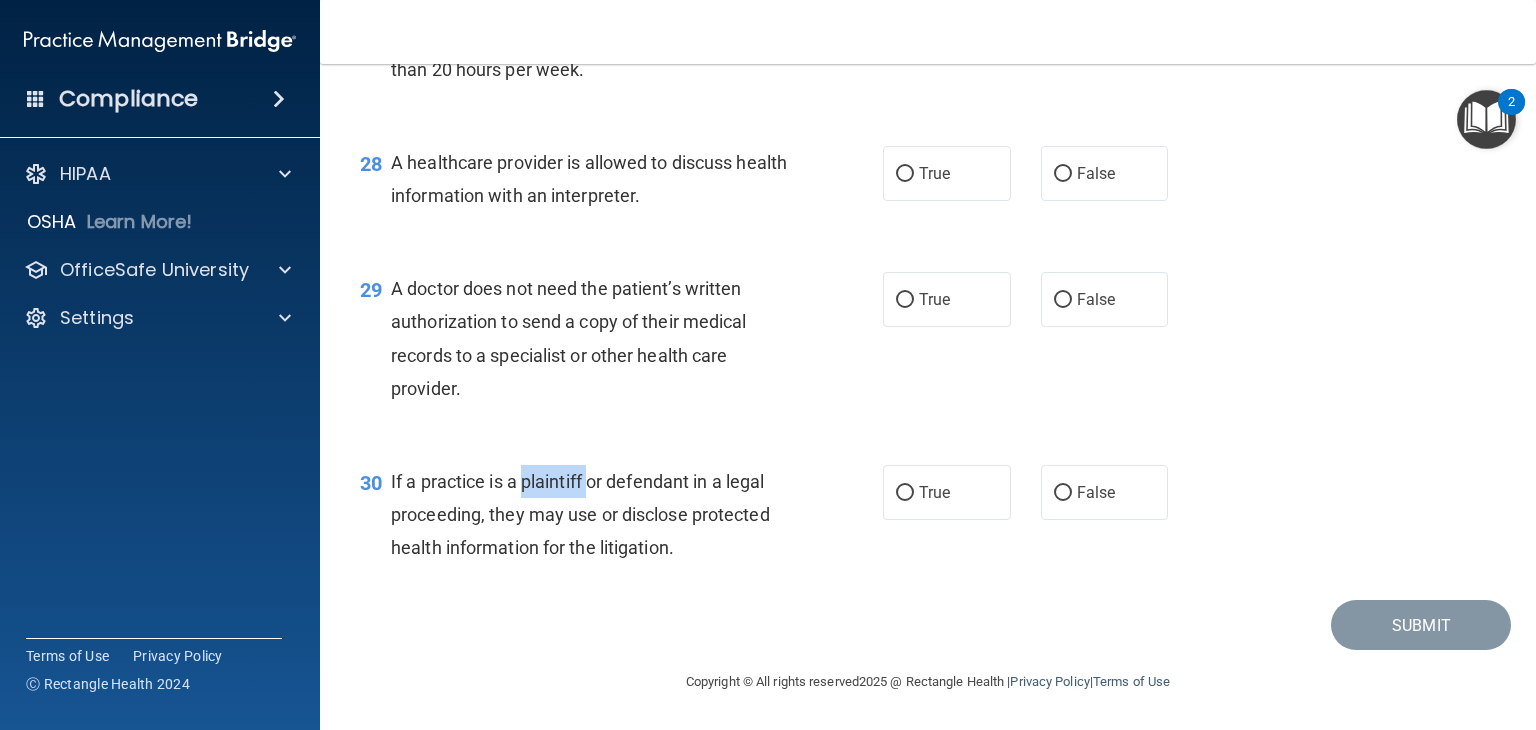 click on "If a practice is a plaintiff or defendant in a legal proceeding, they may use or disclose protected health information for the litigation." at bounding box center (580, 514) 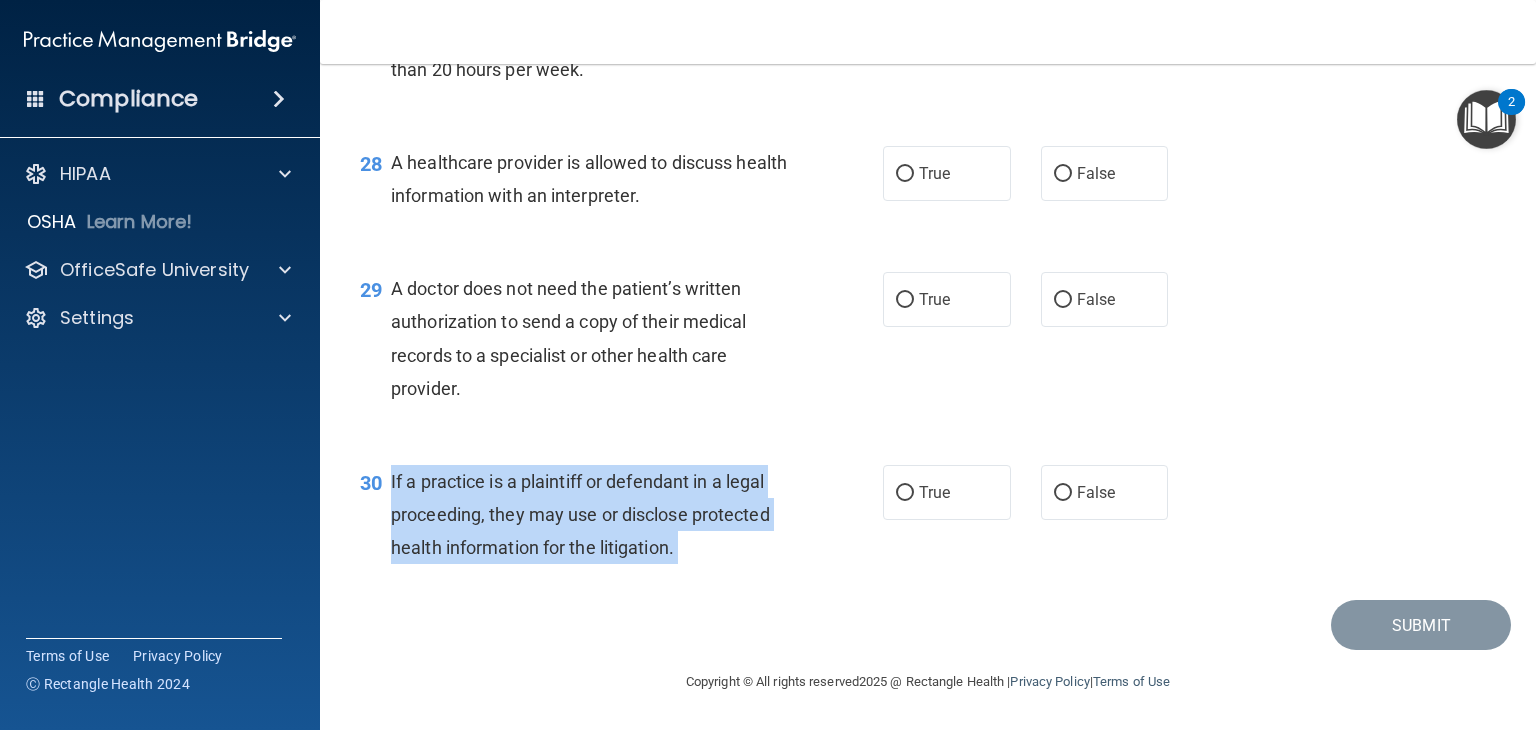 click on "If a practice is a plaintiff or defendant in a legal proceeding, they may use or disclose protected health information for the litigation." at bounding box center [580, 514] 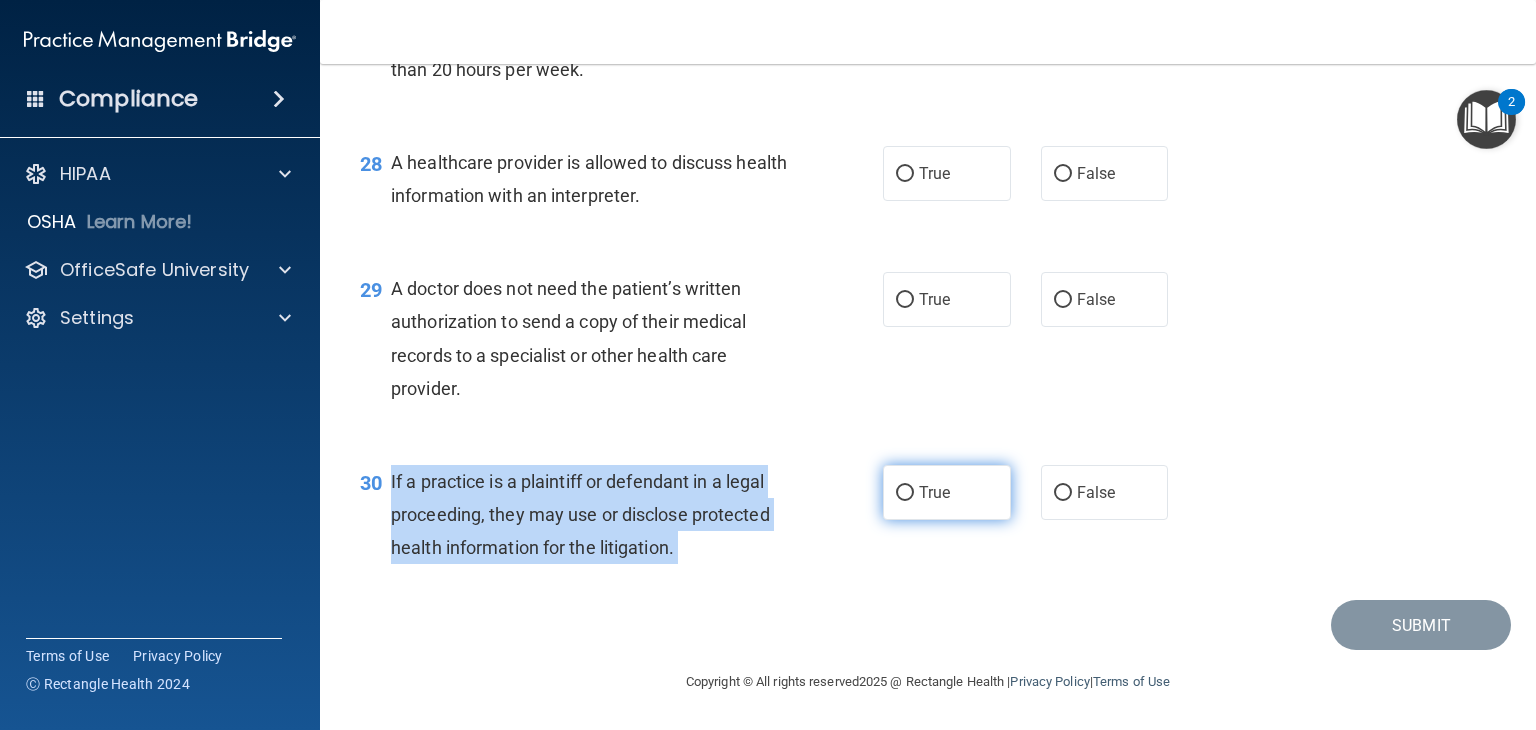 click on "True" at bounding box center [905, 493] 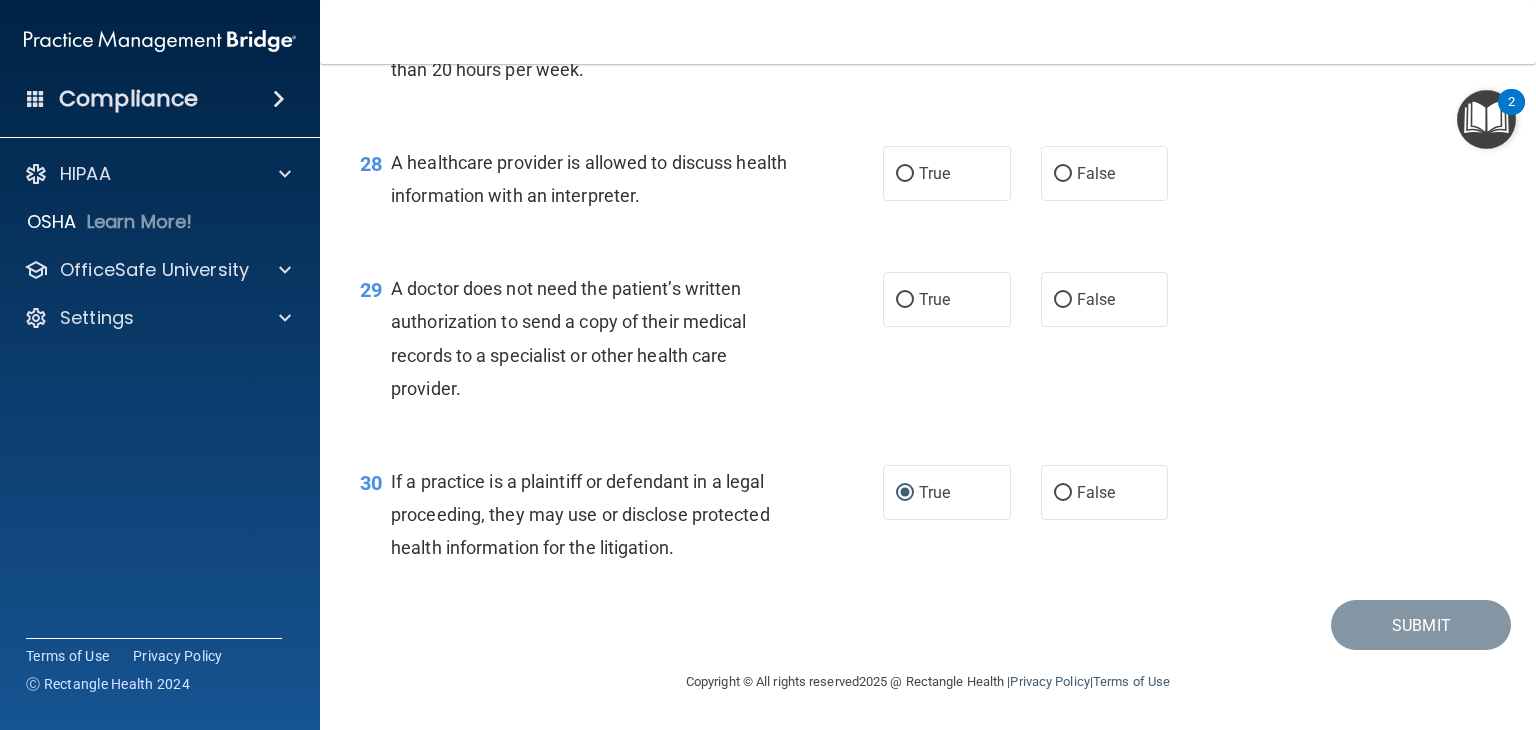 click on "A doctor does not need the patient’s written authorization to send a copy of their medical records to a specialist or other health care provider." at bounding box center (598, 338) 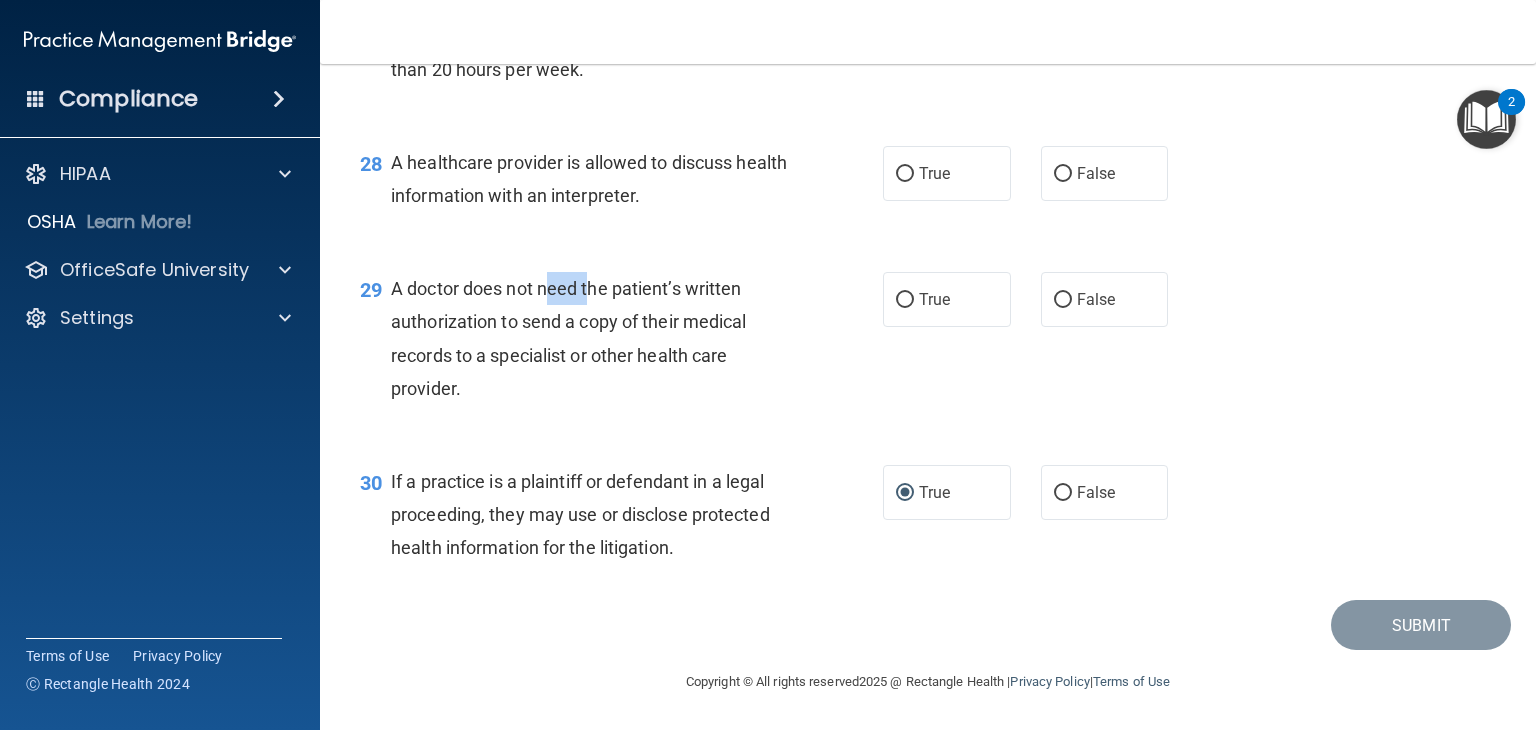 click on "A doctor does not need the patient’s written authorization to send a copy of their medical records to a specialist or other health care provider." at bounding box center [598, 338] 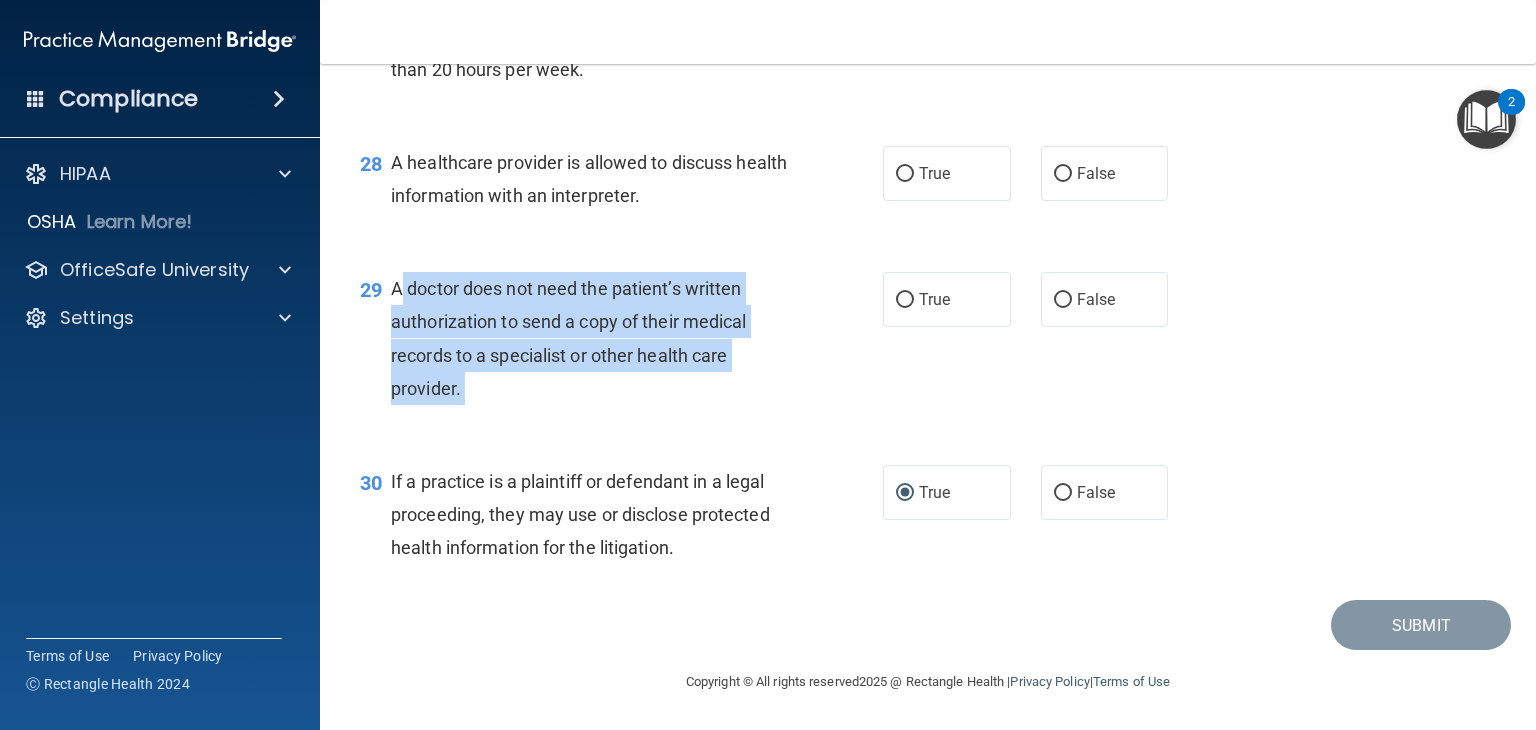 click on "A doctor does not need the patient’s written authorization to send a copy of their medical records to a specialist or other health care provider." at bounding box center (598, 338) 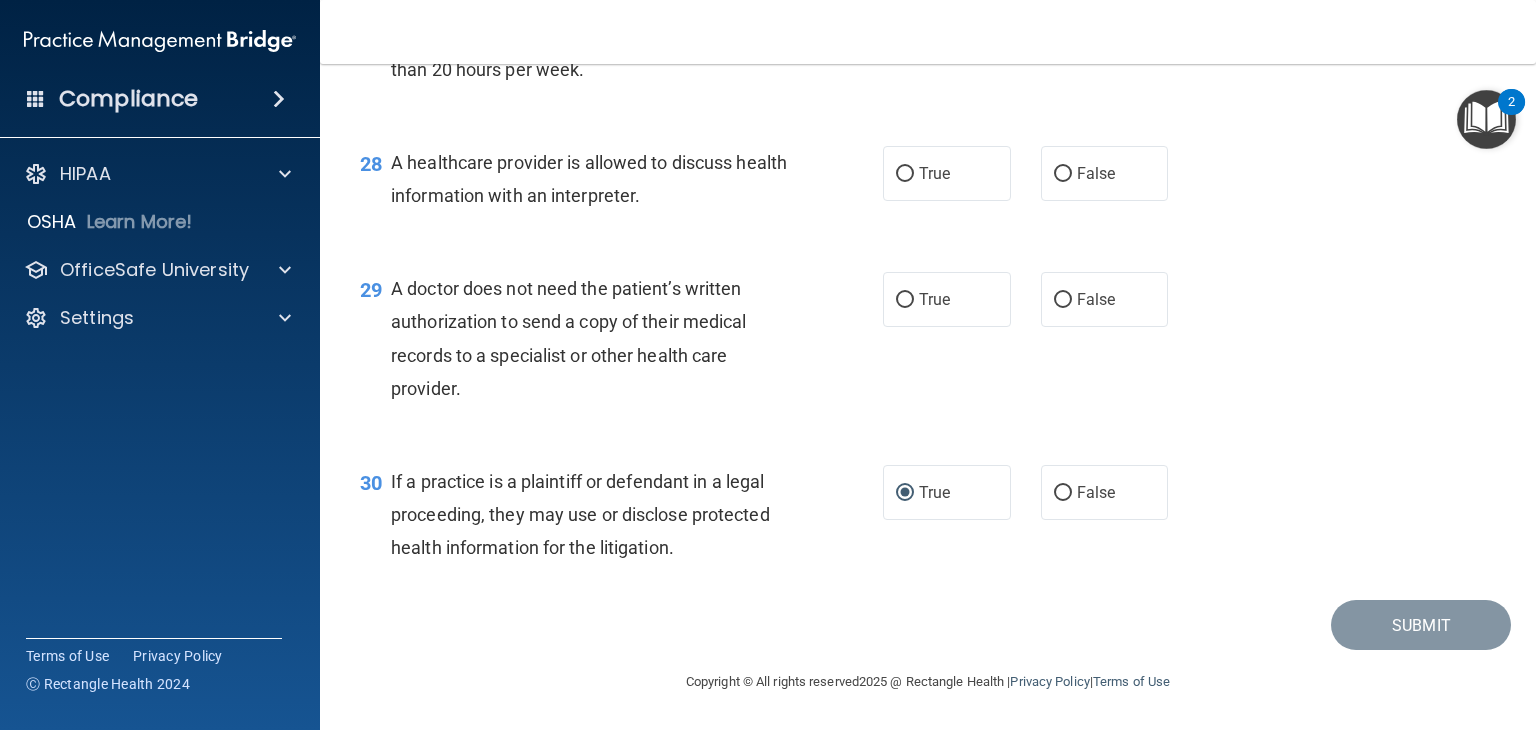 click on "A doctor does not need the patient’s written authorization to send a copy of their medical records to a specialist or other health care provider." at bounding box center (598, 338) 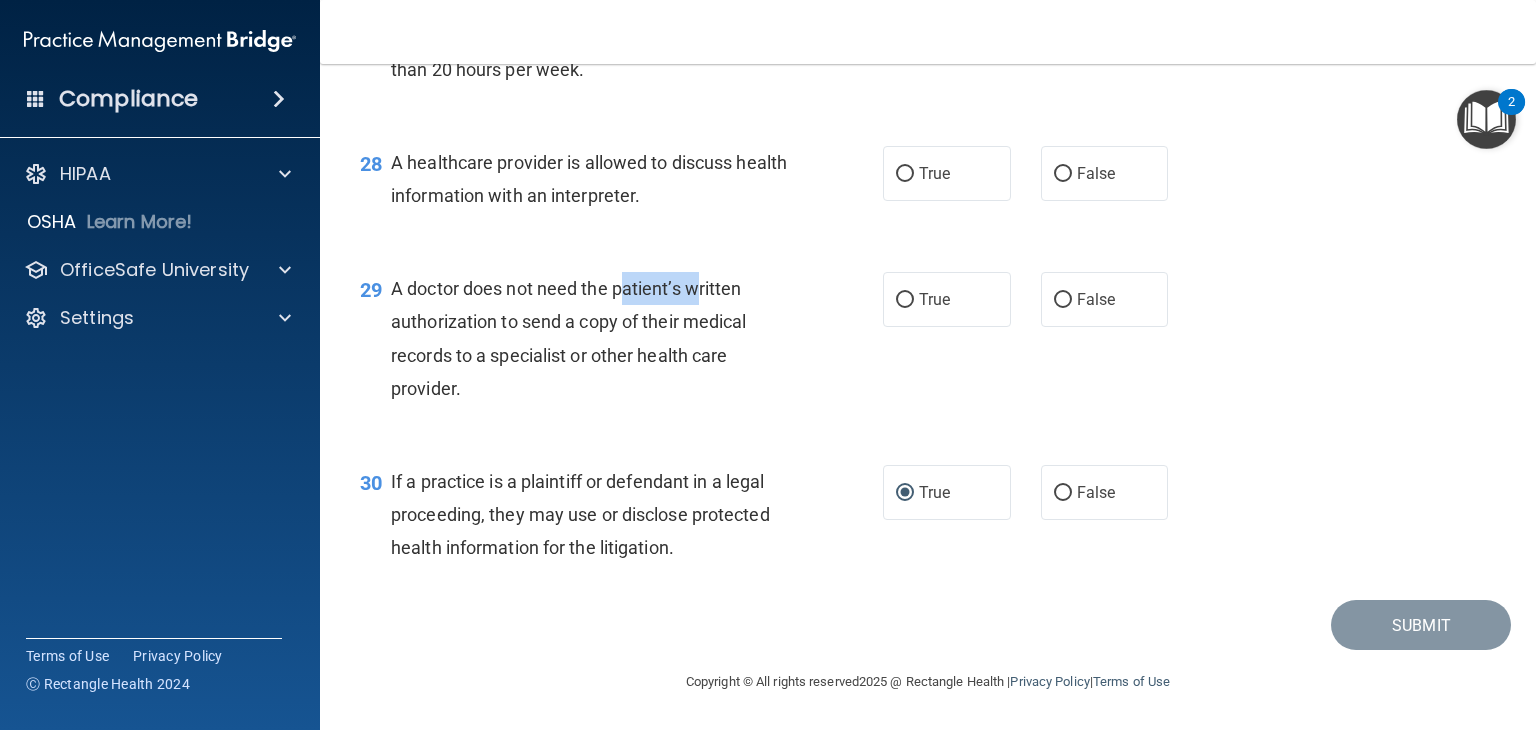 click on "A doctor does not need the patient’s written authorization to send a copy of their medical records to a specialist or other health care provider." at bounding box center (598, 338) 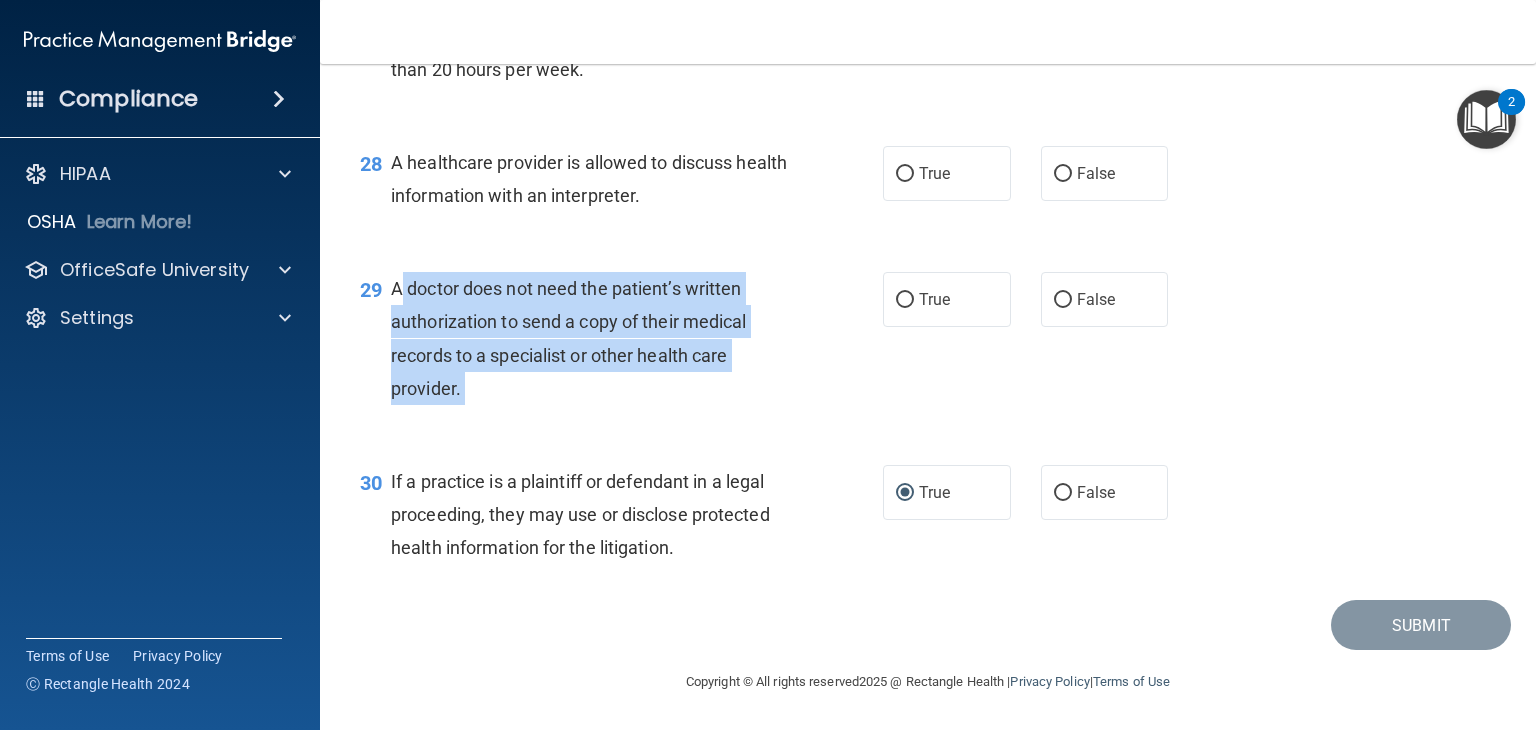 click on "A doctor does not need the patient’s written authorization to send a copy of their medical records to a specialist or other health care provider." at bounding box center (598, 338) 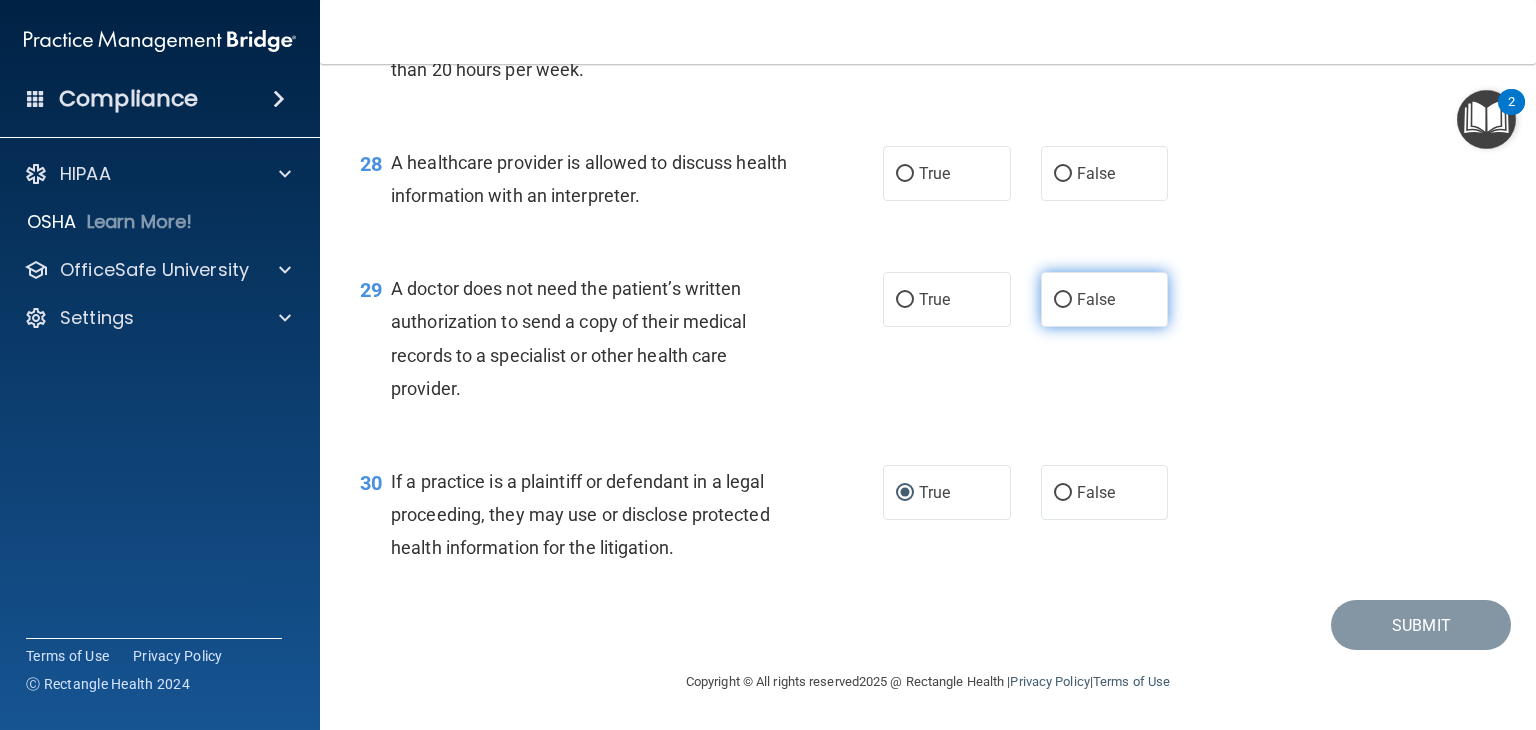 click on "False" at bounding box center [1105, 299] 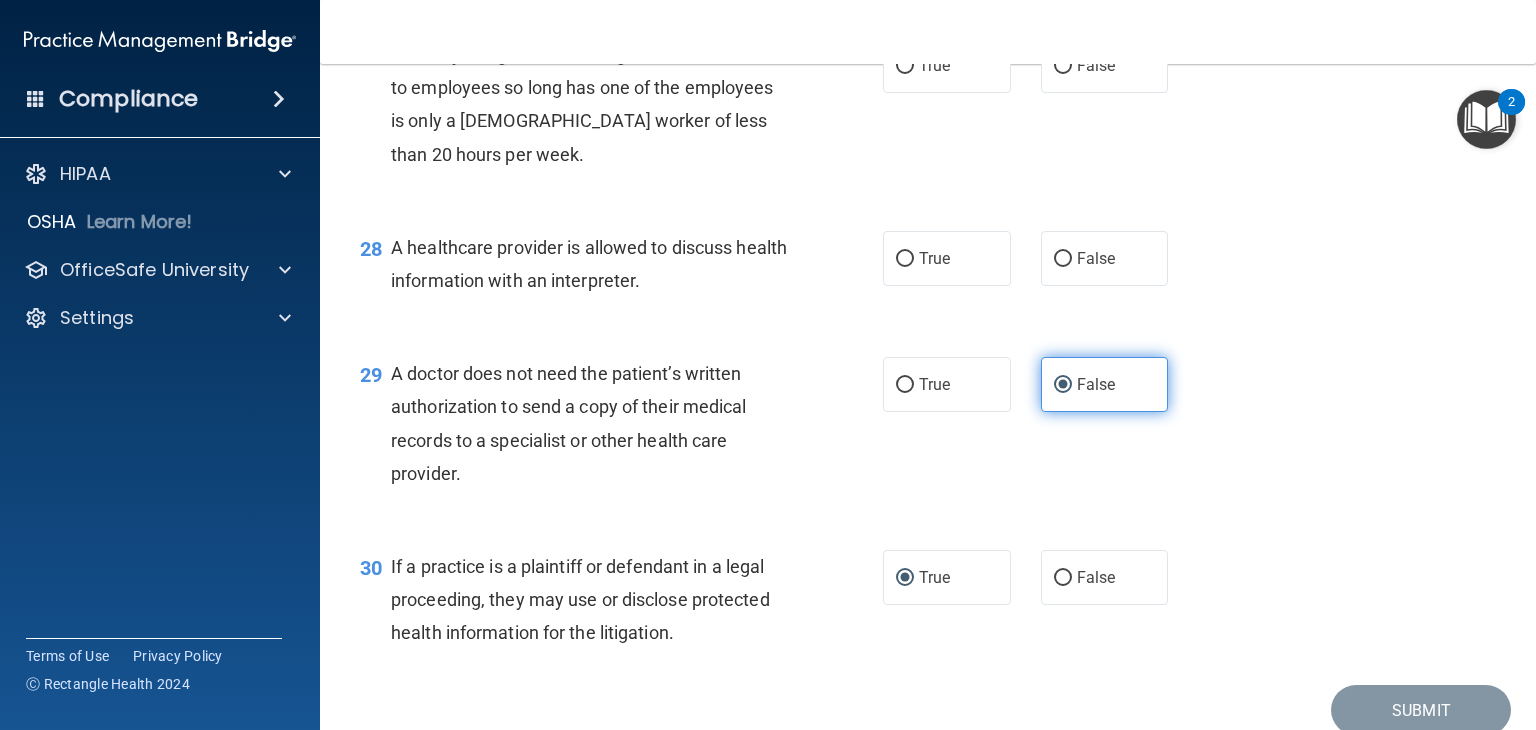 scroll, scrollTop: 4632, scrollLeft: 0, axis: vertical 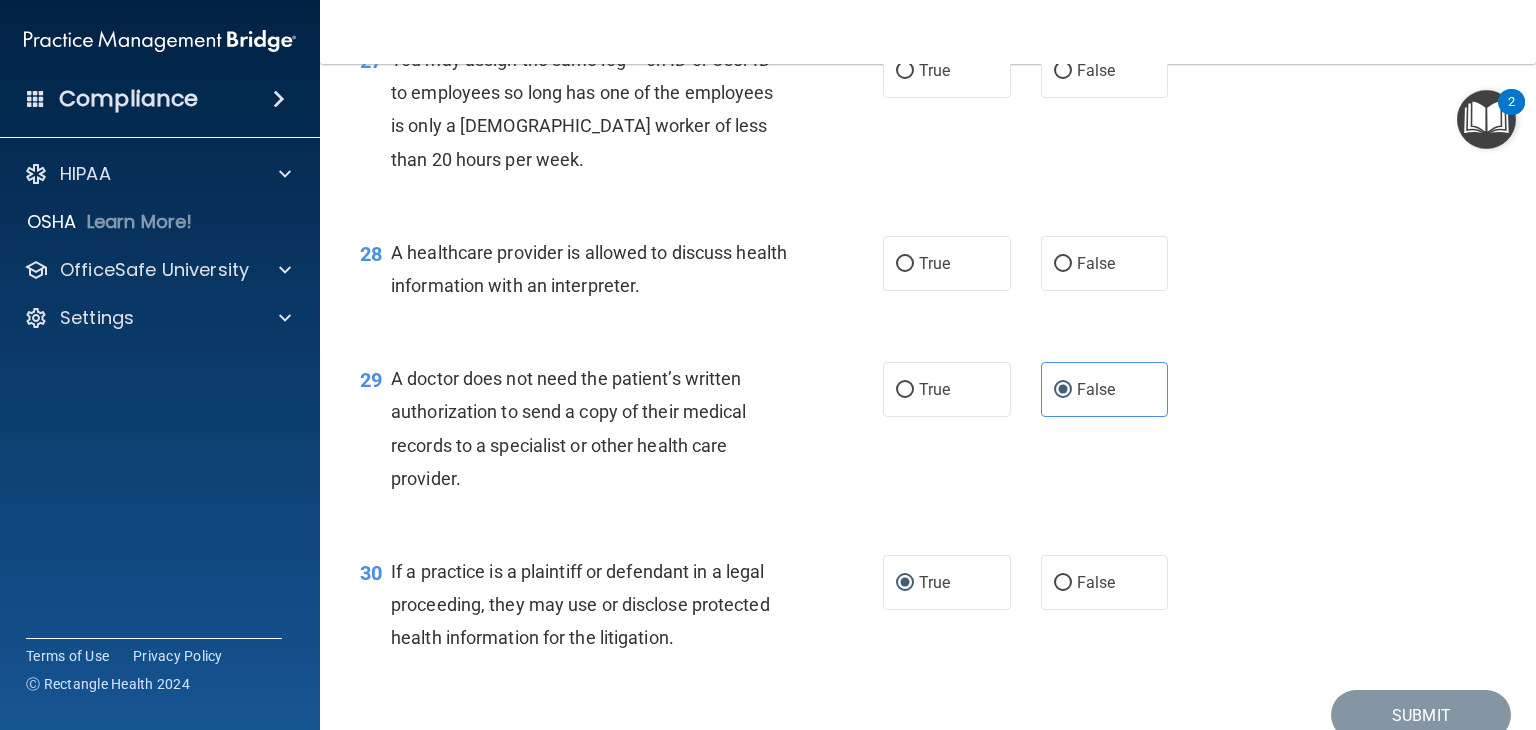 click on "A healthcare provider is allowed to discuss health information with an interpreter." at bounding box center (589, 269) 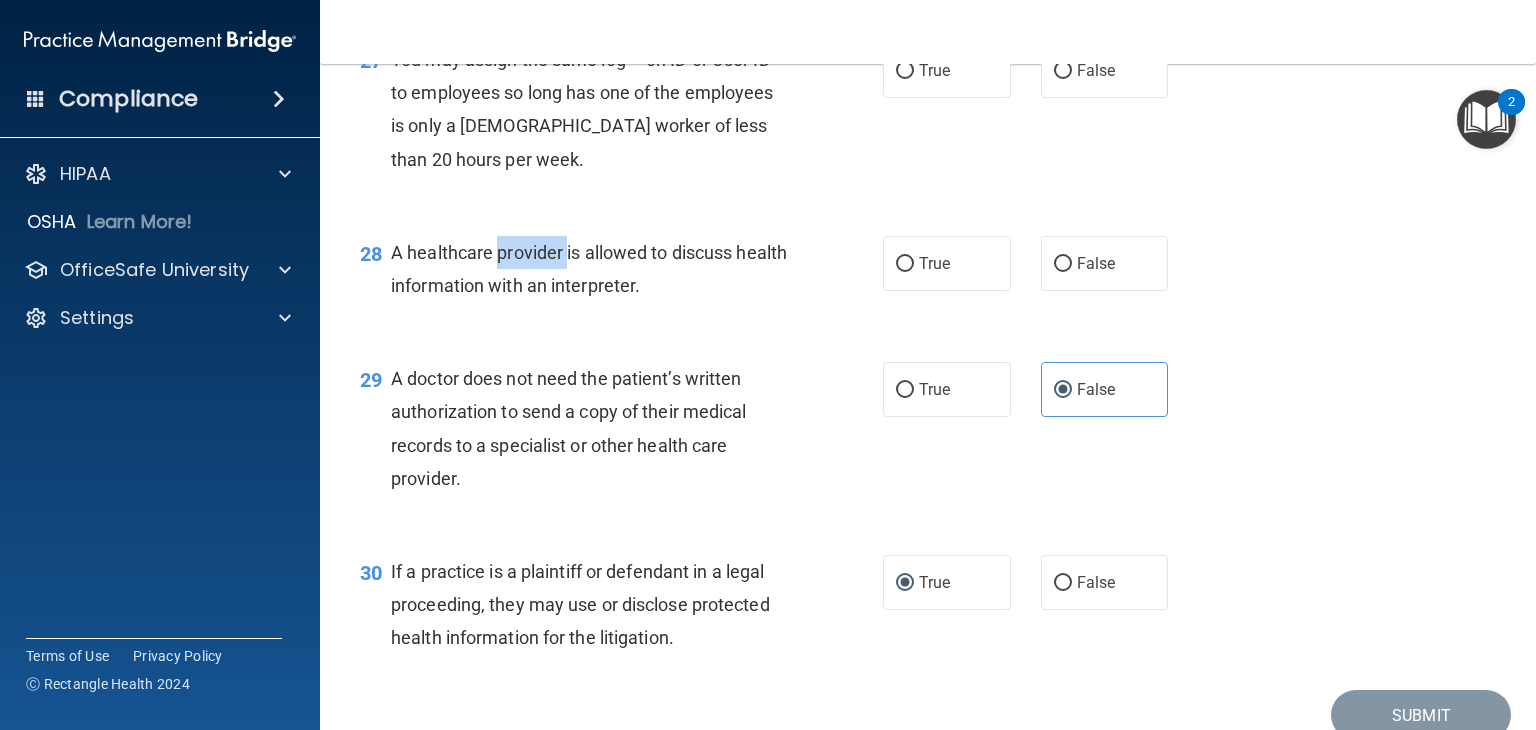 click on "A healthcare provider is allowed to discuss health information with an interpreter." at bounding box center [589, 269] 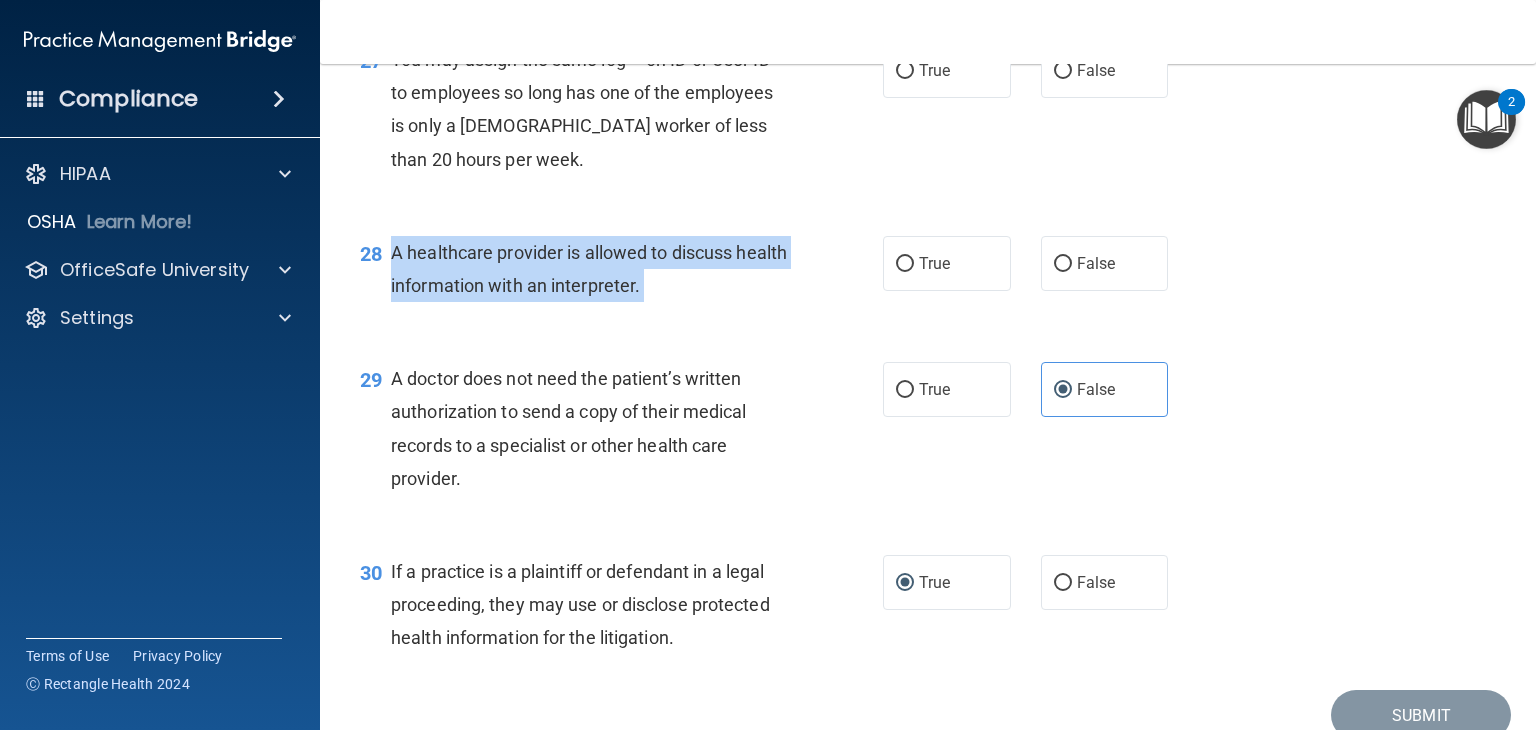 click on "A healthcare provider is allowed to discuss health information with an interpreter." at bounding box center (589, 269) 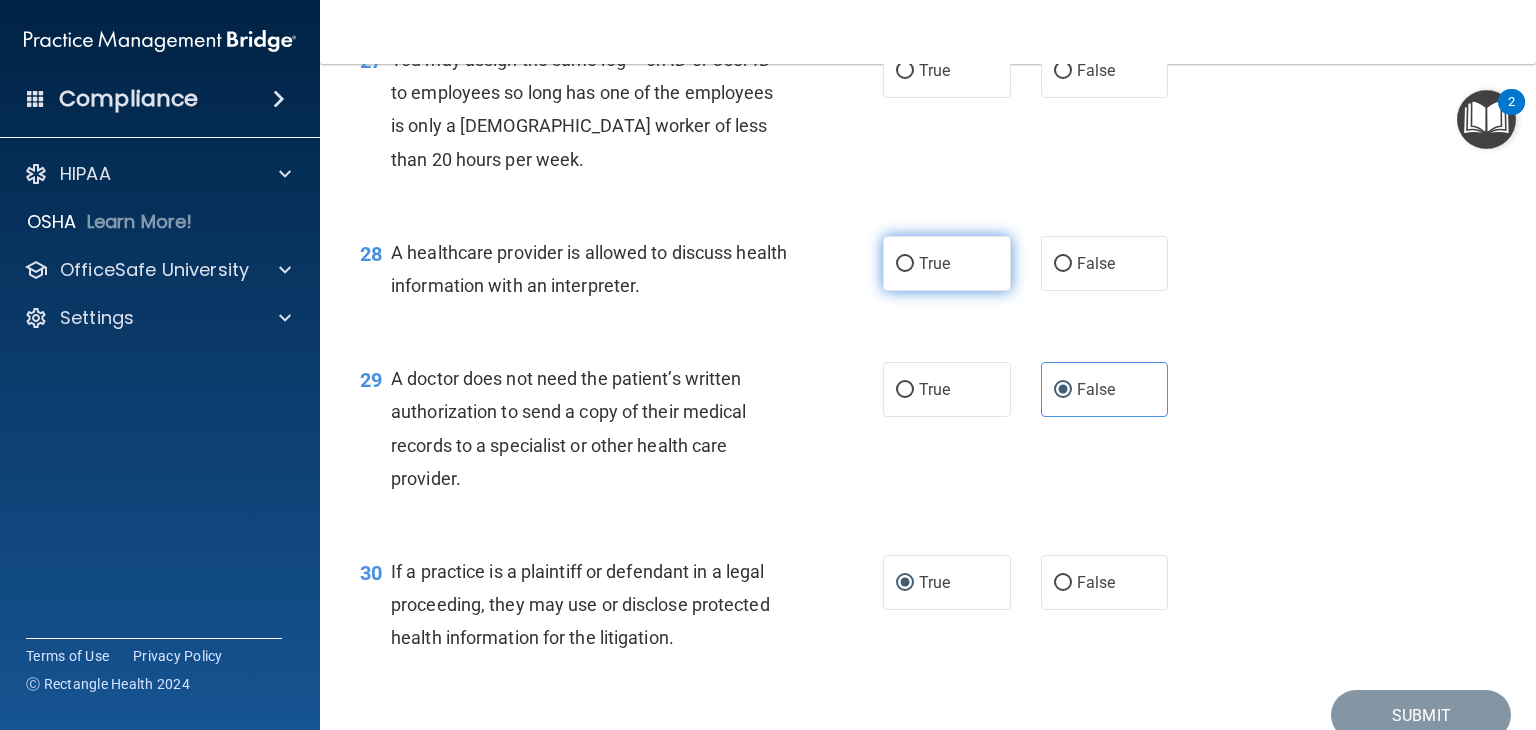 click on "True" at bounding box center [934, 263] 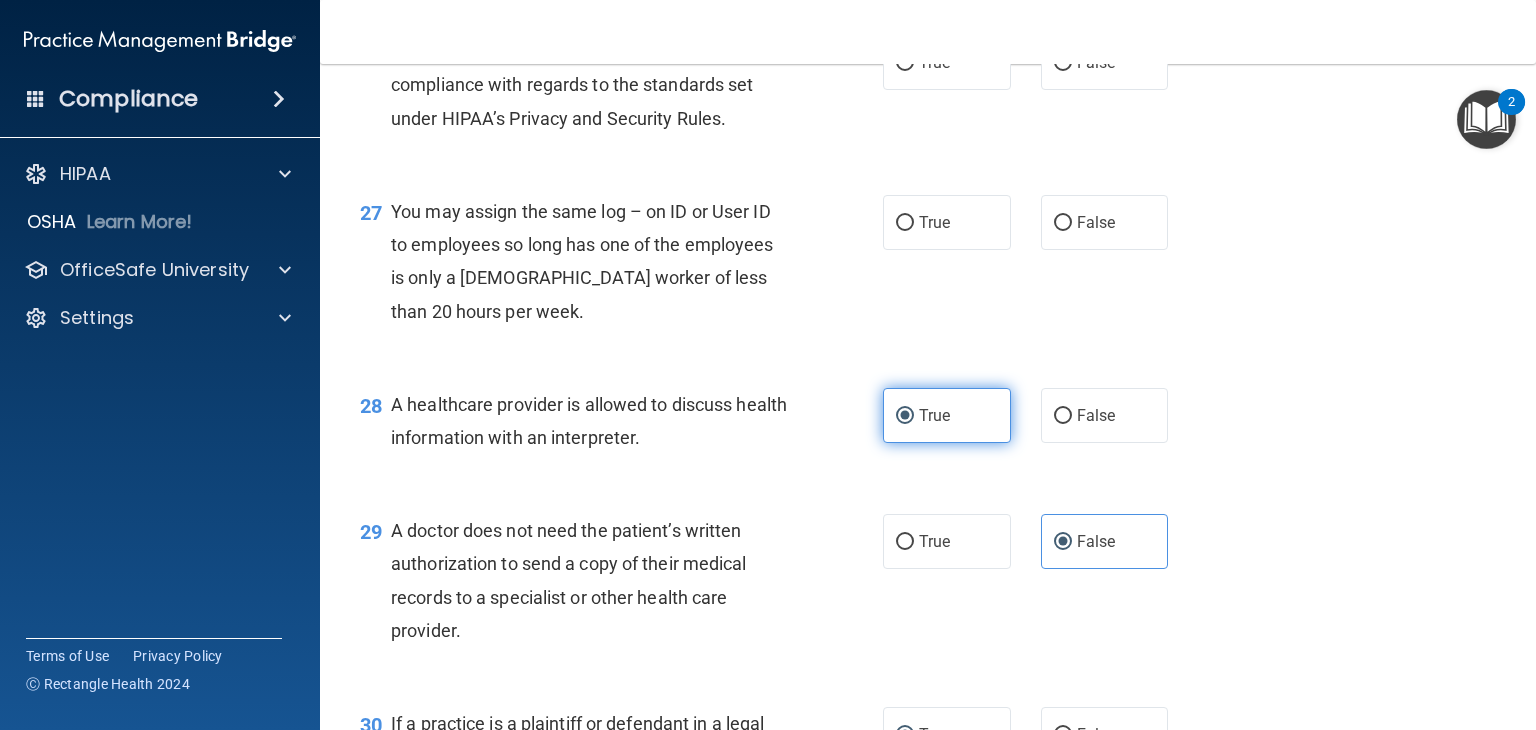 scroll, scrollTop: 4472, scrollLeft: 0, axis: vertical 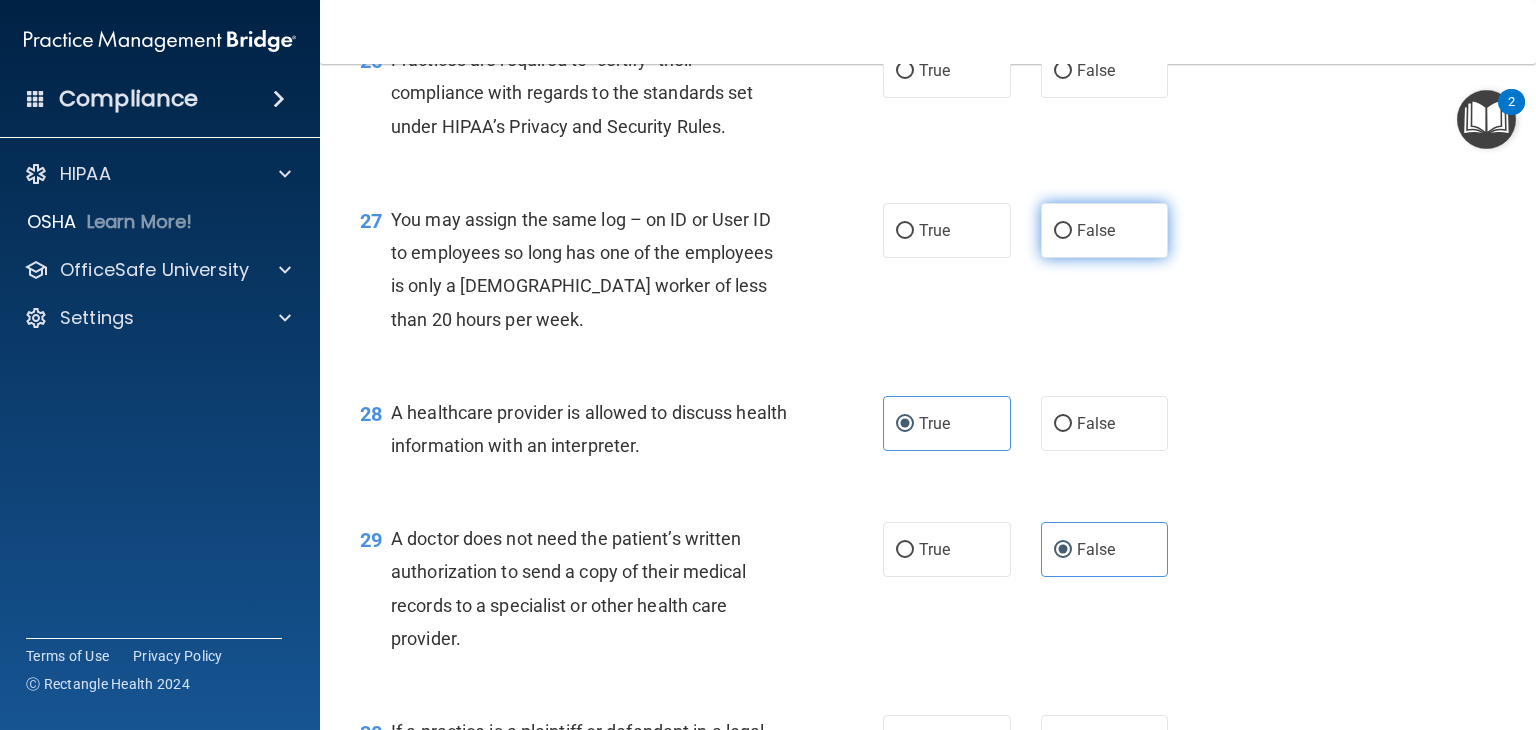 click on "False" at bounding box center (1096, 230) 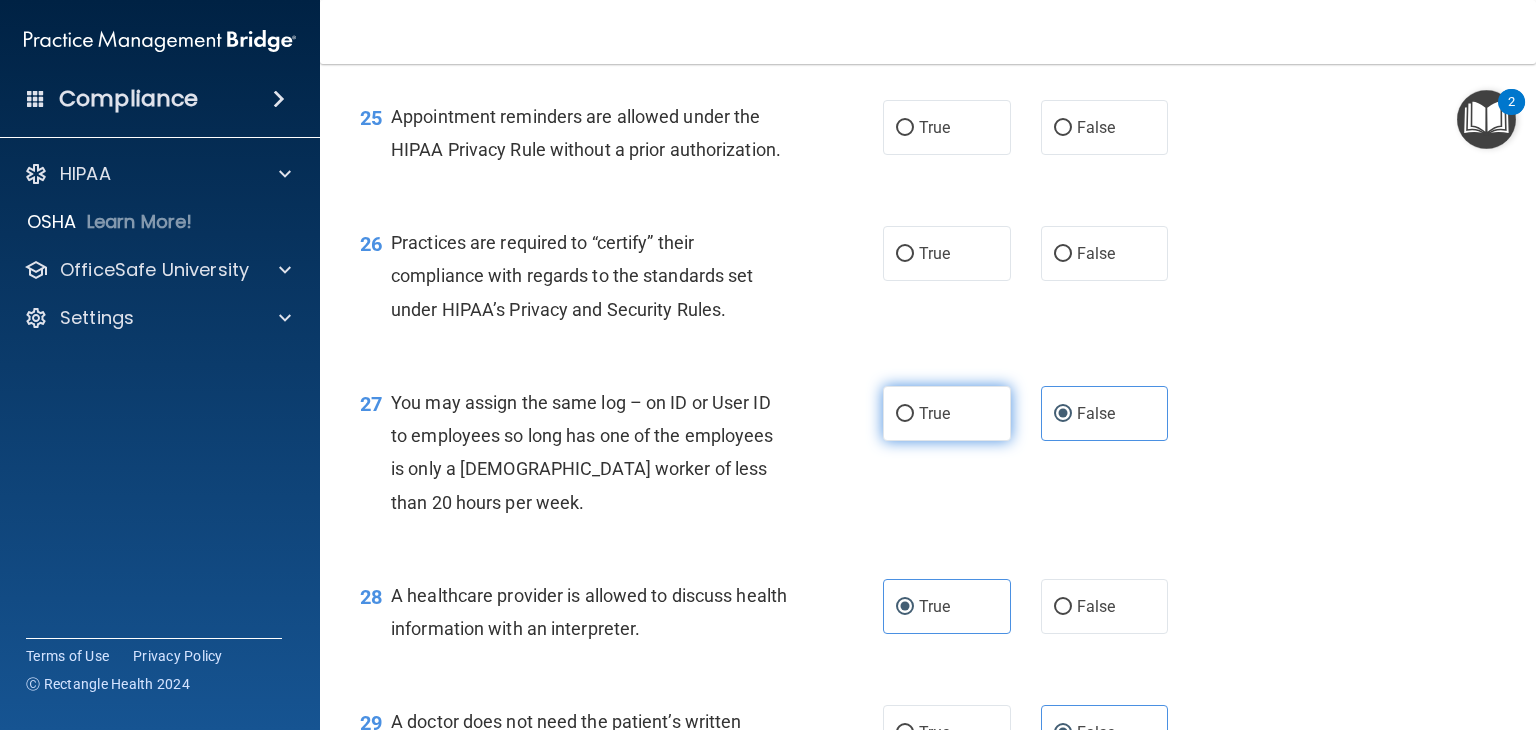 scroll, scrollTop: 4288, scrollLeft: 0, axis: vertical 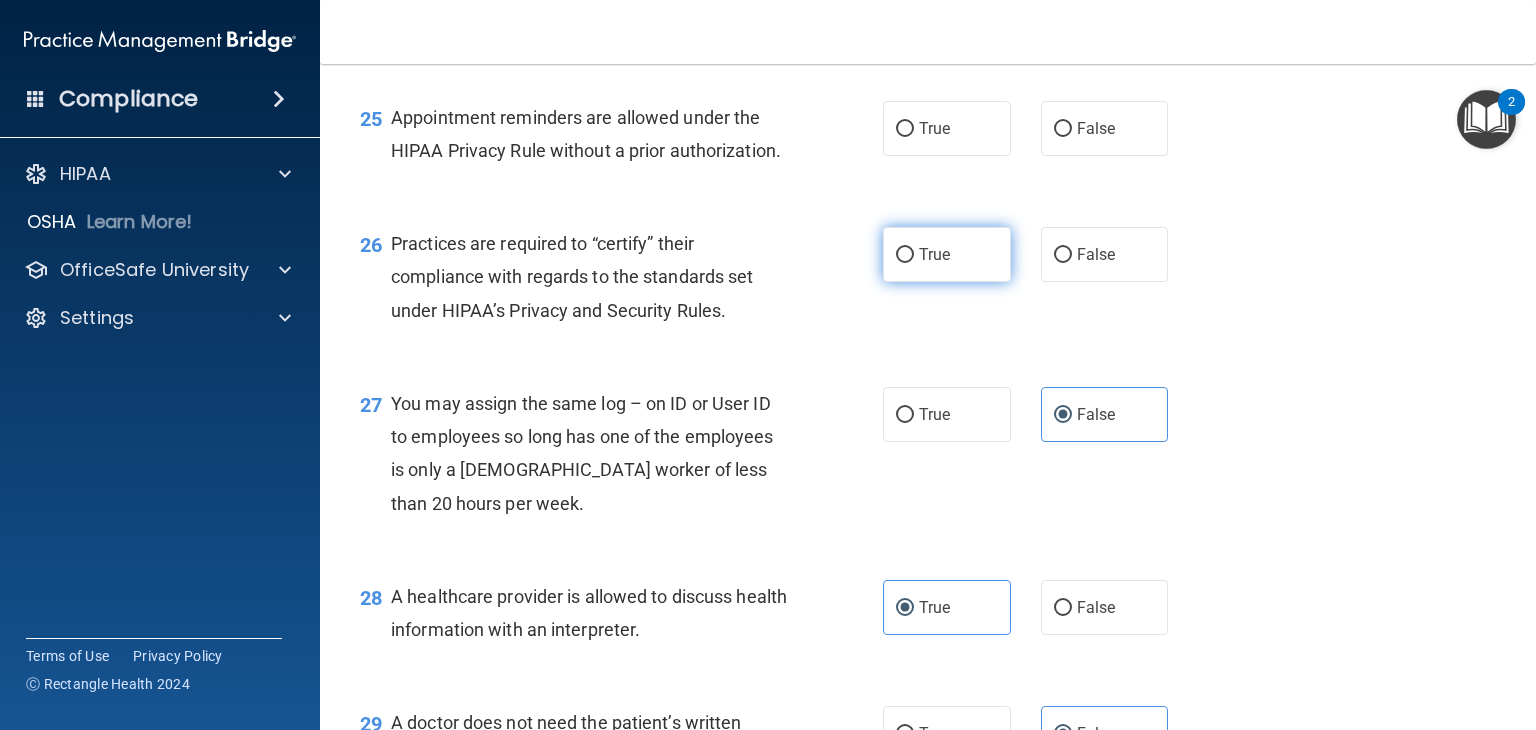 click on "True" at bounding box center [934, 254] 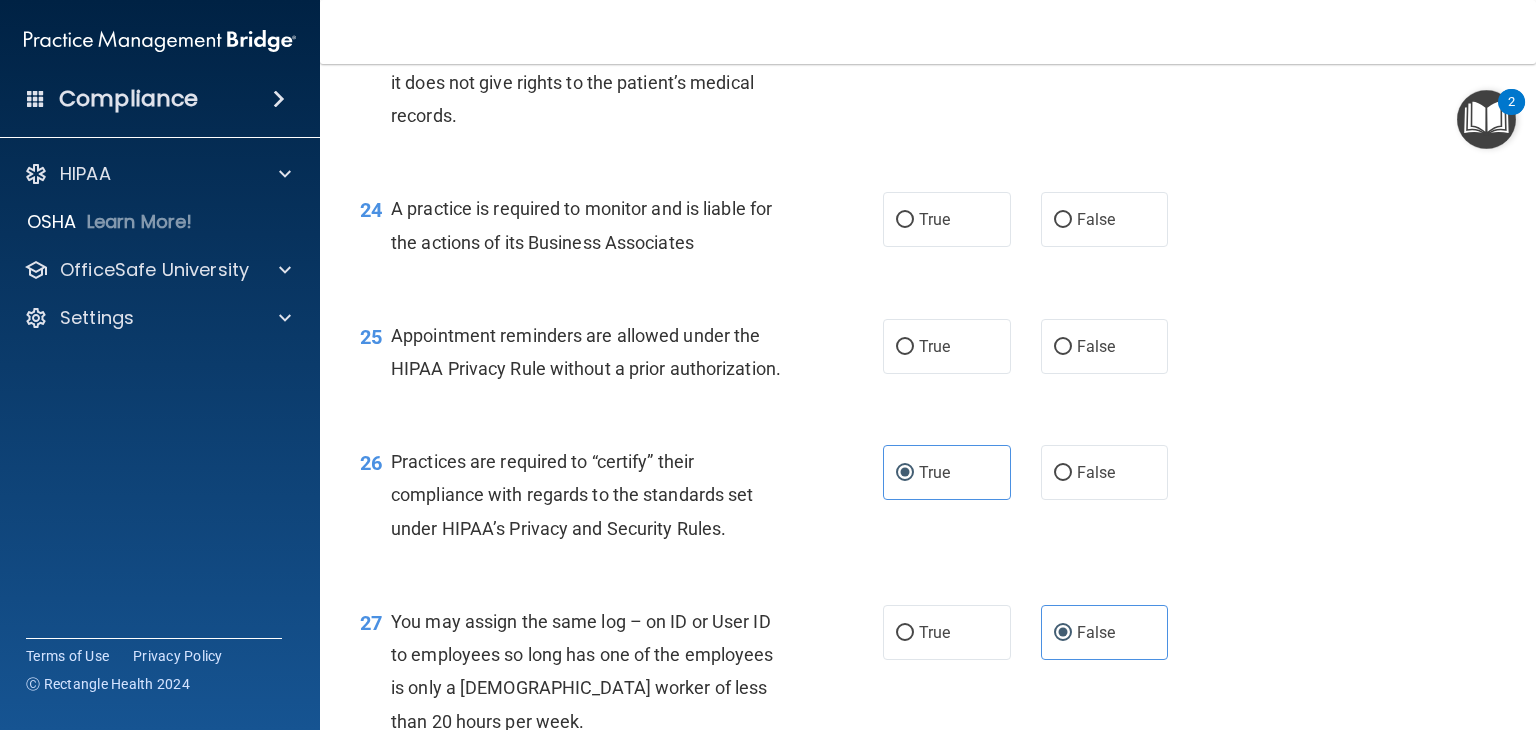 scroll, scrollTop: 4069, scrollLeft: 0, axis: vertical 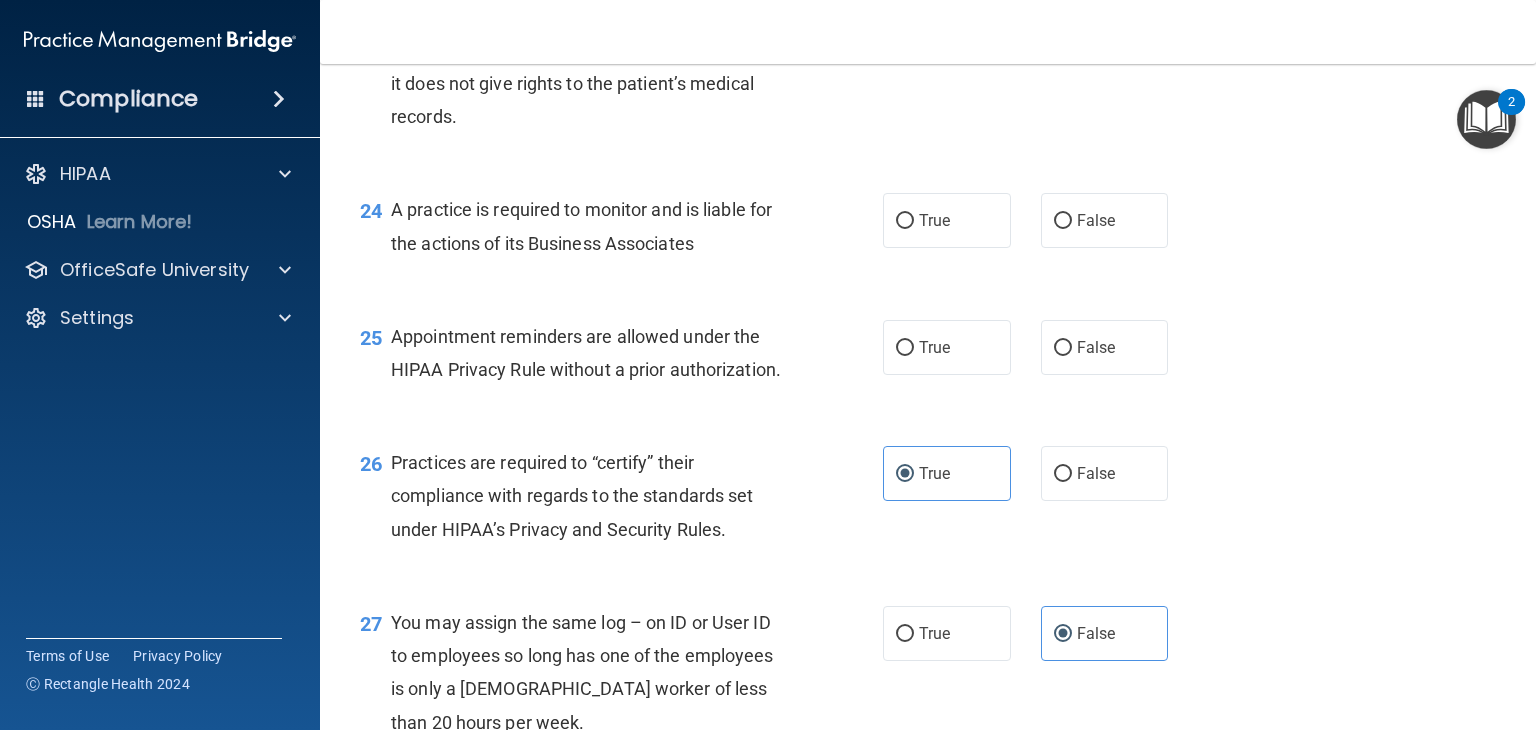 click on "Appointment reminders are allowed under the HIPAA Privacy Rule without a prior authorization." at bounding box center (586, 353) 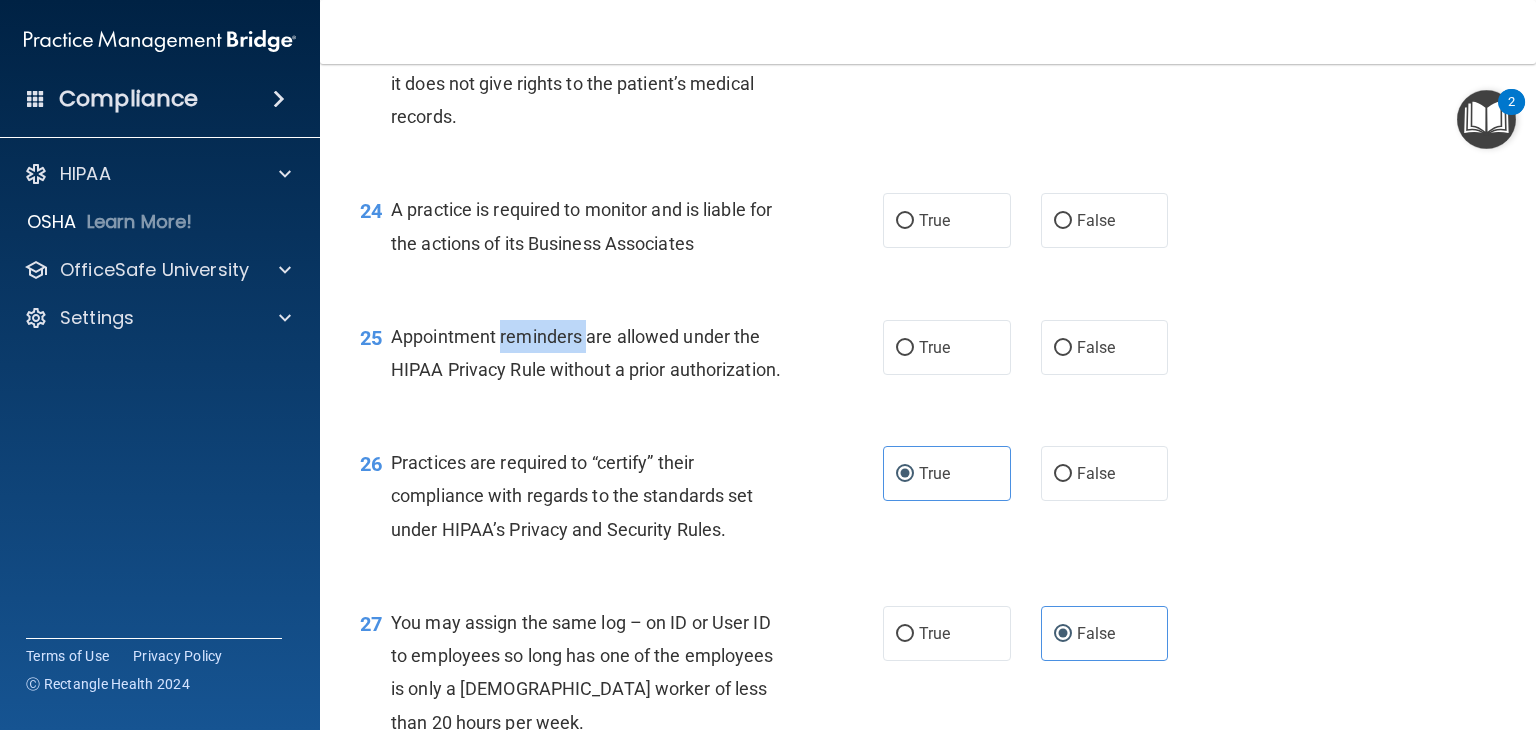 click on "Appointment reminders are allowed under the HIPAA Privacy Rule without a prior authorization." at bounding box center [586, 353] 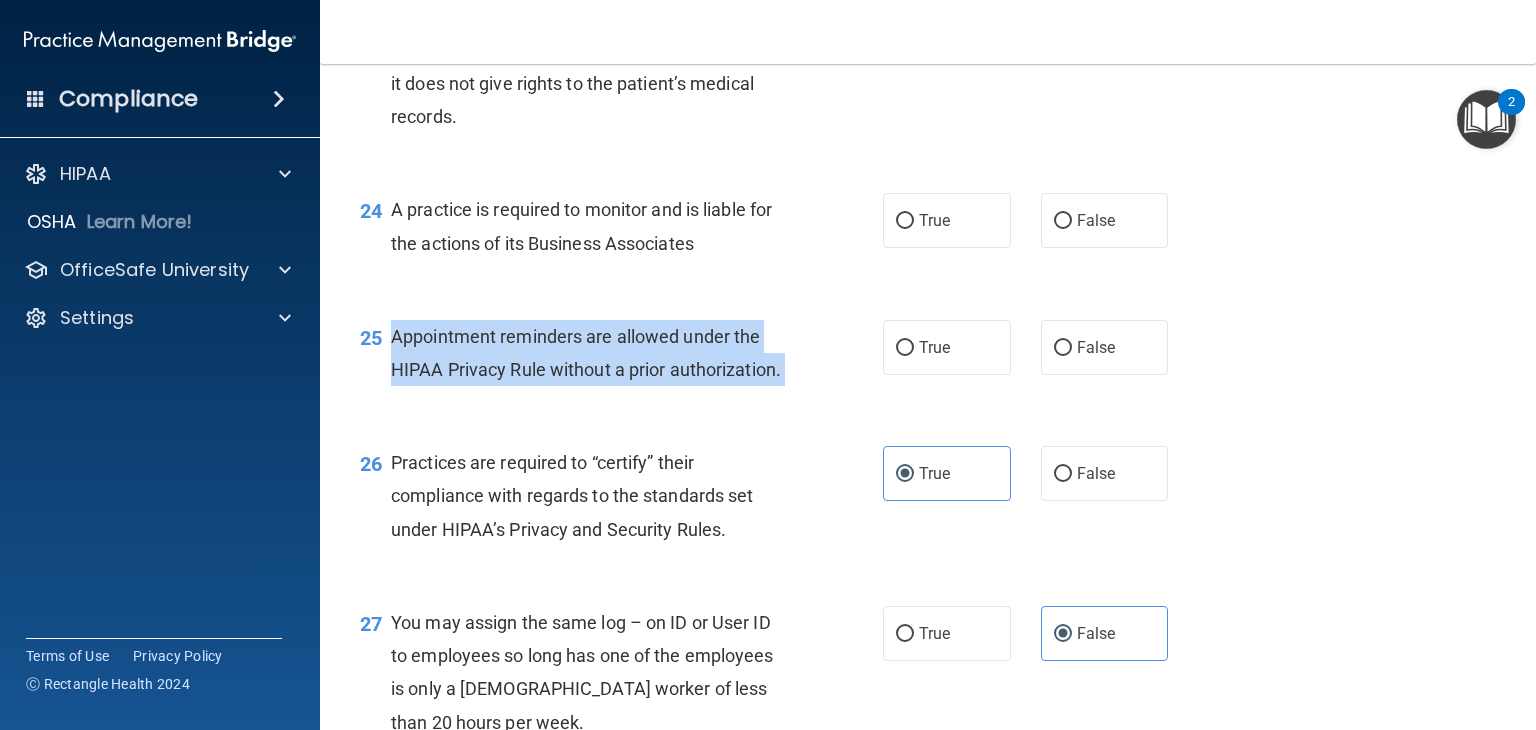 click on "Appointment reminders are allowed under the HIPAA Privacy Rule without a prior authorization." at bounding box center (586, 353) 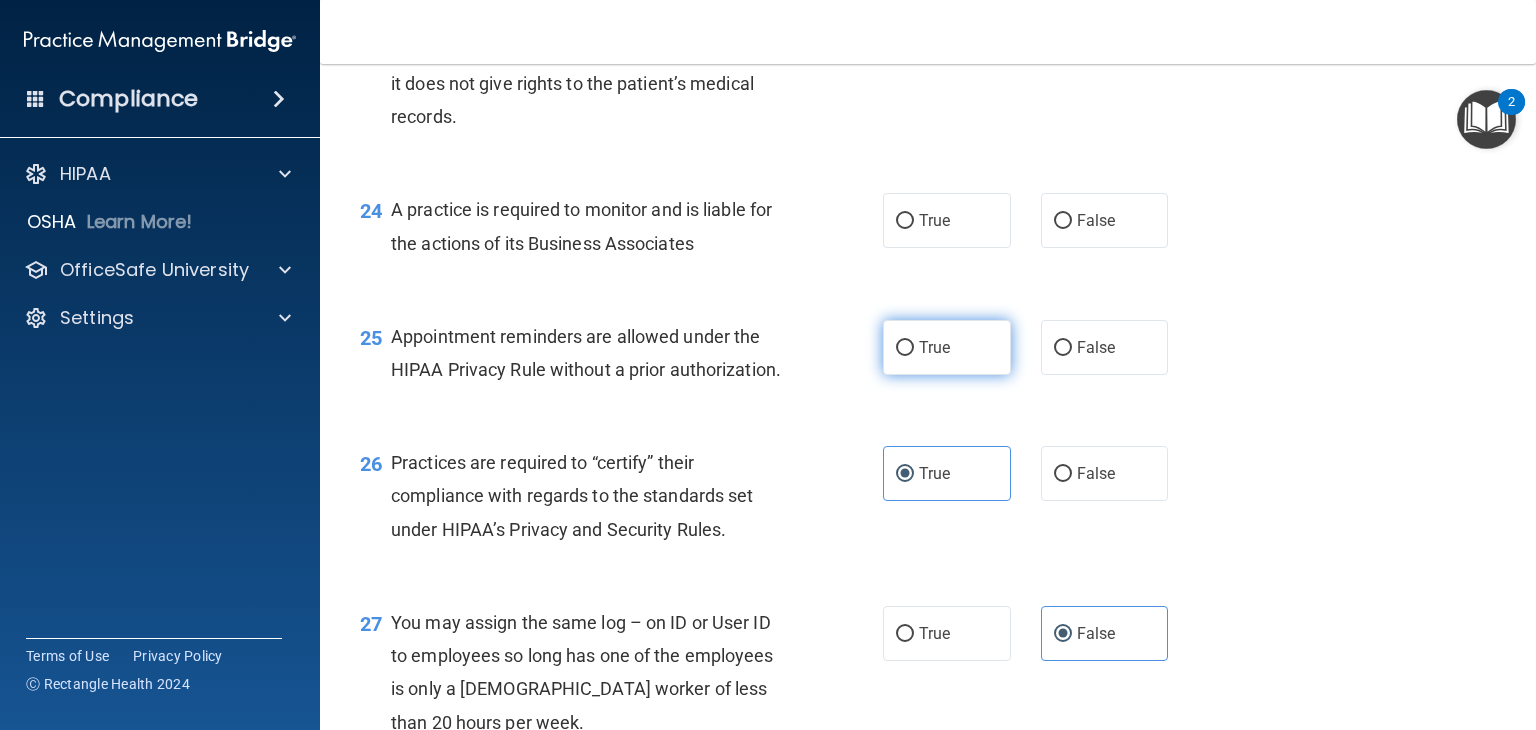 click on "True" at bounding box center (934, 347) 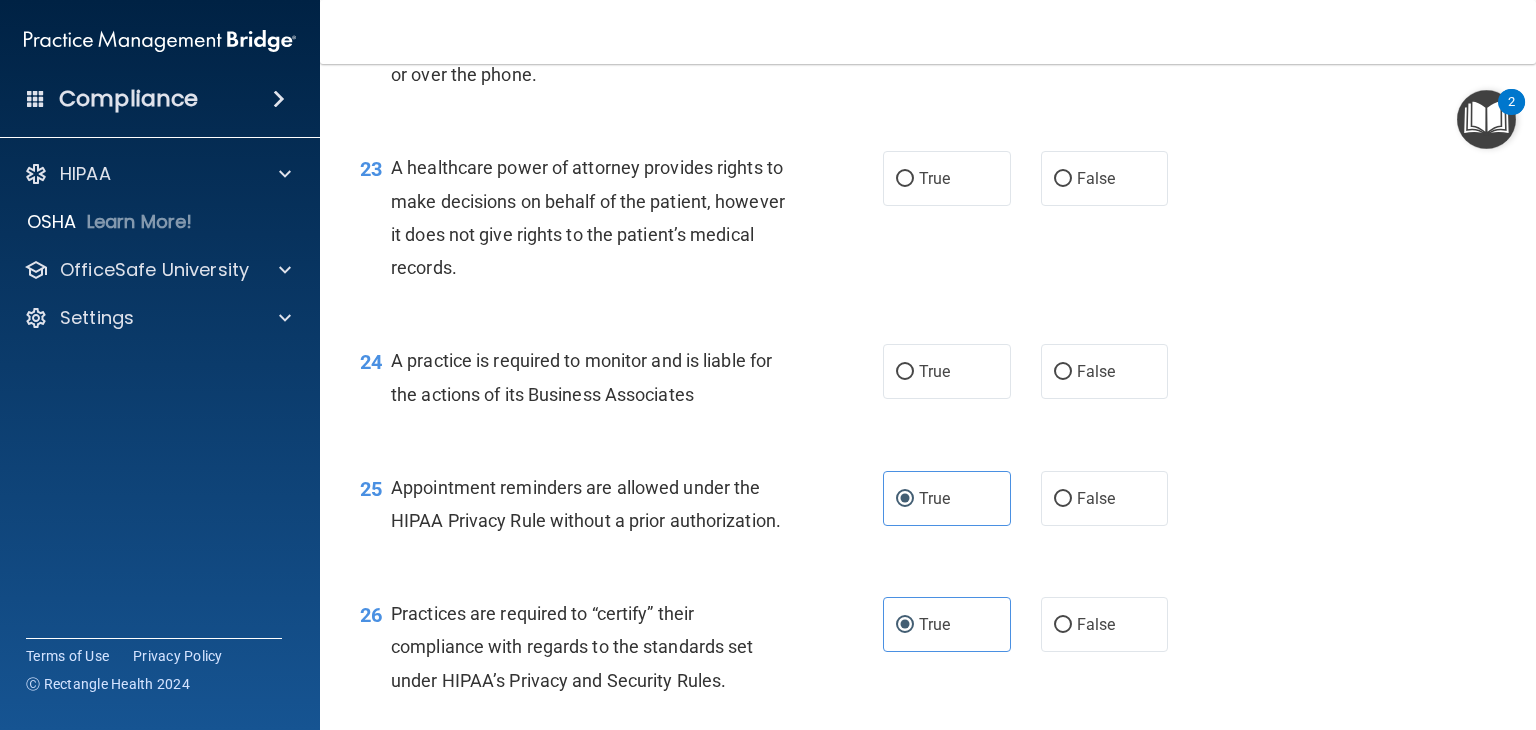 scroll, scrollTop: 3917, scrollLeft: 0, axis: vertical 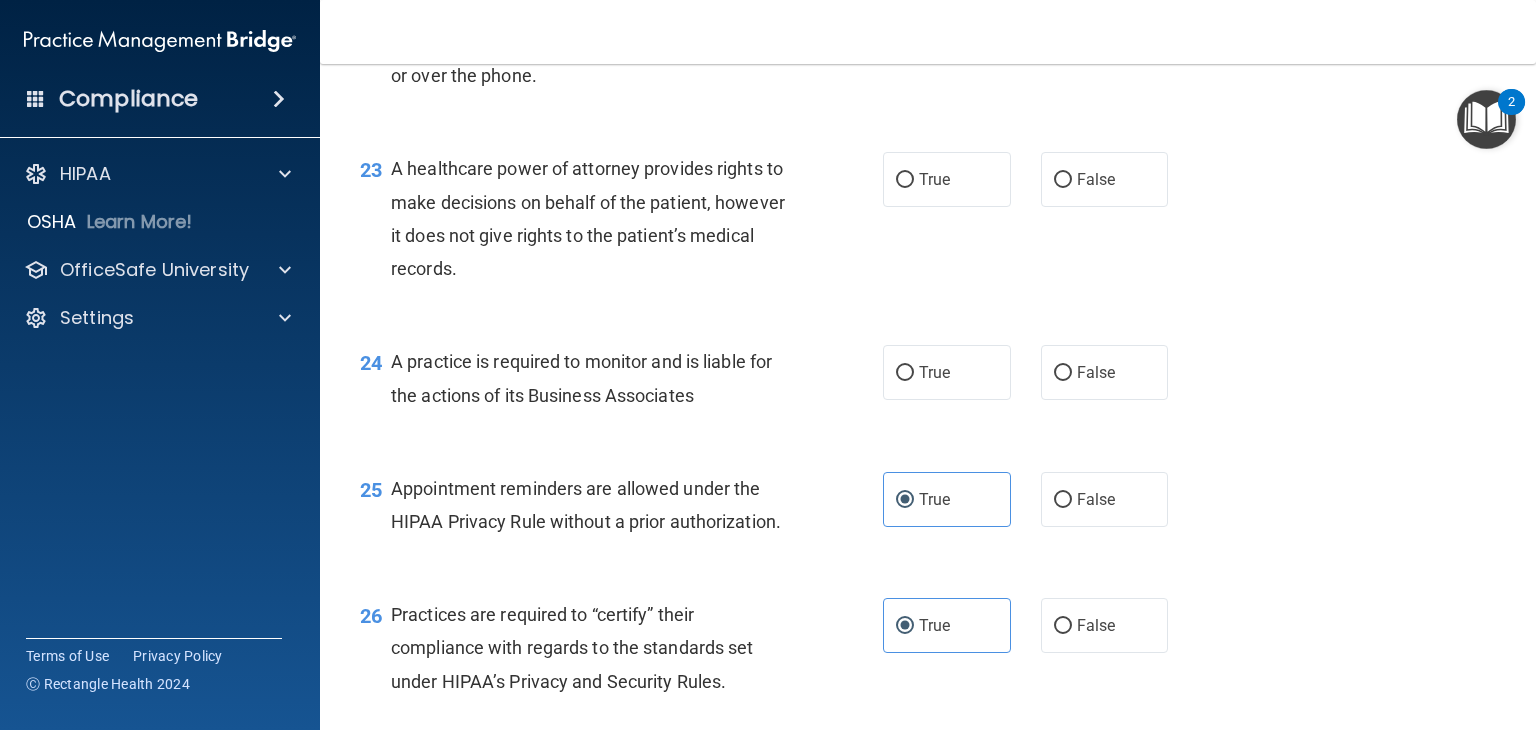 click on "A practice is required to monitor and is liable for the actions of its Business Associates" at bounding box center [581, 378] 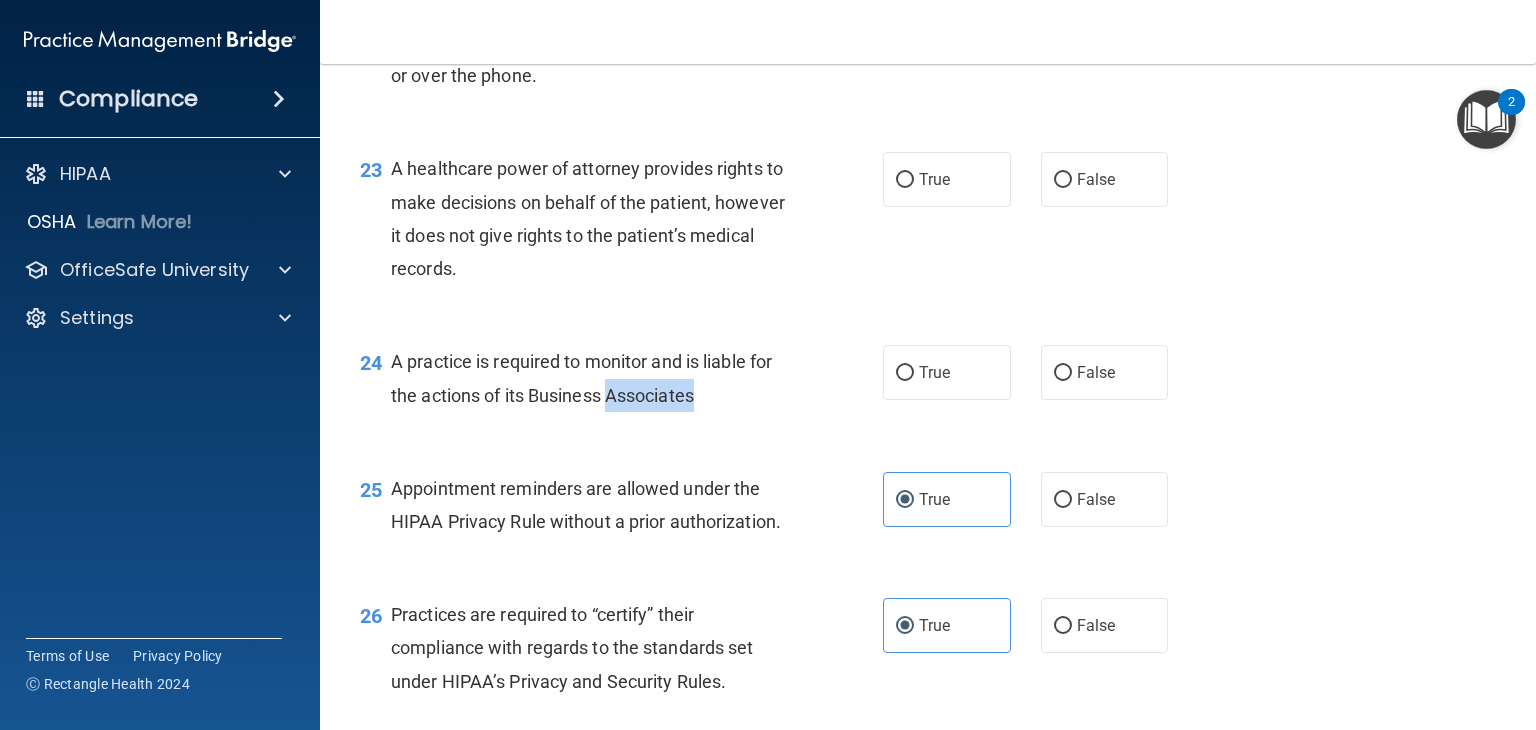 click on "A practice is required to monitor and is liable for the actions of its Business Associates" at bounding box center [581, 378] 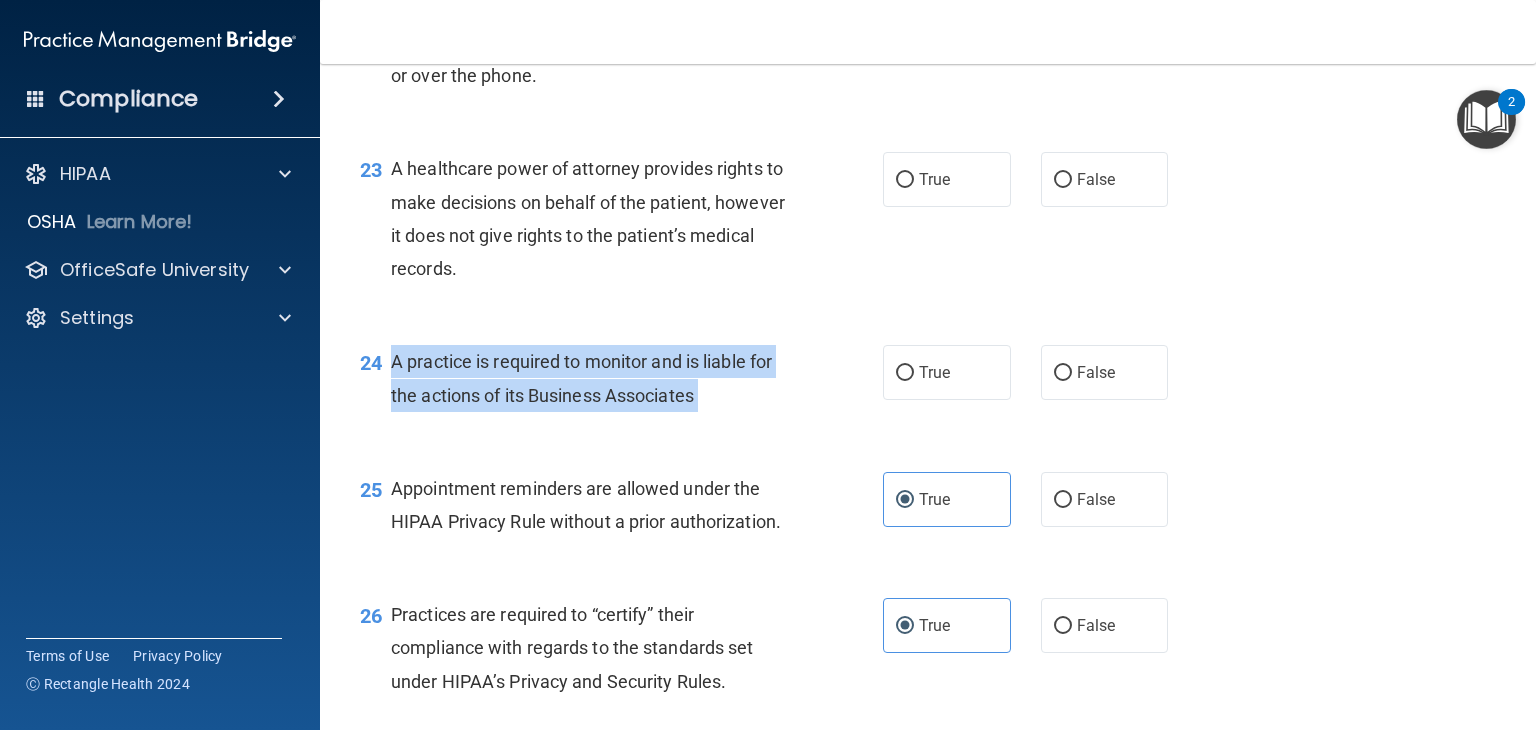 click on "A practice is required to monitor and is liable for the actions of its Business Associates" at bounding box center [581, 378] 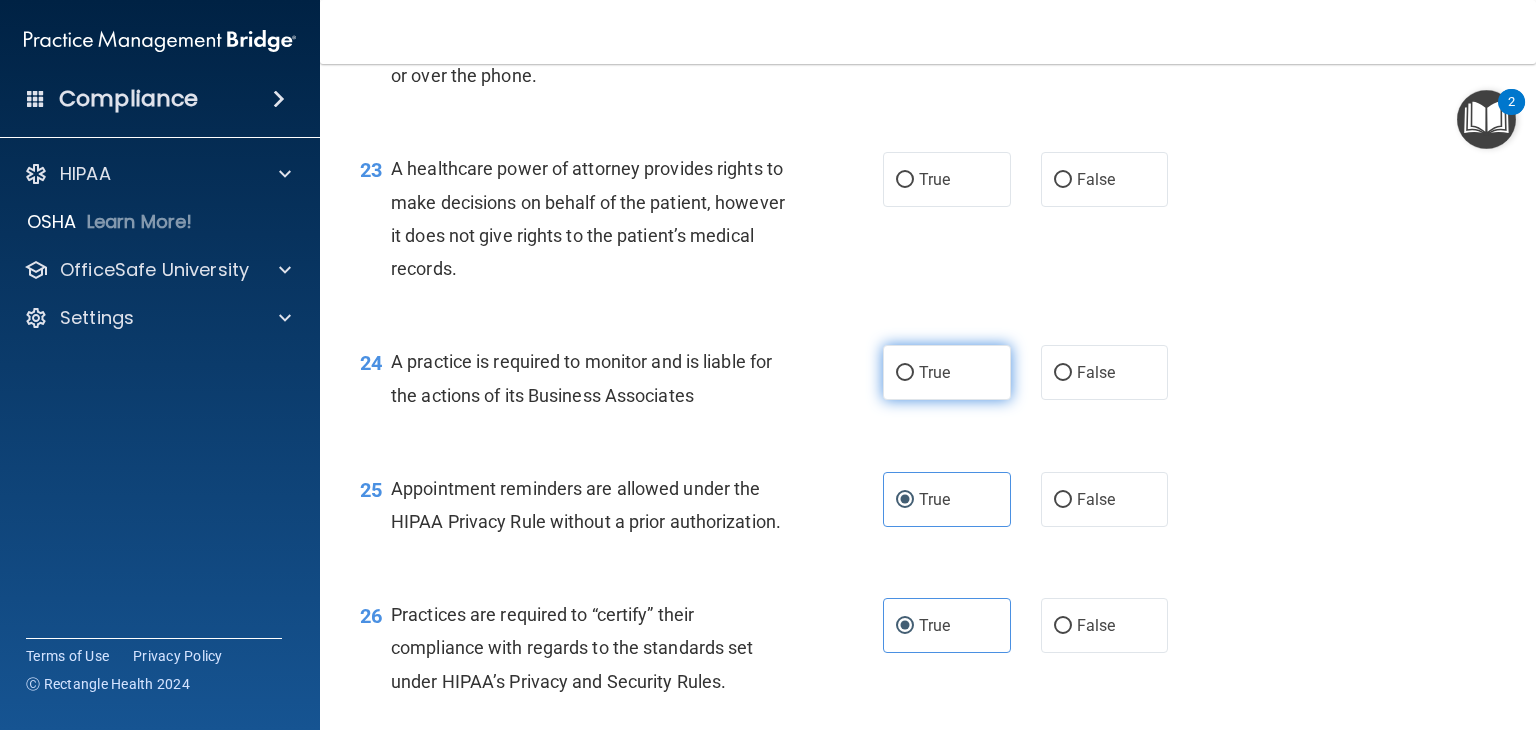 click on "True" at bounding box center [947, 372] 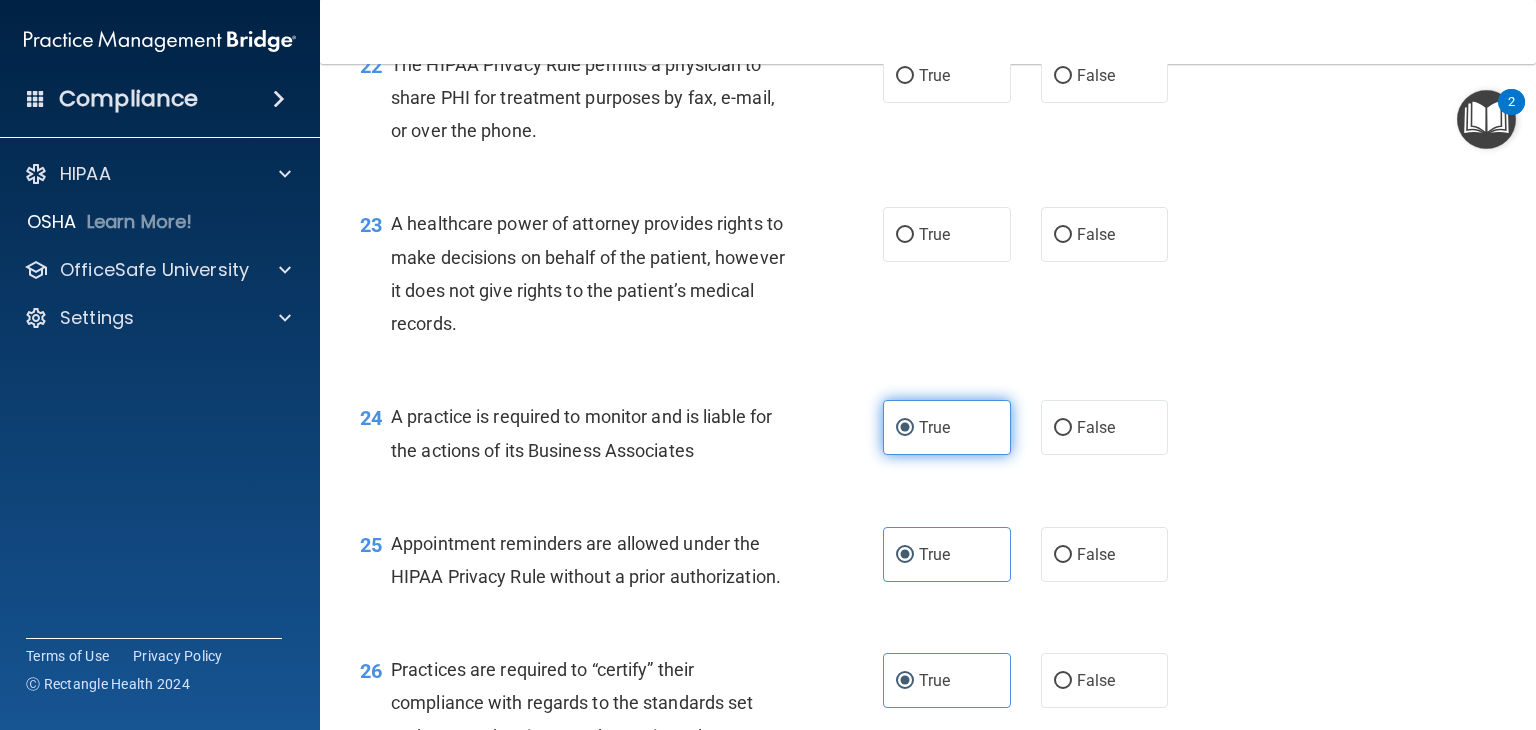 scroll, scrollTop: 3861, scrollLeft: 0, axis: vertical 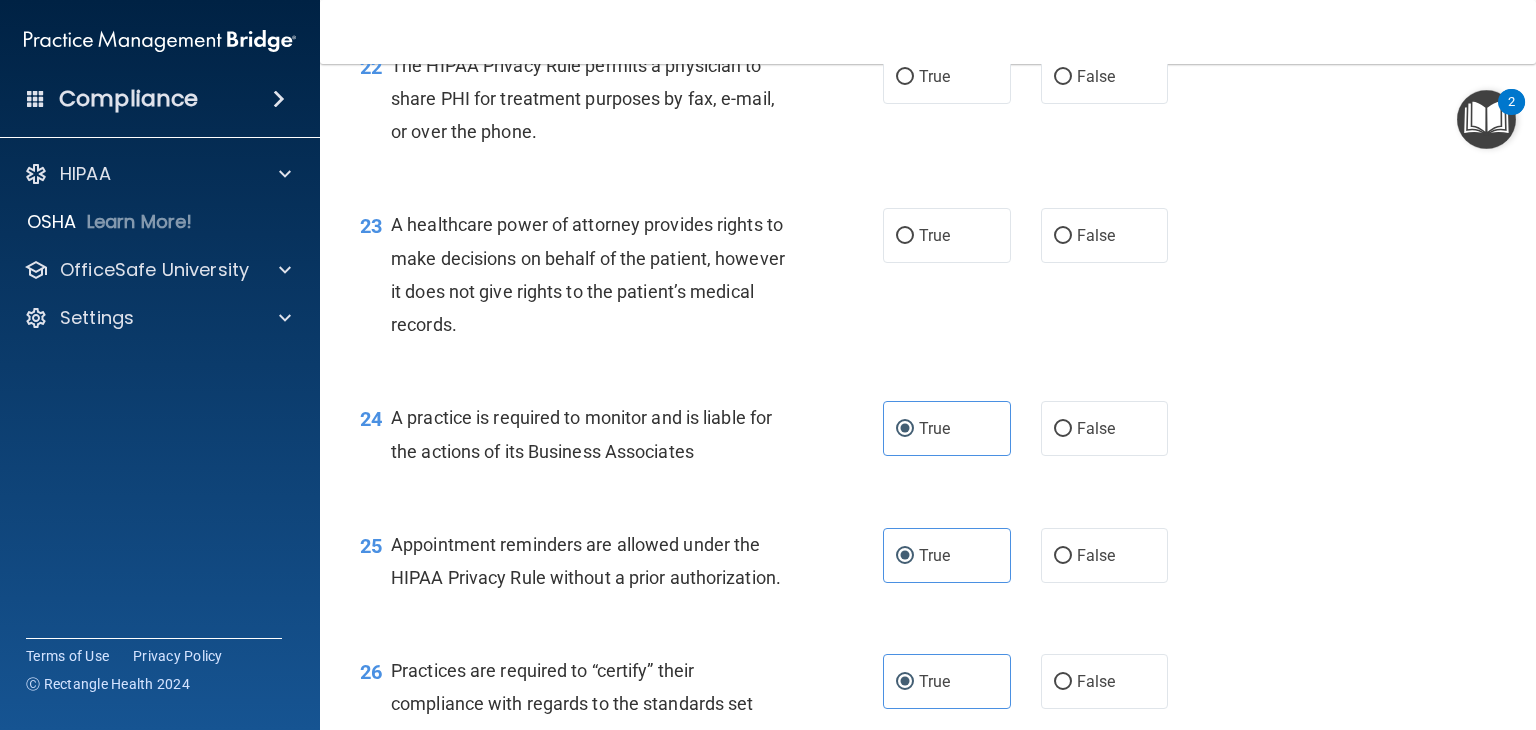 click on "A practice is required to monitor and is liable for the actions of its Business Associates" at bounding box center (581, 434) 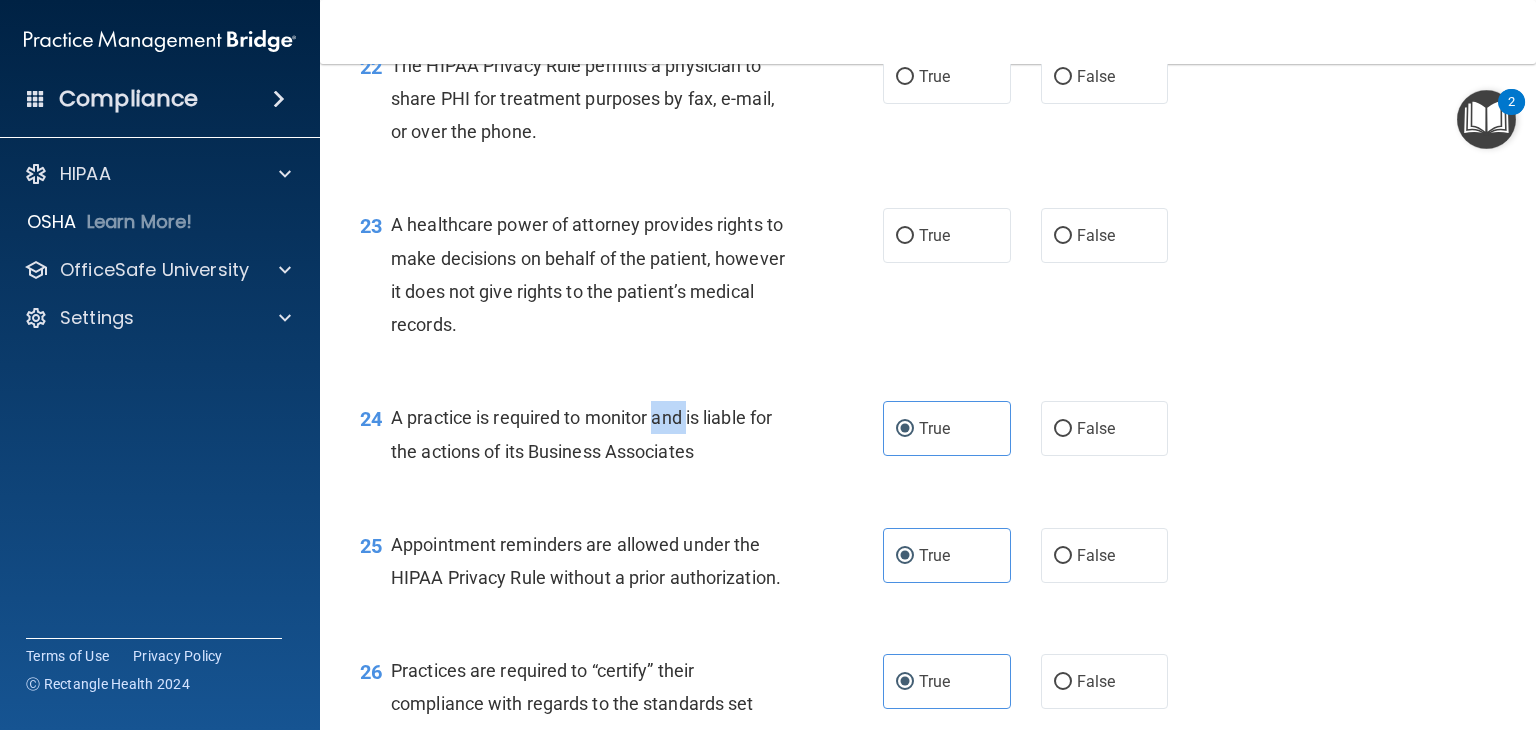 click on "A practice is required to monitor and is liable for the actions of its Business Associates" at bounding box center (581, 434) 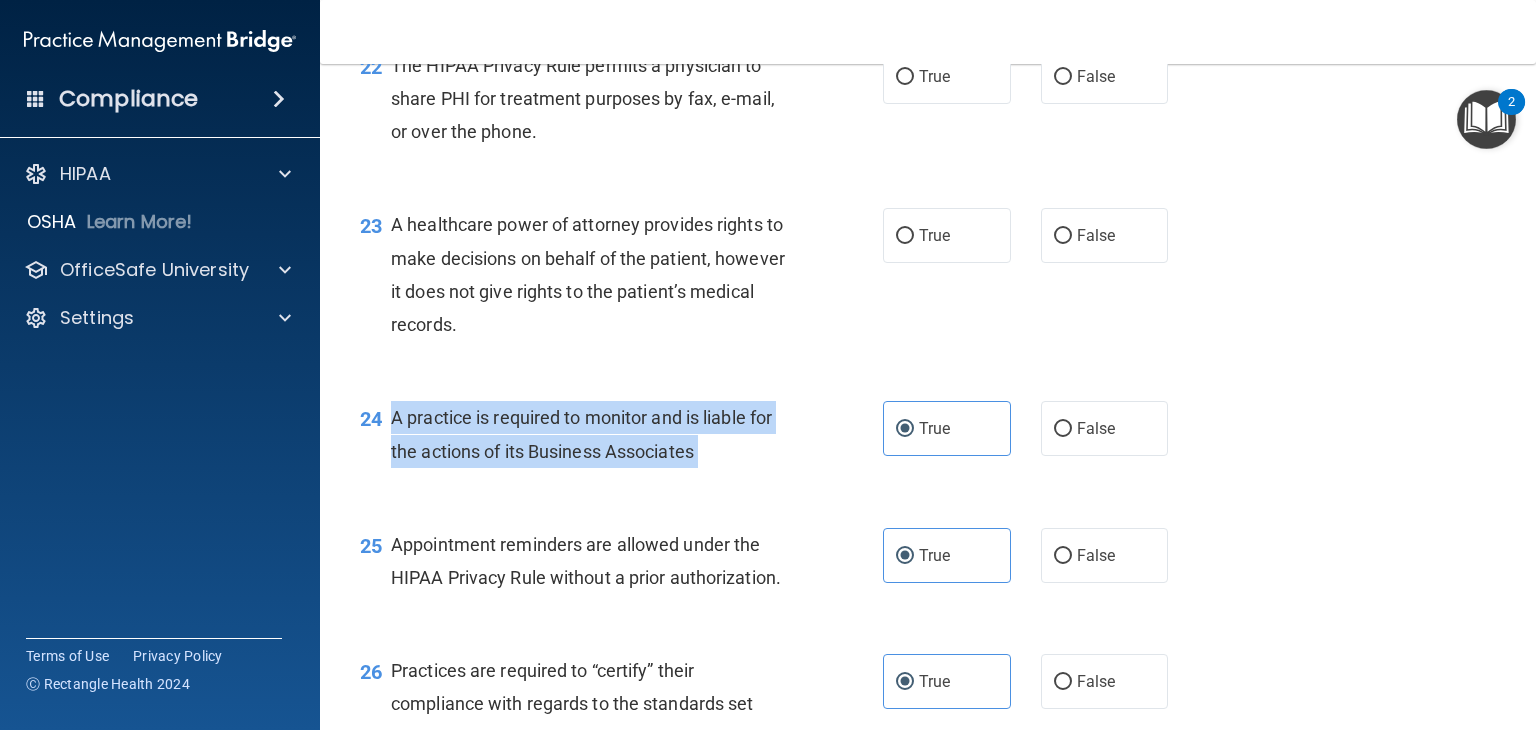 click on "A practice is required to monitor and is liable for the actions of its Business Associates" at bounding box center (581, 434) 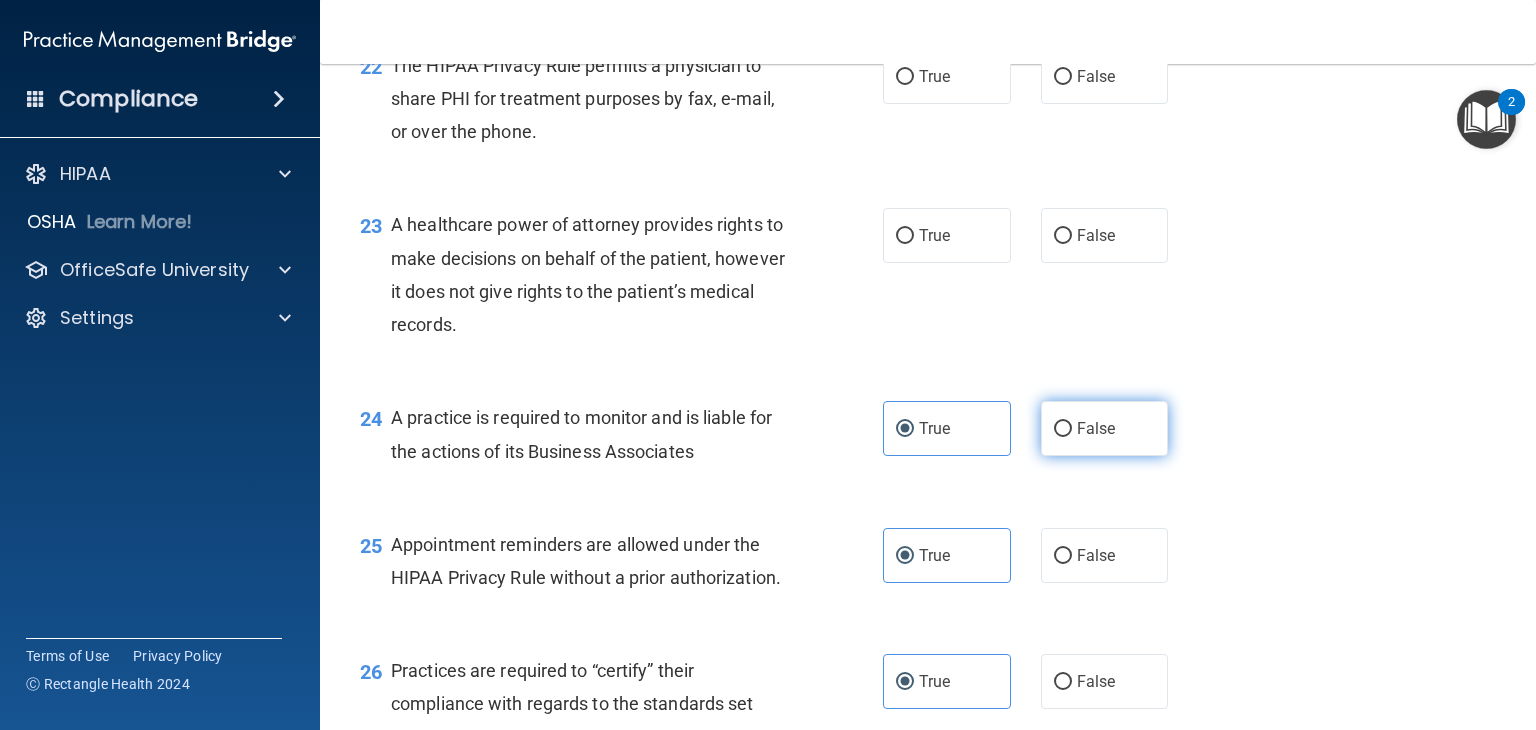 click on "False" at bounding box center (1105, 428) 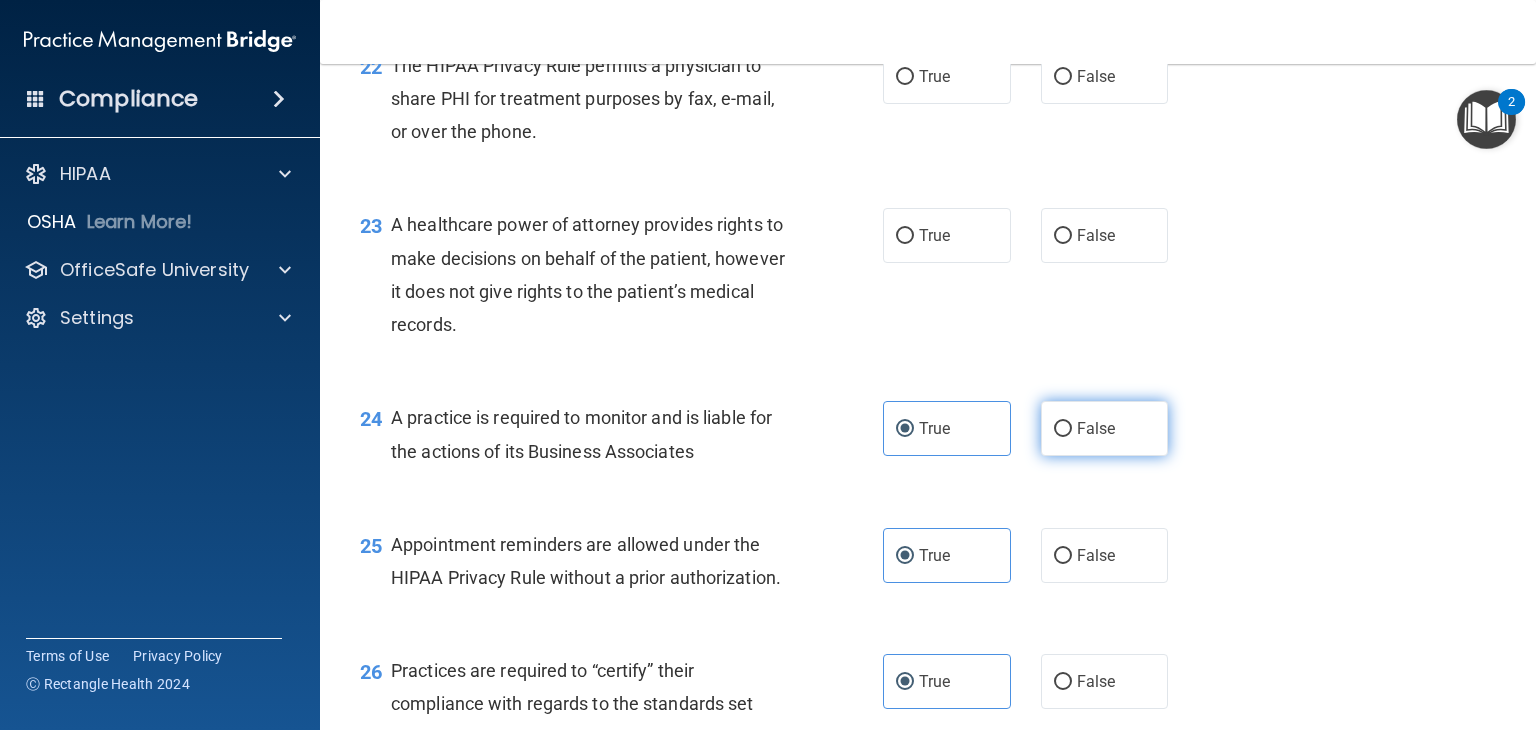 radio on "true" 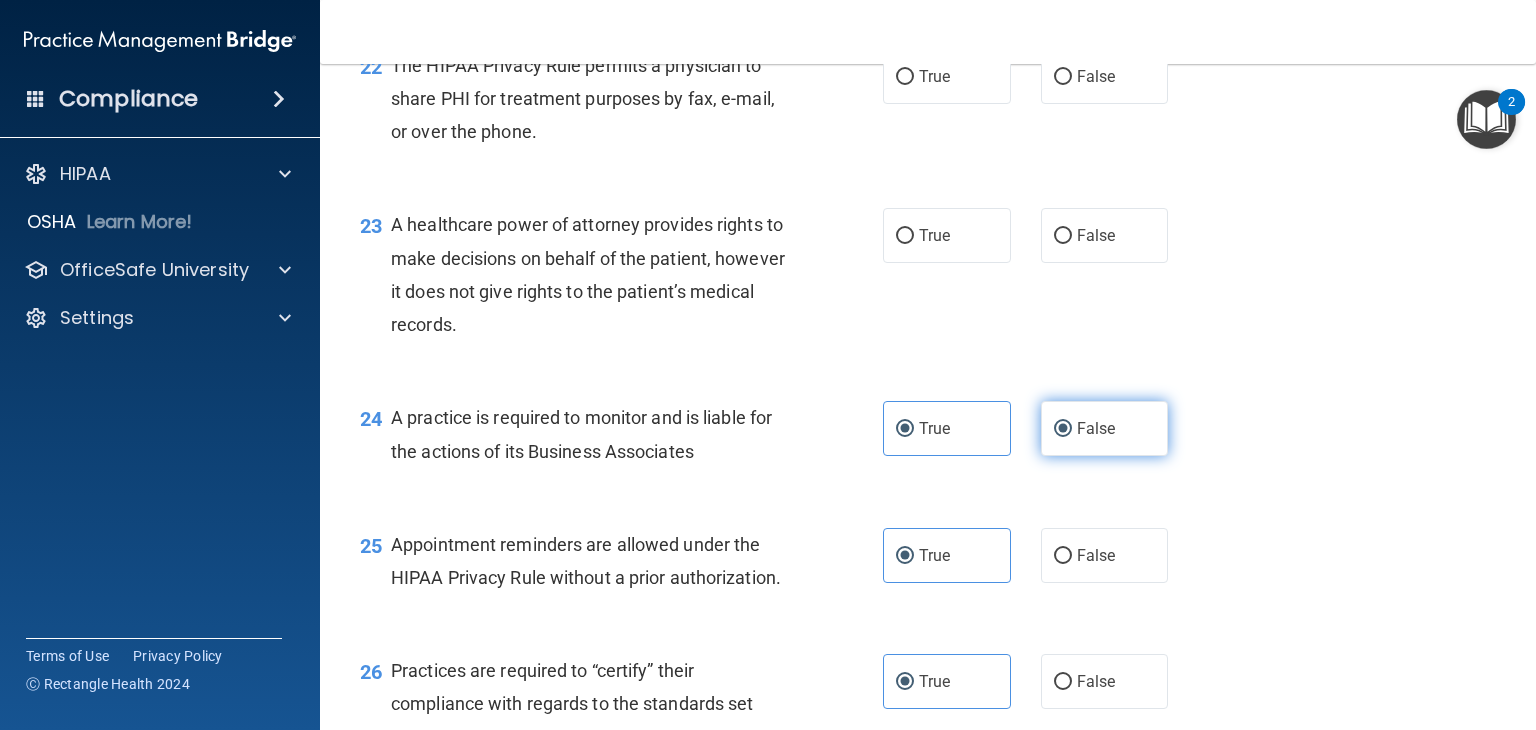 radio on "false" 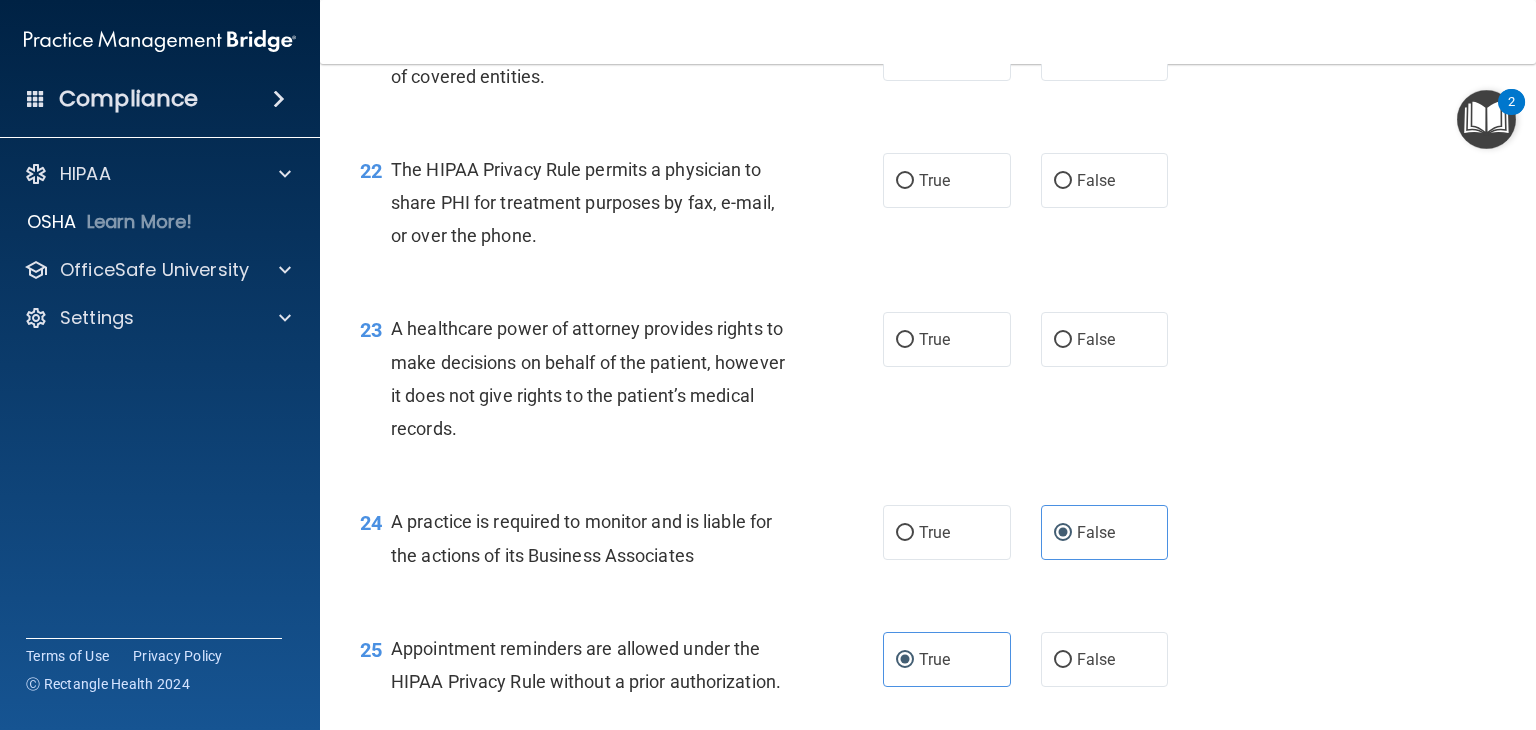 scroll, scrollTop: 3756, scrollLeft: 0, axis: vertical 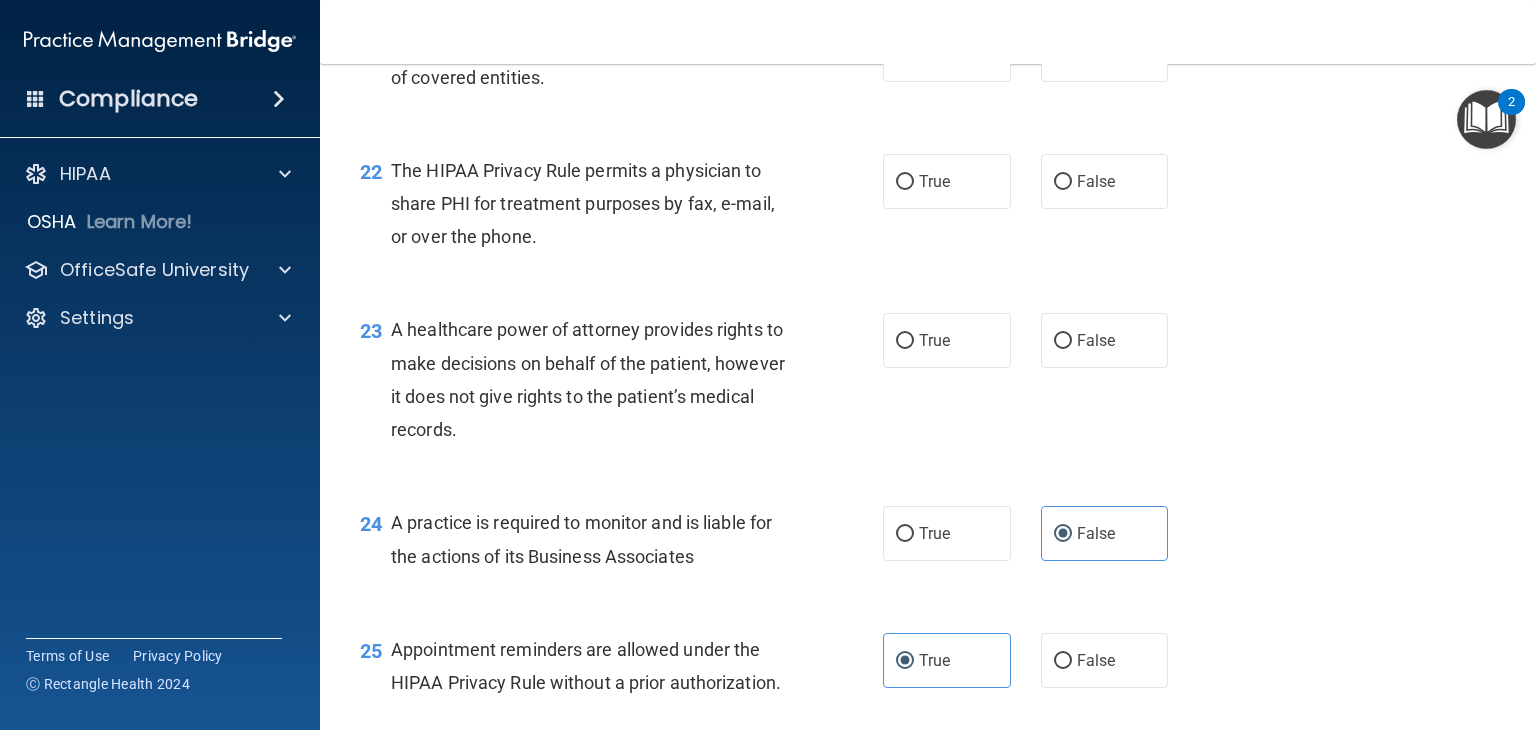 click on "A healthcare power of attorney provides rights to make decisions on behalf of the patient, however it does not give rights to the patient’s medical records." at bounding box center (588, 379) 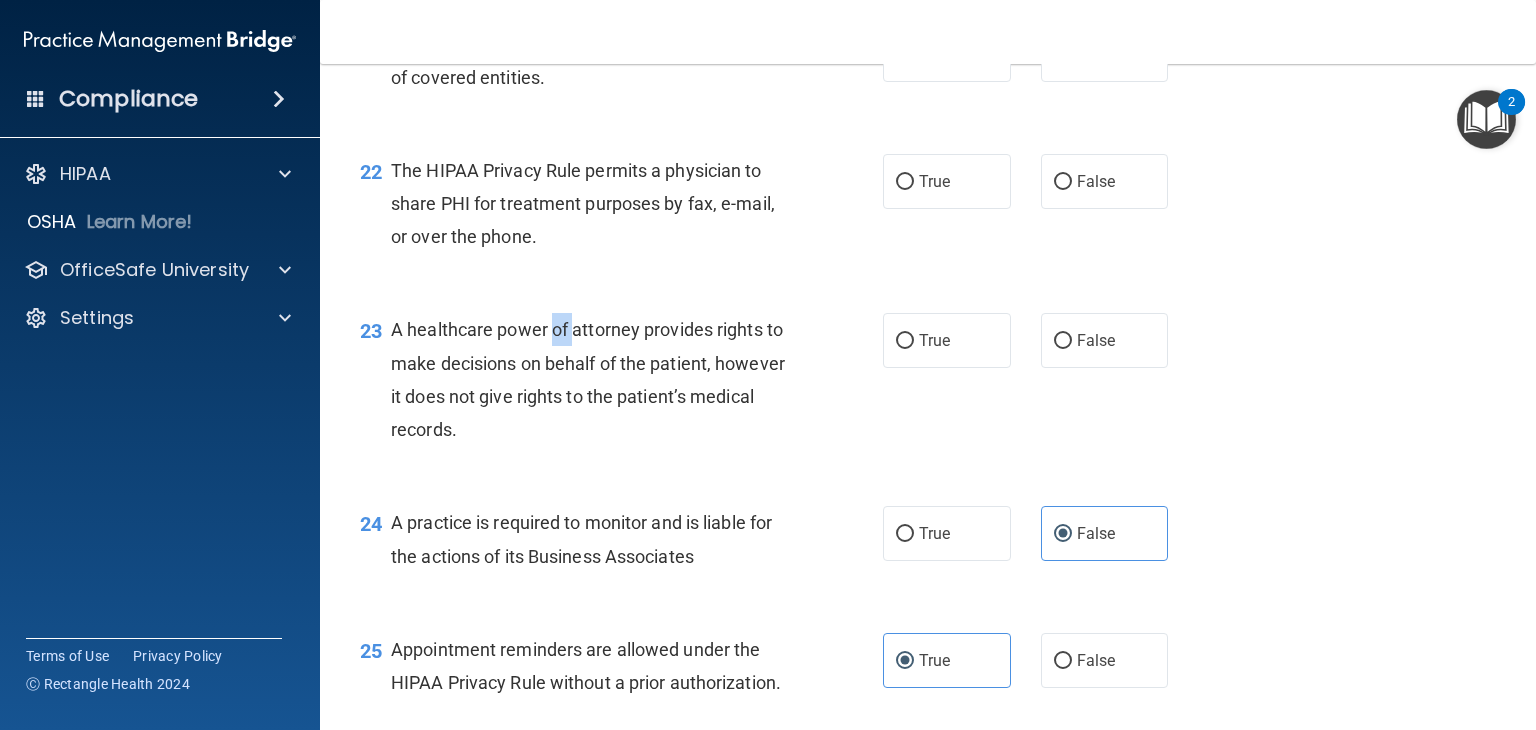 click on "A healthcare power of attorney provides rights to make decisions on behalf of the patient, however it does not give rights to the patient’s medical records." at bounding box center [588, 379] 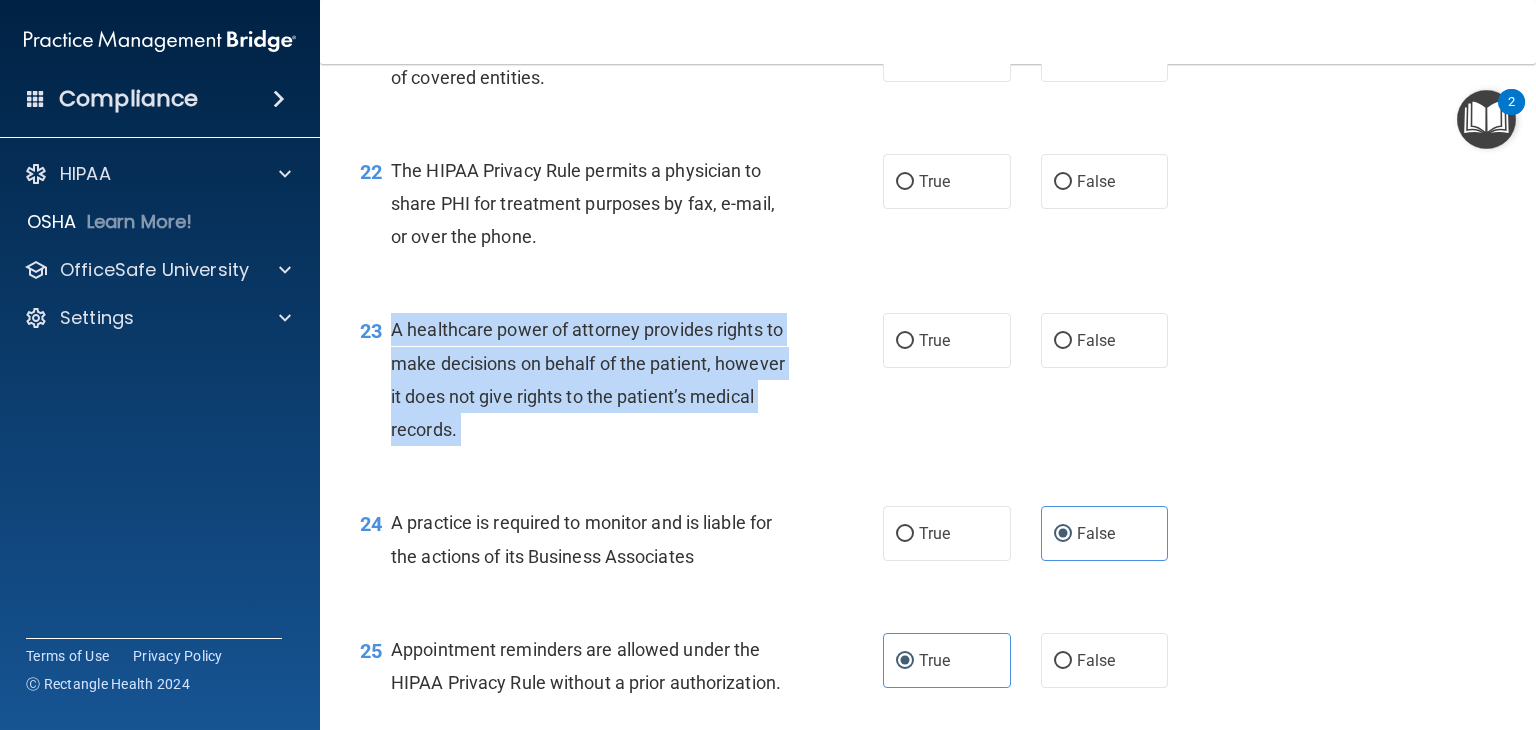 click on "A healthcare power of attorney provides rights to make decisions on behalf of the patient, however it does not give rights to the patient’s medical records." at bounding box center [588, 379] 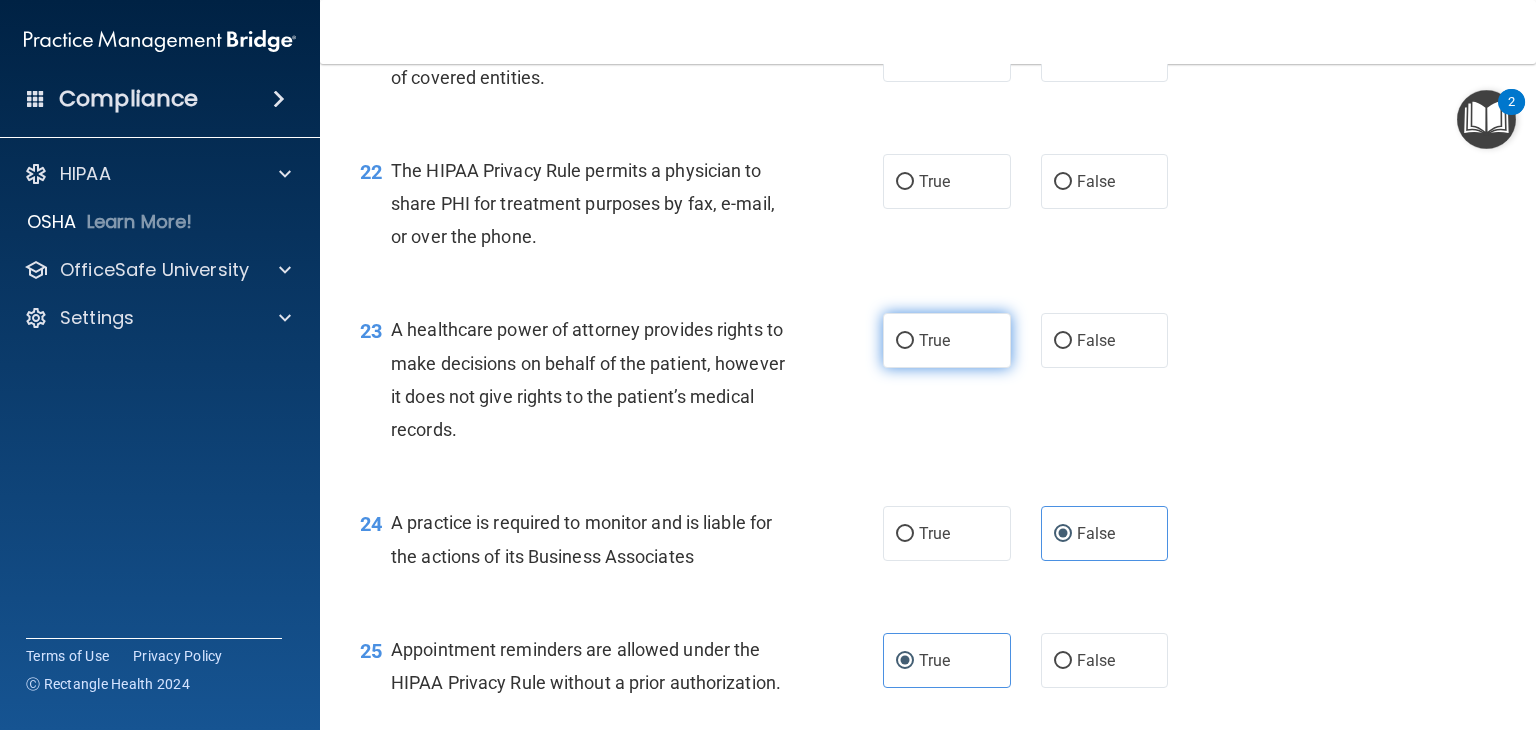 click on "True" at bounding box center (934, 340) 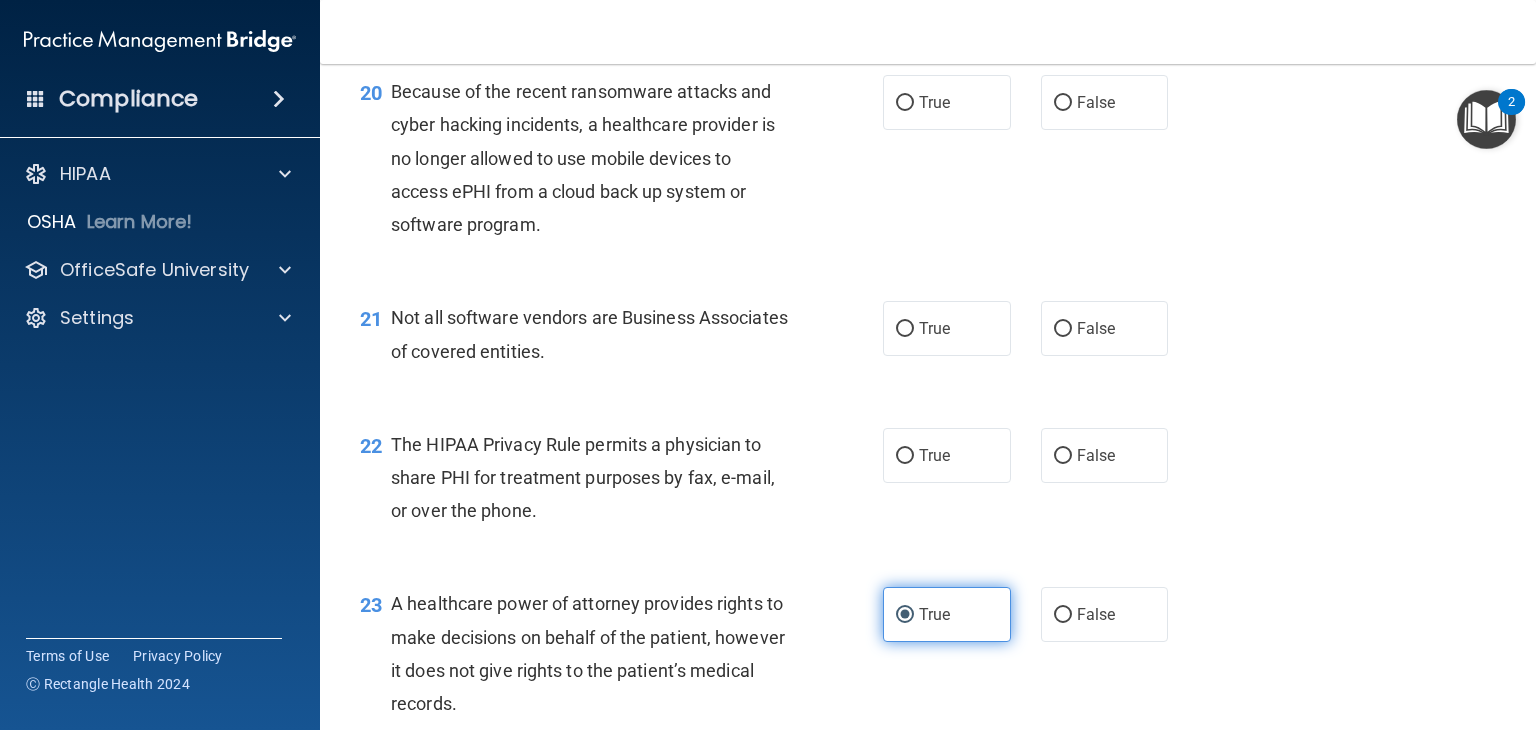 scroll, scrollTop: 3476, scrollLeft: 0, axis: vertical 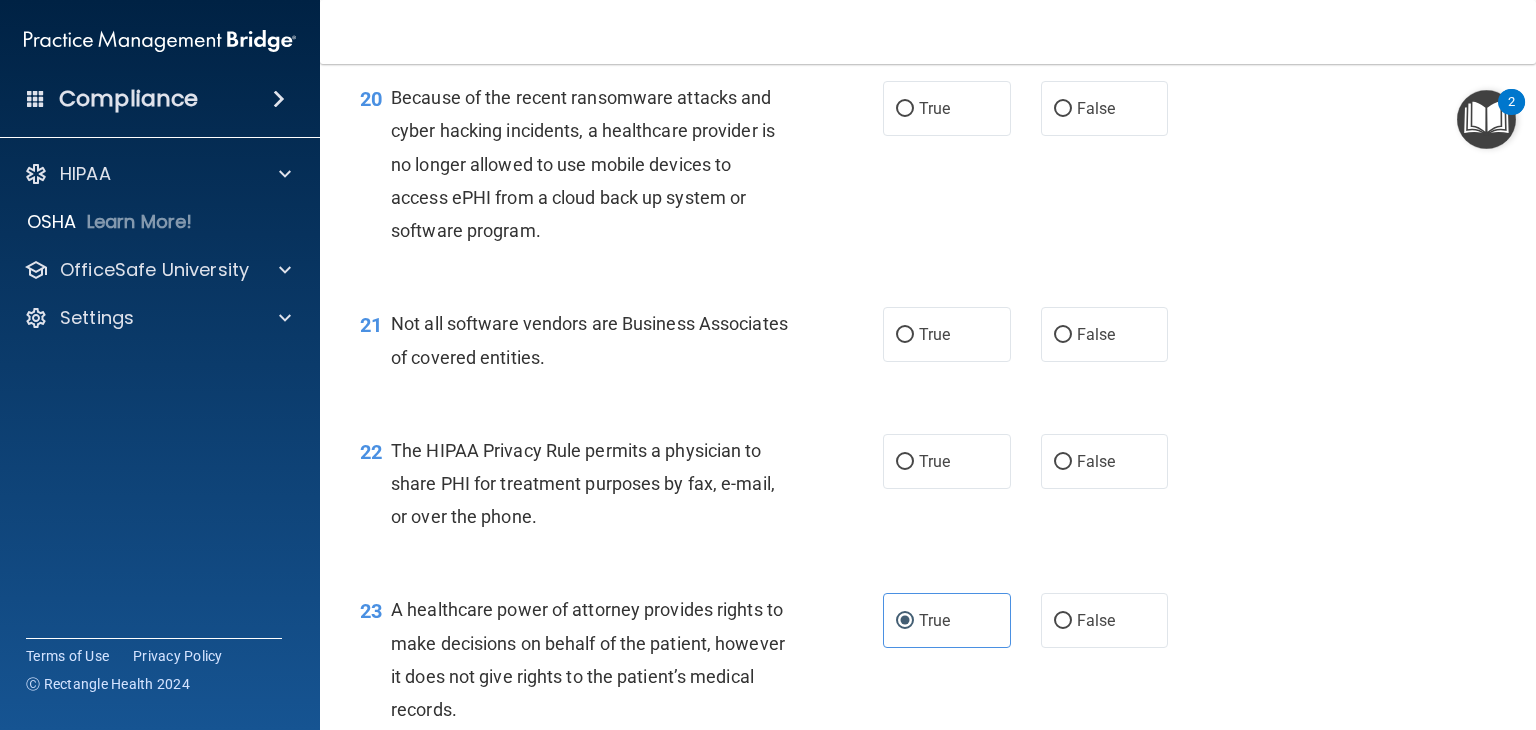 click on "The HIPAA Privacy Rule permits a physician to share PHI for treatment purposes by fax, e-mail, or over the phone." at bounding box center [583, 483] 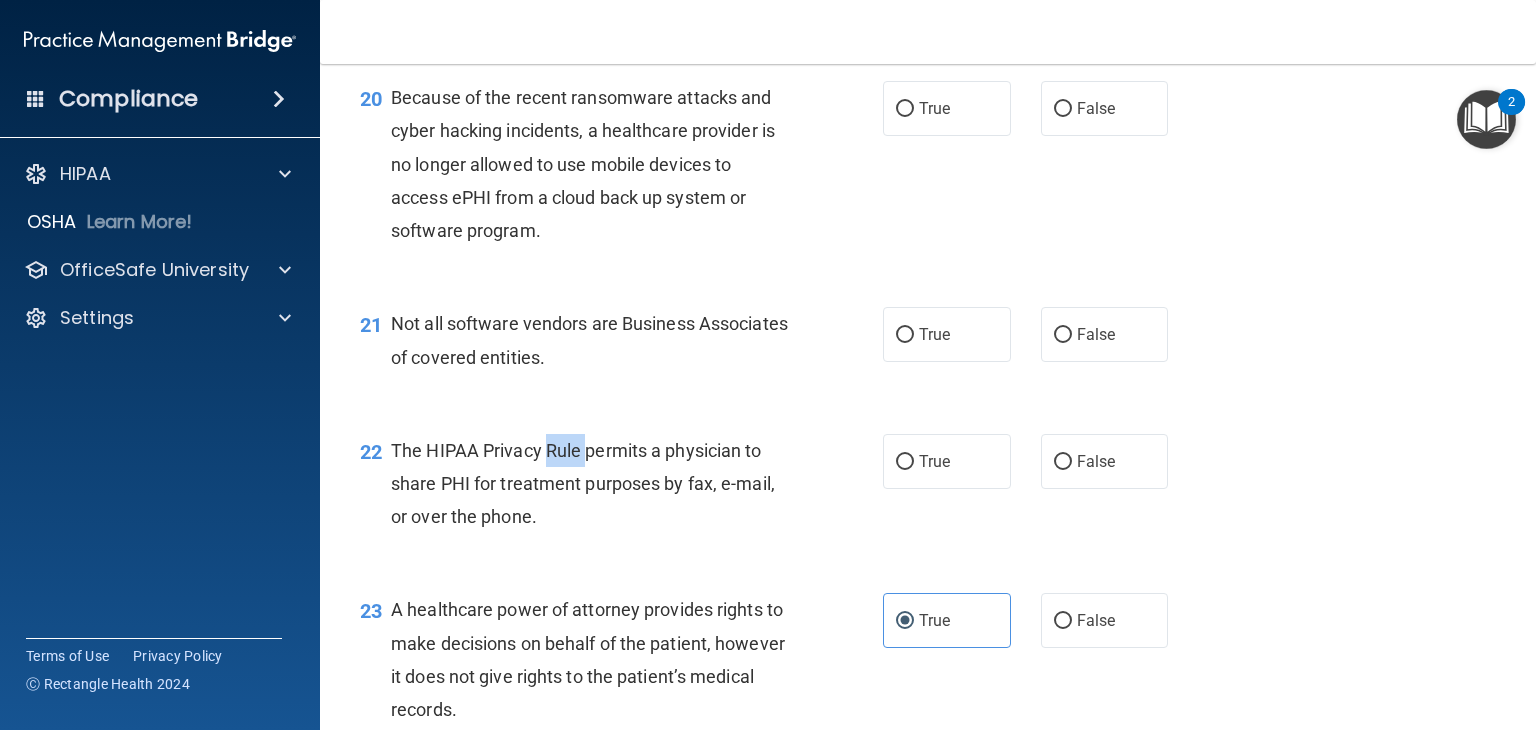 click on "The HIPAA Privacy Rule permits a physician to share PHI for treatment purposes by fax, e-mail, or over the phone." at bounding box center (583, 483) 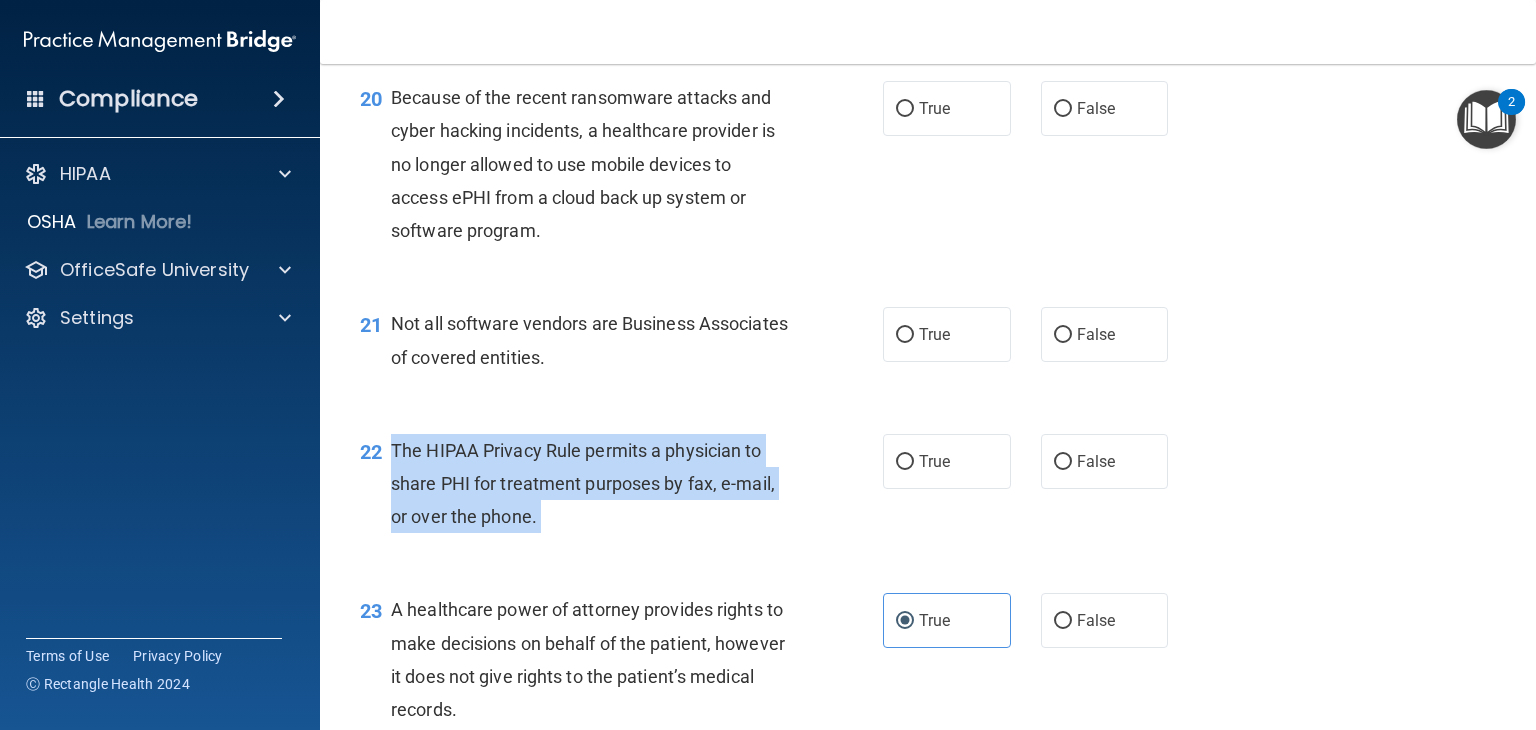 click on "The HIPAA Privacy Rule permits a physician to share PHI for treatment purposes by fax, e-mail, or over the phone." at bounding box center (583, 483) 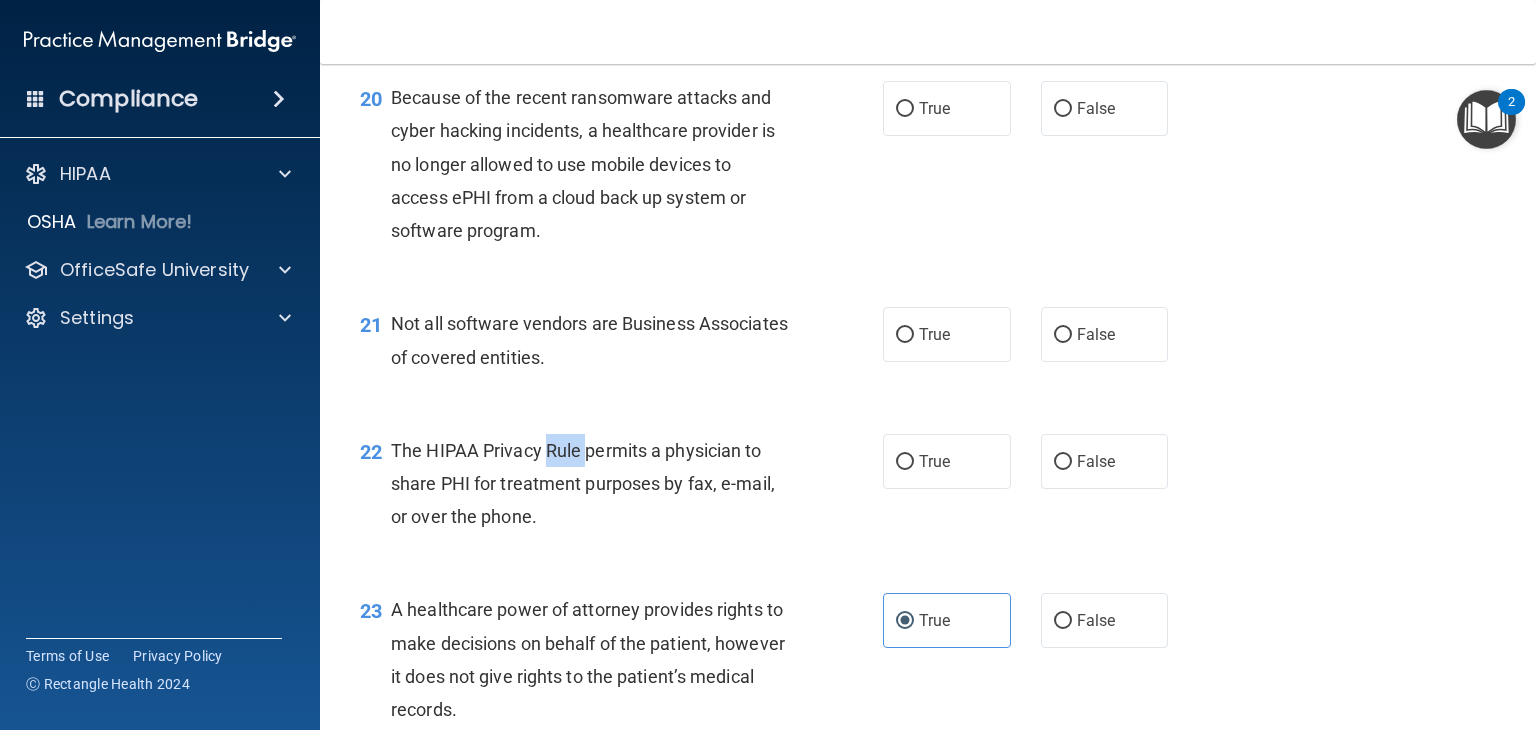 click on "The HIPAA Privacy Rule permits a physician to share PHI for treatment purposes by fax, e-mail, or over the phone." at bounding box center (583, 483) 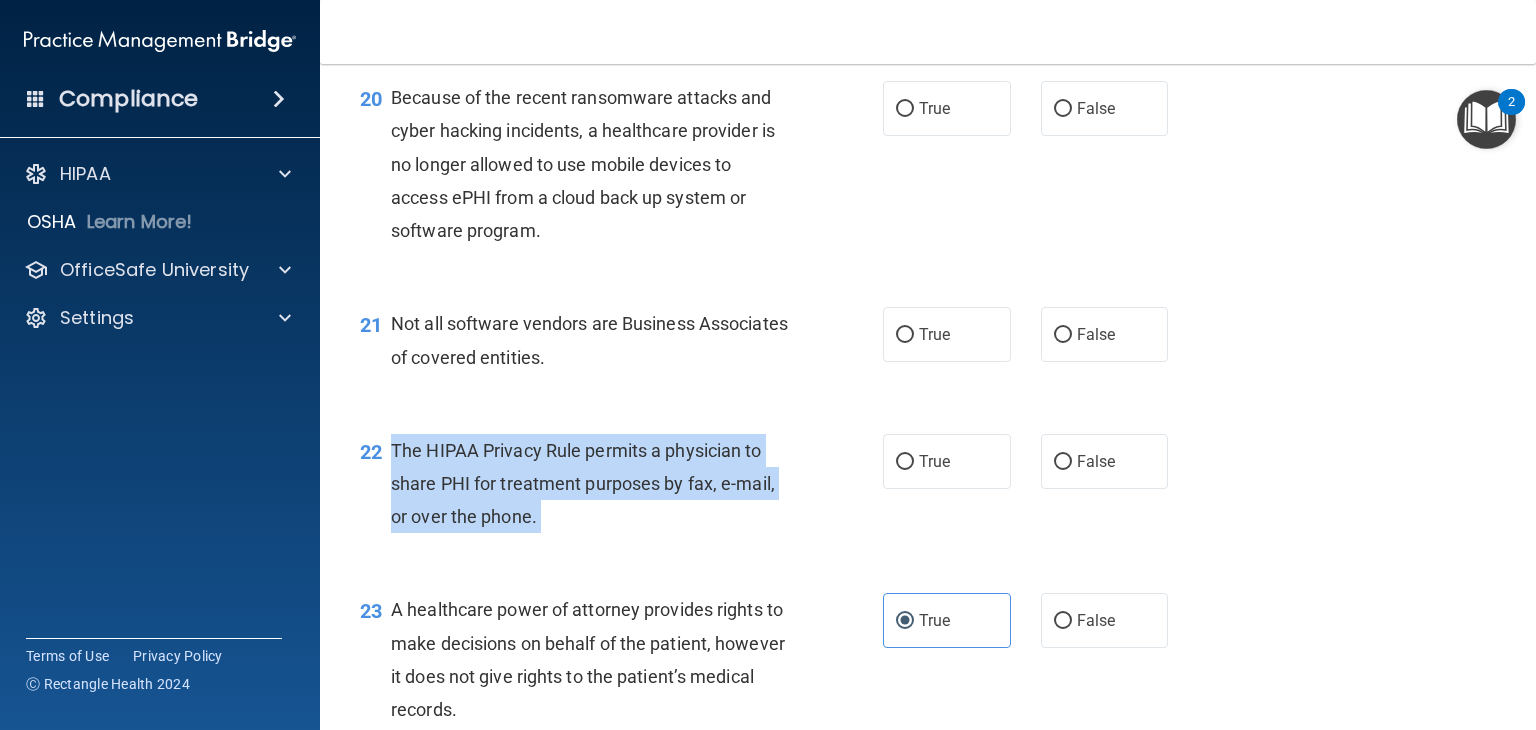 click on "The HIPAA Privacy Rule permits a physician to share PHI for treatment purposes by fax, e-mail, or over the phone." at bounding box center (583, 483) 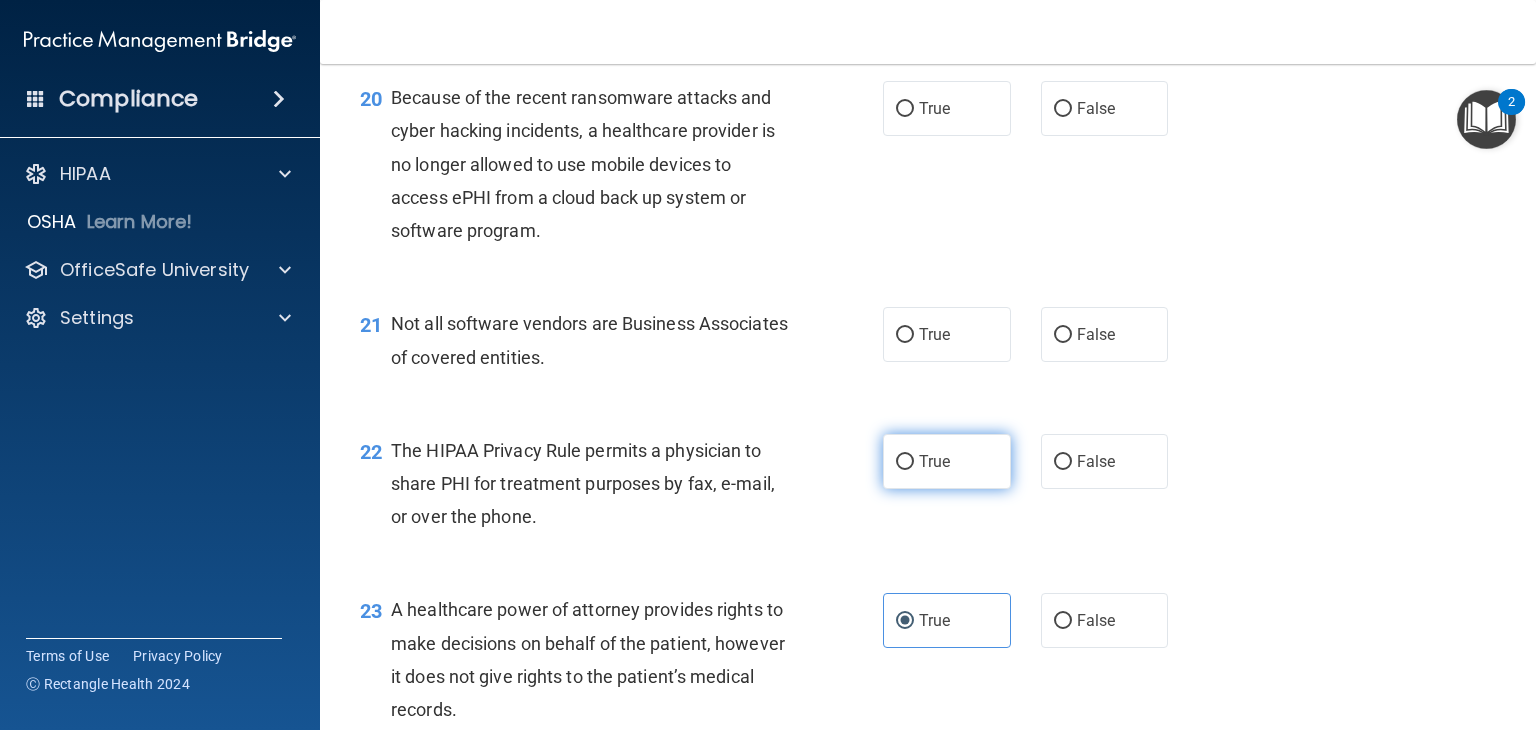 click on "True" at bounding box center [934, 461] 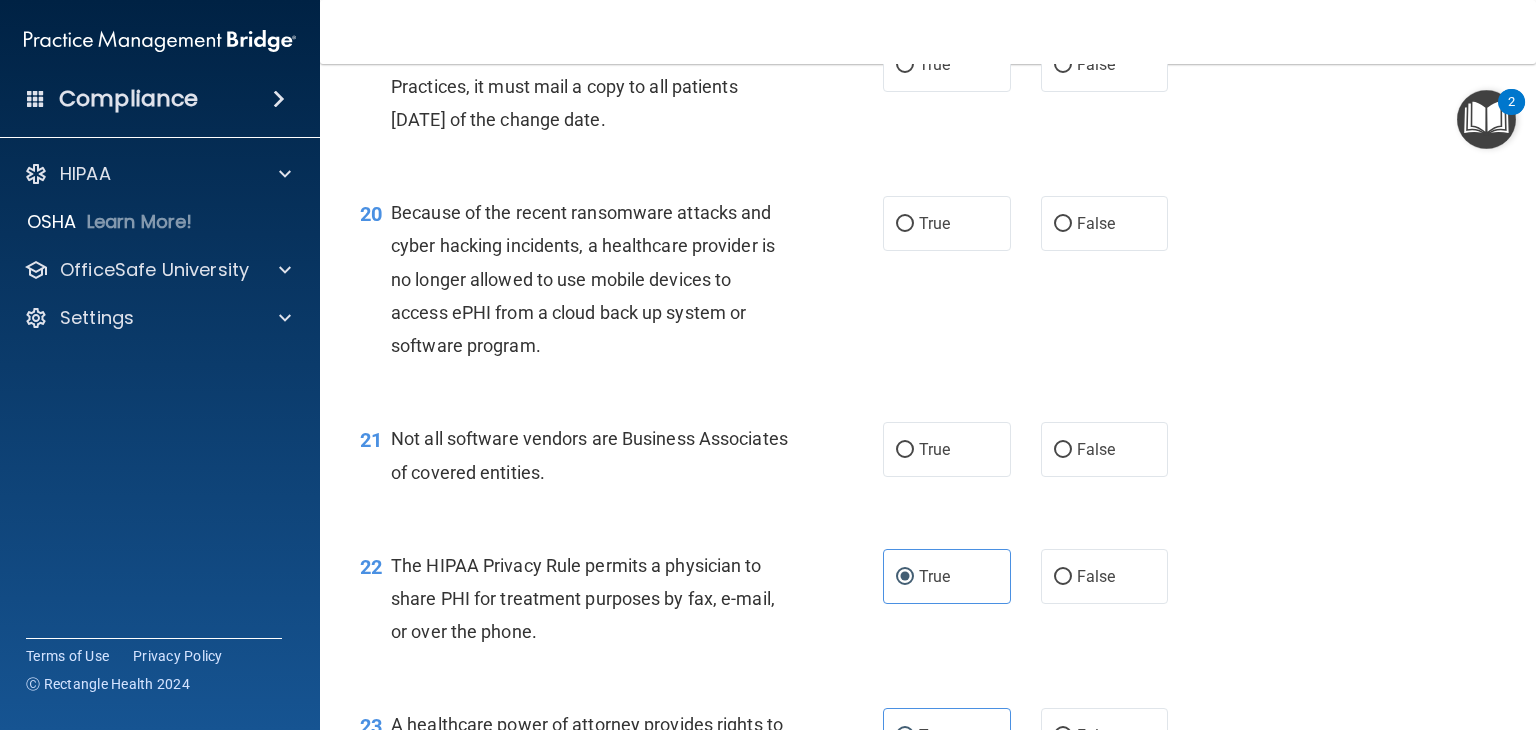 scroll, scrollTop: 3360, scrollLeft: 0, axis: vertical 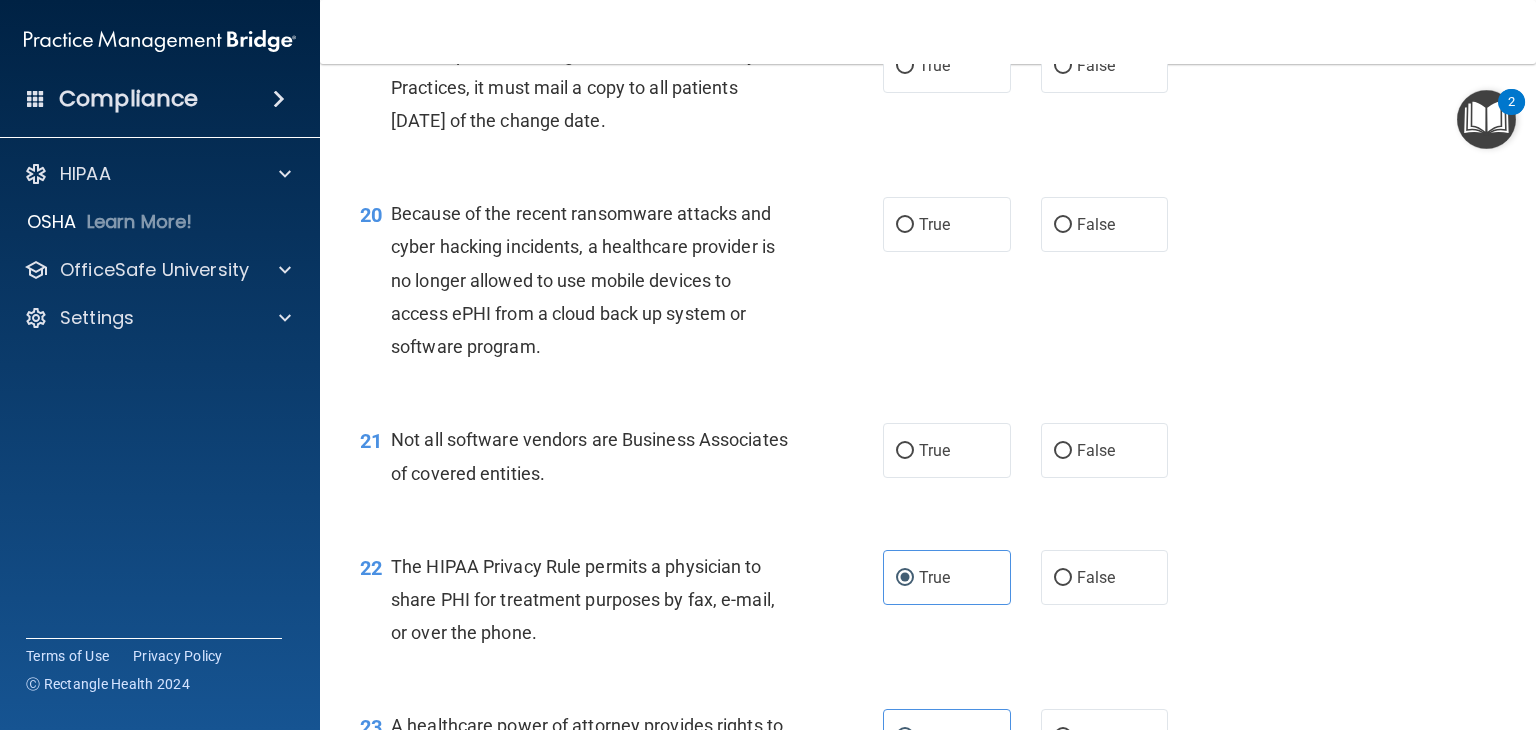click on "Not all software vendors are Business Associates of covered entities." at bounding box center [598, 456] 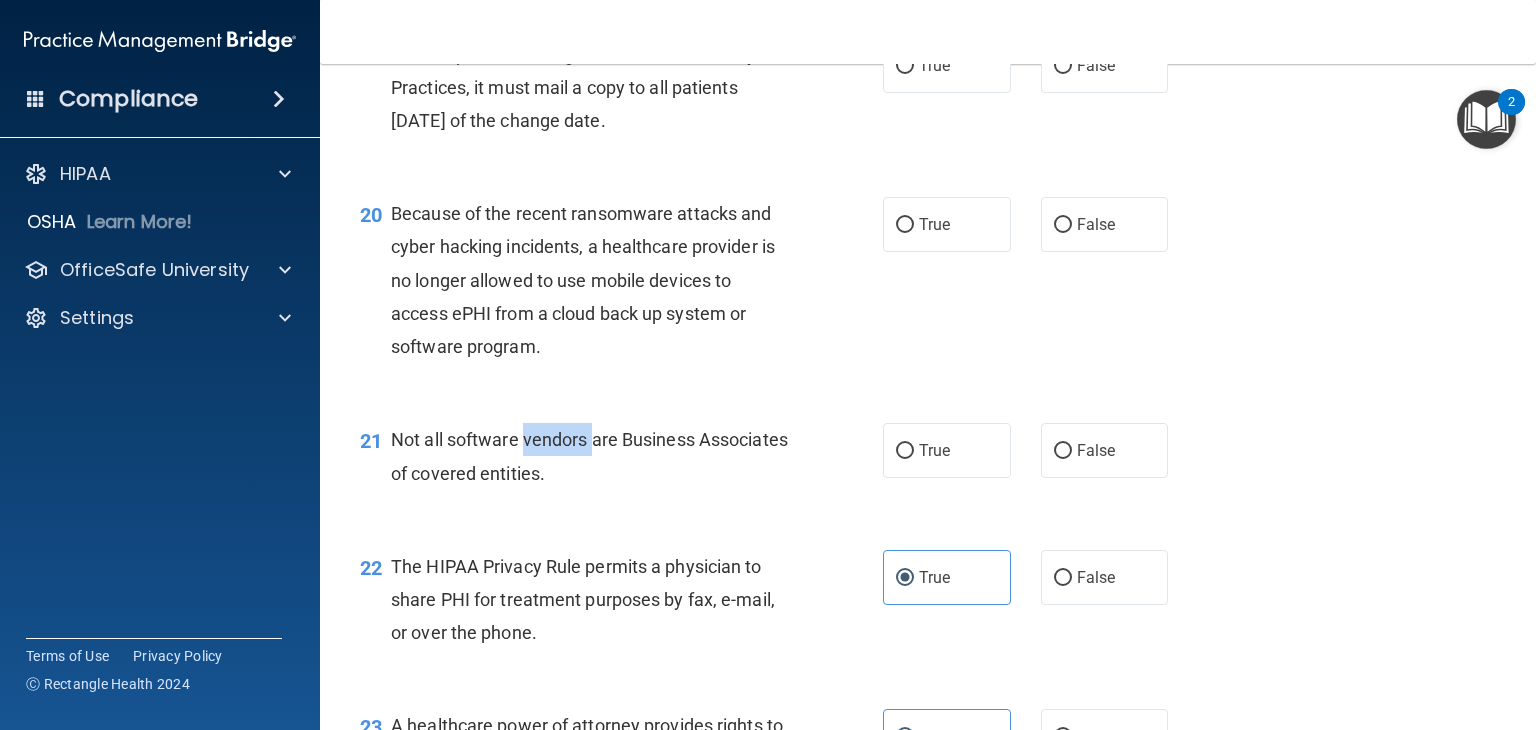 click on "Not all software vendors are Business Associates of covered entities." at bounding box center [598, 456] 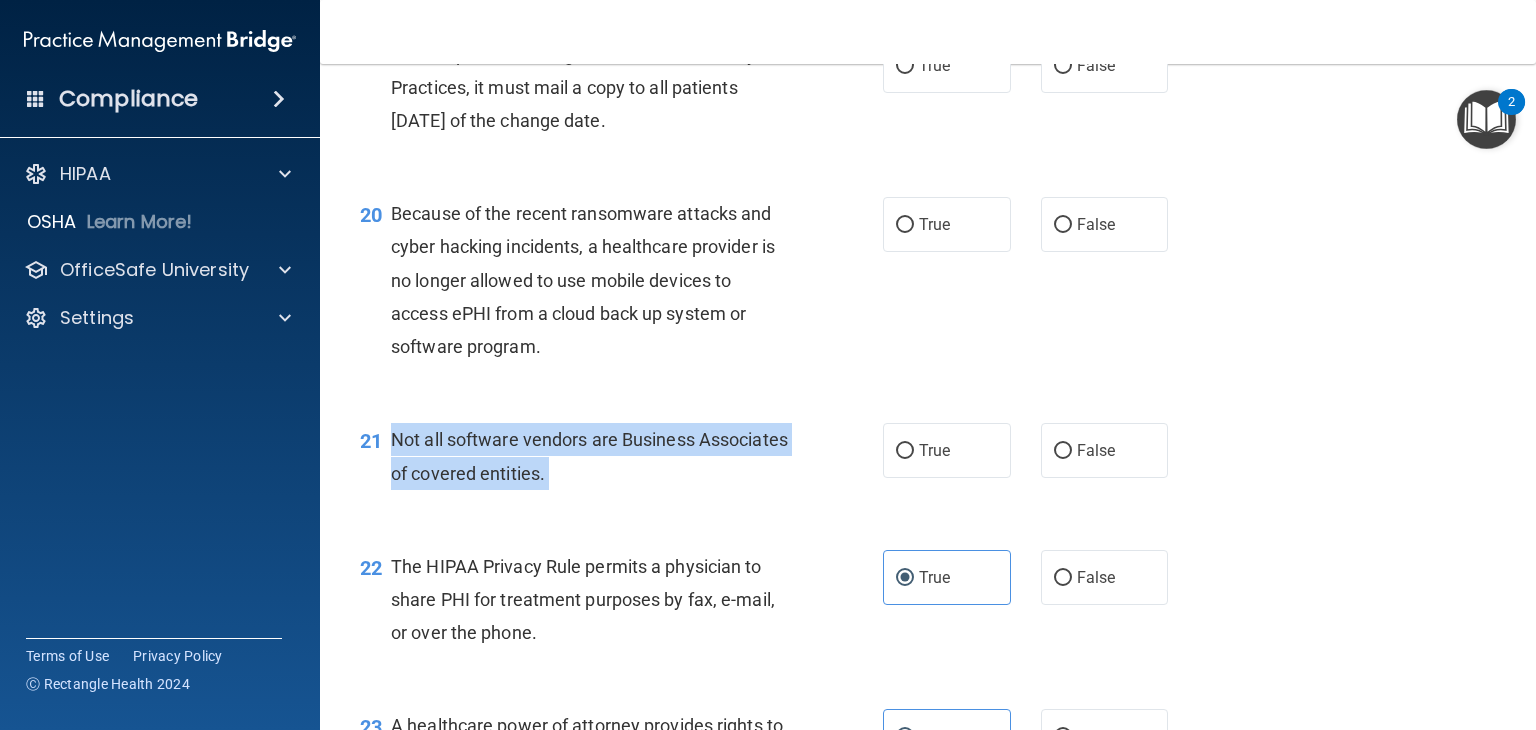 click on "Not all software vendors are Business Associates of covered entities." at bounding box center [598, 456] 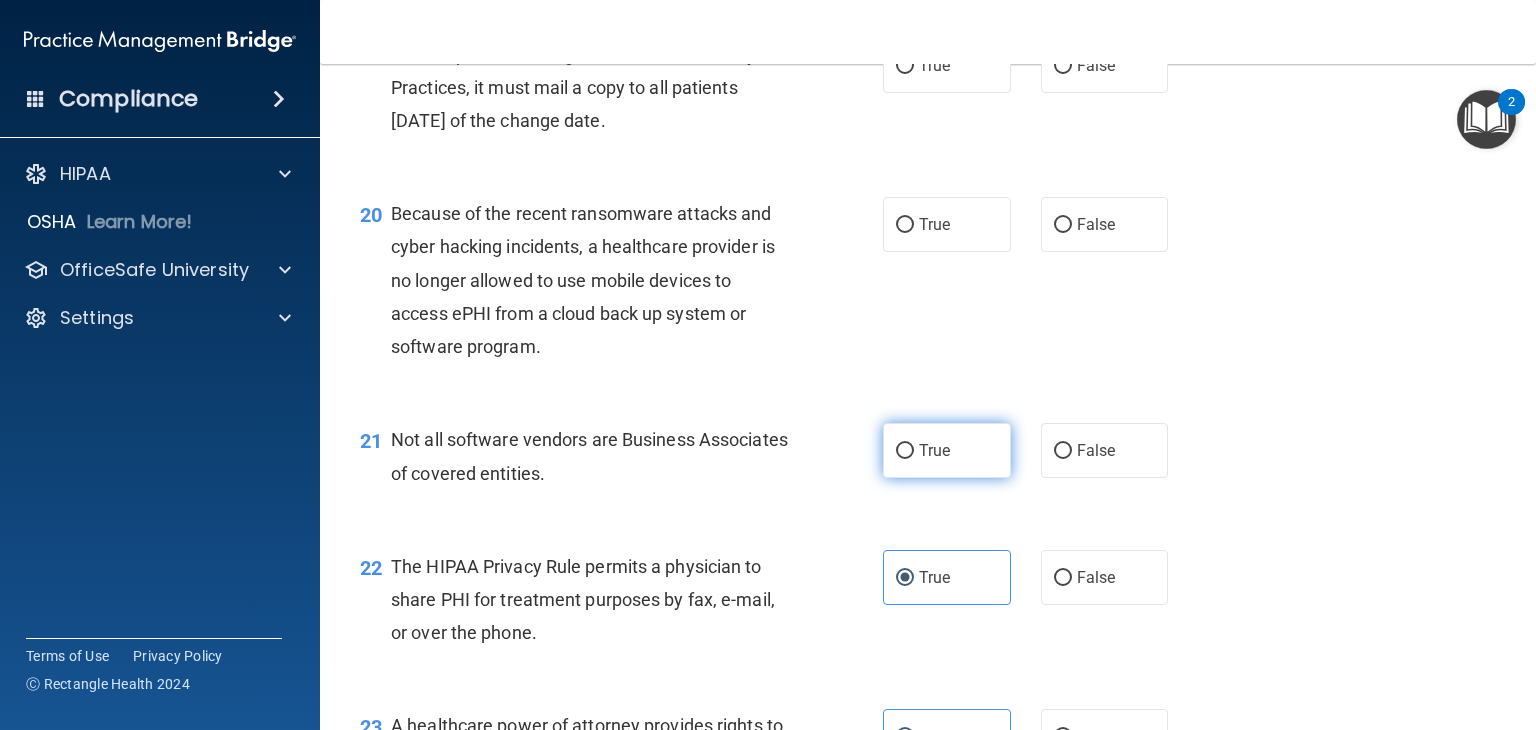 click on "True" at bounding box center (934, 450) 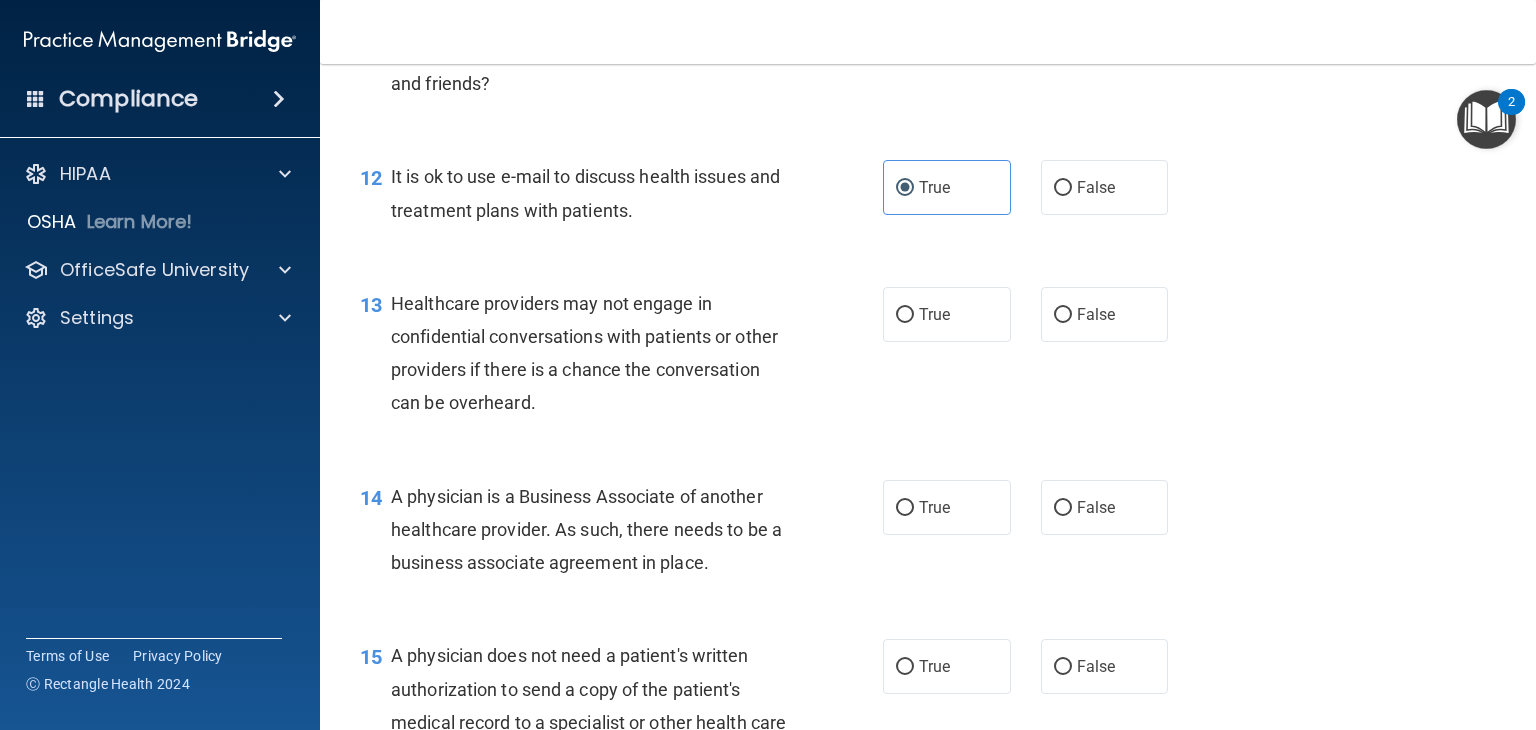 scroll, scrollTop: 2060, scrollLeft: 0, axis: vertical 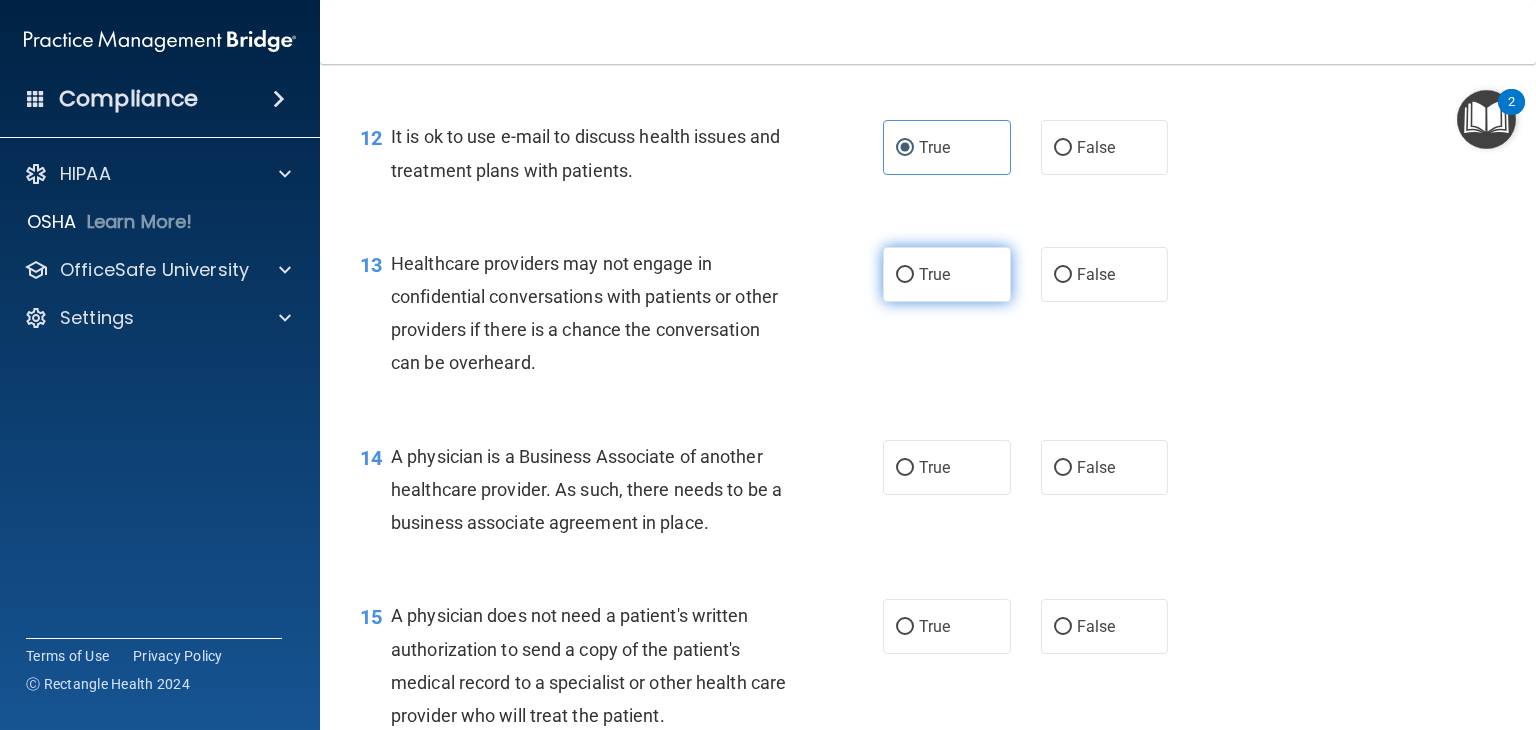 click on "True" at bounding box center [905, 275] 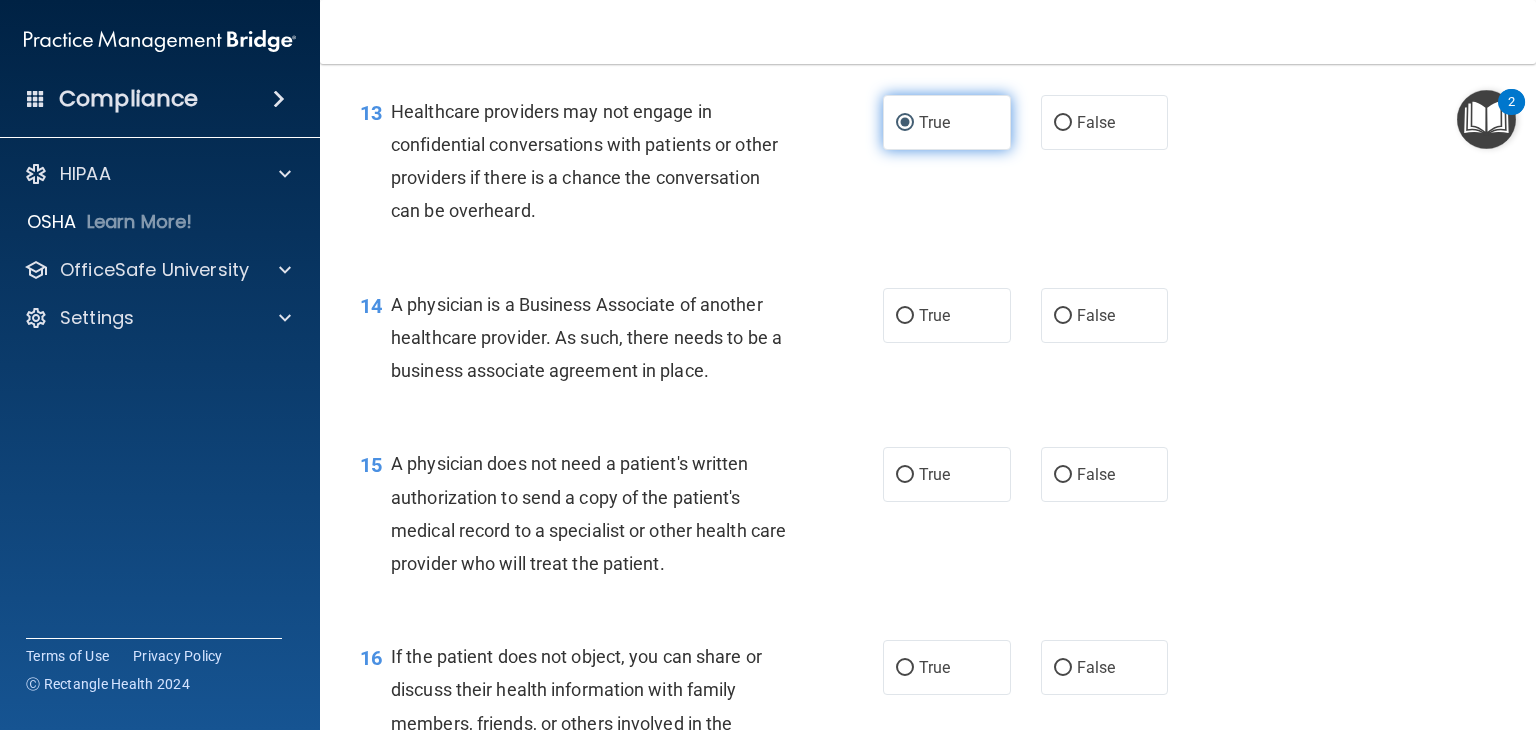 scroll, scrollTop: 2213, scrollLeft: 0, axis: vertical 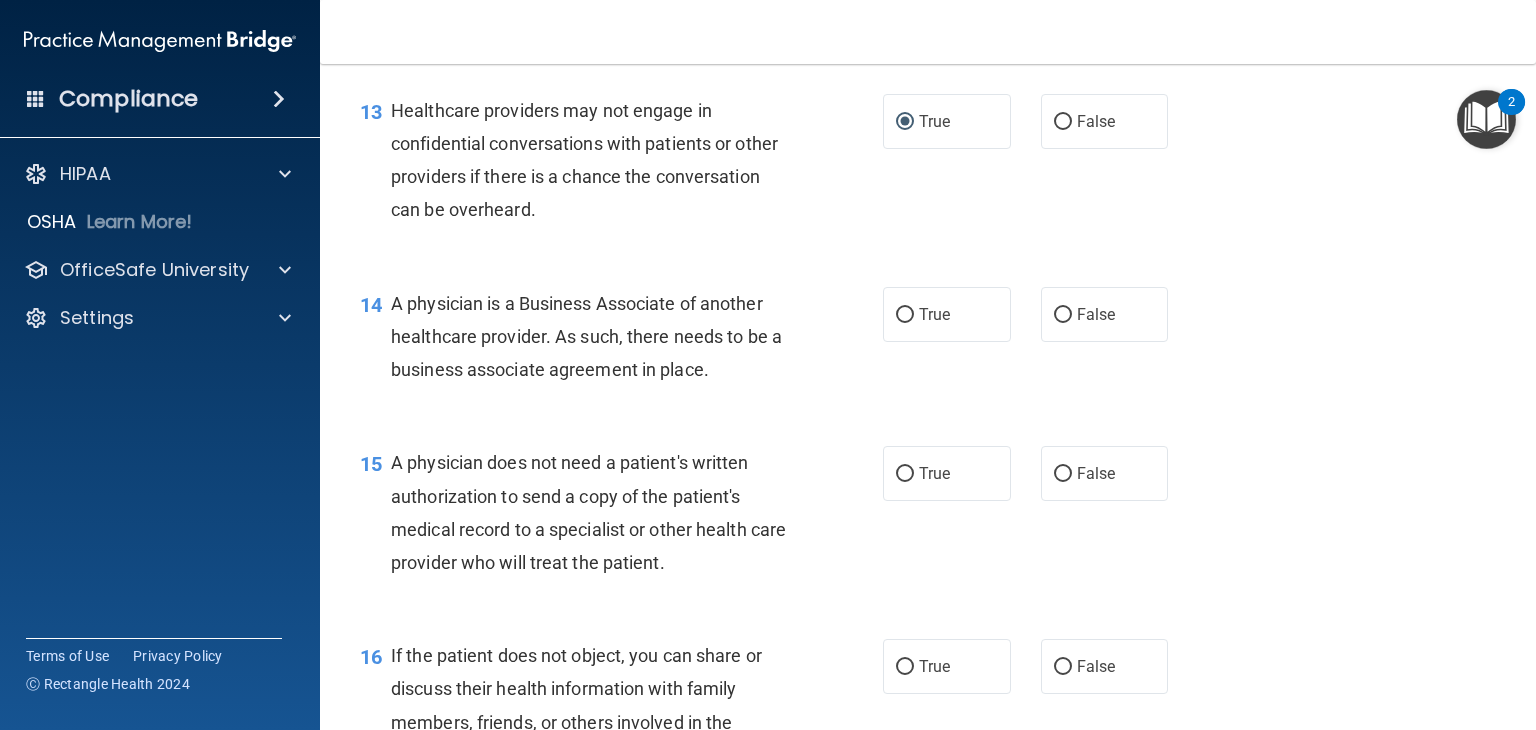click on "A physician is a Business Associate of another healthcare provider.  As such, there needs to be a business associate agreement in place." at bounding box center (586, 336) 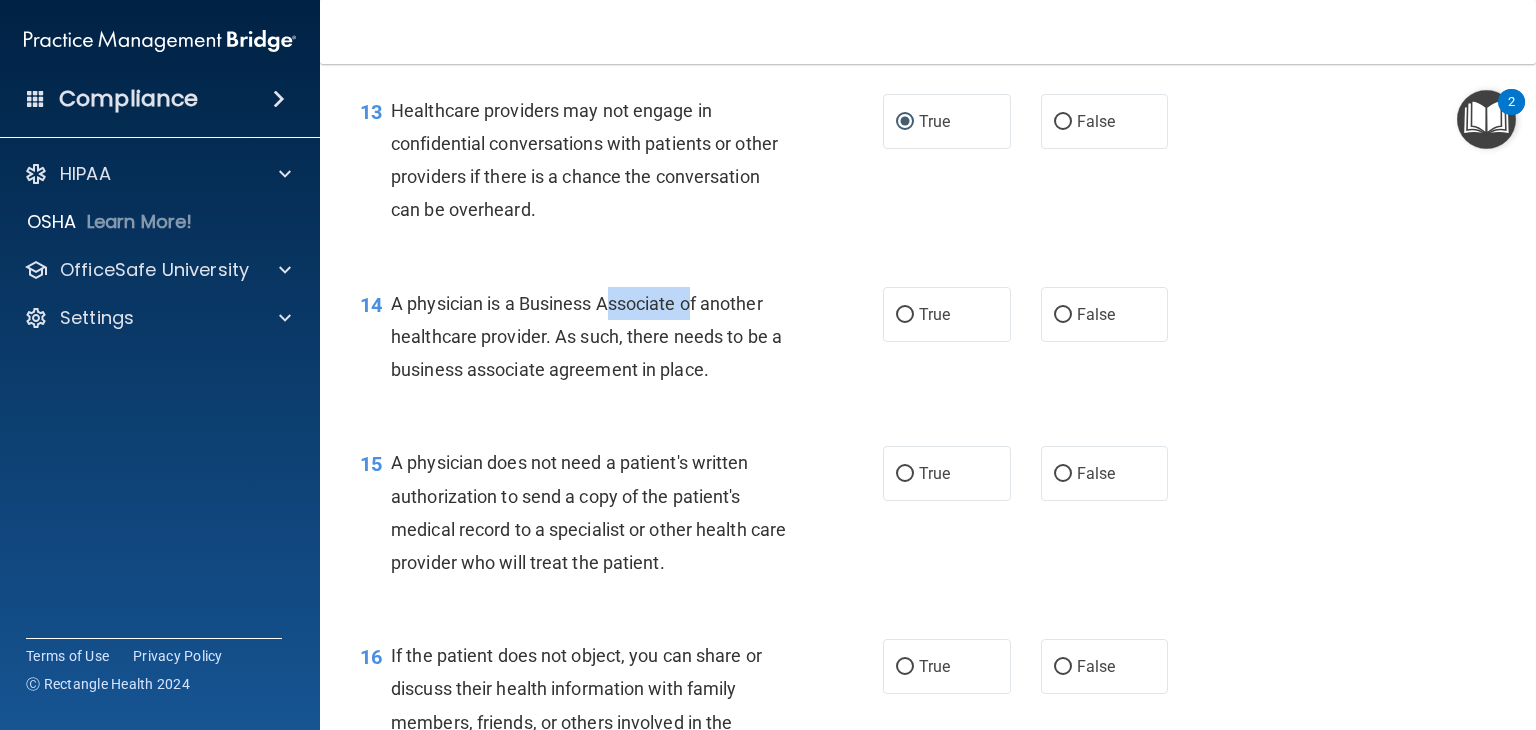 click on "A physician is a Business Associate of another healthcare provider.  As such, there needs to be a business associate agreement in place." at bounding box center (586, 336) 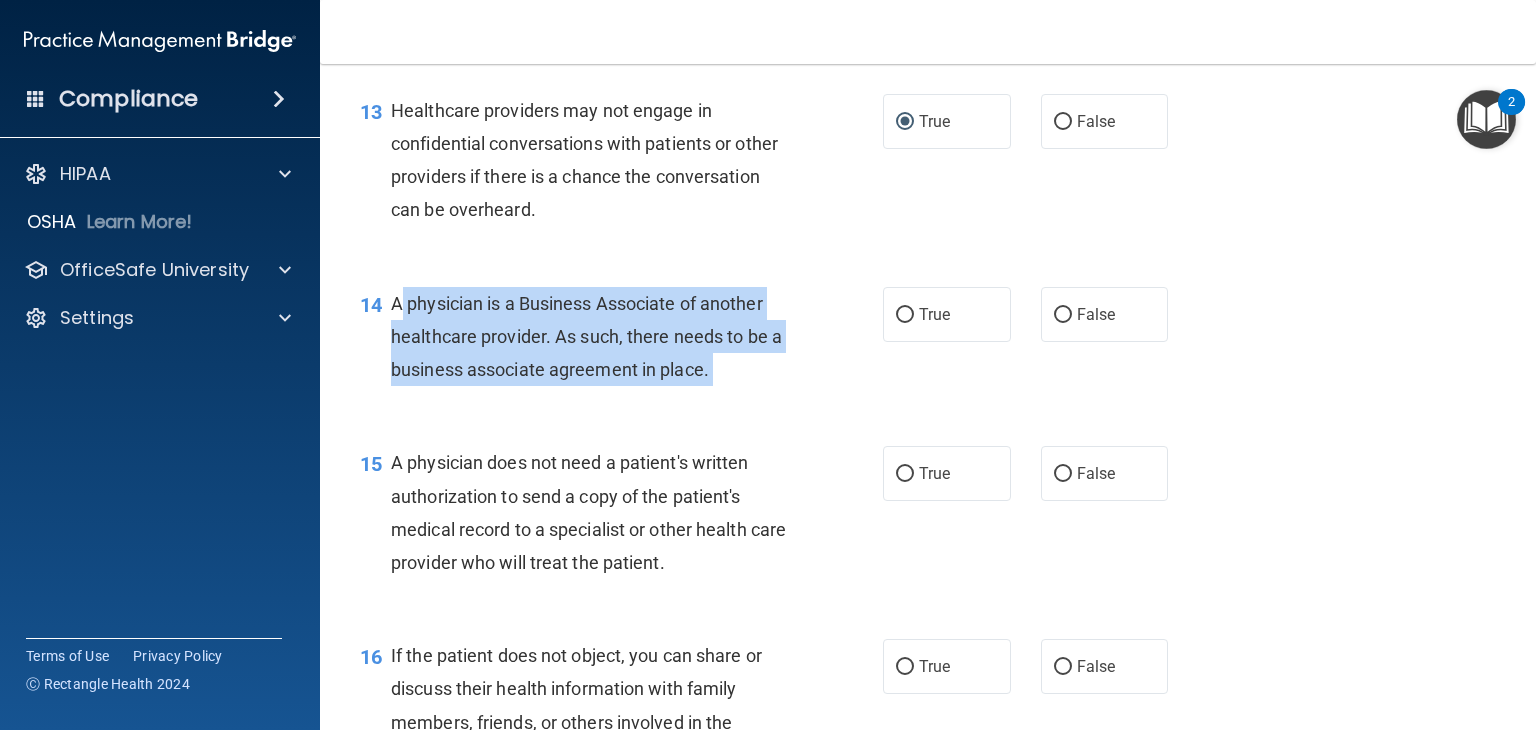 click on "A physician is a Business Associate of another healthcare provider.  As such, there needs to be a business associate agreement in place." at bounding box center [586, 336] 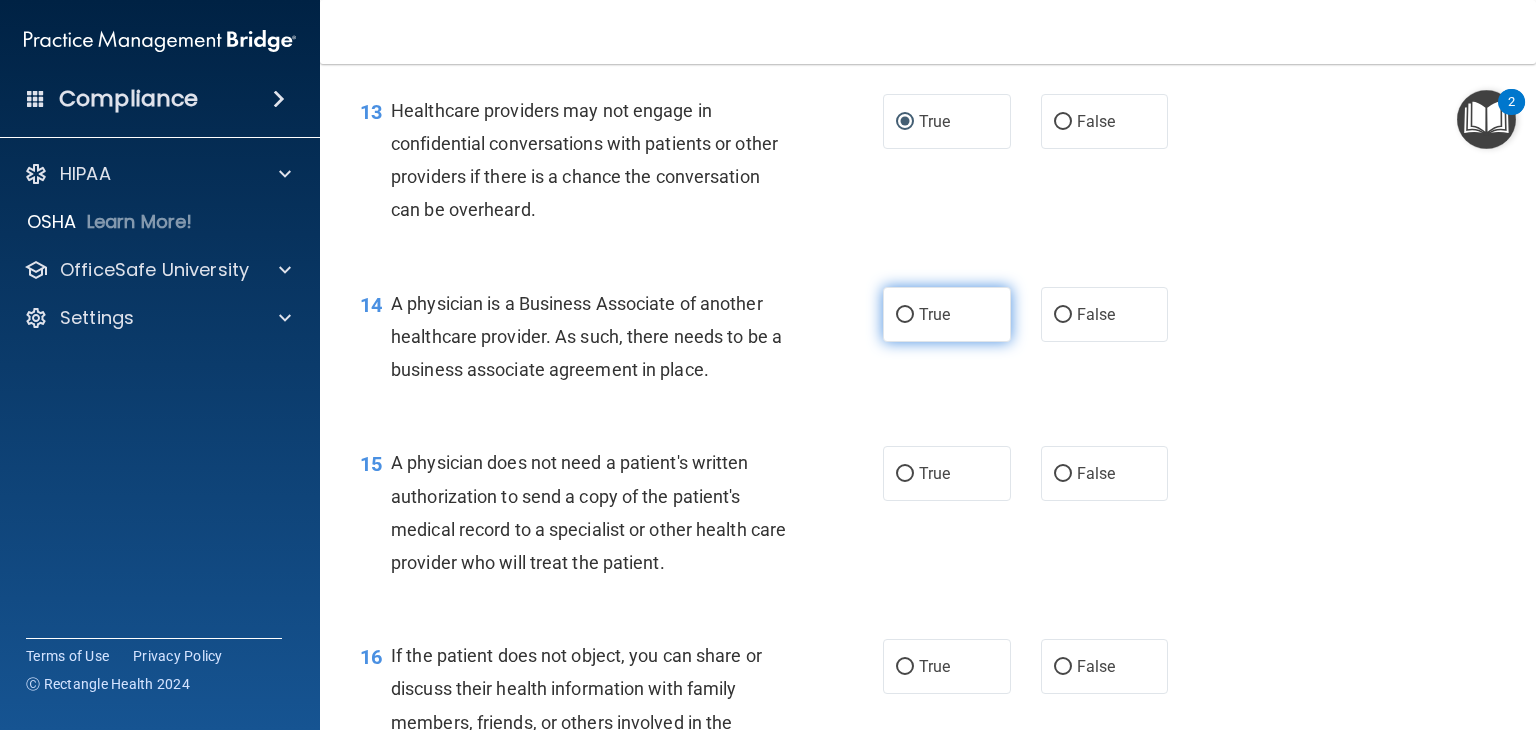 click on "True" at bounding box center [947, 314] 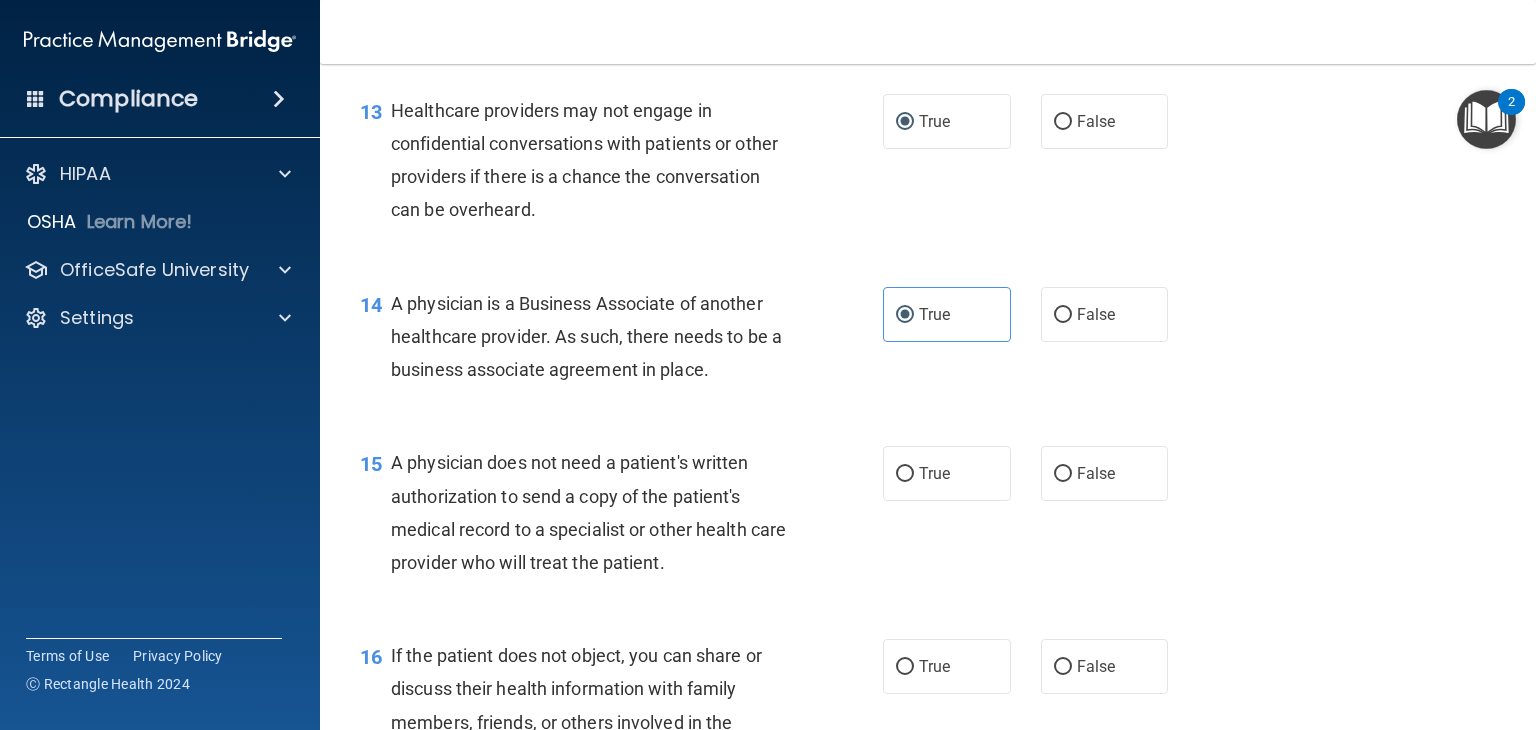 click on "A physician does not need a patient's written authorization to send a copy of the patient's medical record to a specialist or other health care provider who will treat the patient." at bounding box center (588, 512) 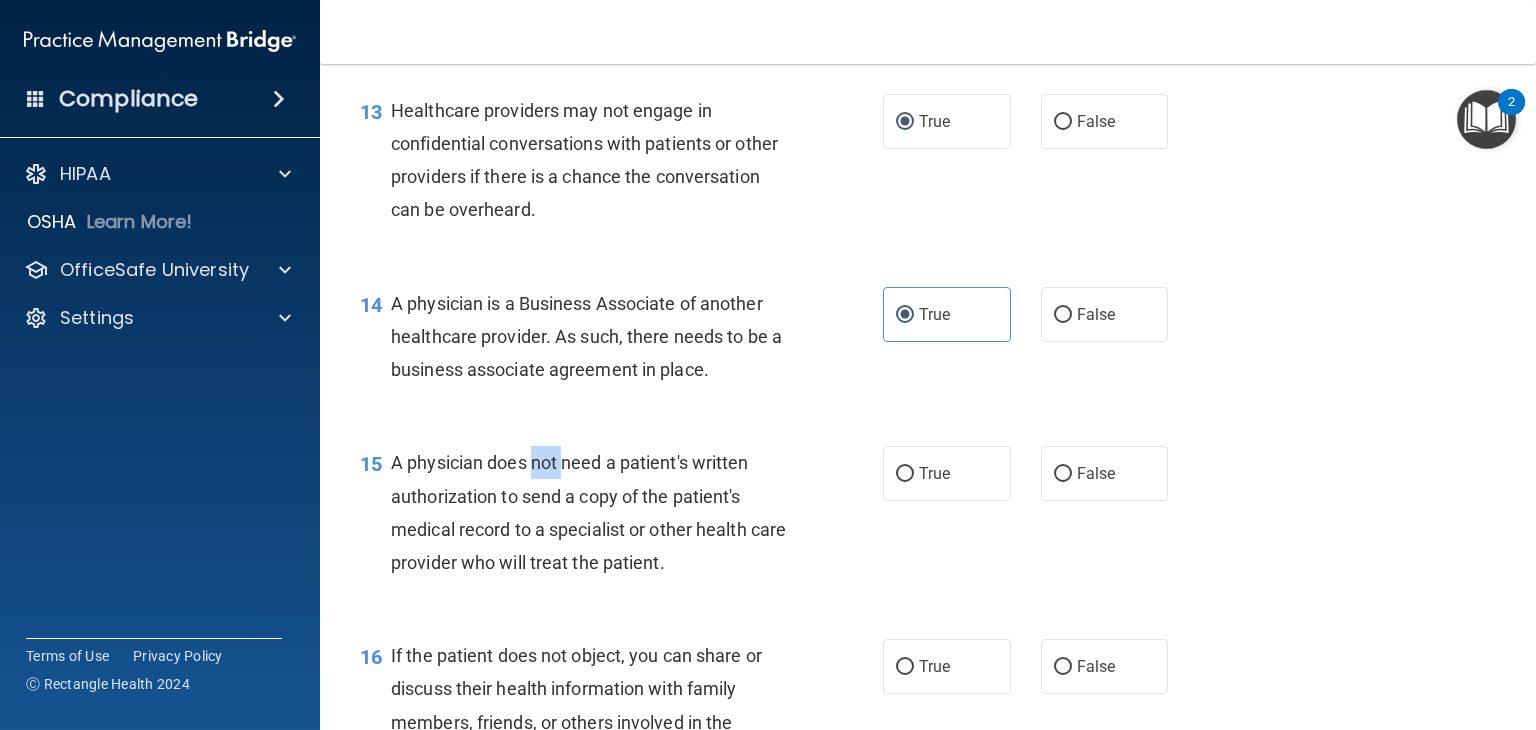 click on "A physician does not need a patient's written authorization to send a copy of the patient's medical record to a specialist or other health care provider who will treat the patient." at bounding box center [588, 512] 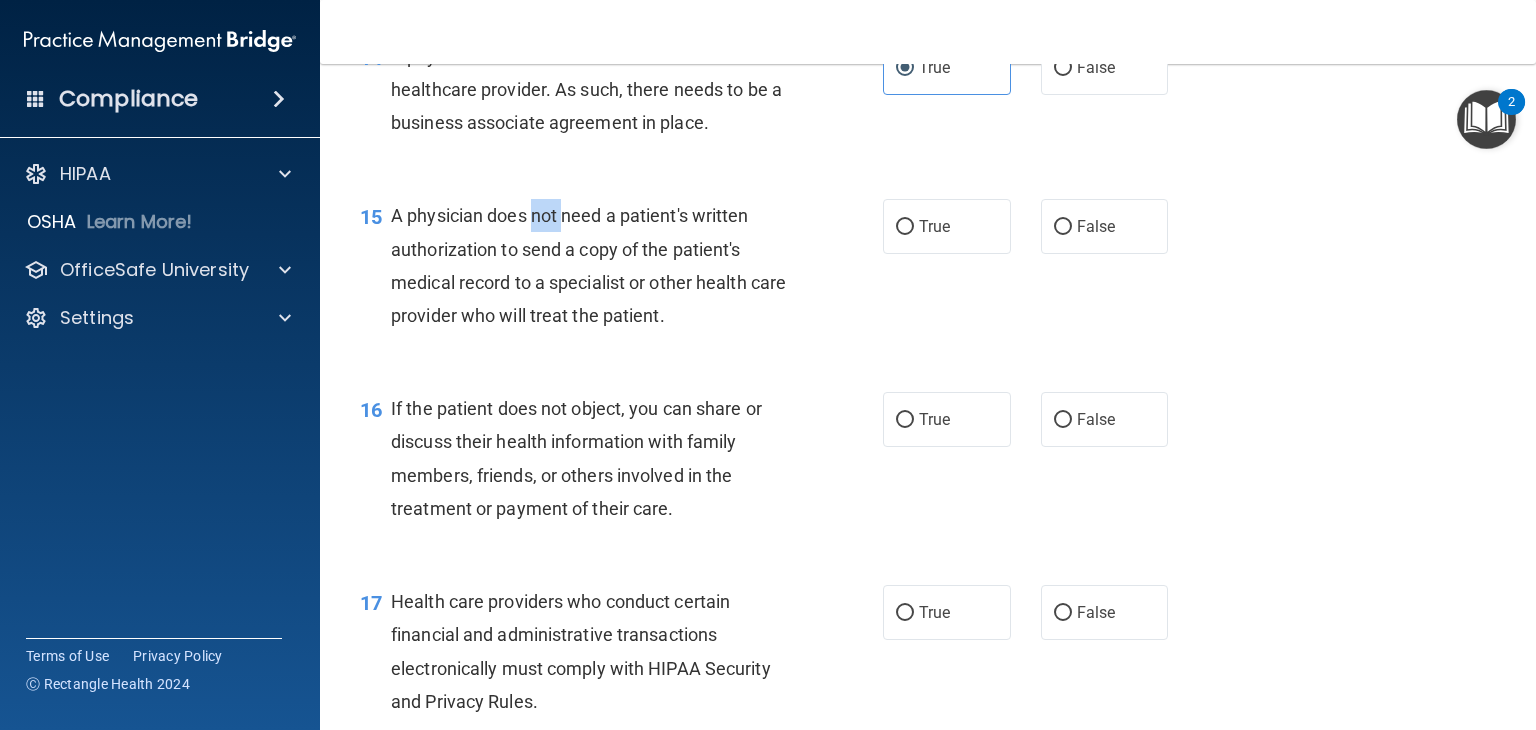 scroll, scrollTop: 2468, scrollLeft: 0, axis: vertical 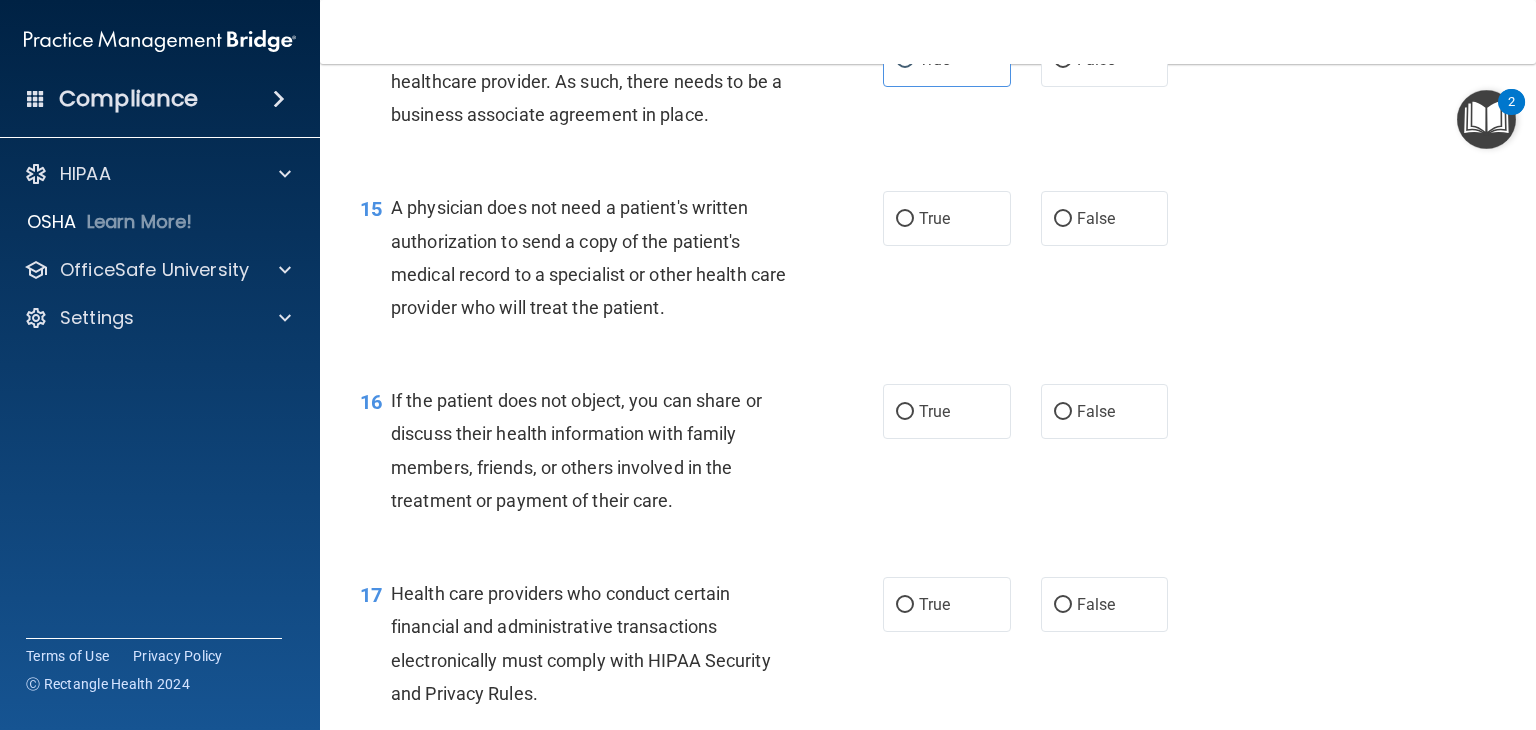 click on "If the patient does not object, you can share or discuss their health information with family members, friends, or others involved in the treatment or payment of their care." at bounding box center (576, 450) 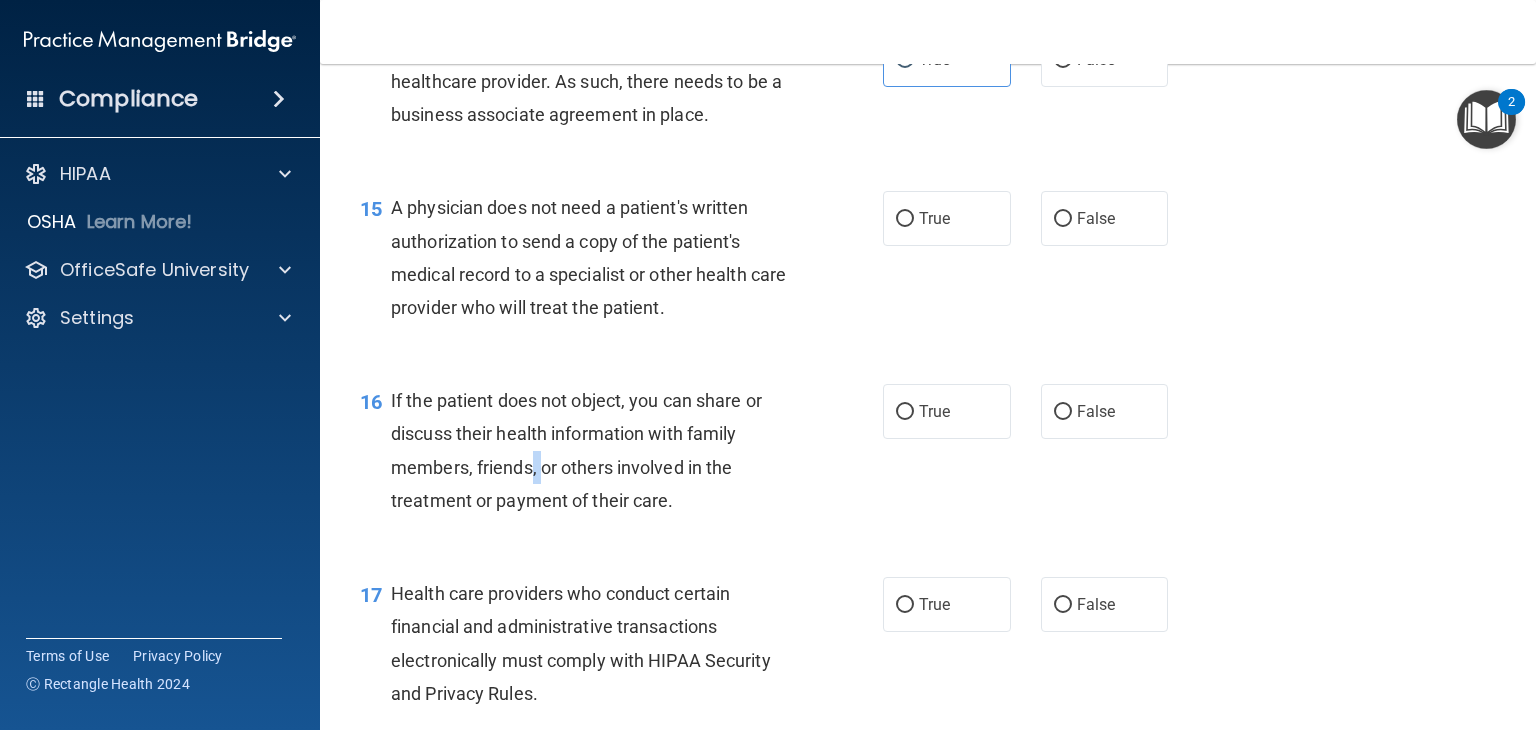 click on "If the patient does not object, you can share or discuss their health information with family members, friends, or others involved in the treatment or payment of their care." at bounding box center [576, 450] 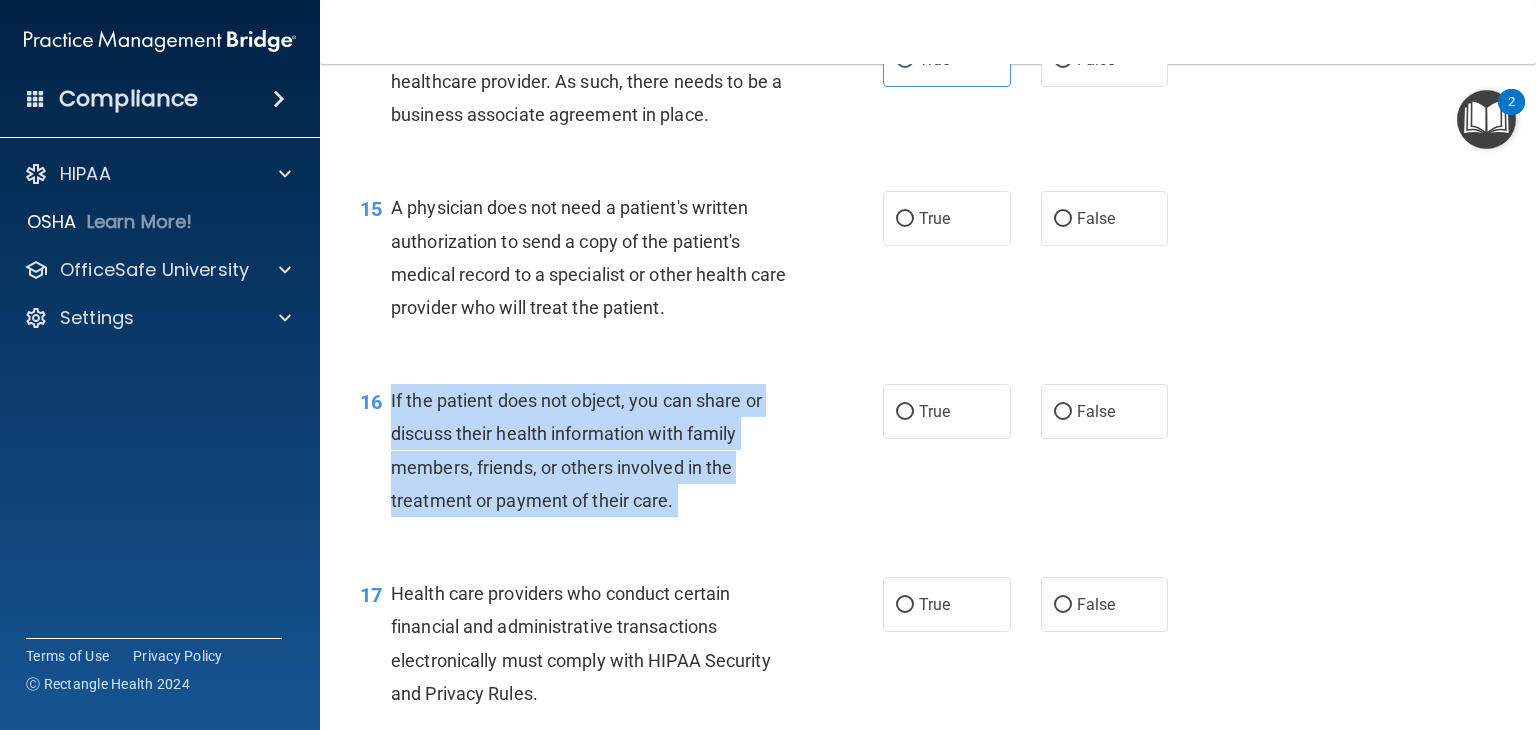 click on "If the patient does not object, you can share or discuss their health information with family members, friends, or others involved in the treatment or payment of their care." at bounding box center [576, 450] 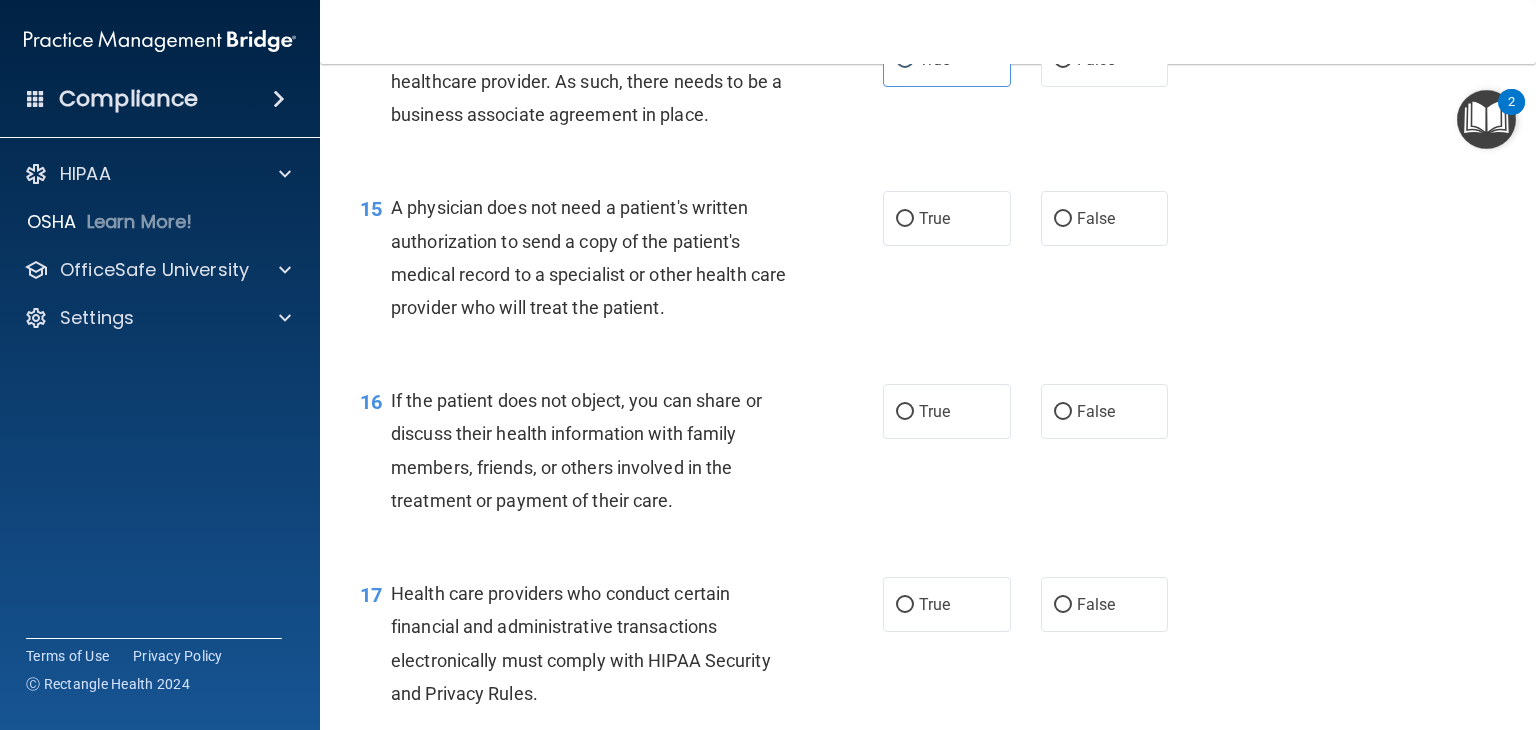 click on "A physician does not need a patient's written authorization to send a copy of the patient's medical record to a specialist or other health care provider who will treat the patient." at bounding box center [588, 257] 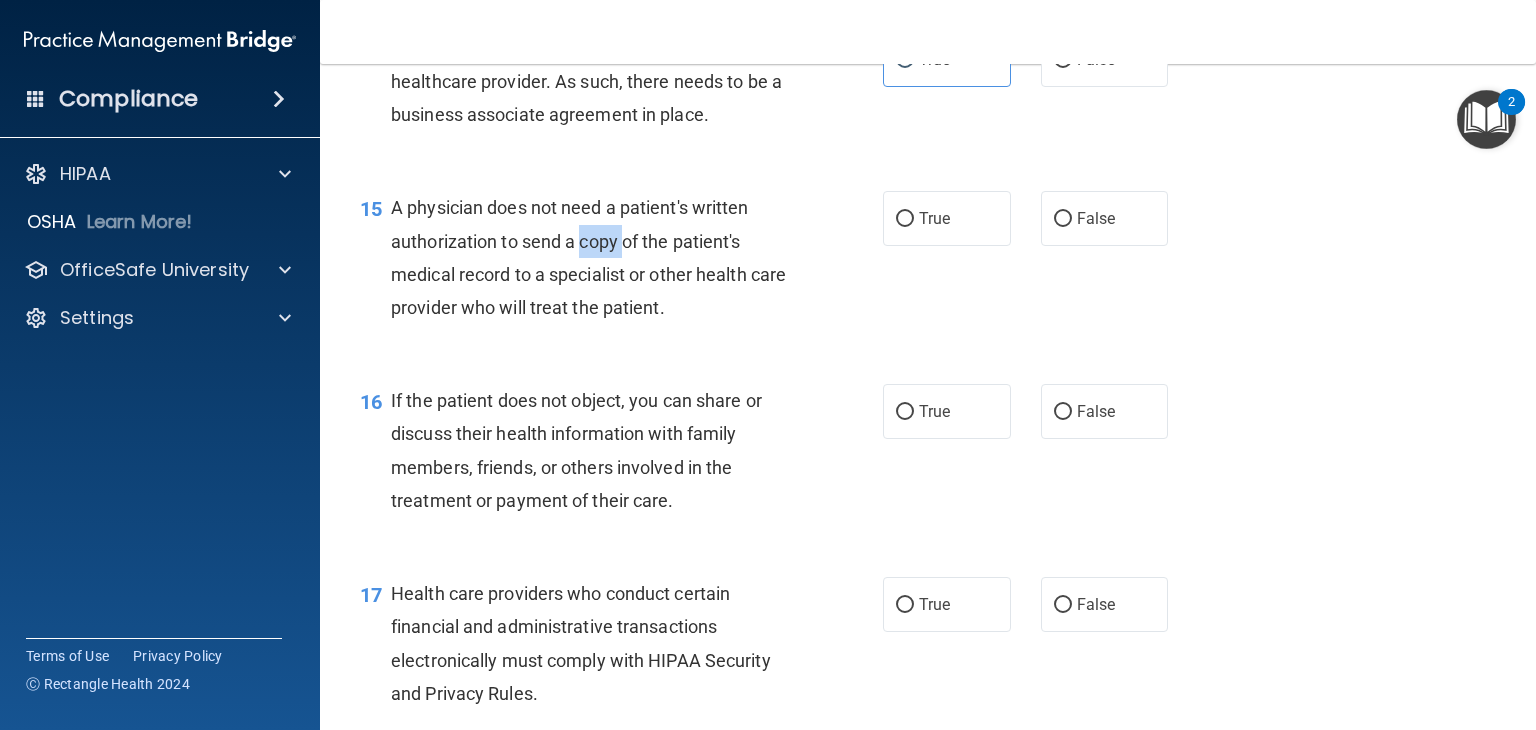click on "A physician does not need a patient's written authorization to send a copy of the patient's medical record to a specialist or other health care provider who will treat the patient." at bounding box center [588, 257] 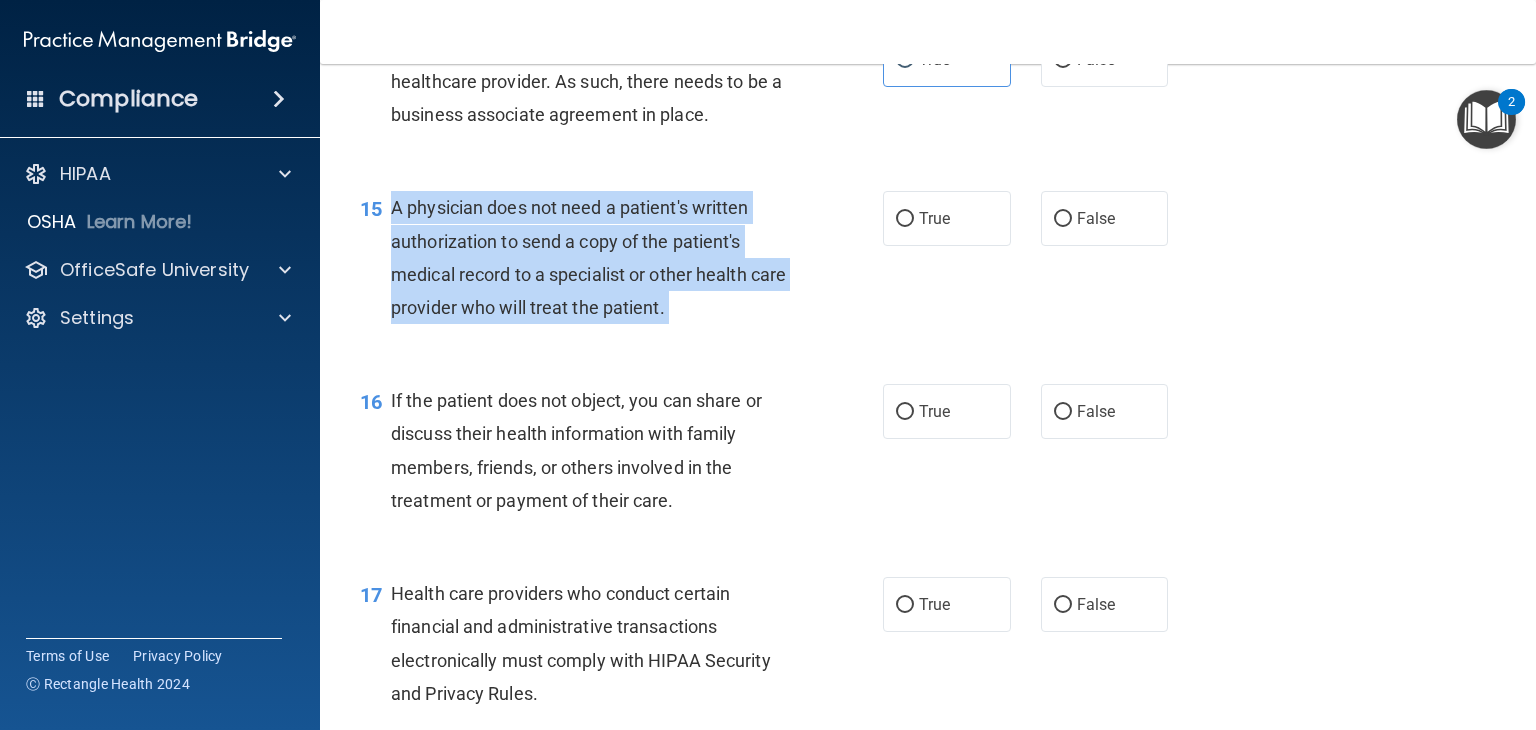 click on "A physician does not need a patient's written authorization to send a copy of the patient's medical record to a specialist or other health care provider who will treat the patient." at bounding box center (588, 257) 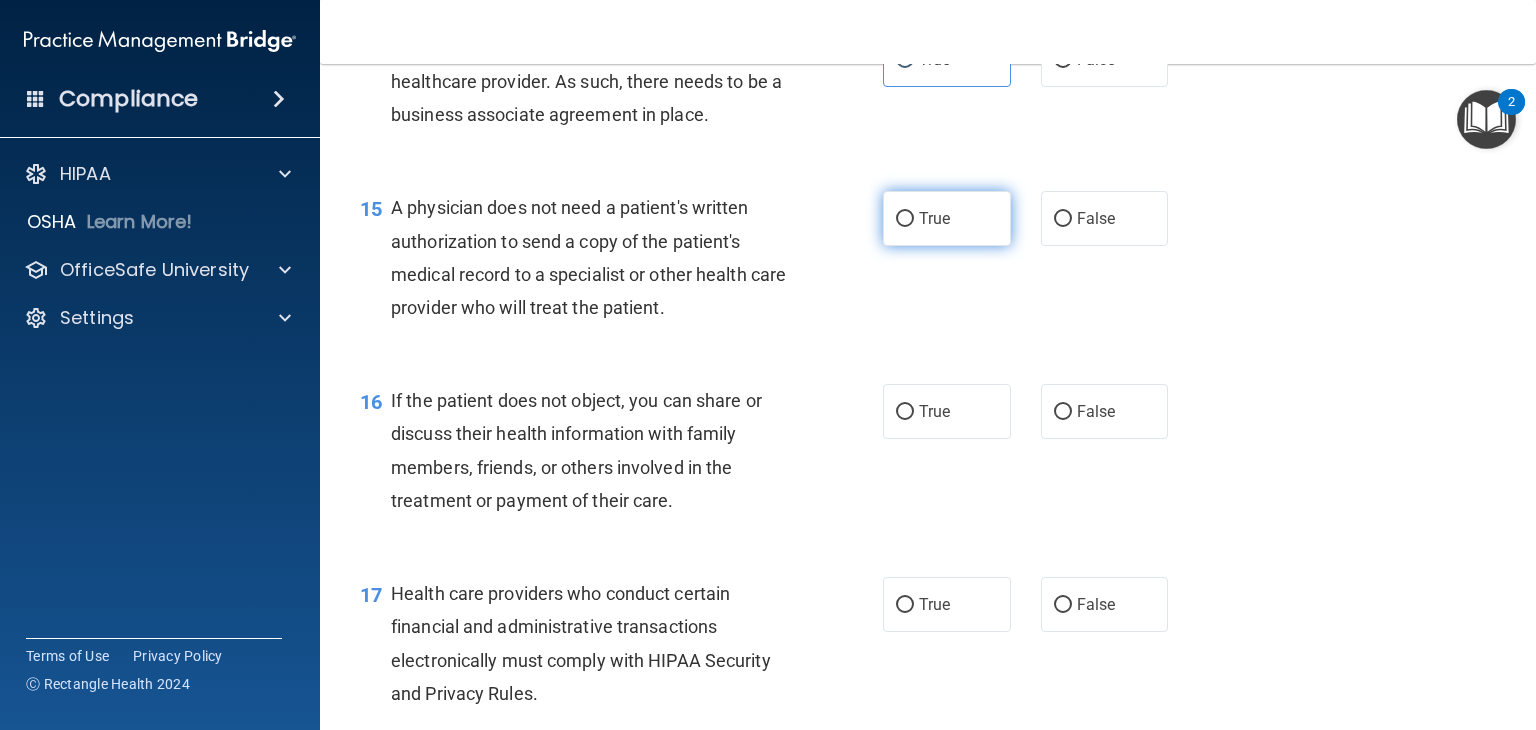 click on "True" at bounding box center [947, 218] 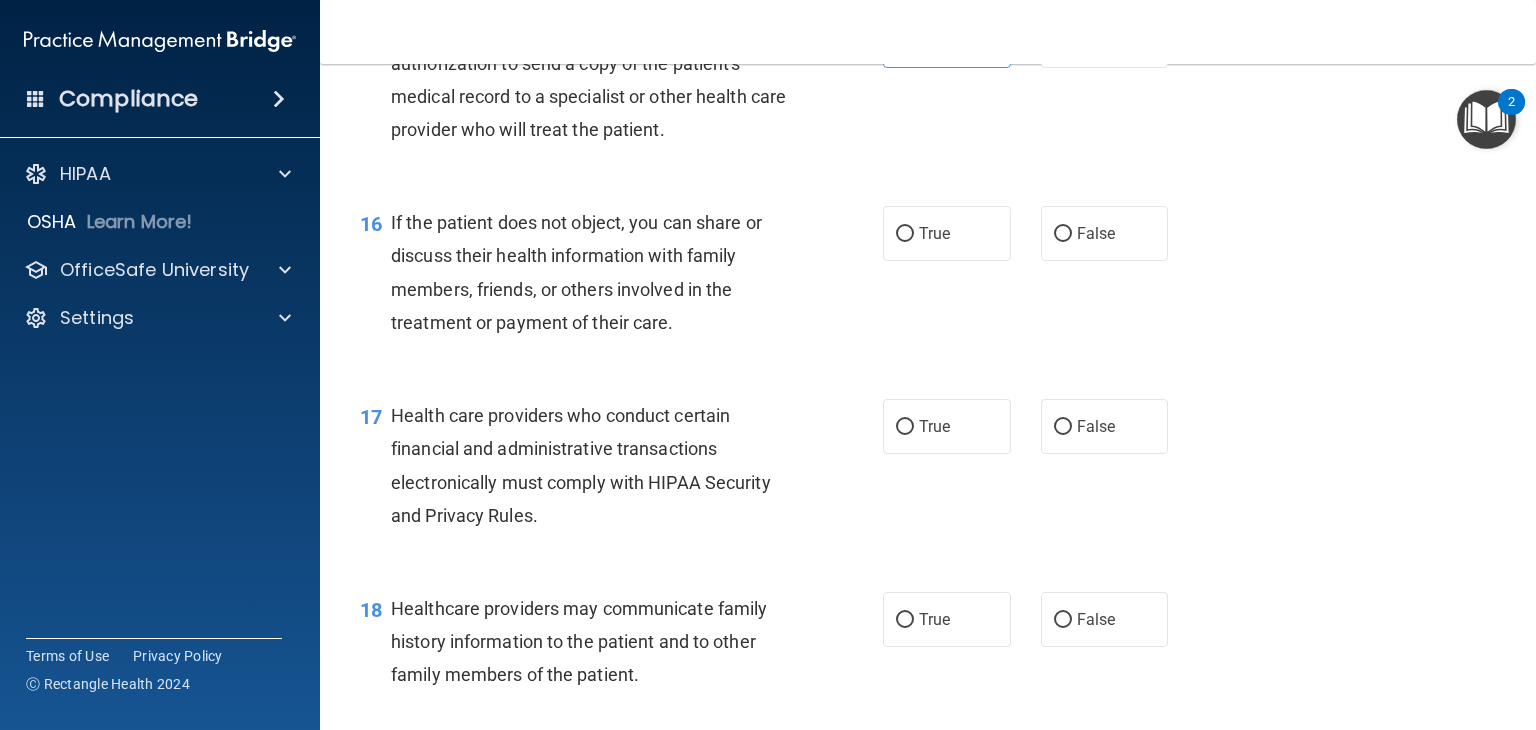 scroll, scrollTop: 2653, scrollLeft: 0, axis: vertical 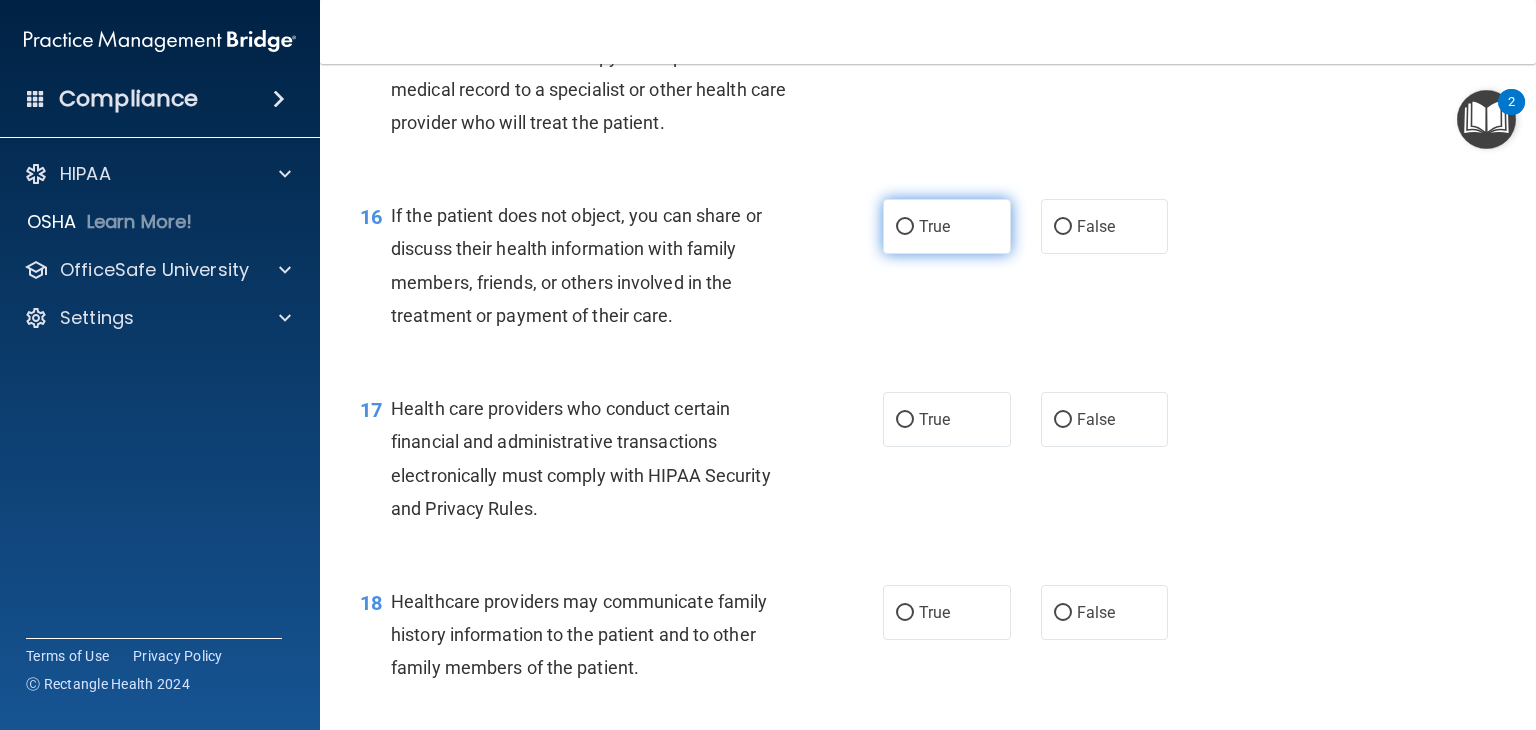 click on "True" at bounding box center [947, 226] 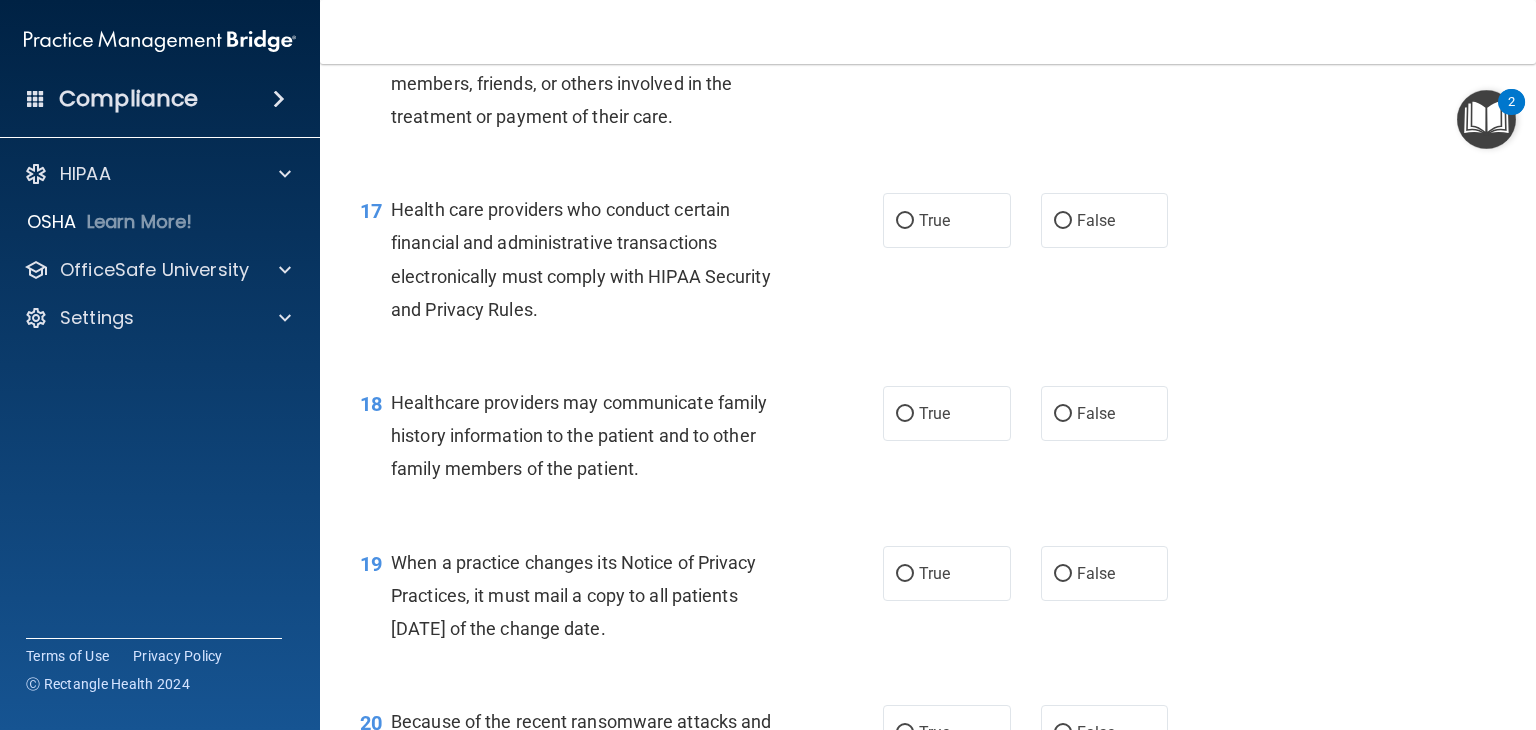 scroll, scrollTop: 2896, scrollLeft: 0, axis: vertical 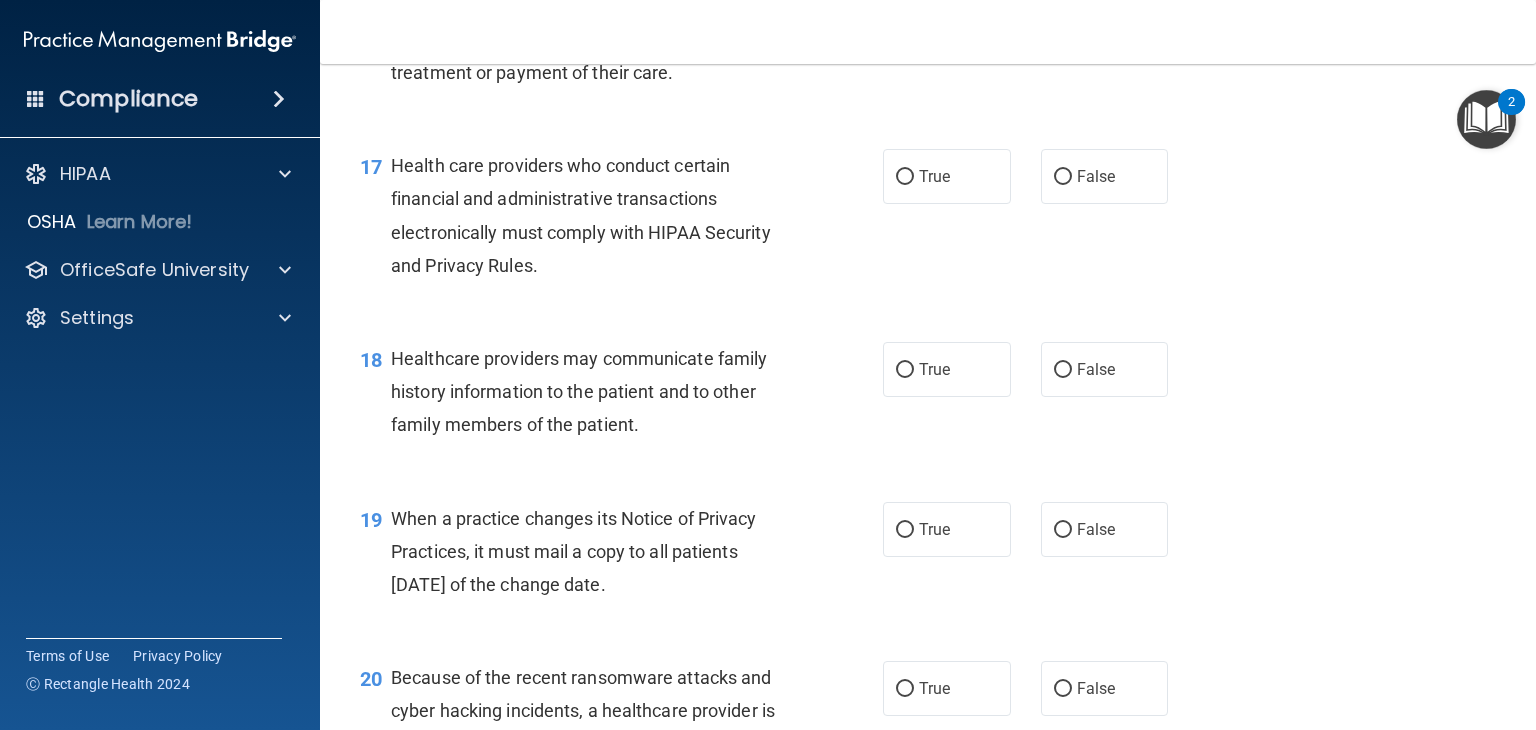 click on "Health care providers who conduct certain financial and administrative transactions electronically must comply with HIPAA Security and Privacy Rules." at bounding box center (598, 215) 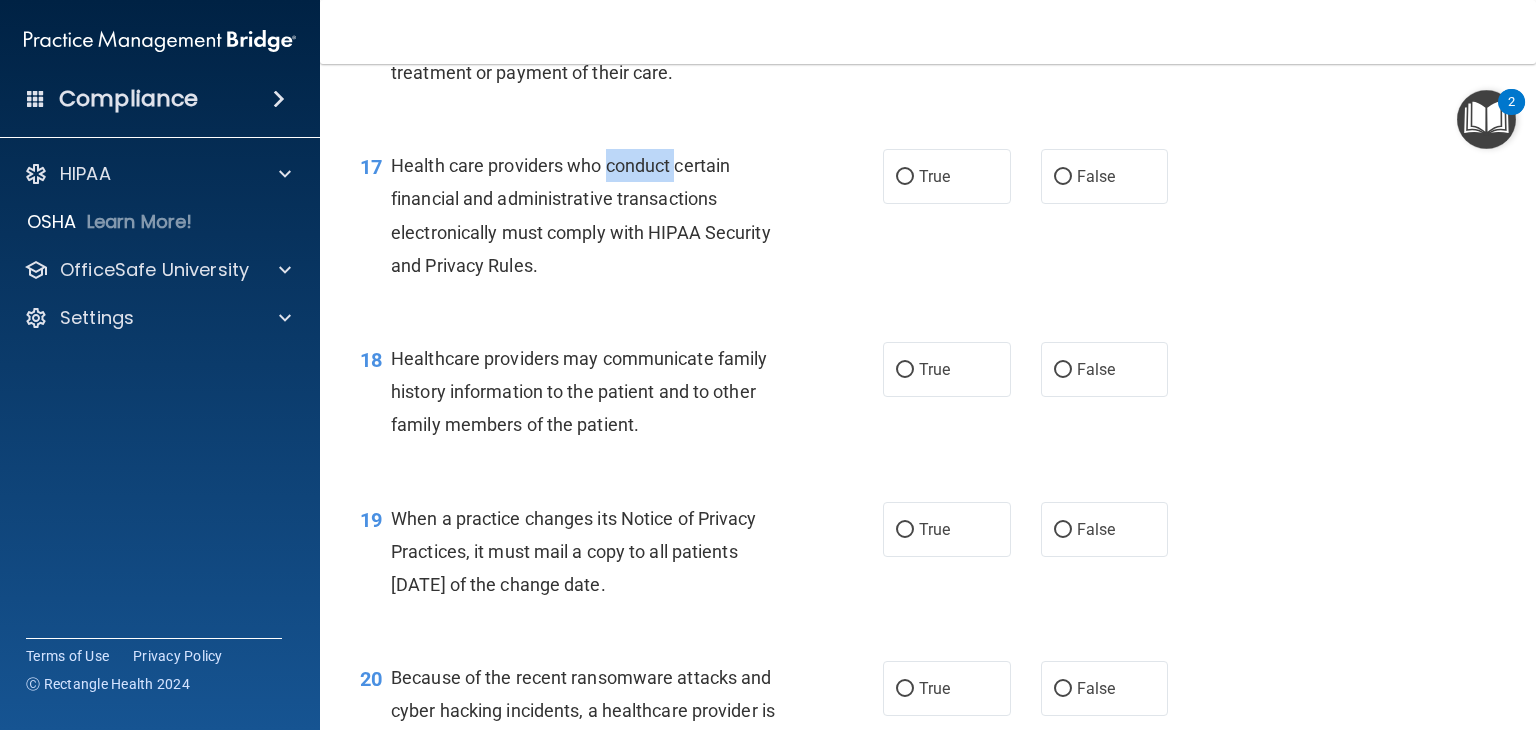 click on "Health care providers who conduct certain financial and administrative transactions electronically must comply with HIPAA Security and Privacy Rules." at bounding box center (598, 215) 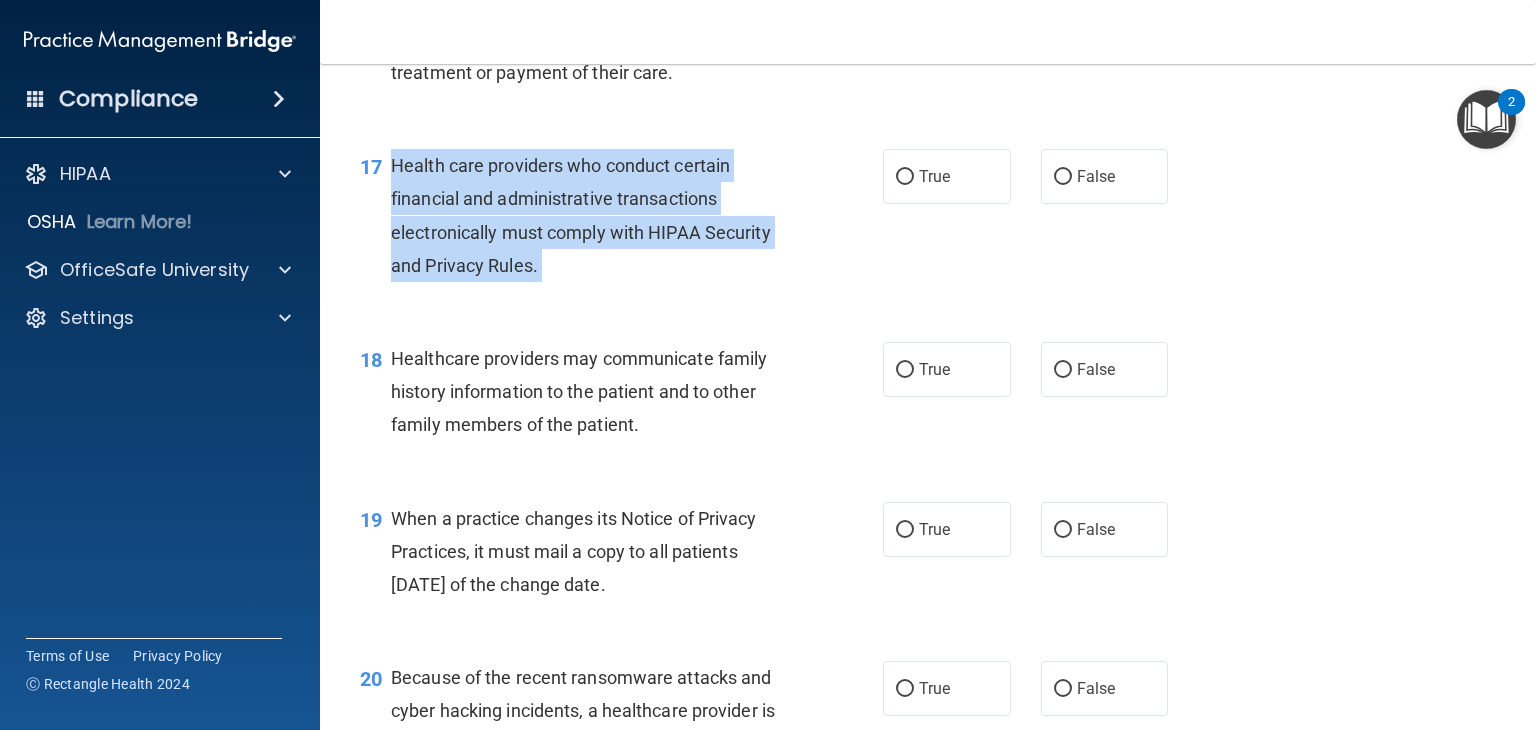 click on "Health care providers who conduct certain financial and administrative transactions electronically must comply with HIPAA Security and Privacy Rules." at bounding box center (598, 215) 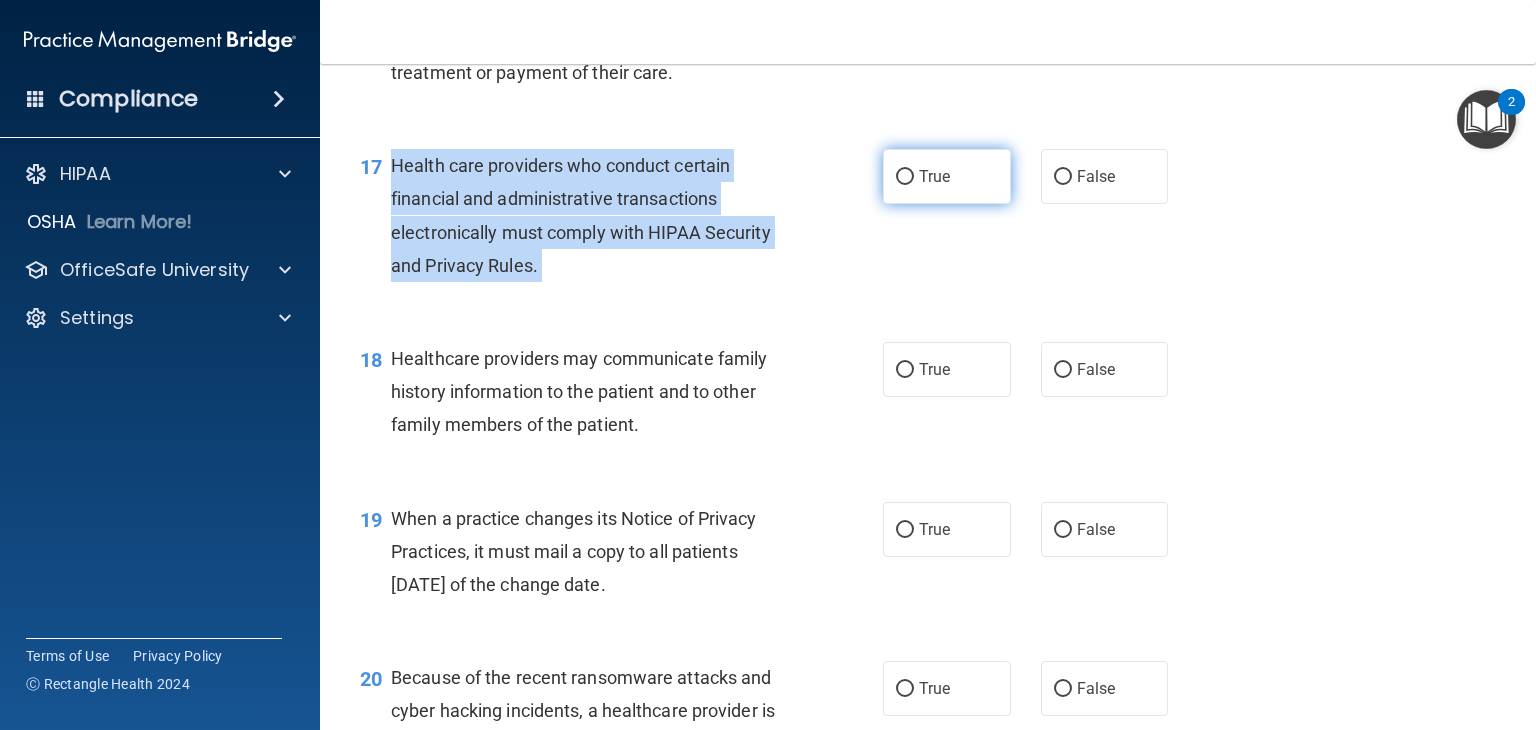 click on "True" at bounding box center [905, 177] 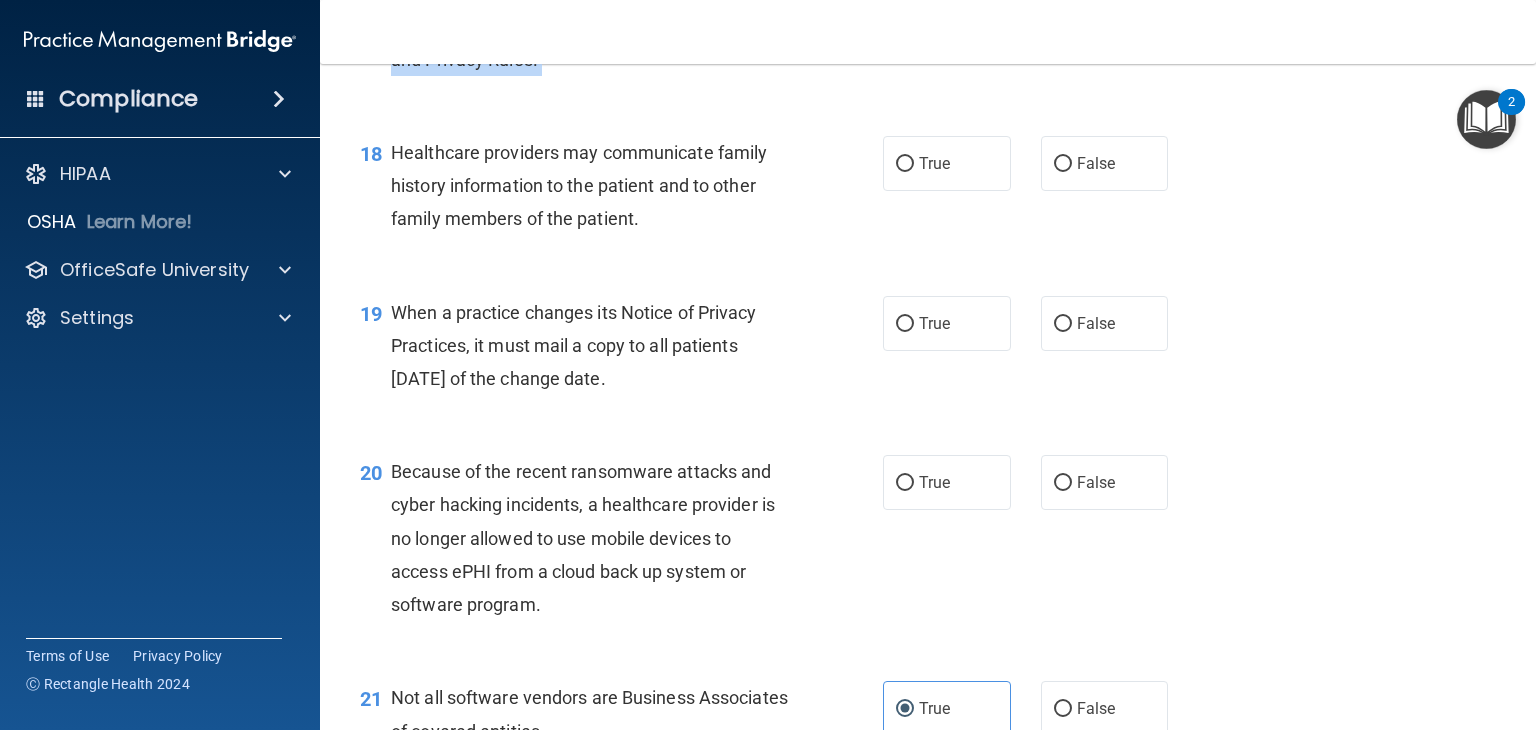 scroll, scrollTop: 3108, scrollLeft: 0, axis: vertical 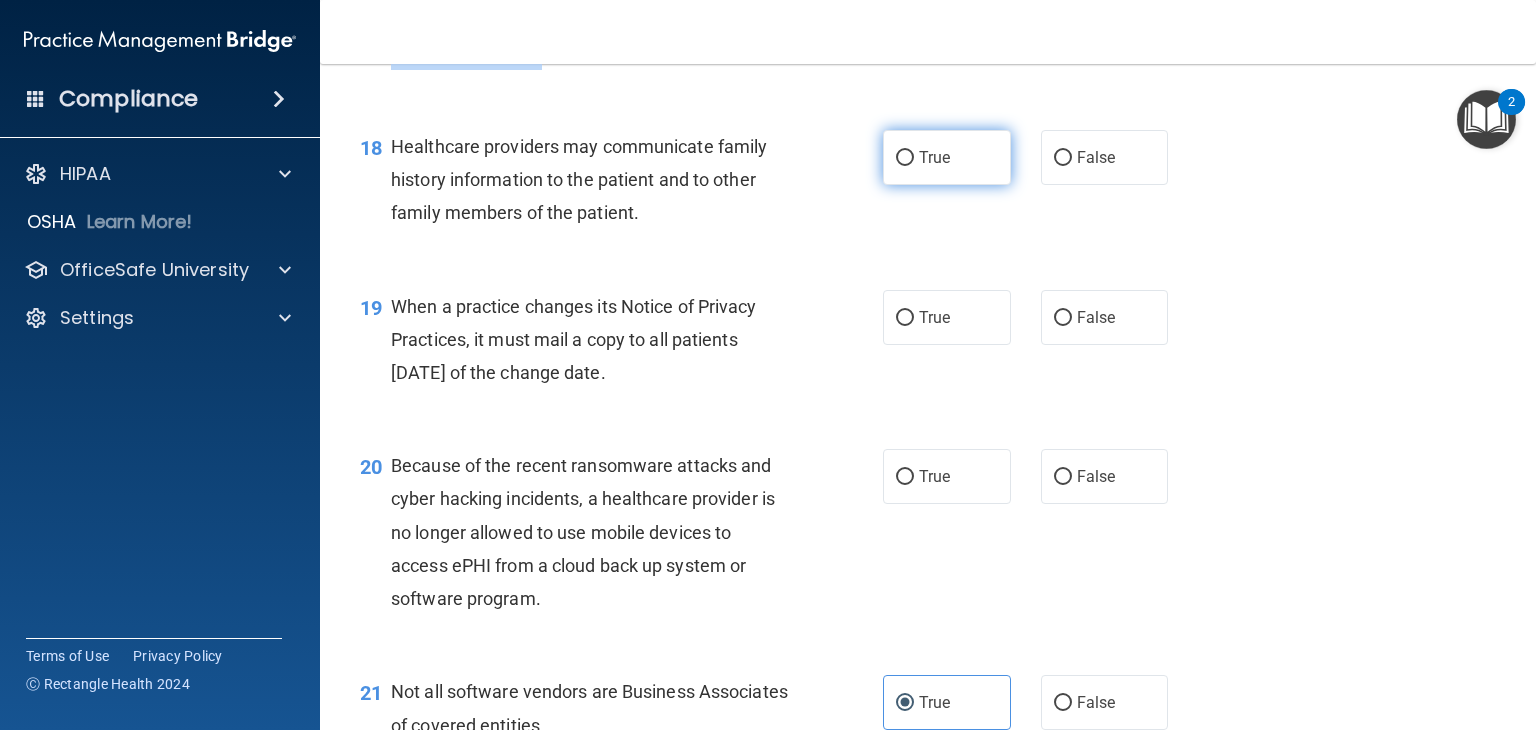 click on "True" at bounding box center [905, 158] 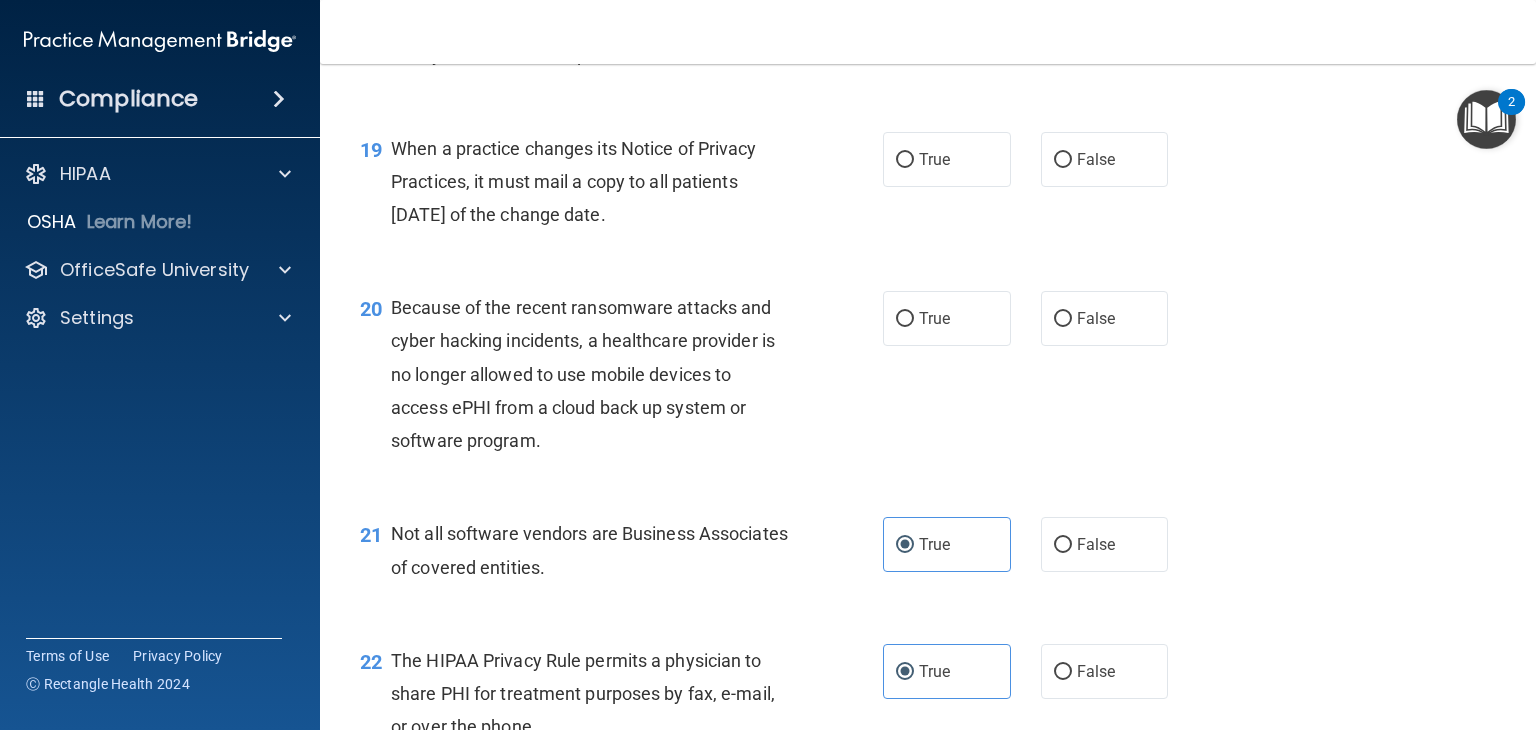 scroll, scrollTop: 3269, scrollLeft: 0, axis: vertical 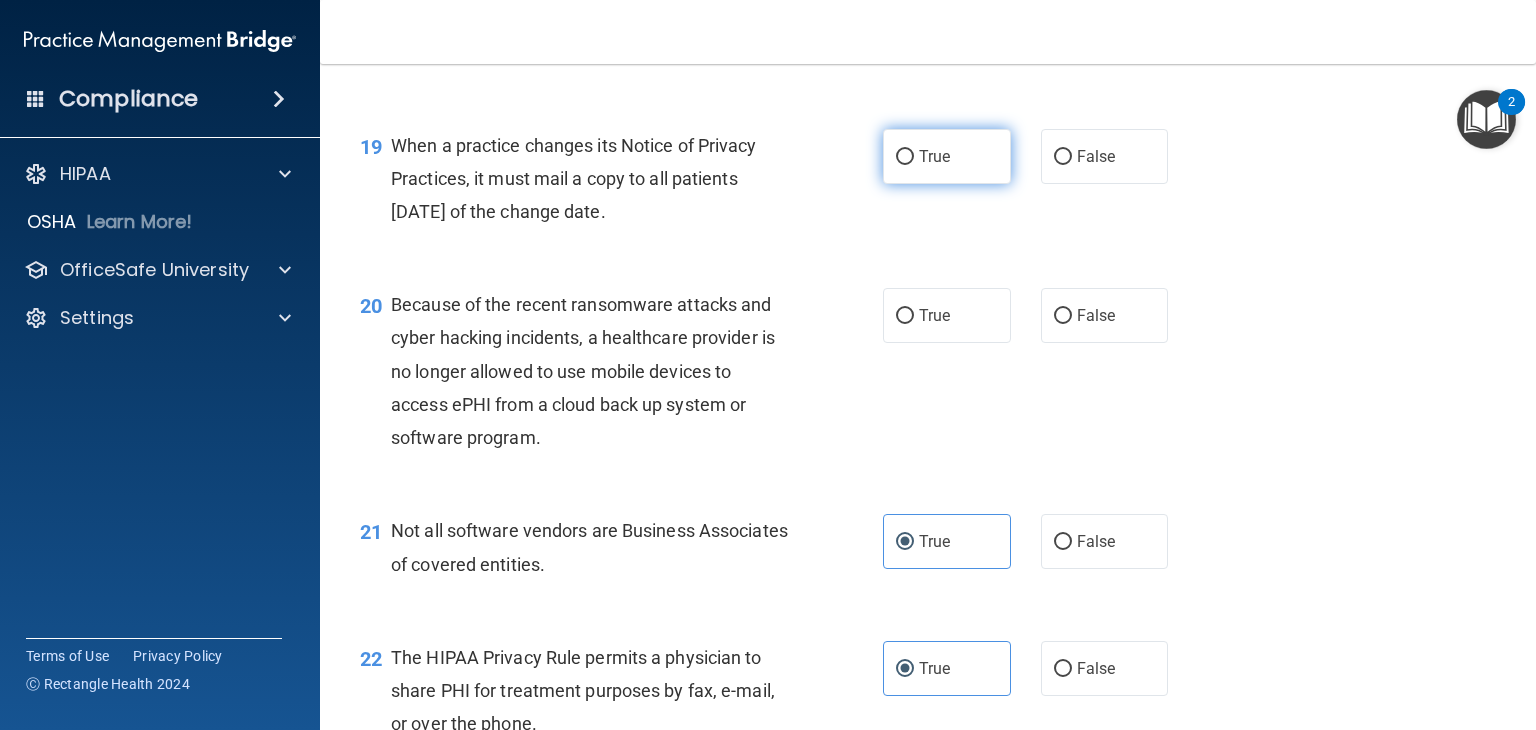 click on "True" at bounding box center (947, 156) 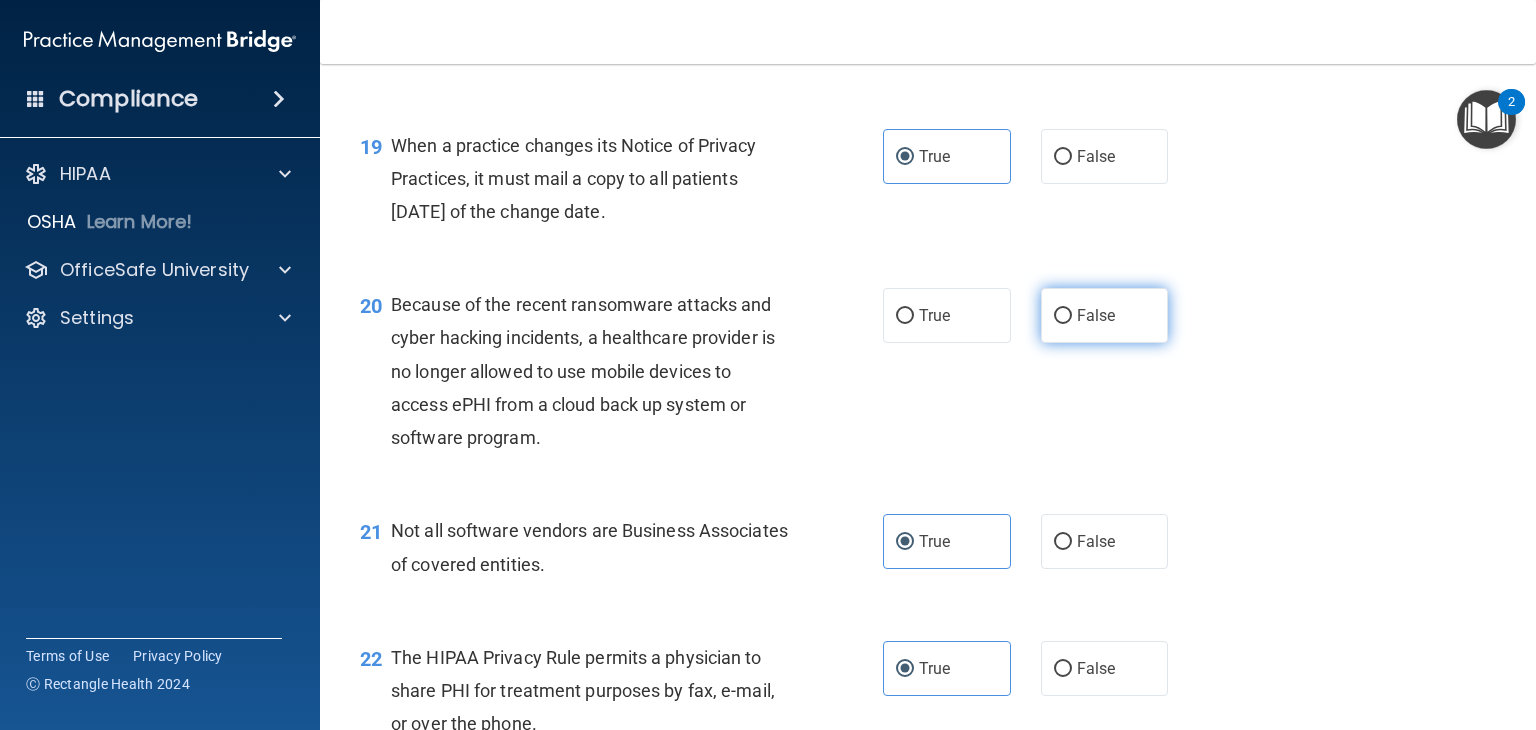 click on "False" at bounding box center [1063, 316] 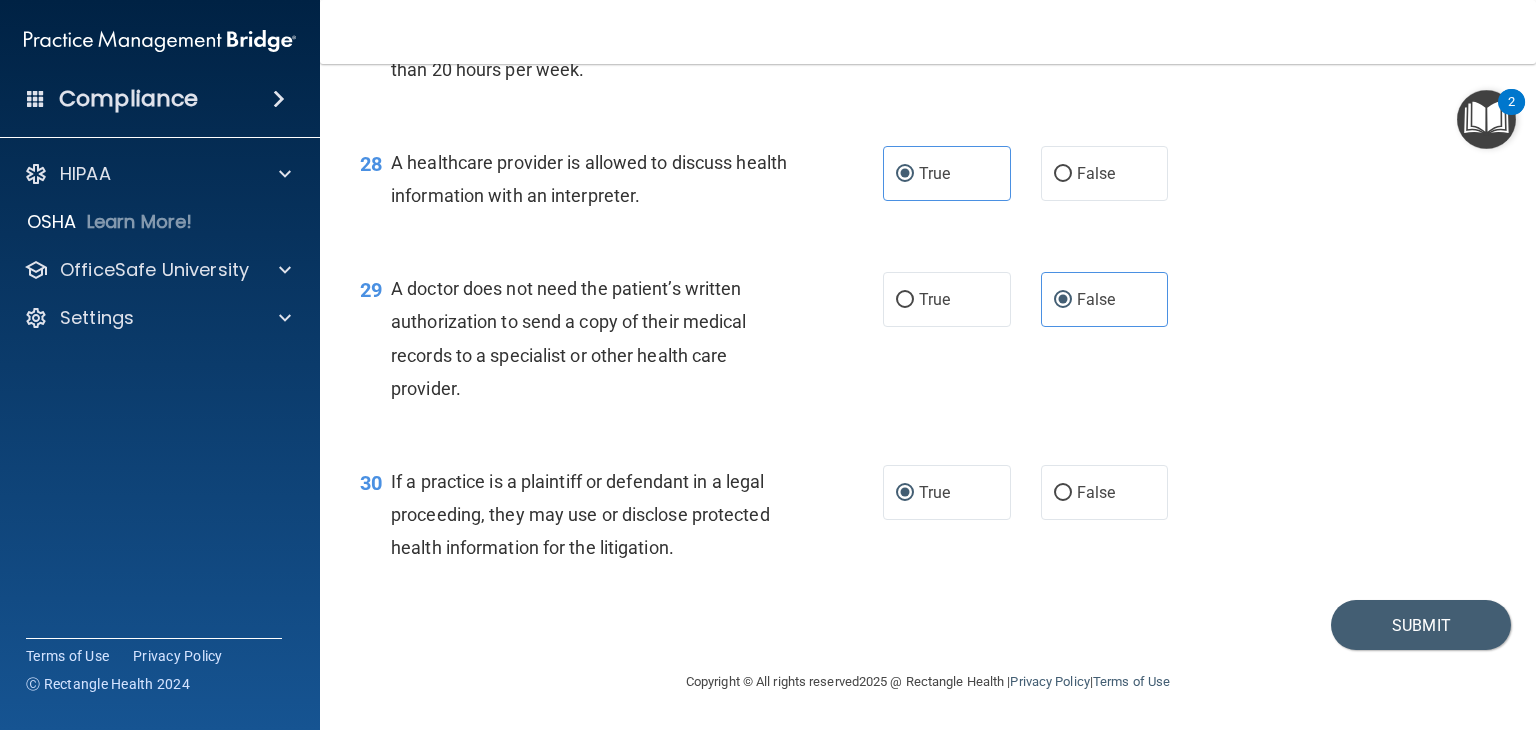 scroll, scrollTop: 4789, scrollLeft: 0, axis: vertical 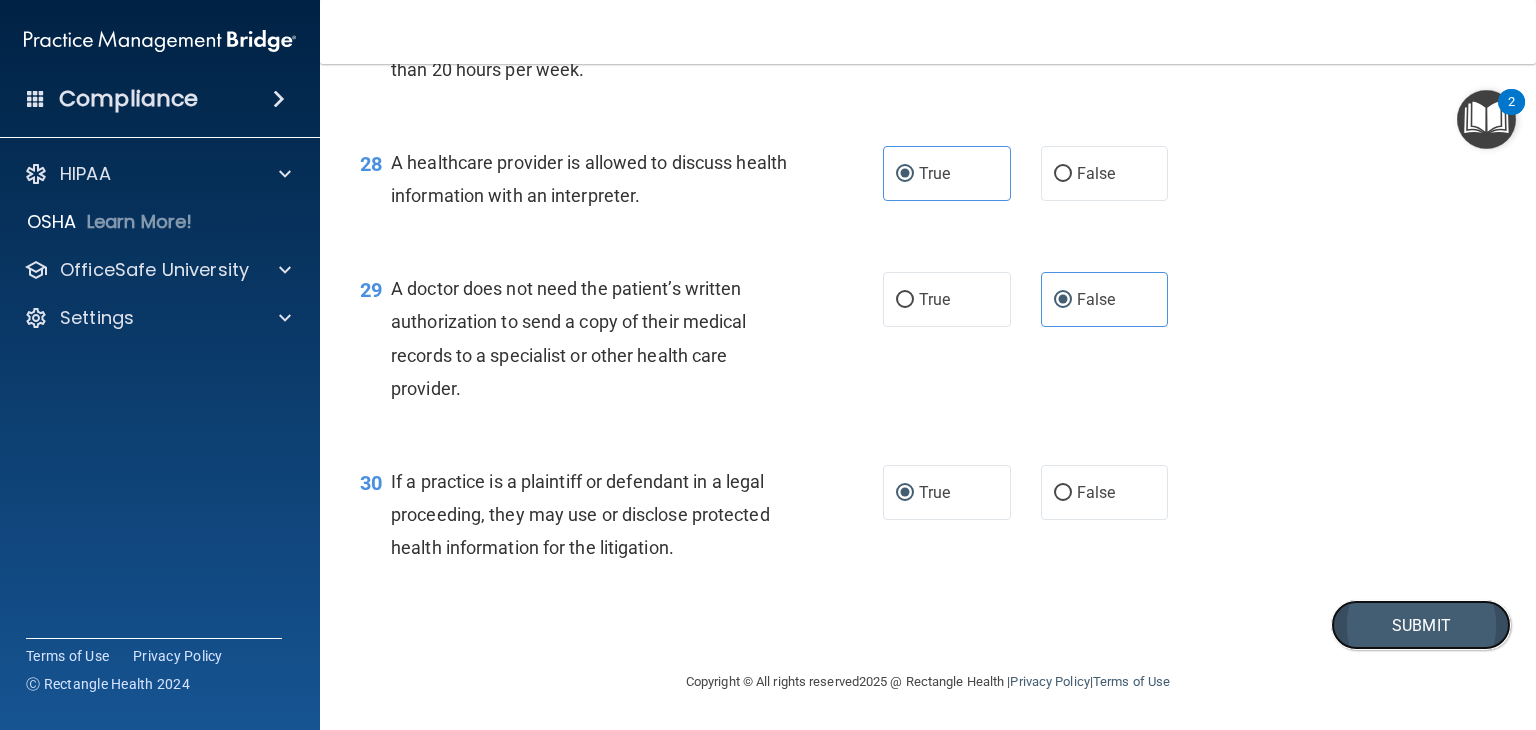 click on "Submit" at bounding box center [1421, 625] 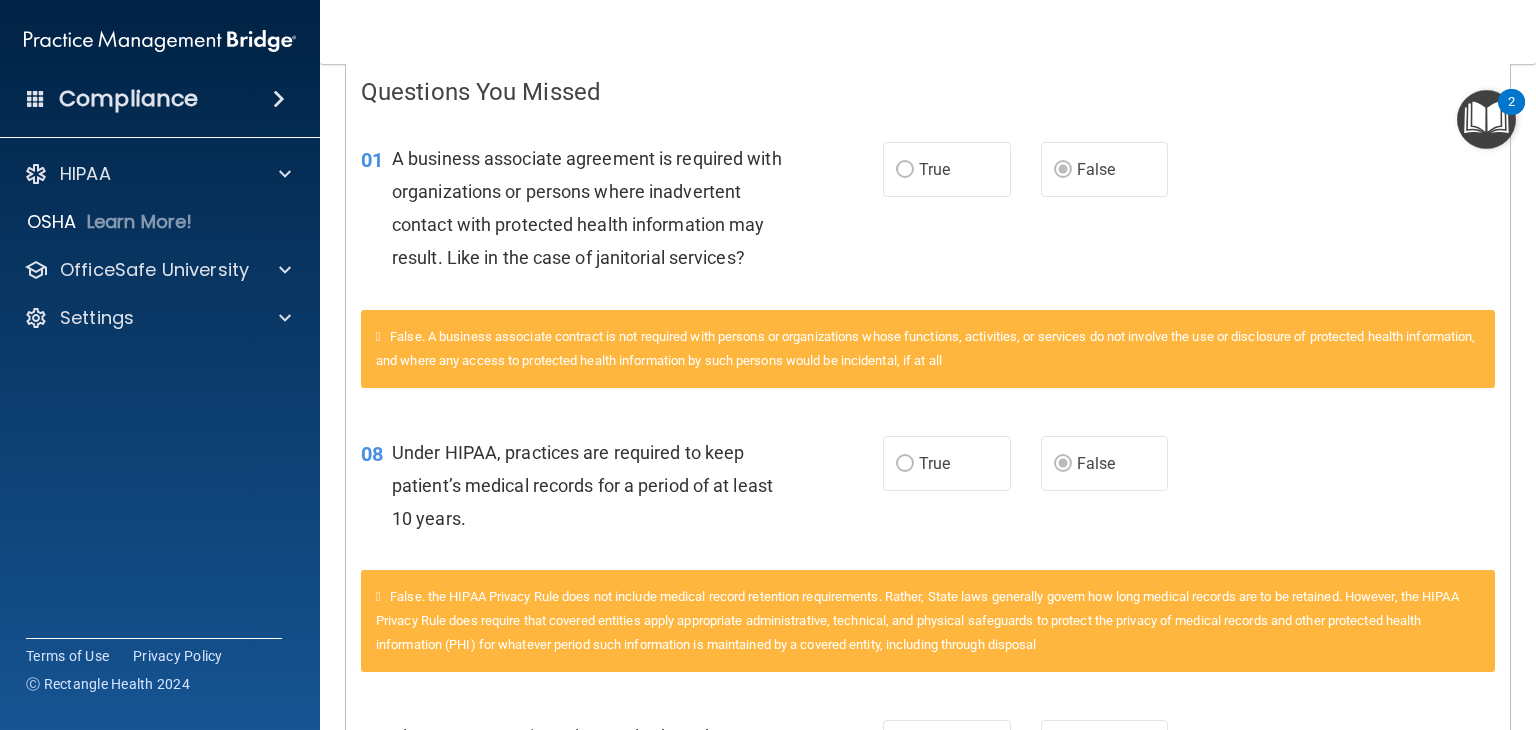 scroll, scrollTop: 0, scrollLeft: 0, axis: both 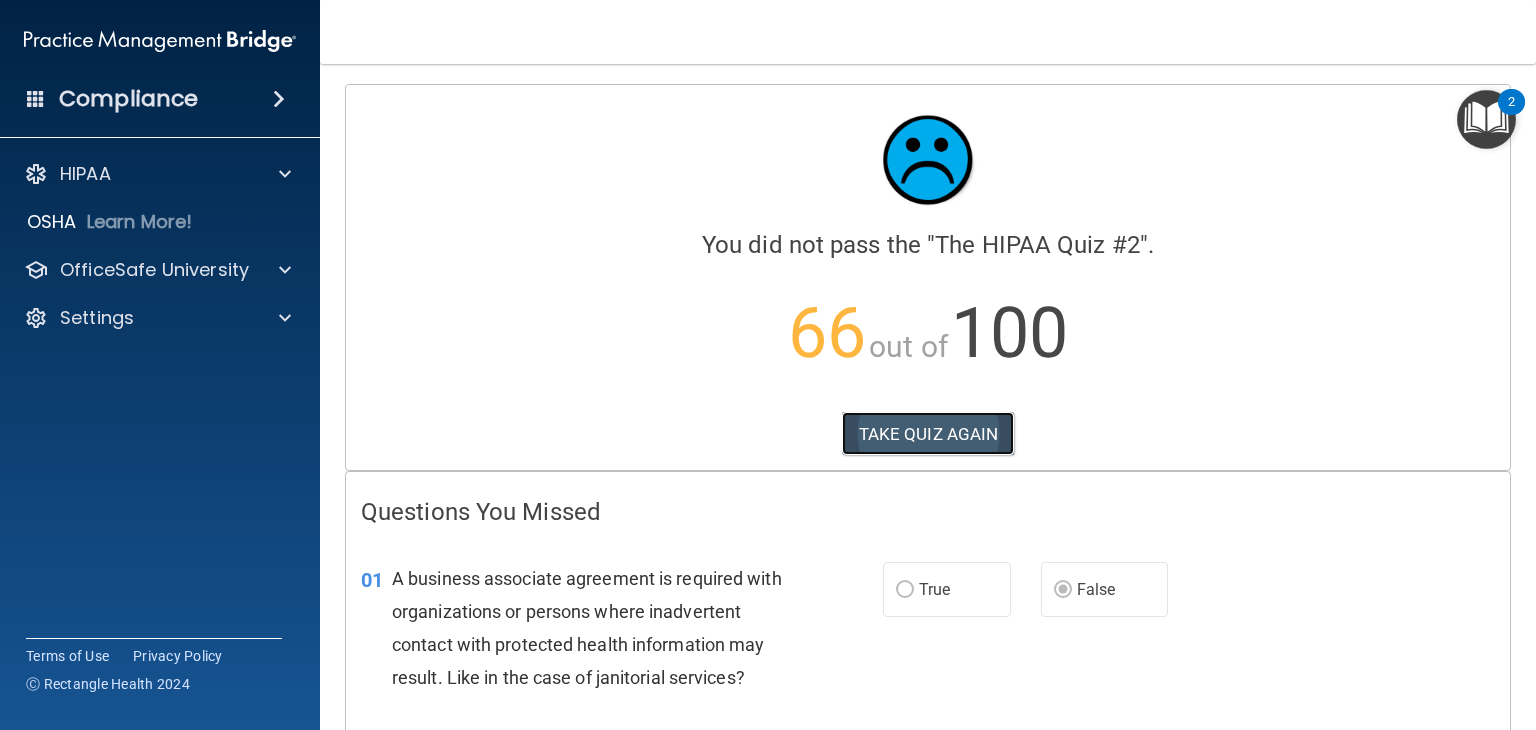 click on "TAKE QUIZ AGAIN" at bounding box center [928, 434] 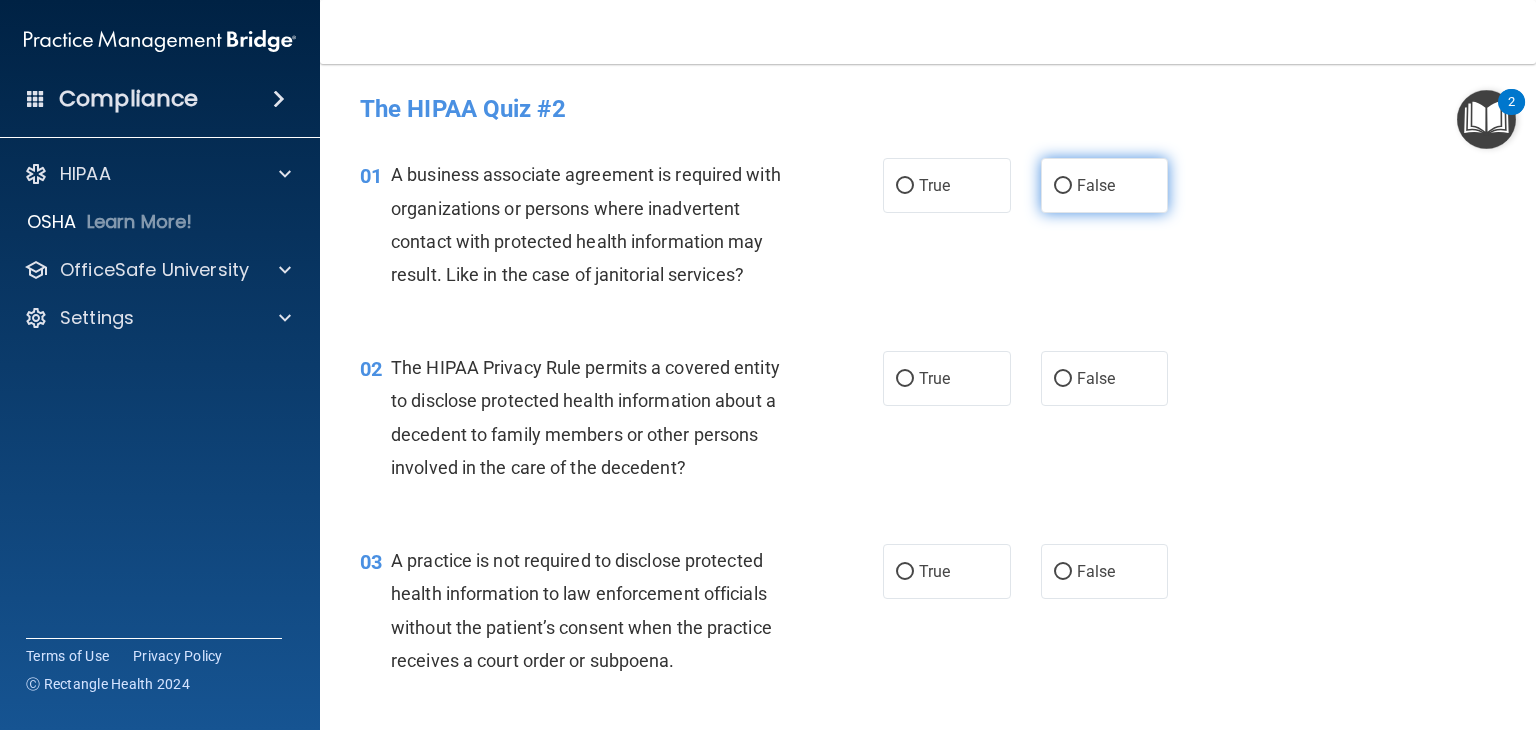 click on "False" at bounding box center (1063, 186) 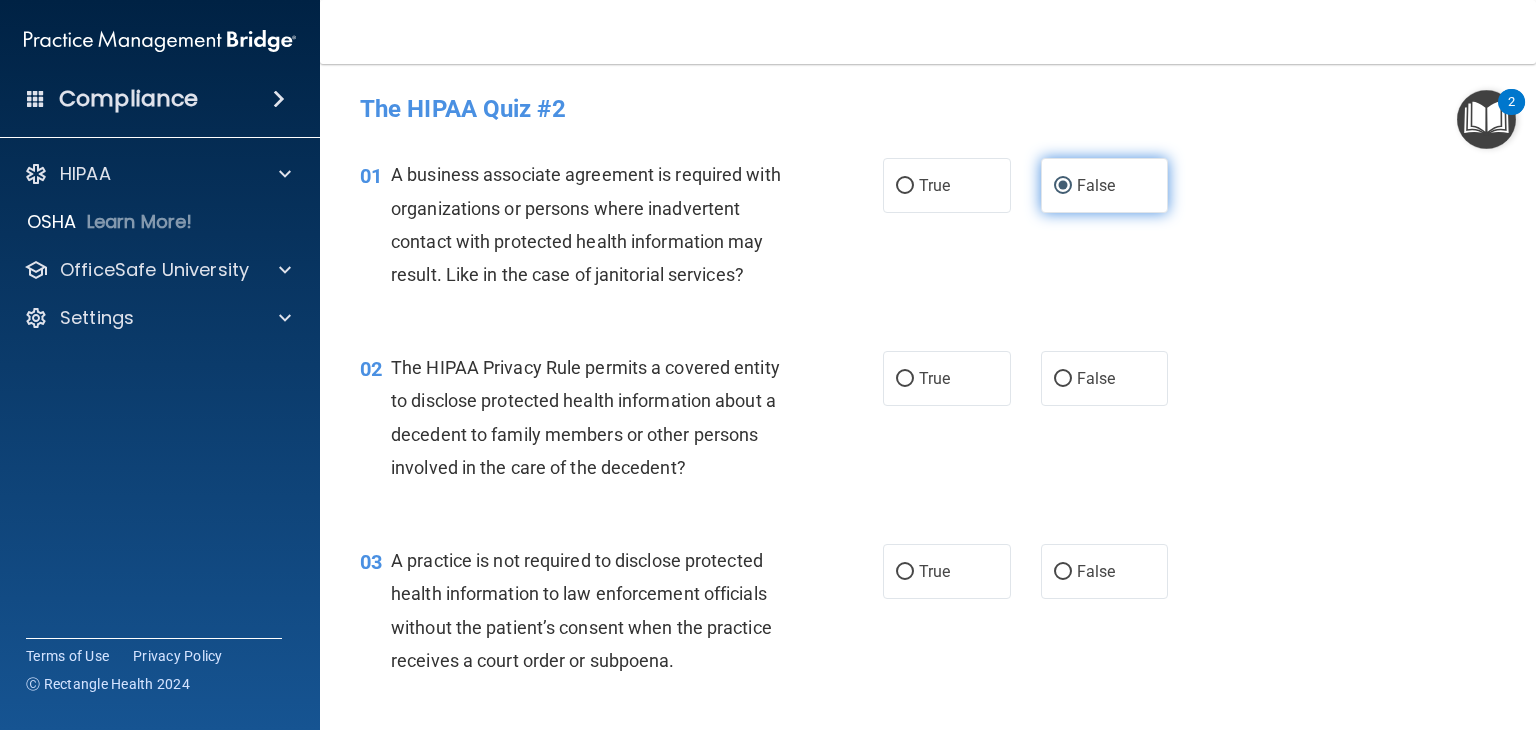 scroll, scrollTop: 100, scrollLeft: 0, axis: vertical 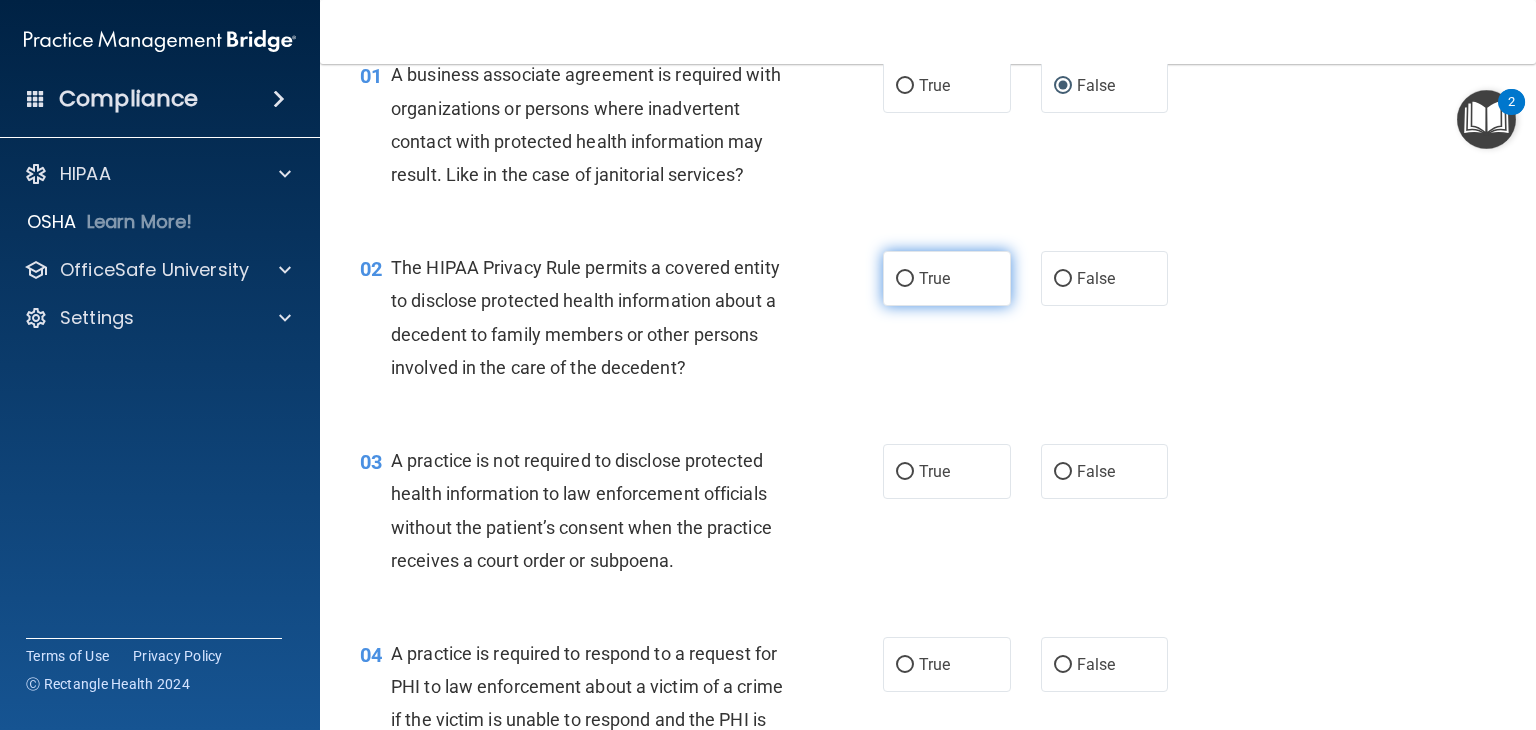 click on "True" at bounding box center (905, 279) 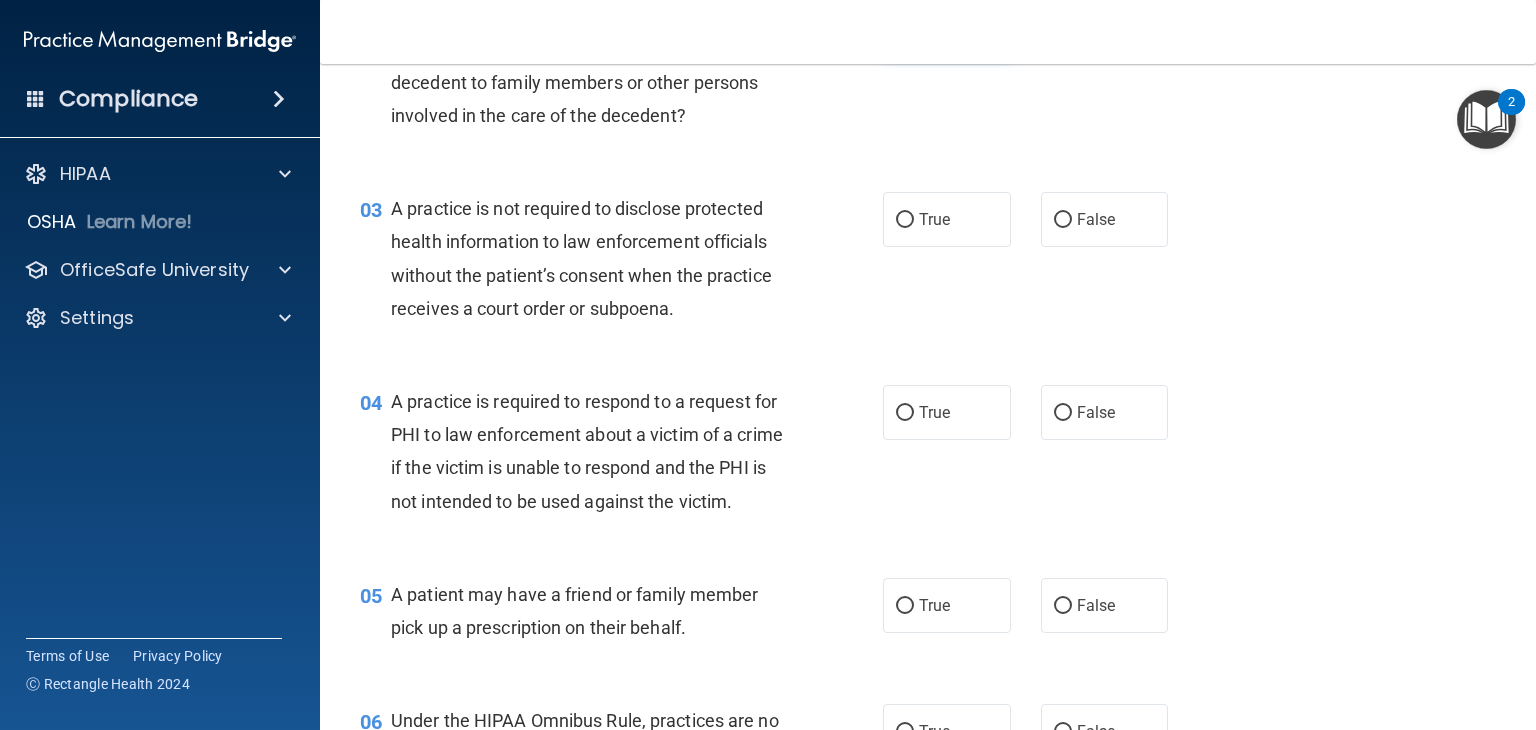 scroll, scrollTop: 394, scrollLeft: 0, axis: vertical 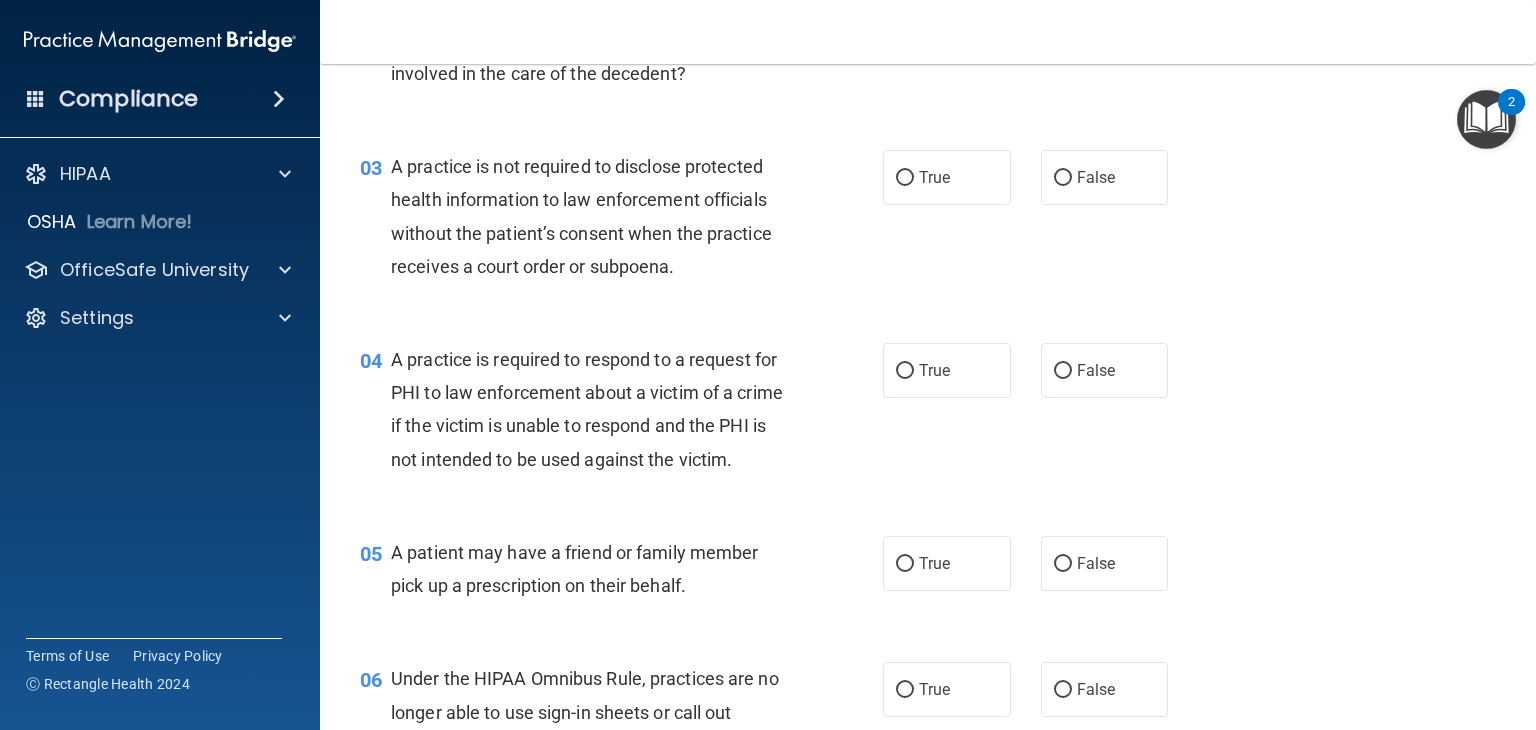 click on "A practice is not required to disclose protected health information to law enforcement officials without the patient’s consent when the practice receives  a court order or subpoena." at bounding box center (581, 216) 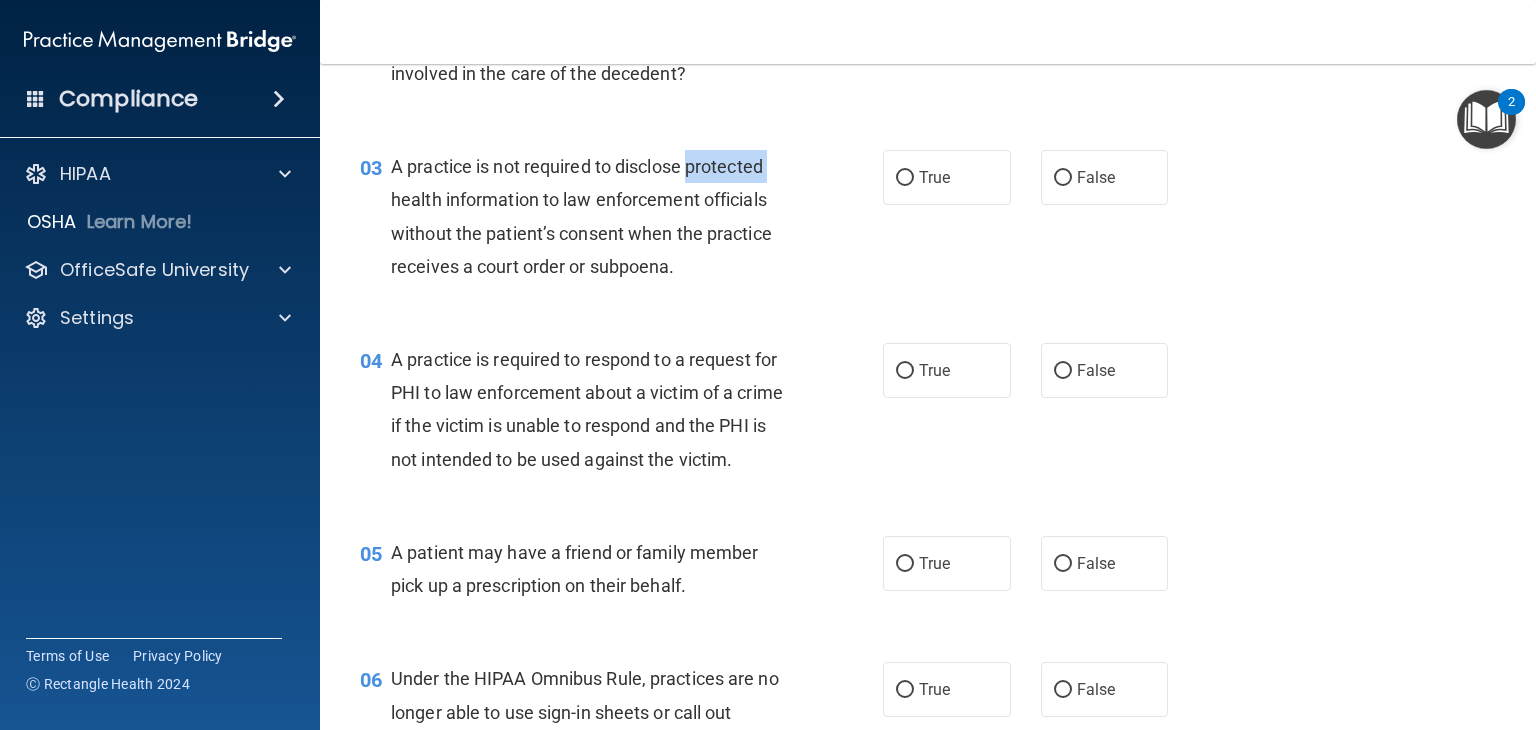 click on "A practice is not required to disclose protected health information to law enforcement officials without the patient’s consent when the practice receives  a court order or subpoena." at bounding box center (581, 216) 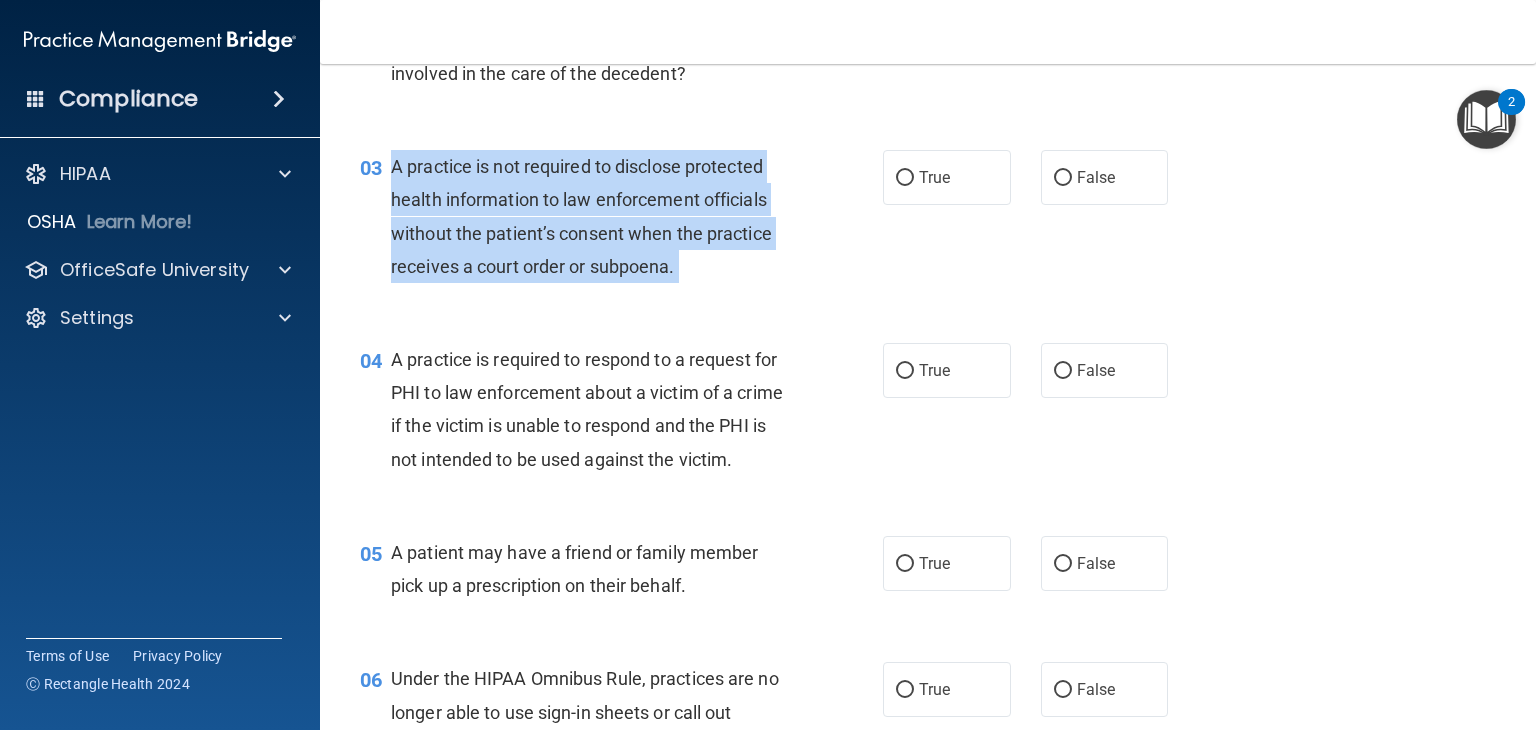 click on "A practice is not required to disclose protected health information to law enforcement officials without the patient’s consent when the practice receives  a court order or subpoena." at bounding box center (581, 216) 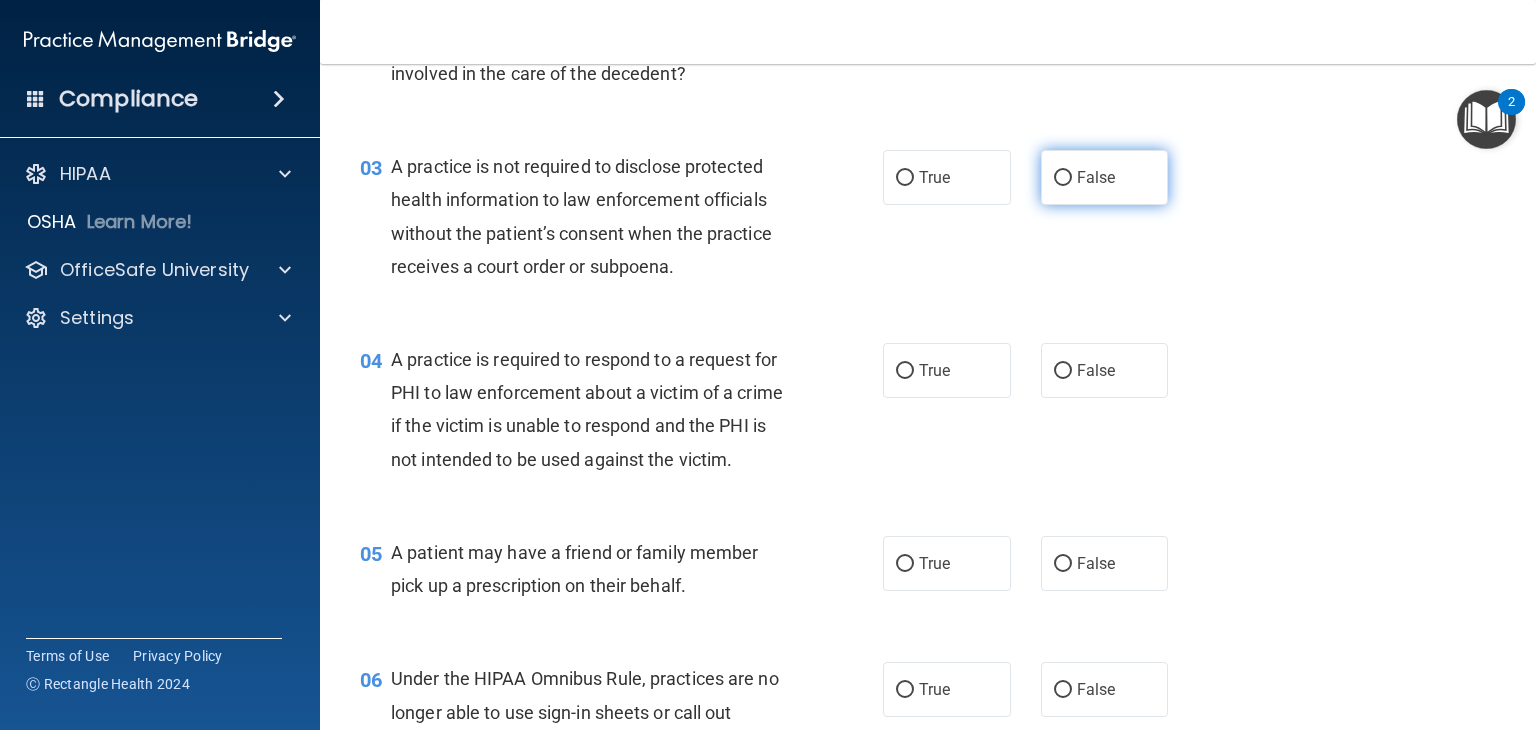 click on "False" at bounding box center [1105, 177] 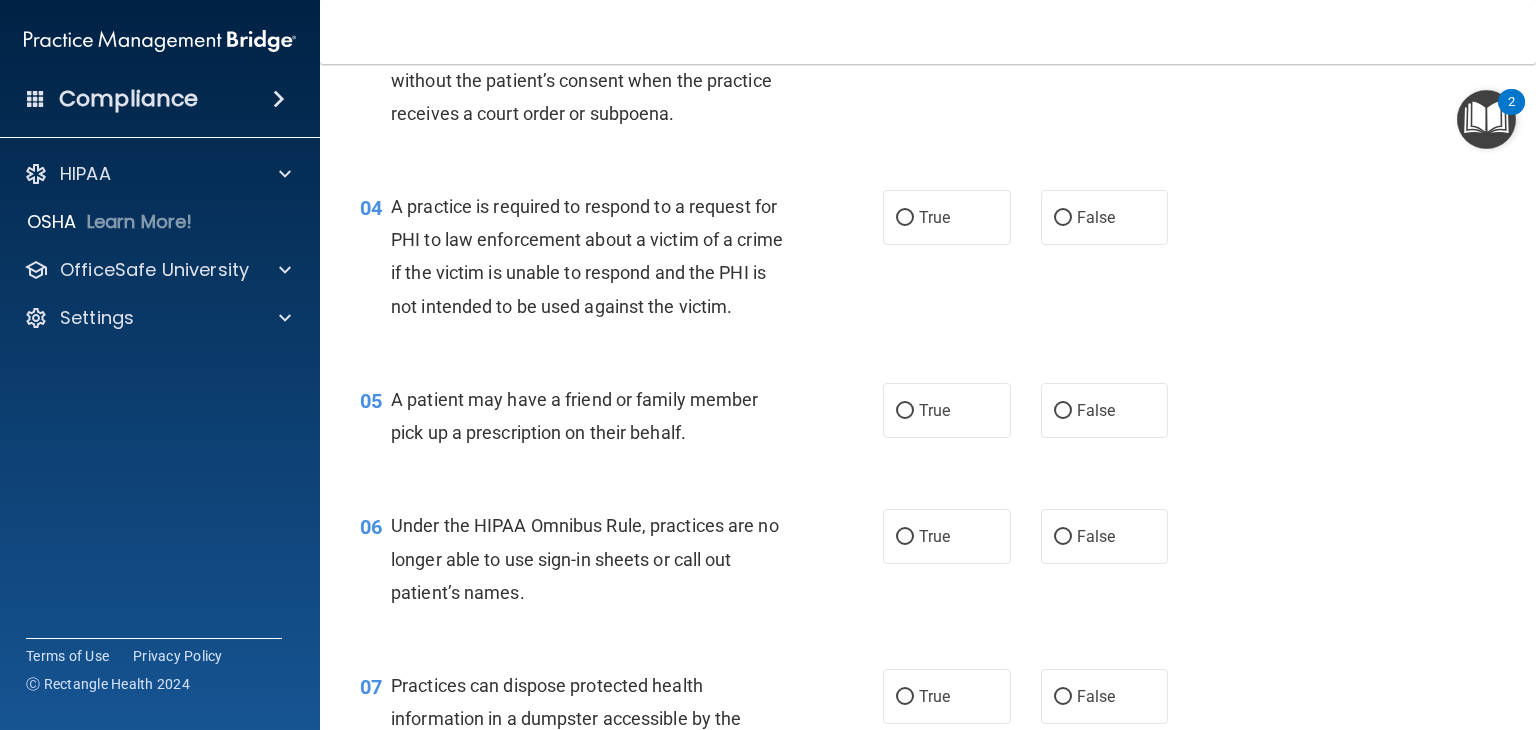 scroll, scrollTop: 552, scrollLeft: 0, axis: vertical 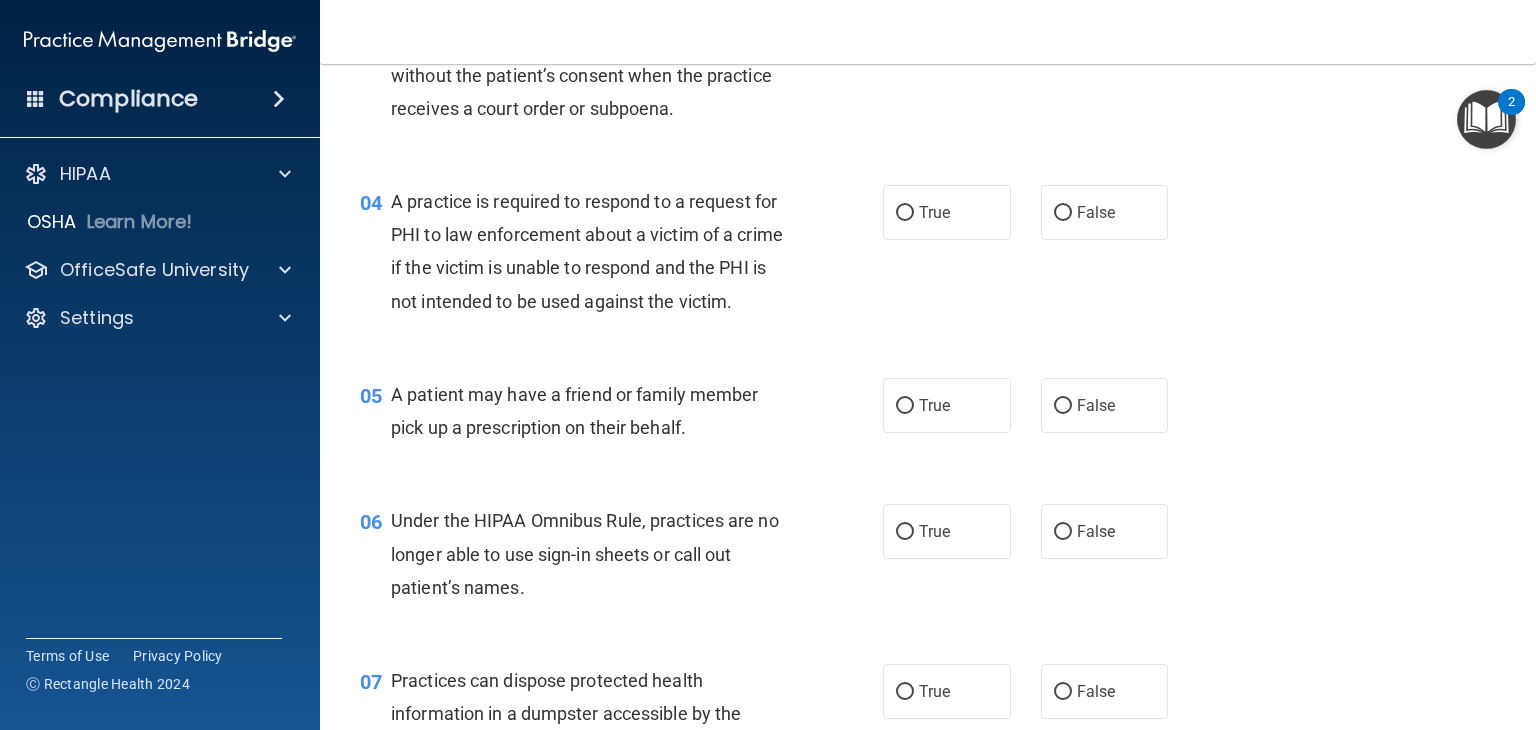 click on "A practice is required to respond to a request for PHI to law enforcement about a victim of a crime if the victim is unable to respond and the PHI is not intended to be used against the victim." at bounding box center [587, 251] 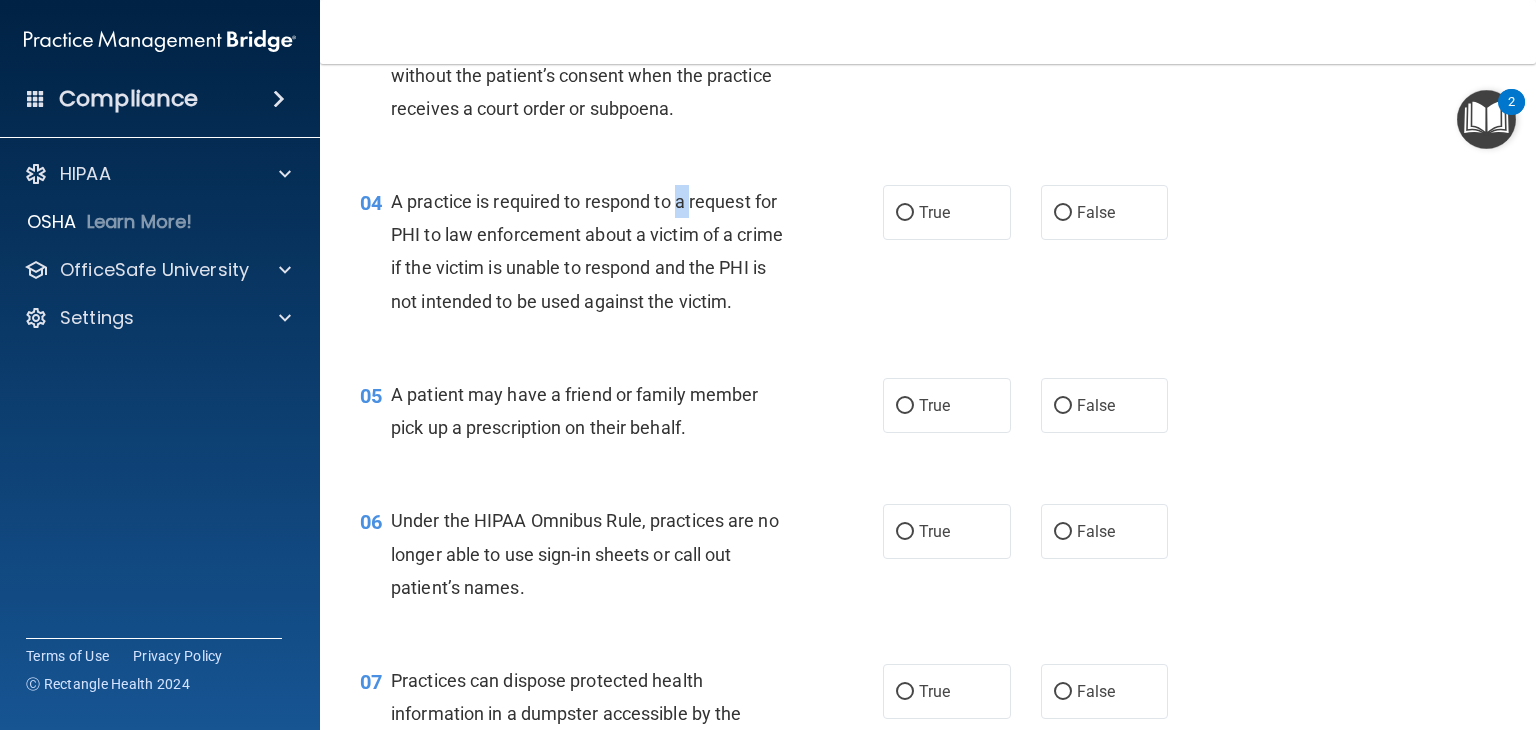 click on "A practice is required to respond to a request for PHI to law enforcement about a victim of a crime if the victim is unable to respond and the PHI is not intended to be used against the victim." at bounding box center (587, 251) 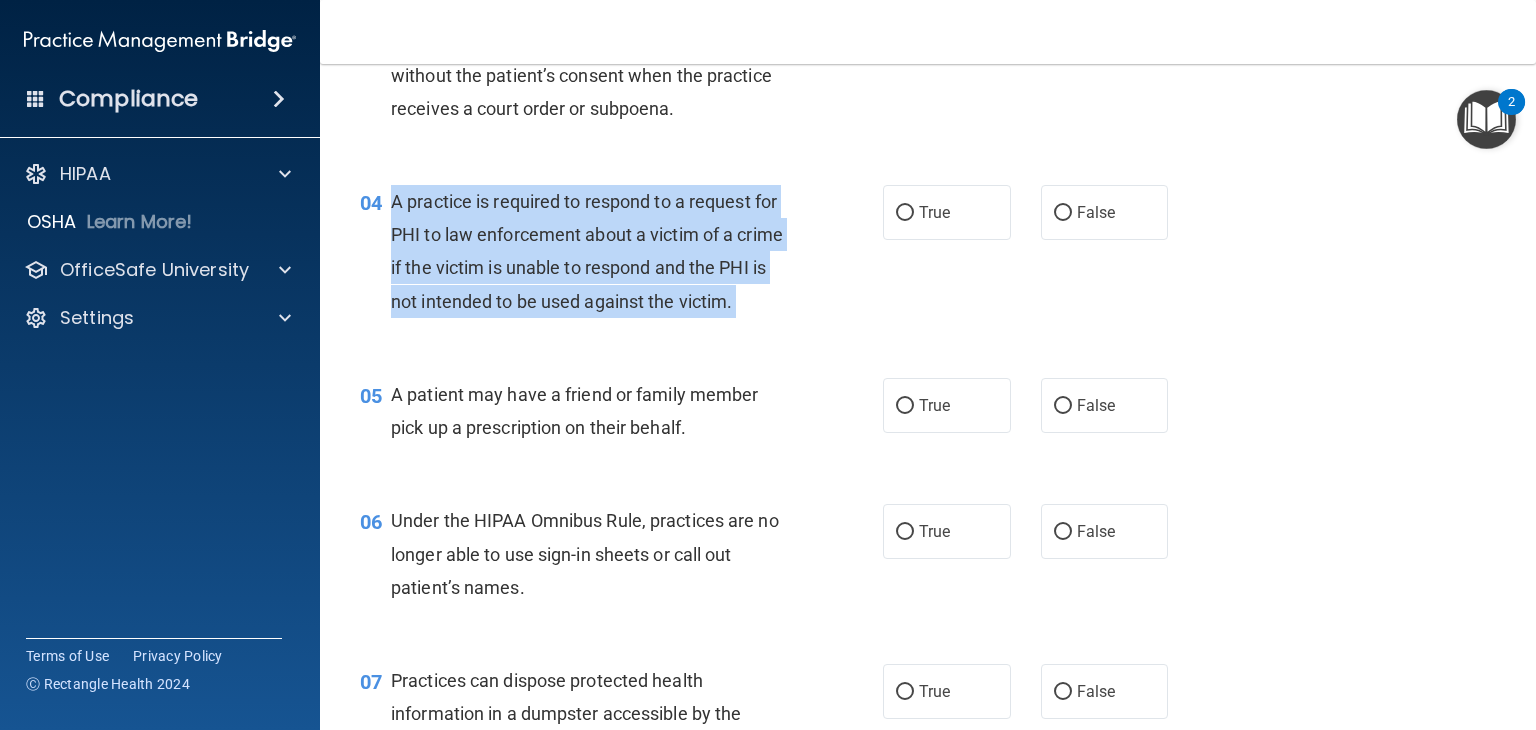 click on "A practice is required to respond to a request for PHI to law enforcement about a victim of a crime if the victim is unable to respond and the PHI is not intended to be used against the victim." at bounding box center (587, 251) 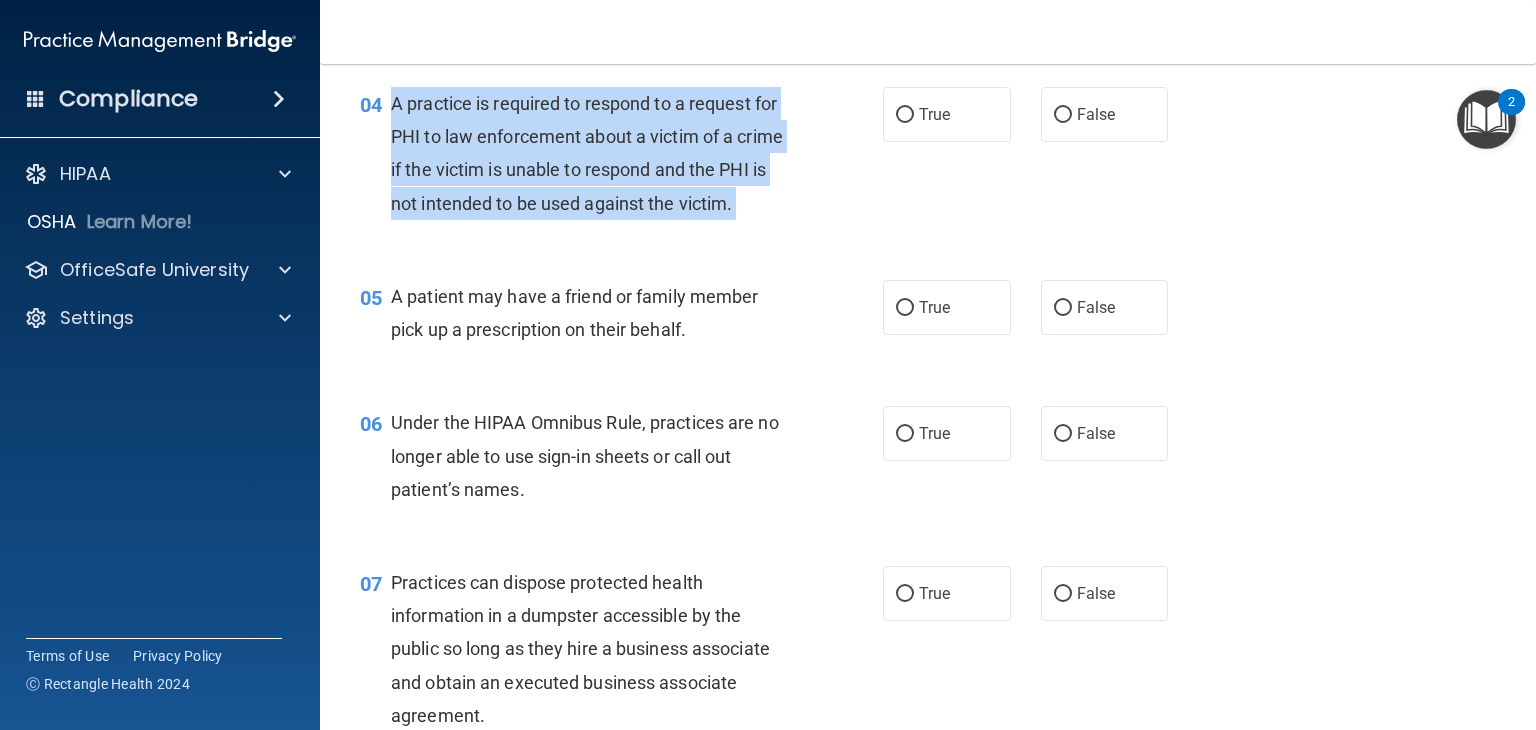 scroll, scrollTop: 656, scrollLeft: 0, axis: vertical 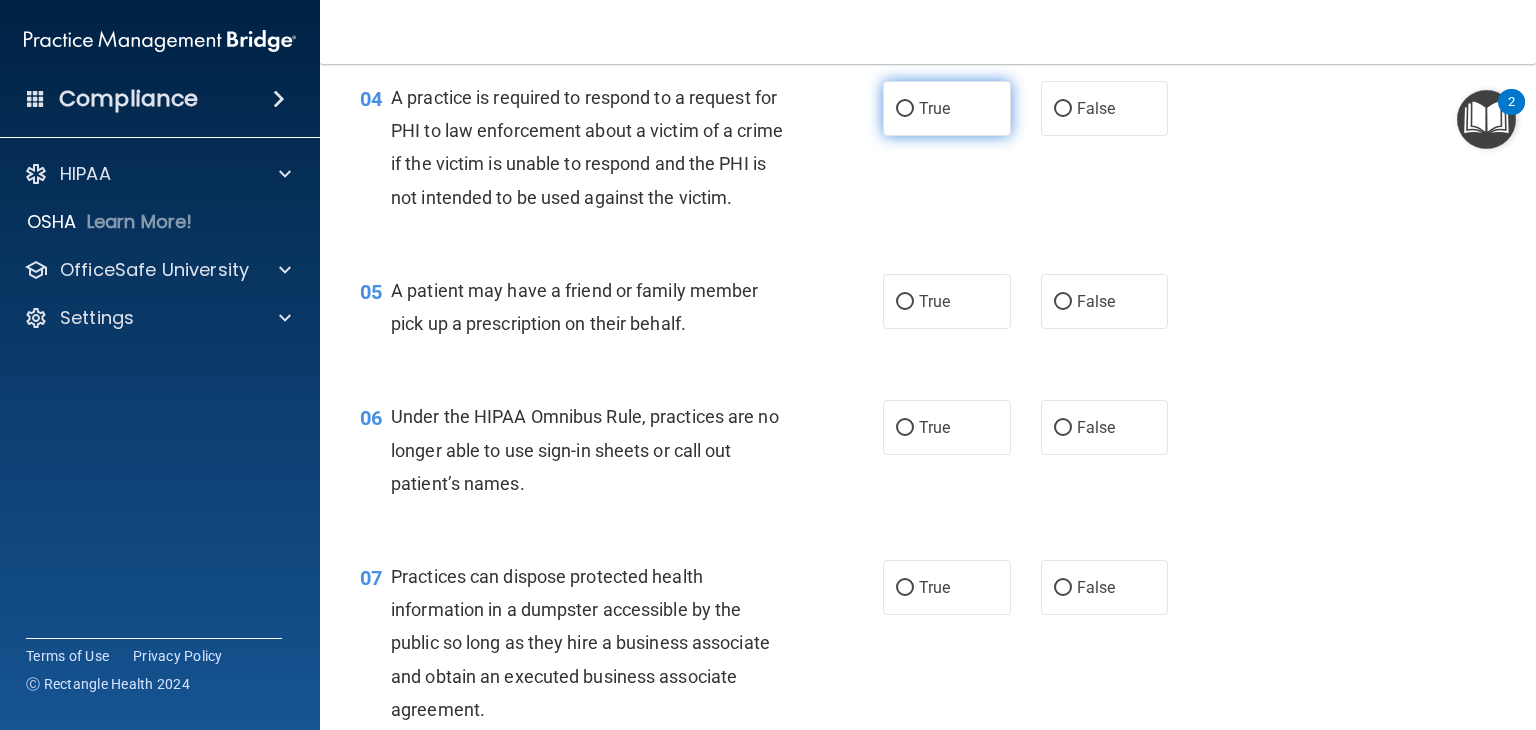 click on "True" at bounding box center [947, 108] 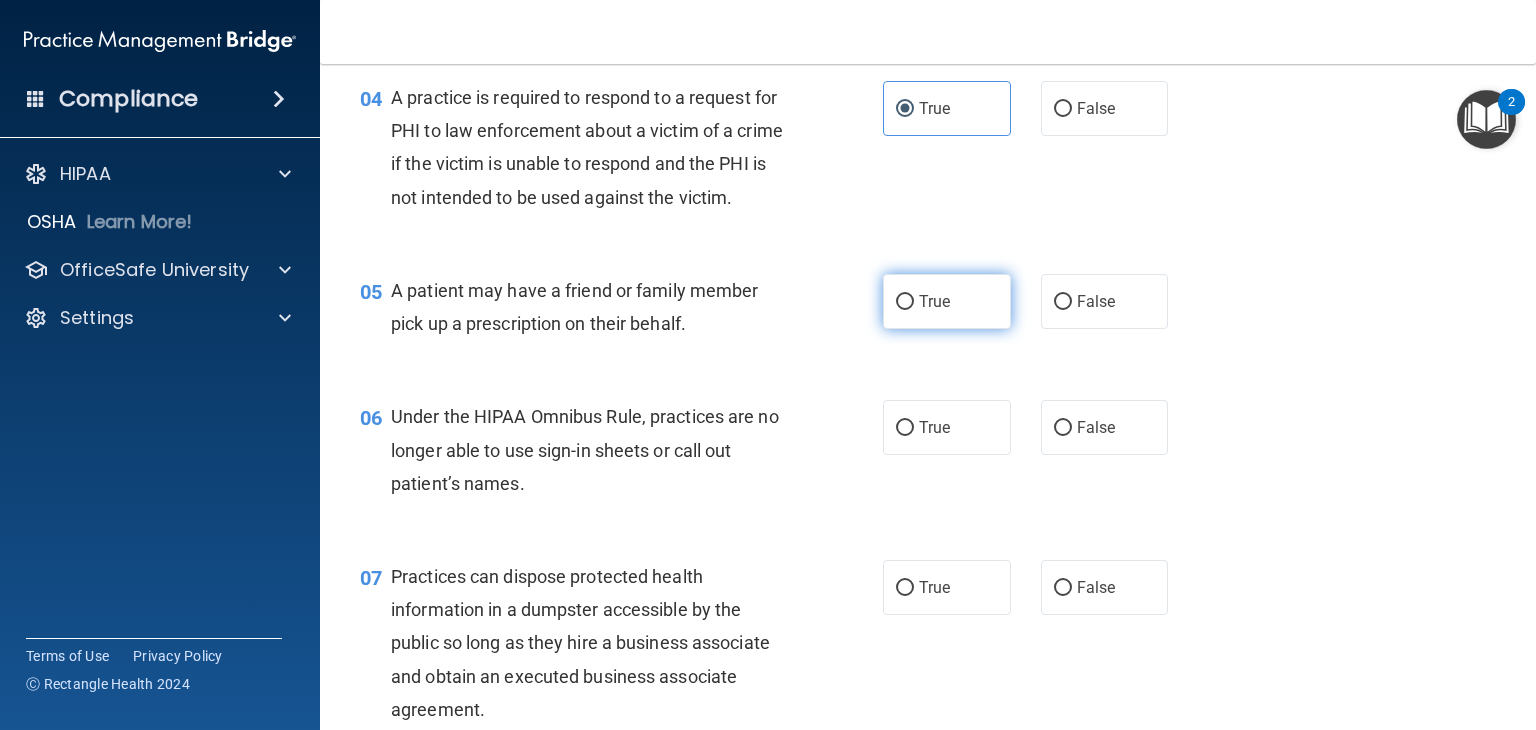 click on "True" at bounding box center (947, 301) 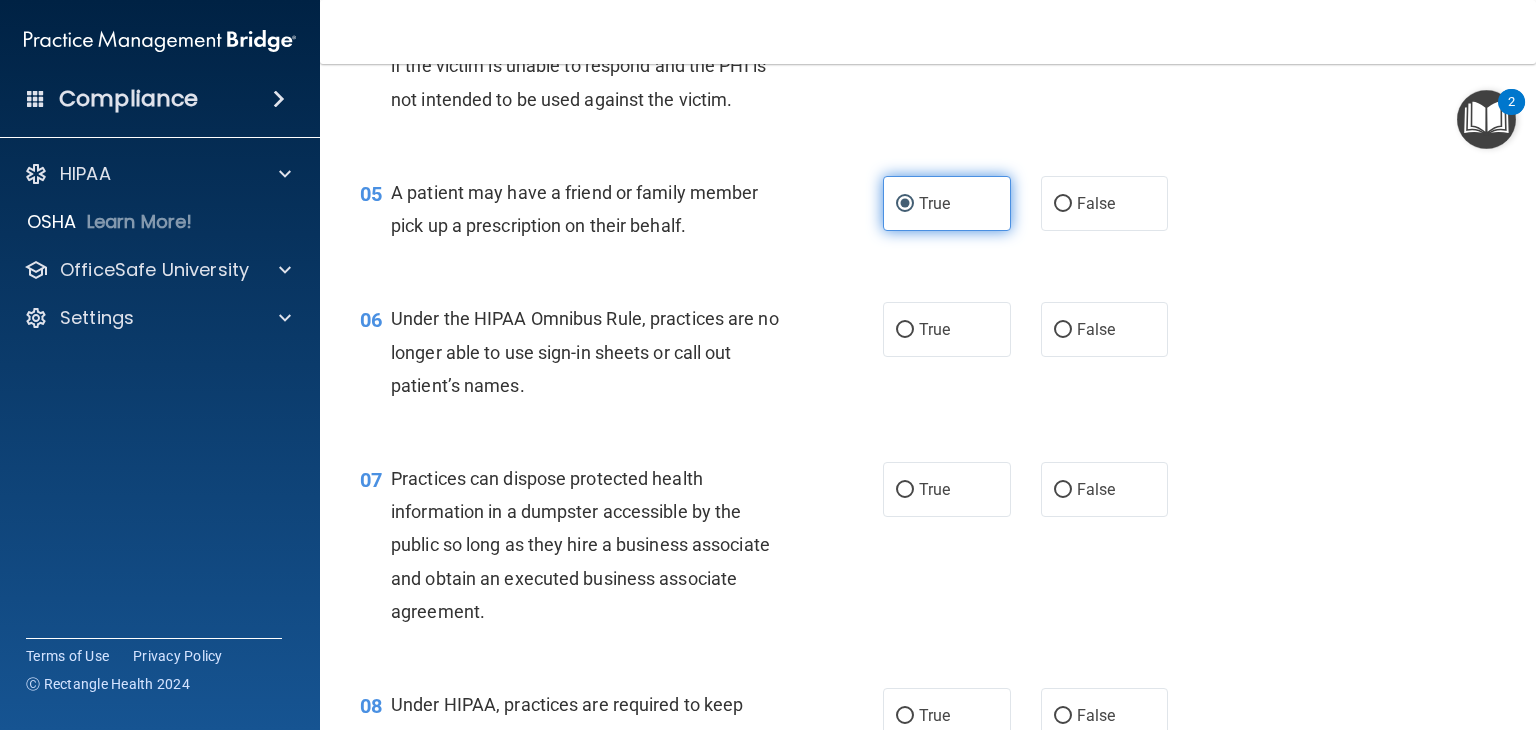 scroll, scrollTop: 760, scrollLeft: 0, axis: vertical 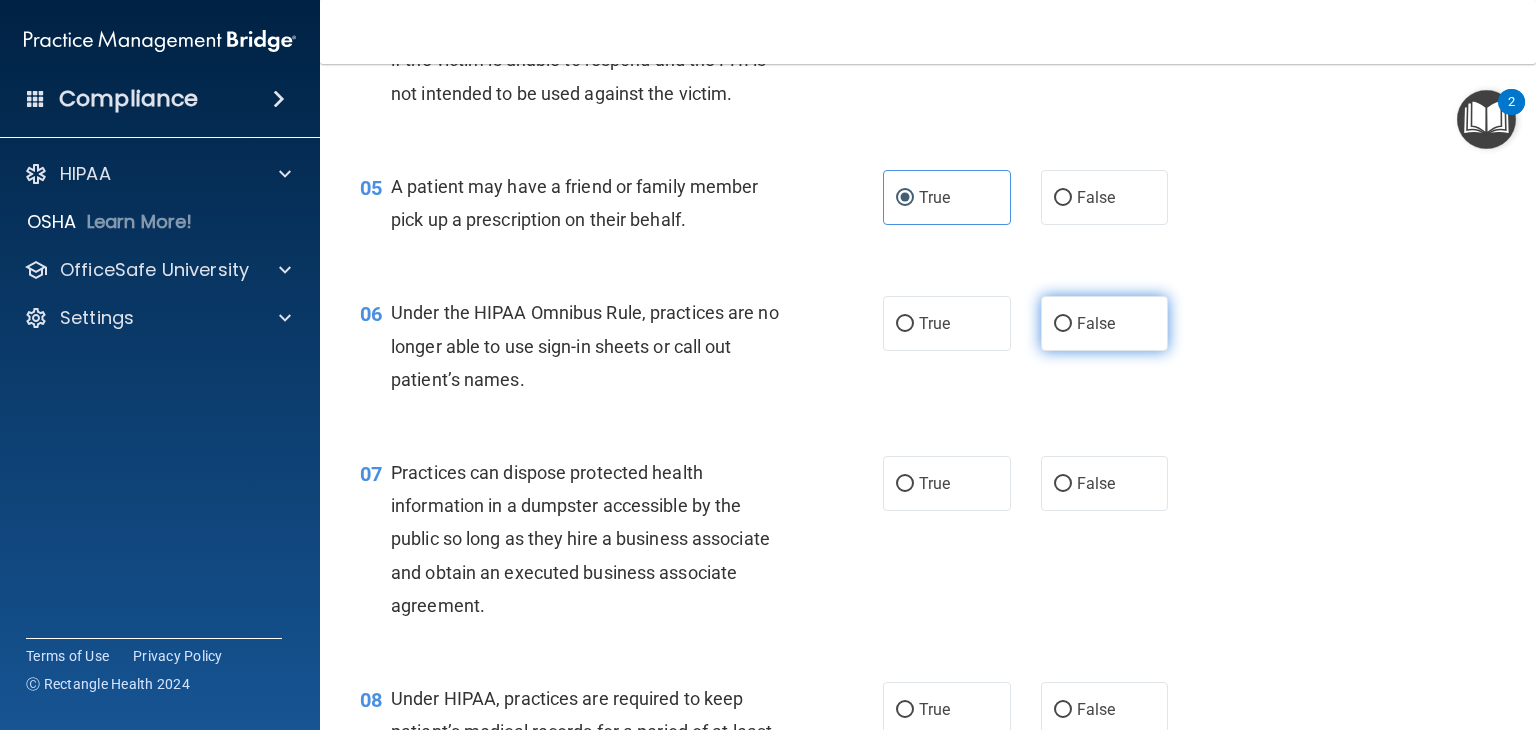click on "False" at bounding box center [1096, 323] 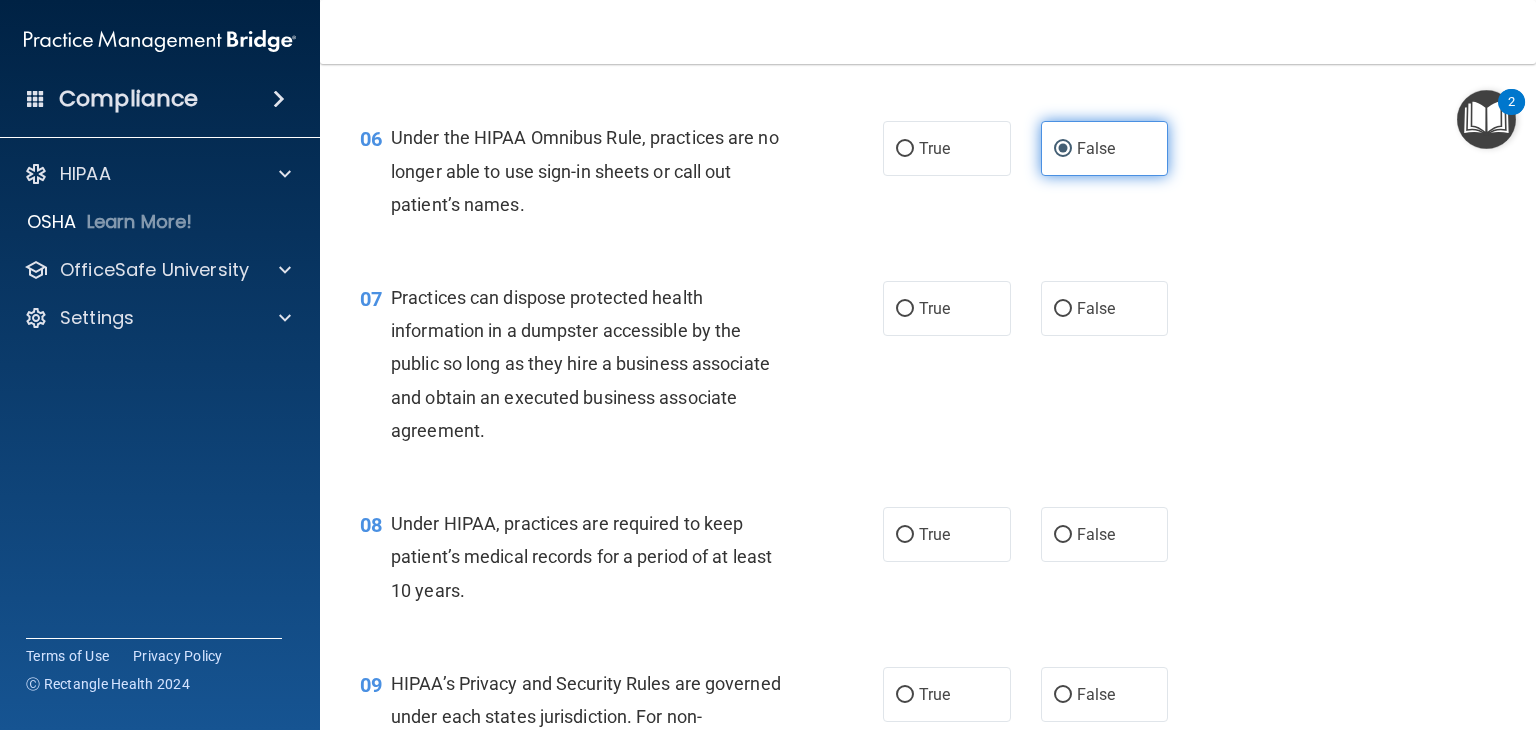 scroll, scrollTop: 954, scrollLeft: 0, axis: vertical 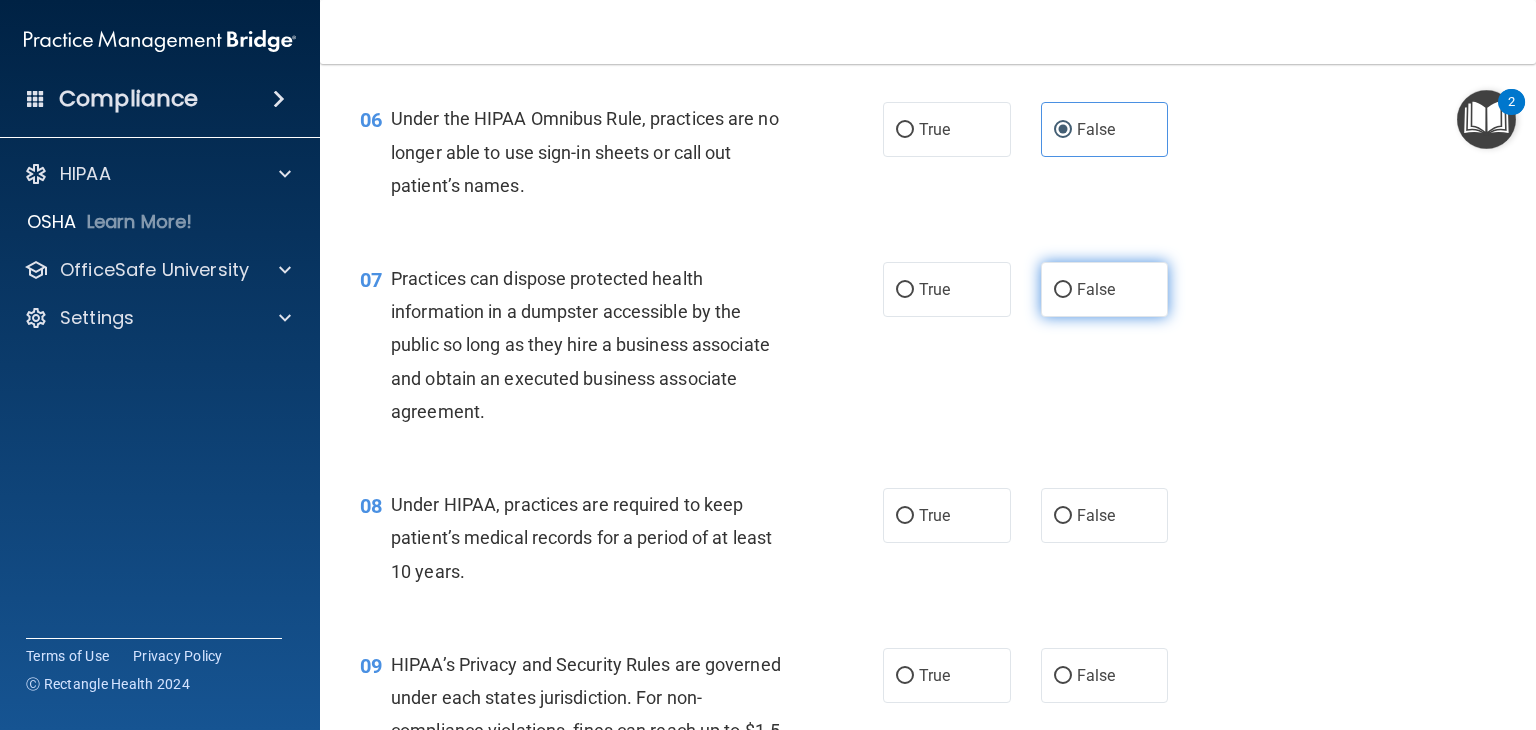 click on "False" at bounding box center [1063, 290] 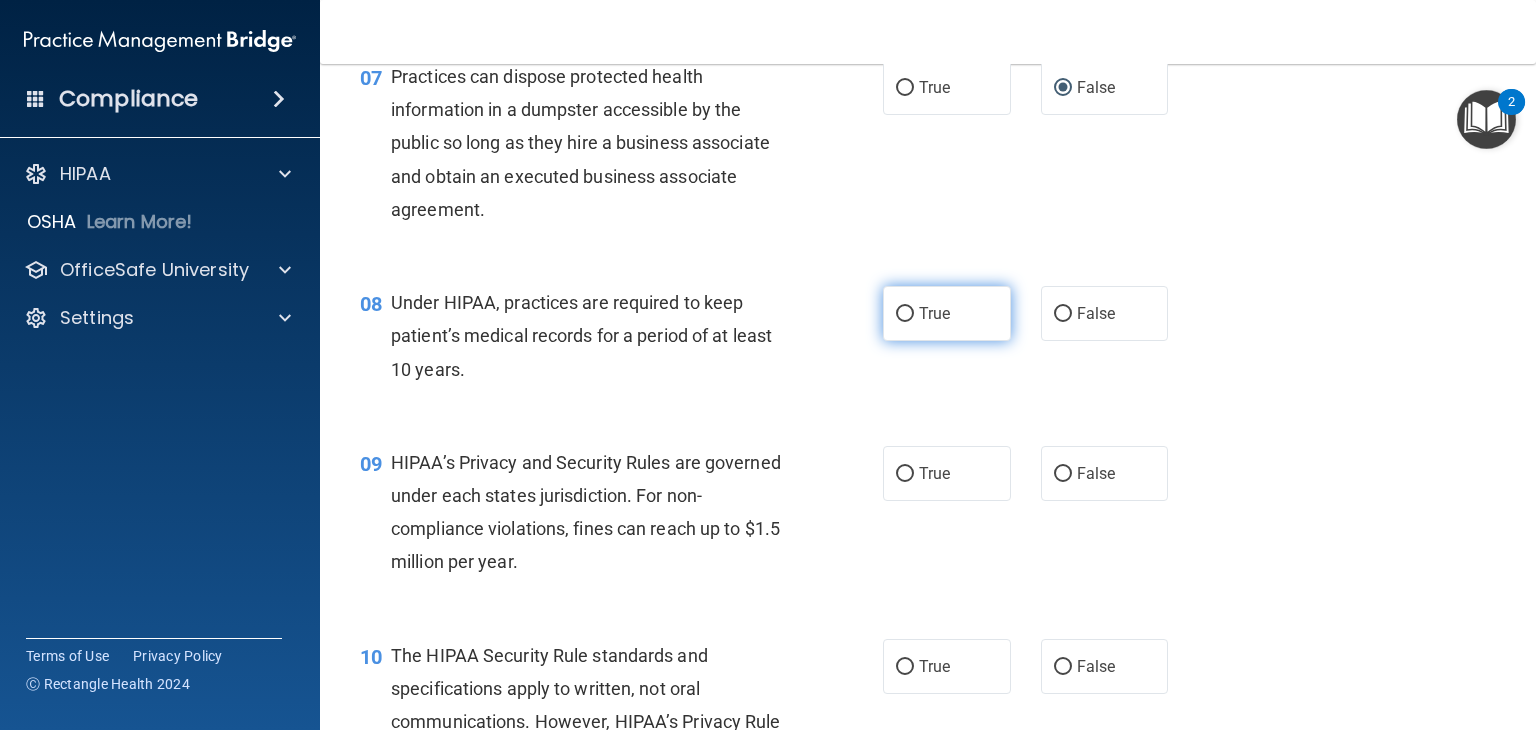 scroll, scrollTop: 1156, scrollLeft: 0, axis: vertical 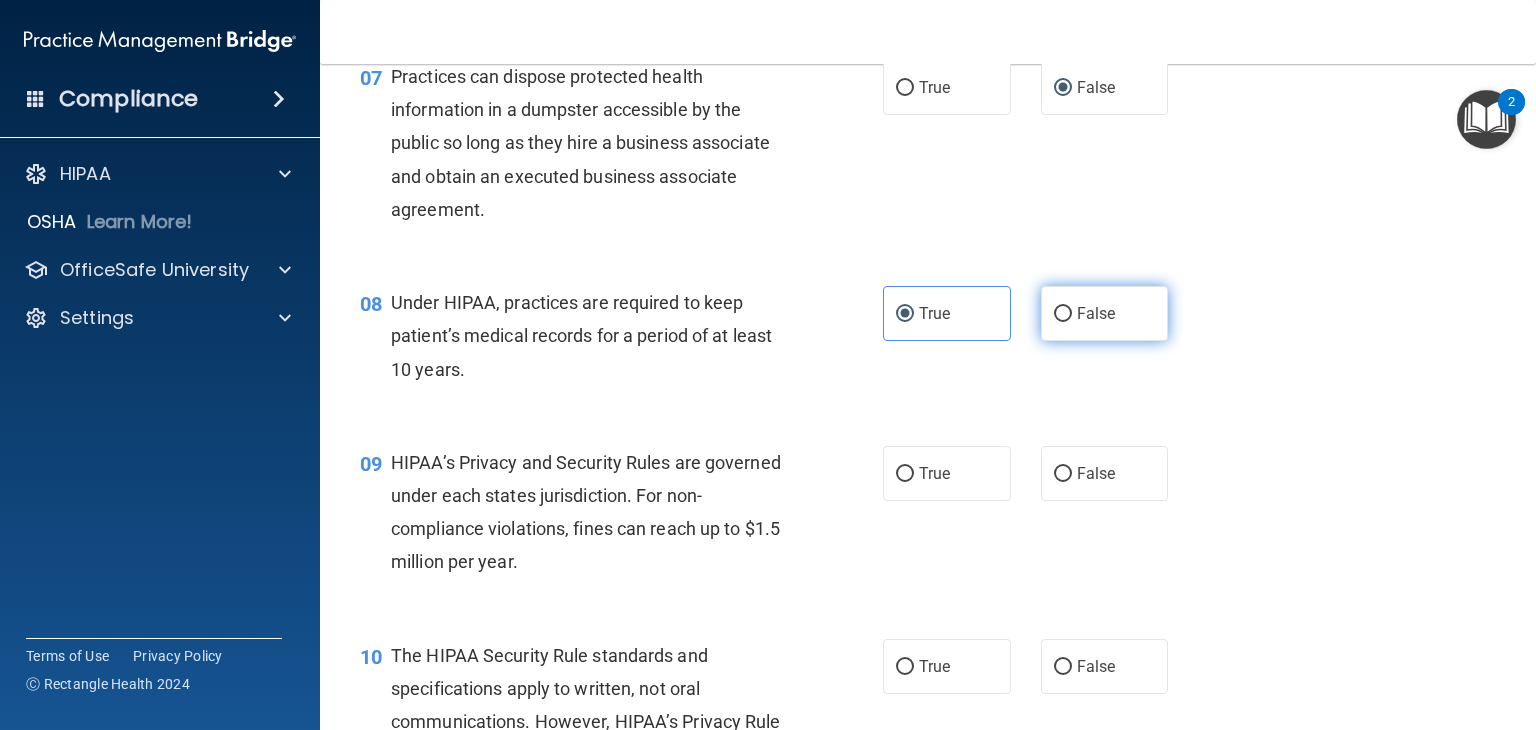 click on "False" at bounding box center [1096, 313] 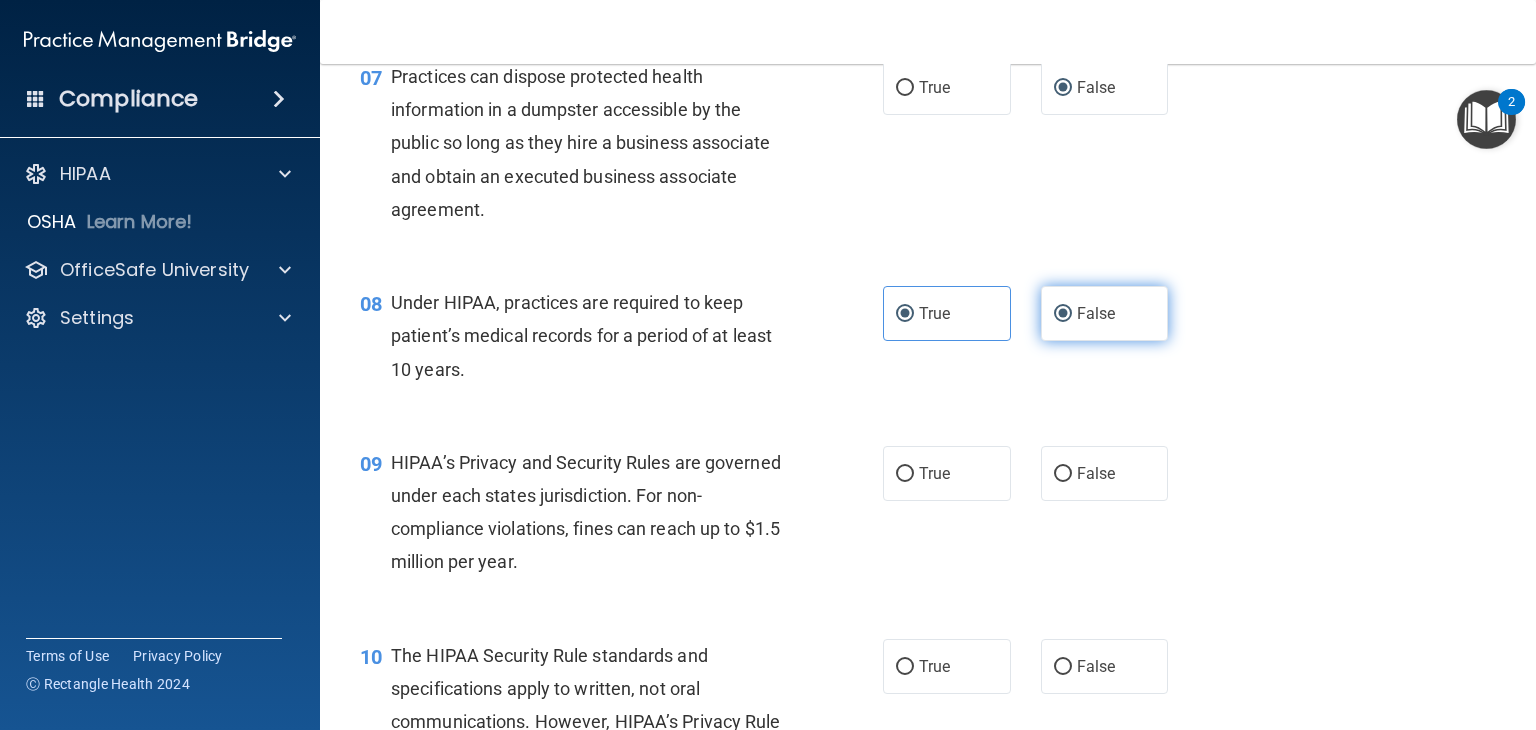 radio on "false" 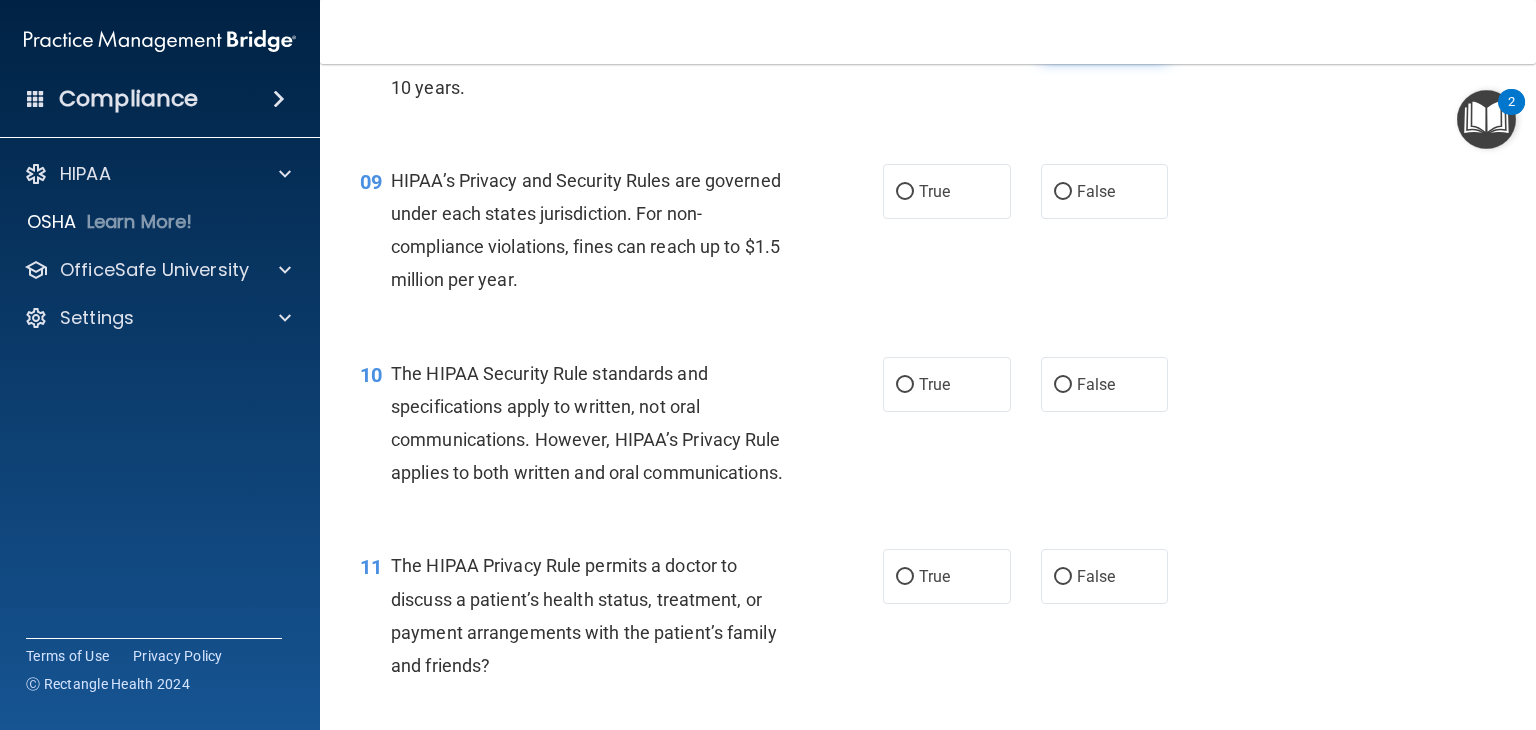 scroll, scrollTop: 1440, scrollLeft: 0, axis: vertical 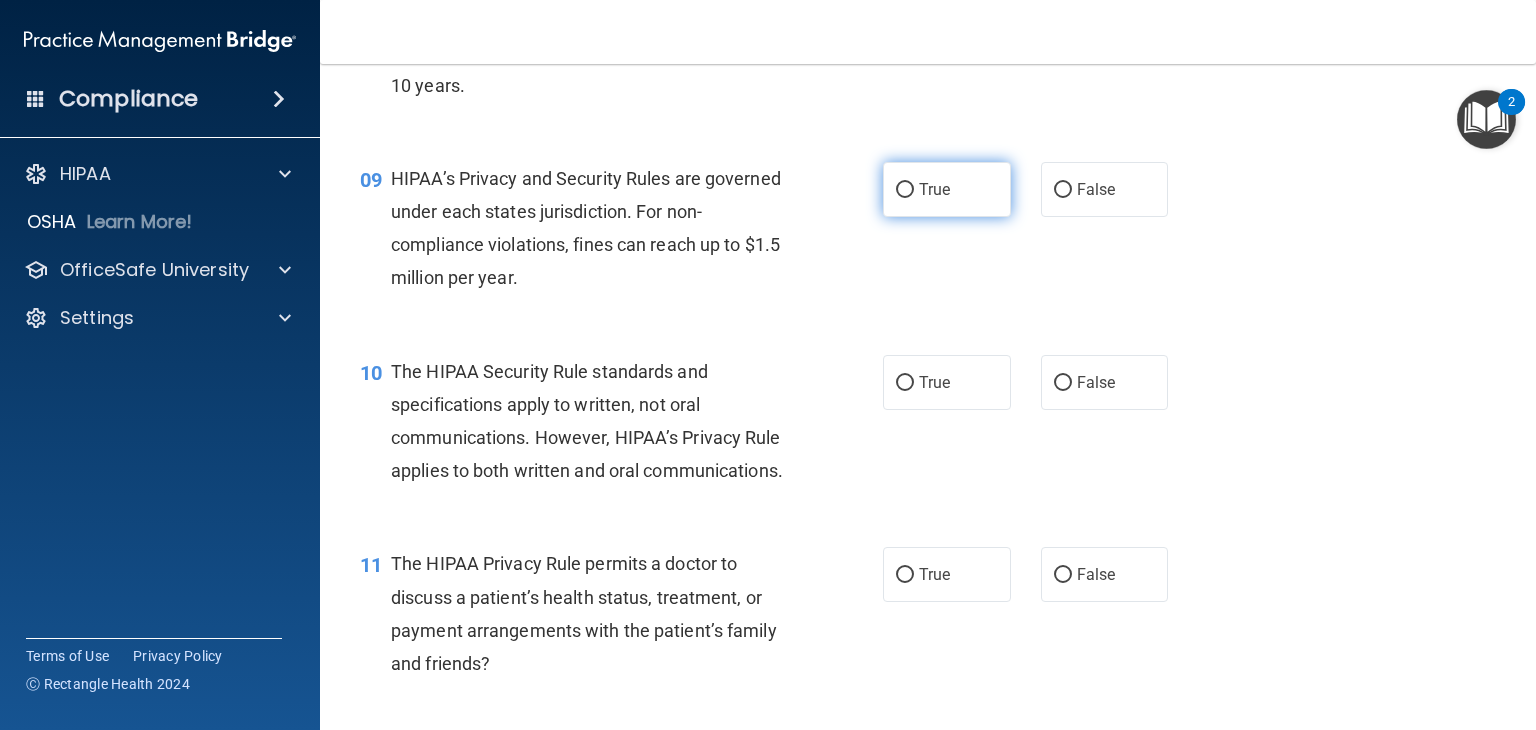 click on "True" at bounding box center [947, 189] 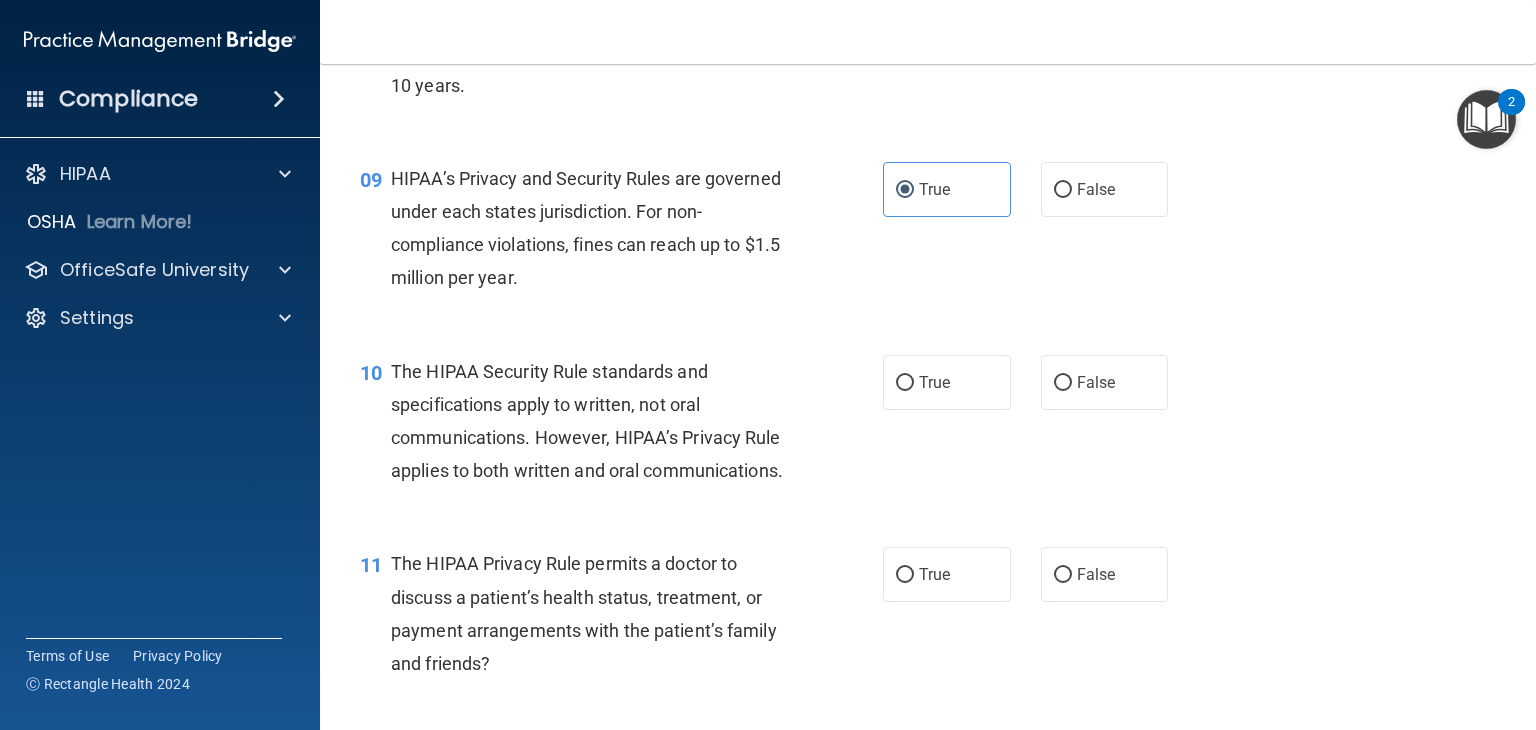 click on "HIPAA’s Privacy and Security Rules are governed under each states jurisdiction.  For non-compliance violations, fines can reach up to $1.5 million per year." at bounding box center (586, 228) 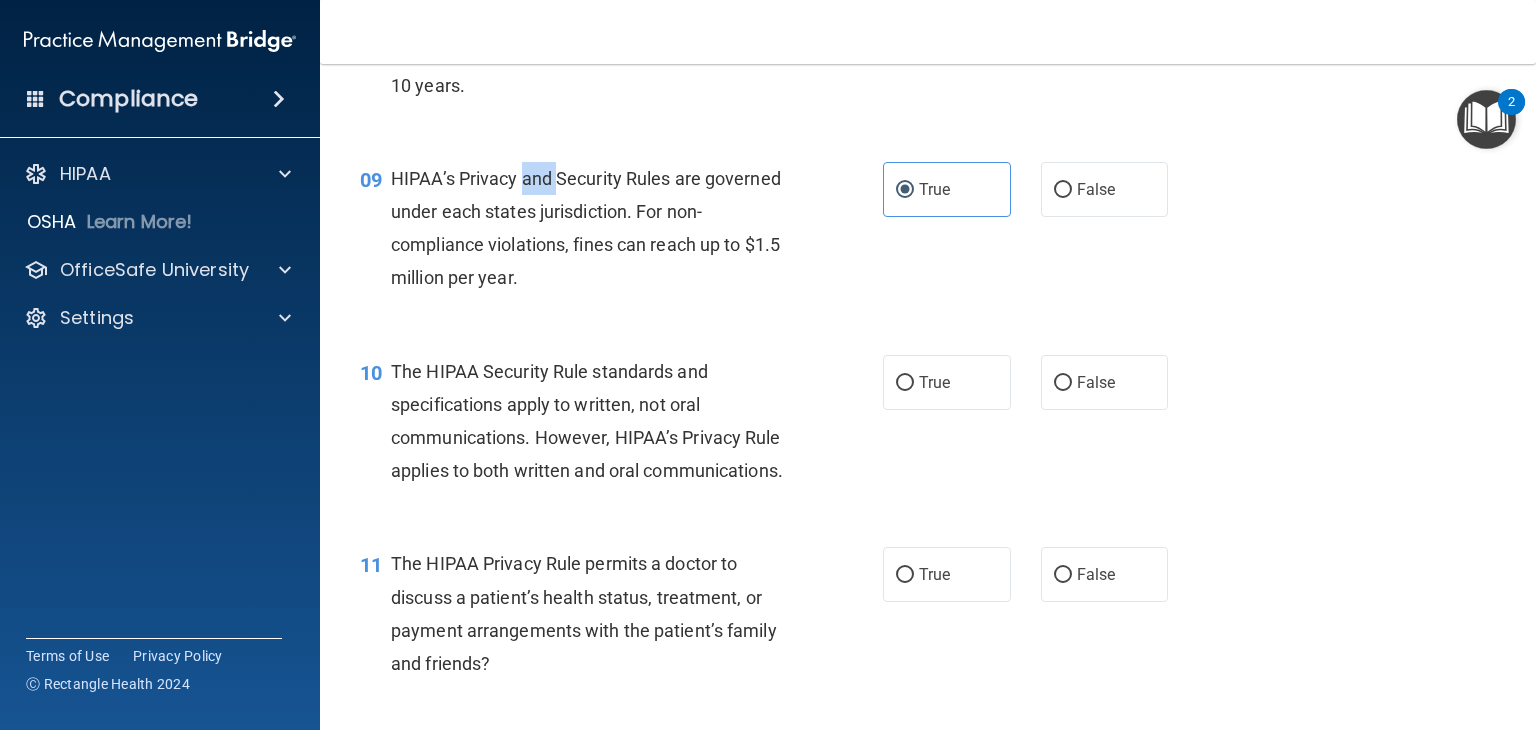 click on "HIPAA’s Privacy and Security Rules are governed under each states jurisdiction.  For non-compliance violations, fines can reach up to $1.5 million per year." at bounding box center (586, 228) 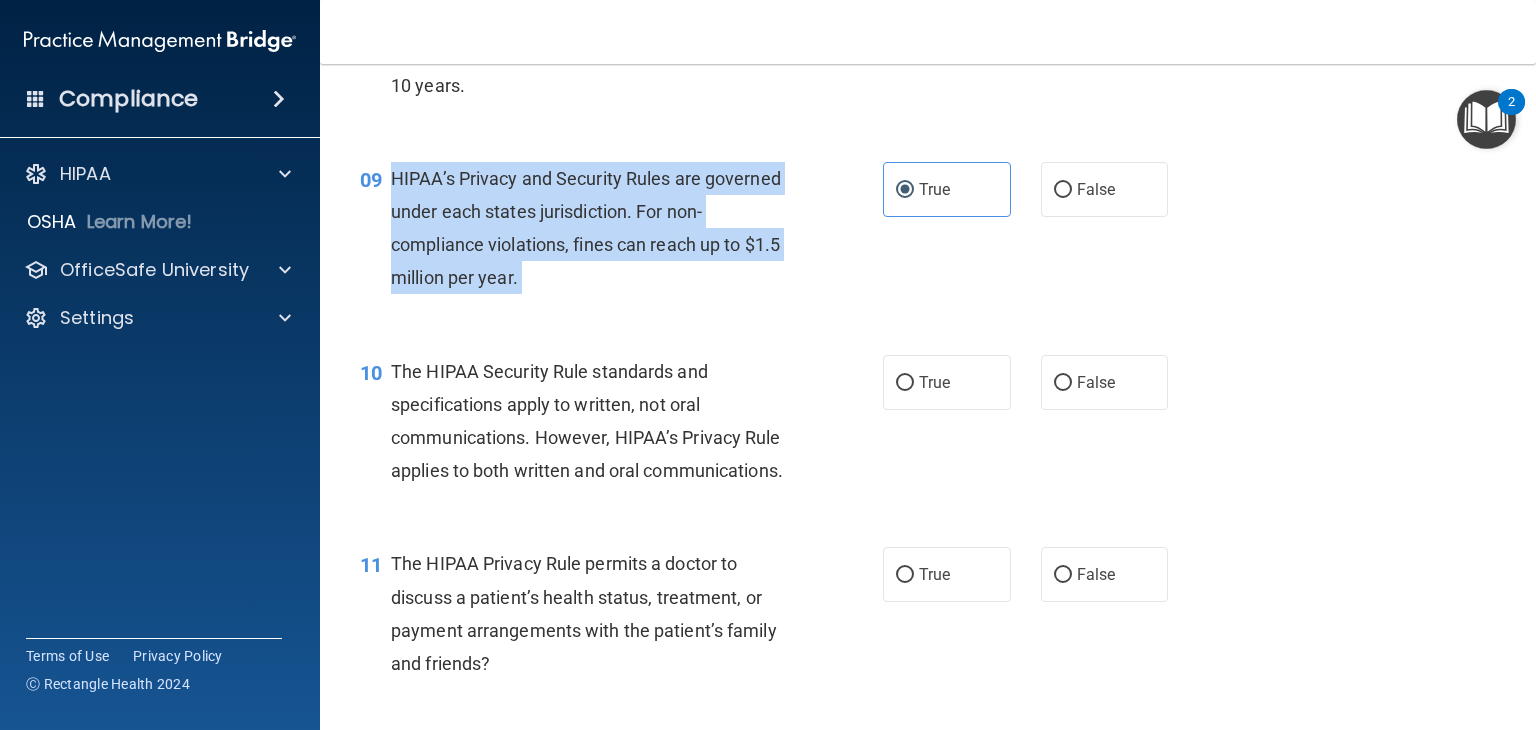 click on "HIPAA’s Privacy and Security Rules are governed under each states jurisdiction.  For non-compliance violations, fines can reach up to $1.5 million per year." at bounding box center [586, 228] 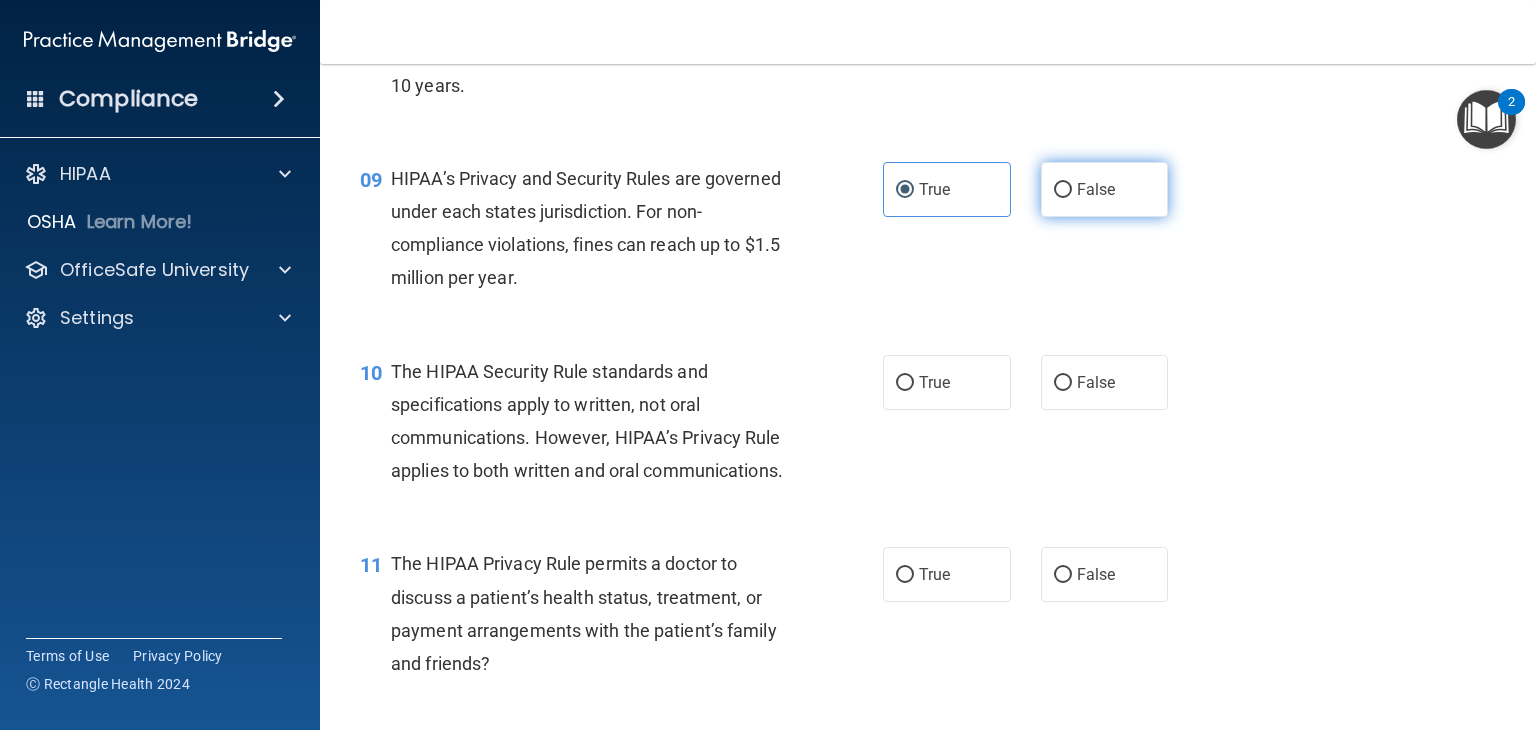 click on "False" at bounding box center (1105, 189) 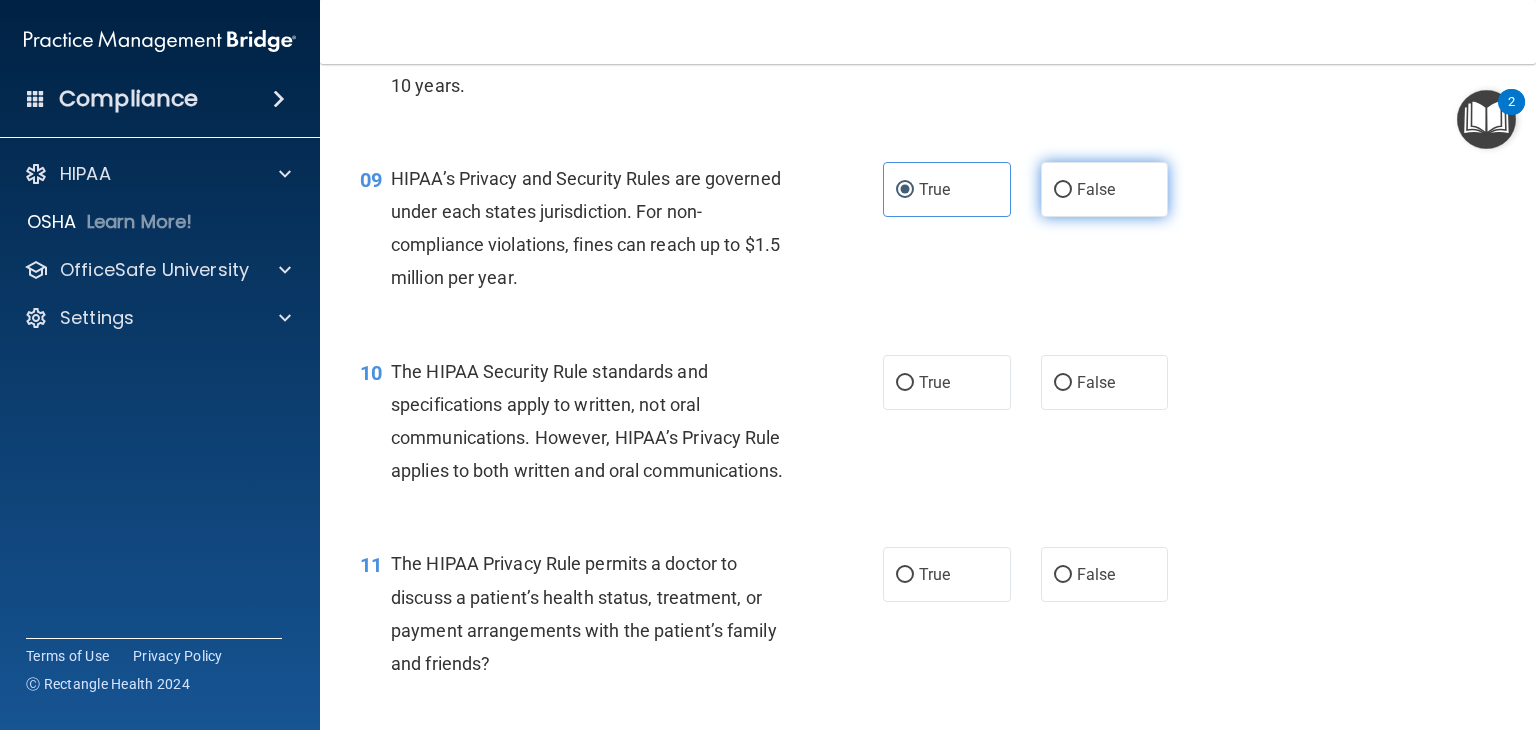 radio on "true" 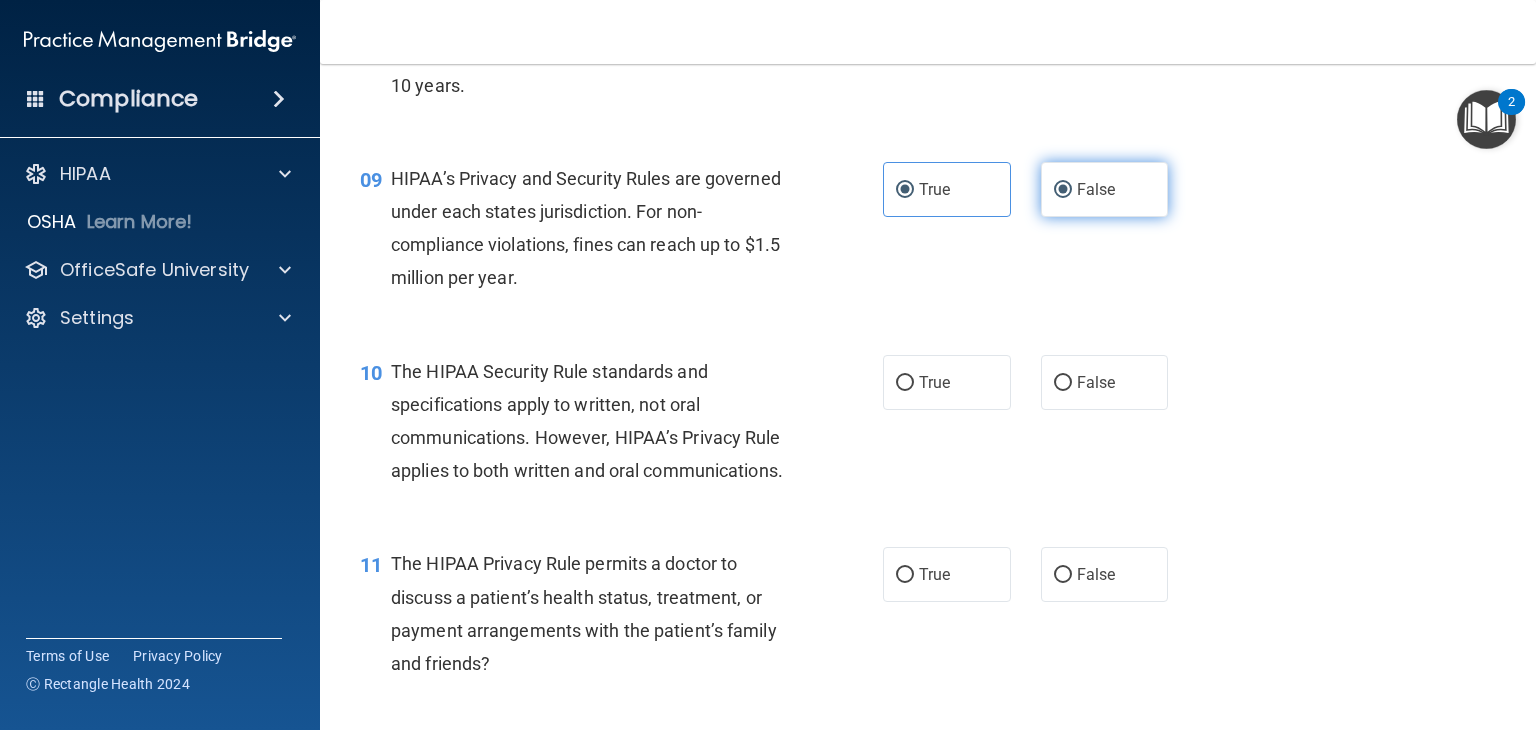 radio on "false" 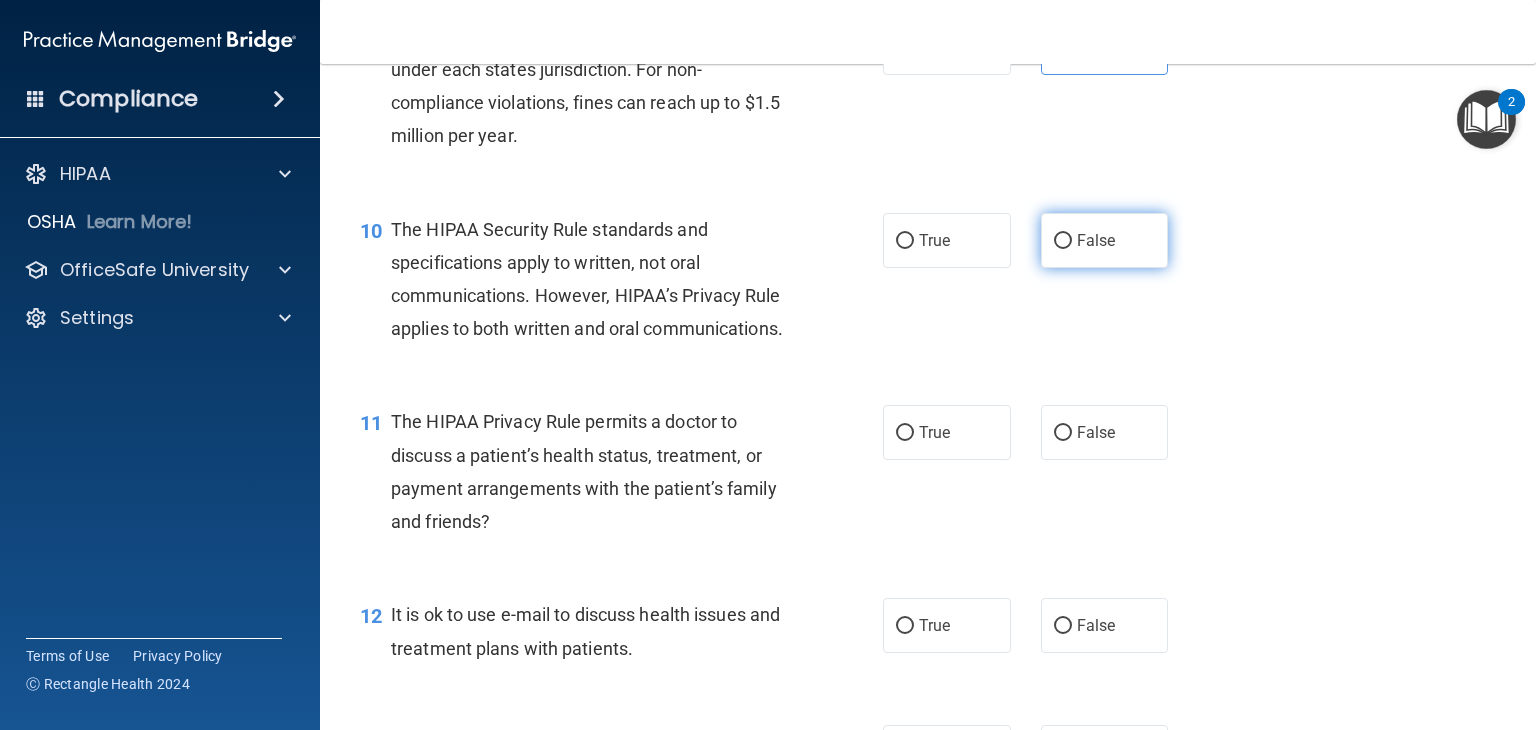 scroll, scrollTop: 1588, scrollLeft: 0, axis: vertical 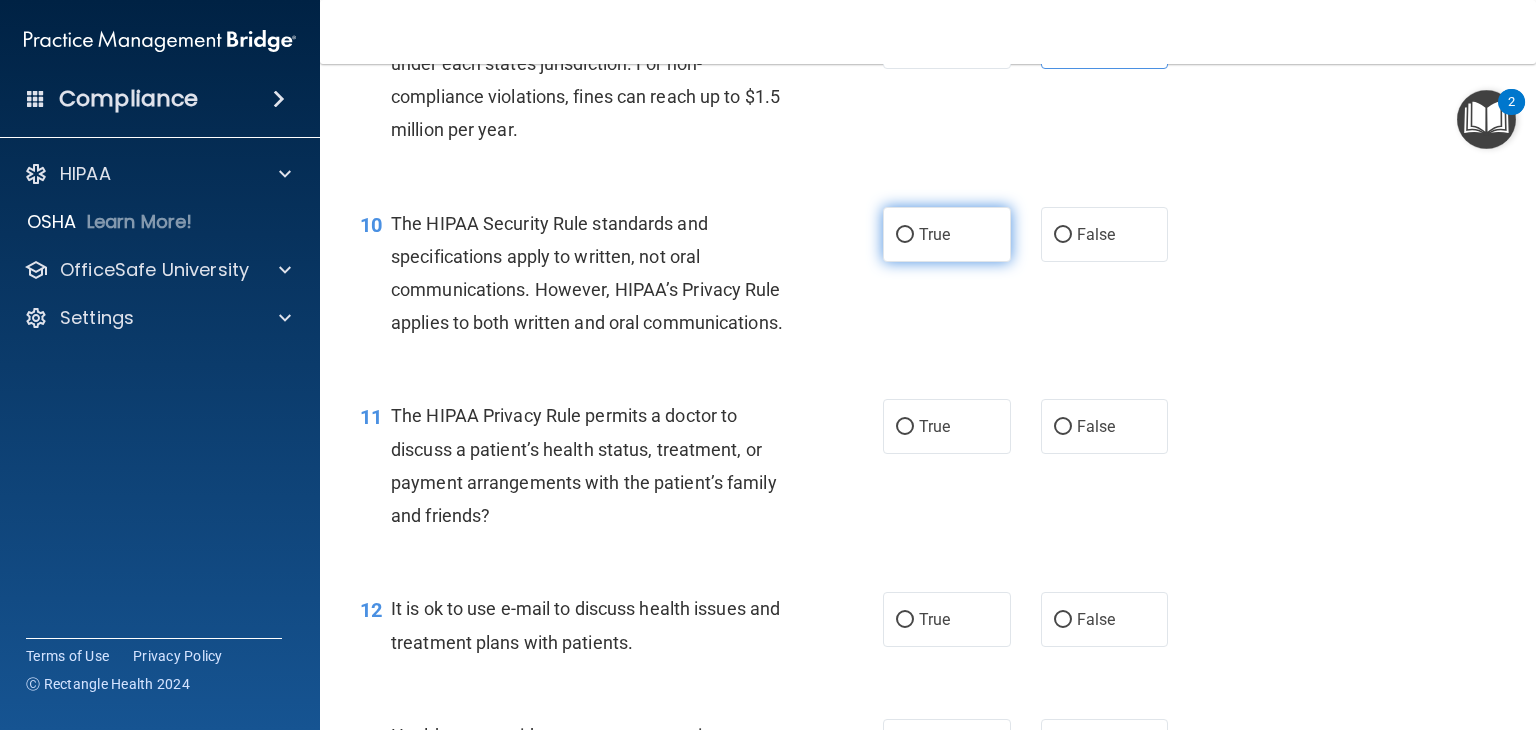 click on "True" at bounding box center (947, 234) 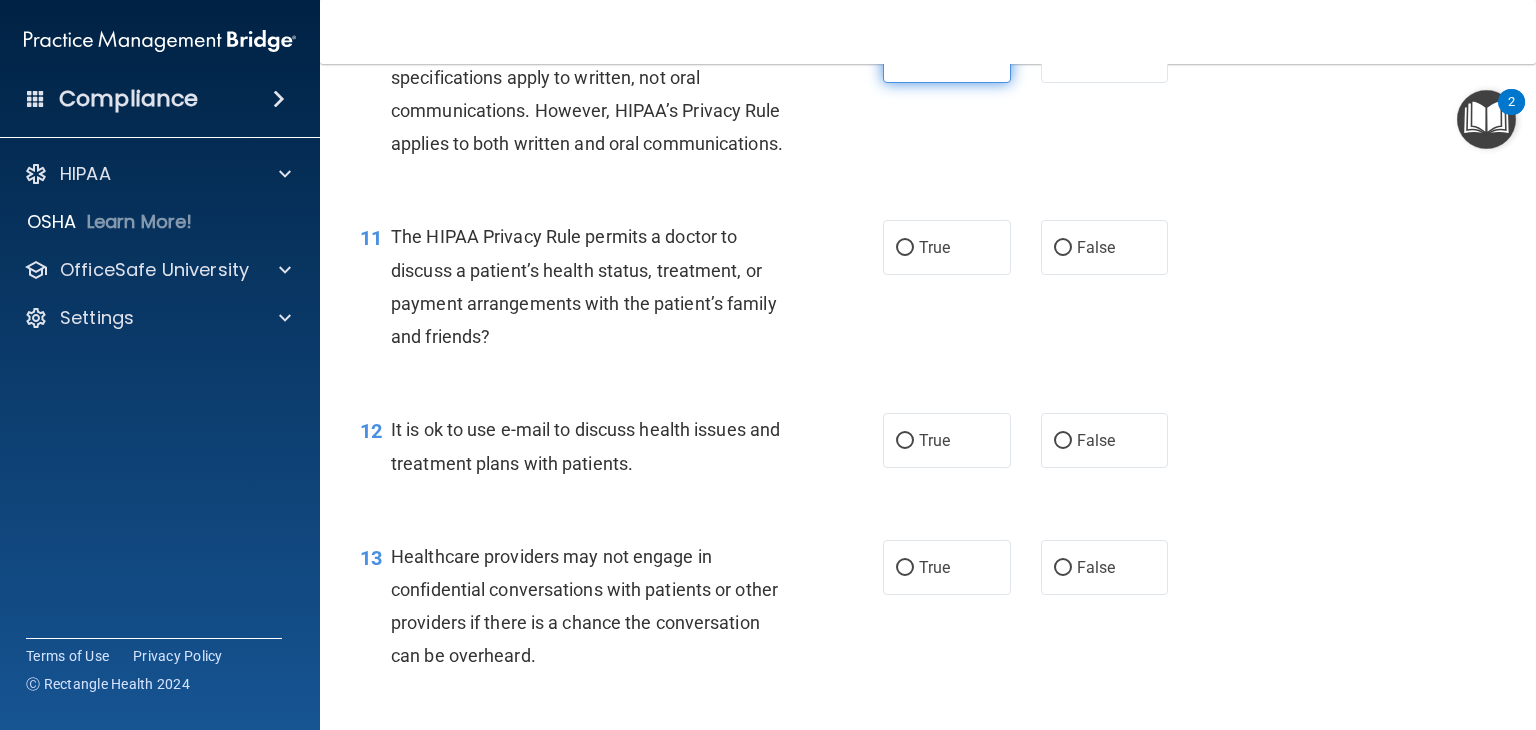 scroll, scrollTop: 1770, scrollLeft: 0, axis: vertical 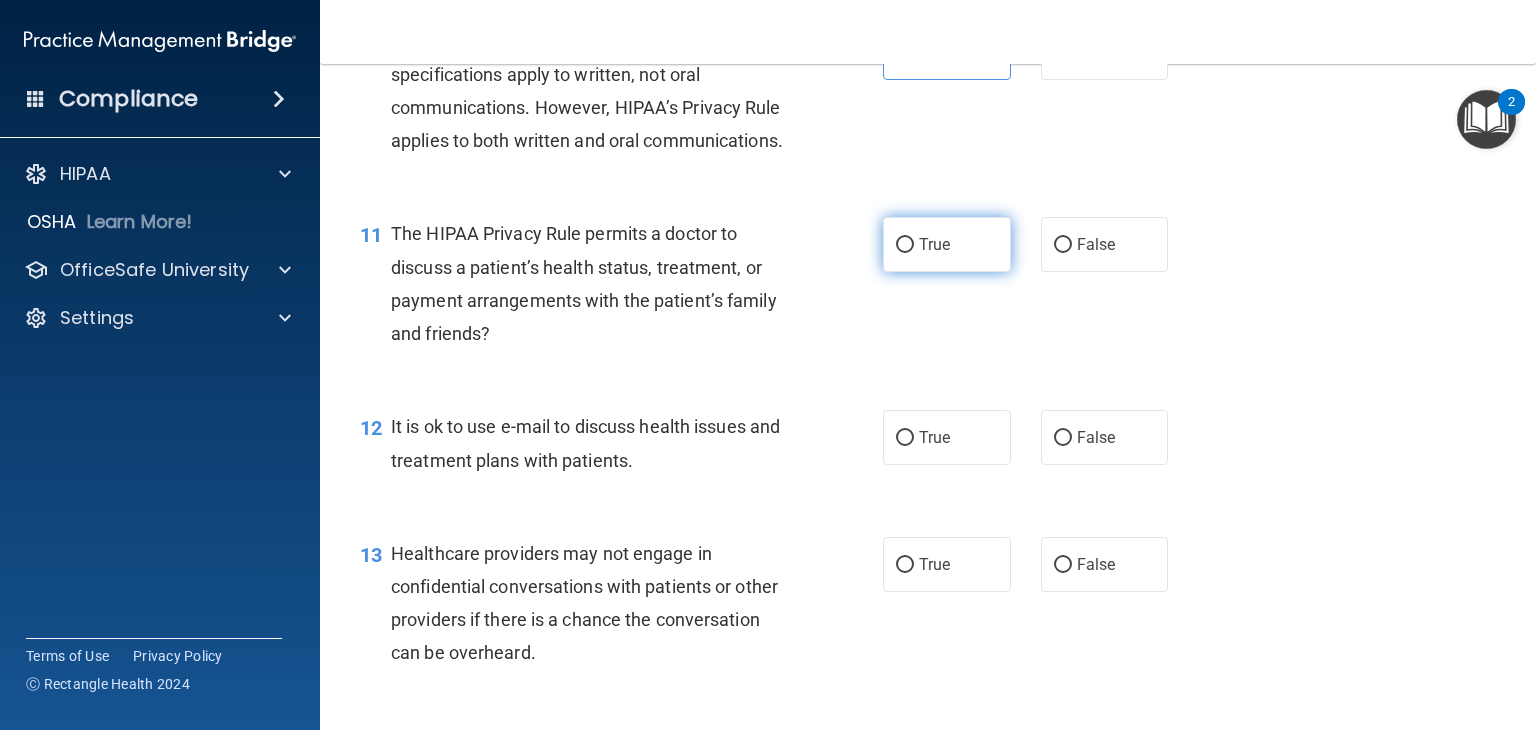 click on "True" at bounding box center [947, 244] 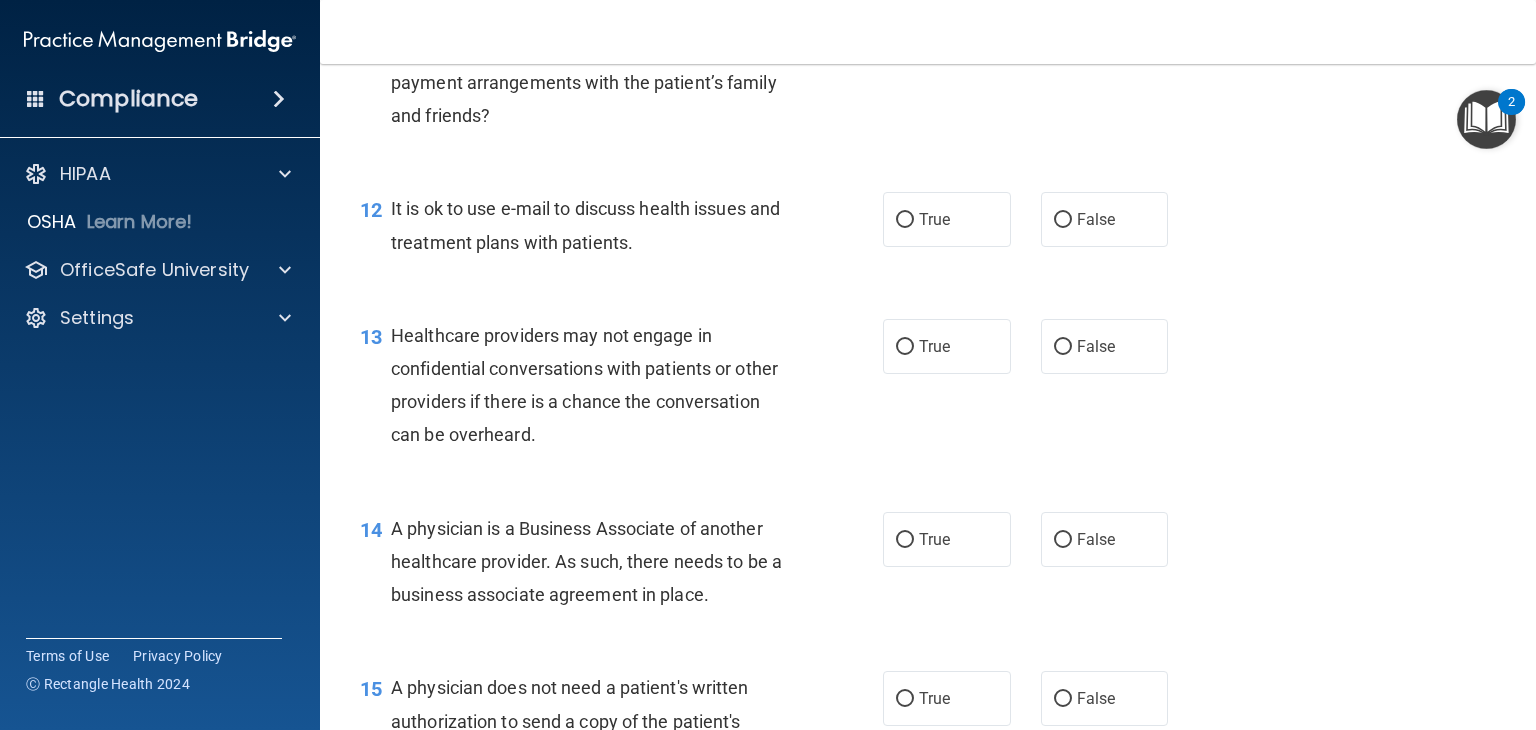 scroll, scrollTop: 1988, scrollLeft: 0, axis: vertical 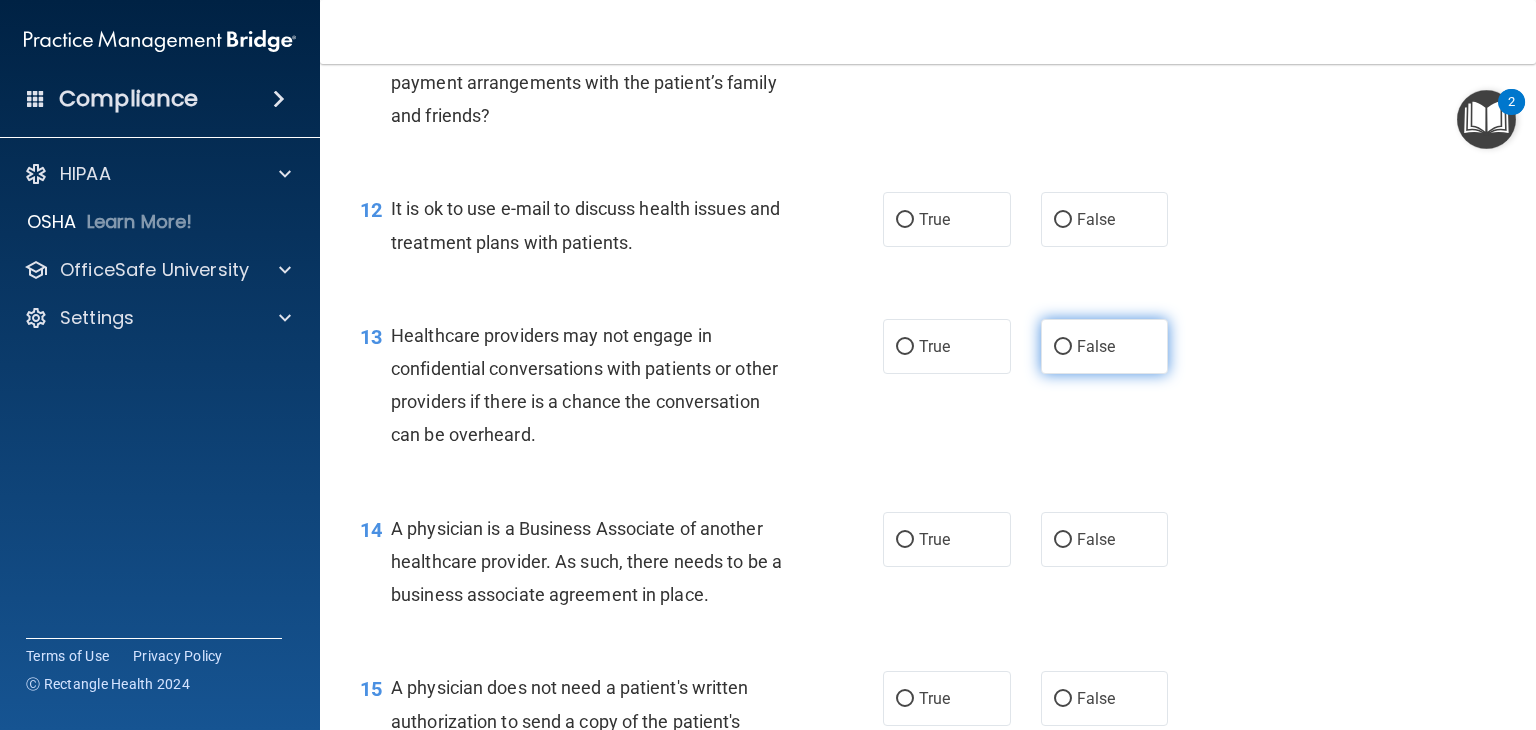 click on "False" at bounding box center [1096, 346] 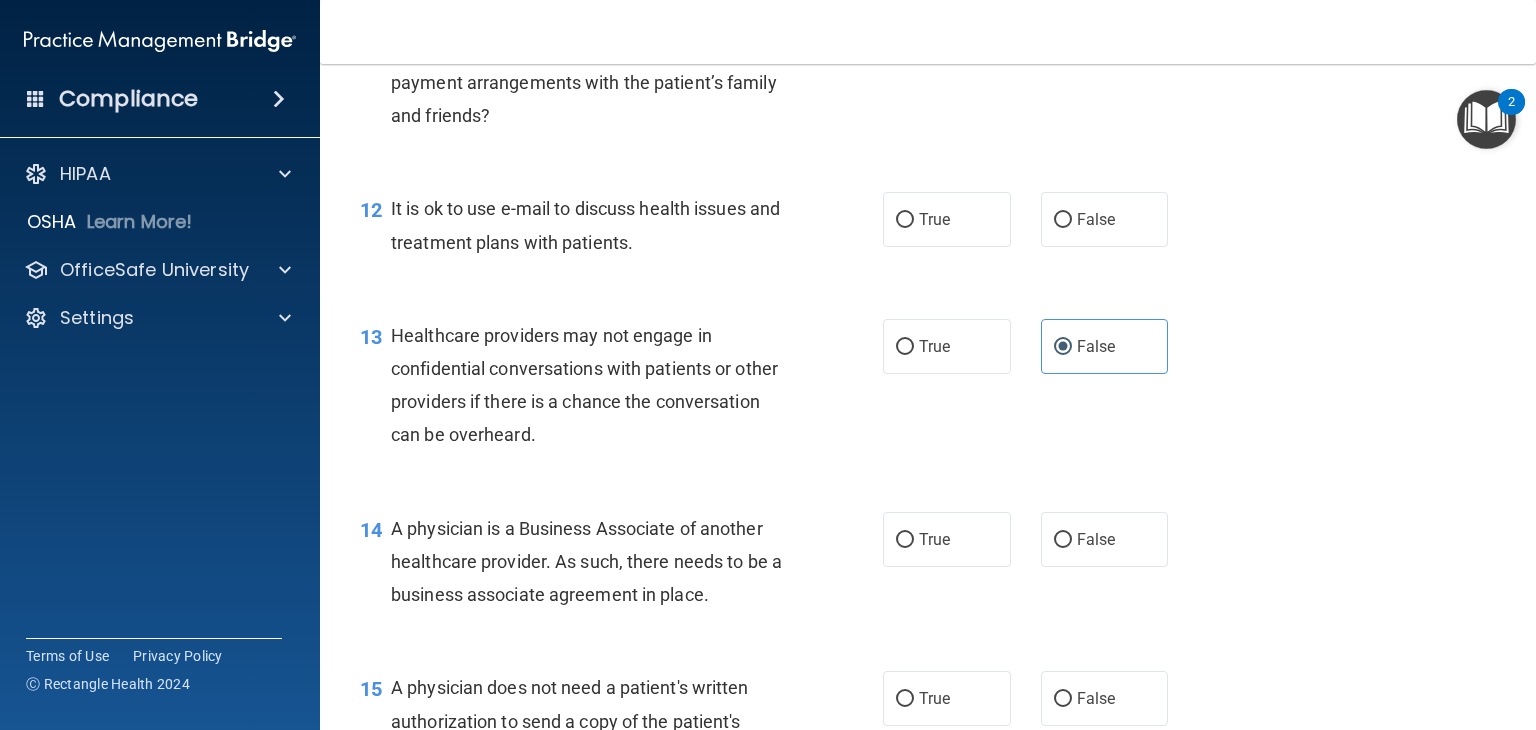 click on "It is ok to use e-mail to discuss health issues and treatment plans with patients." at bounding box center [585, 225] 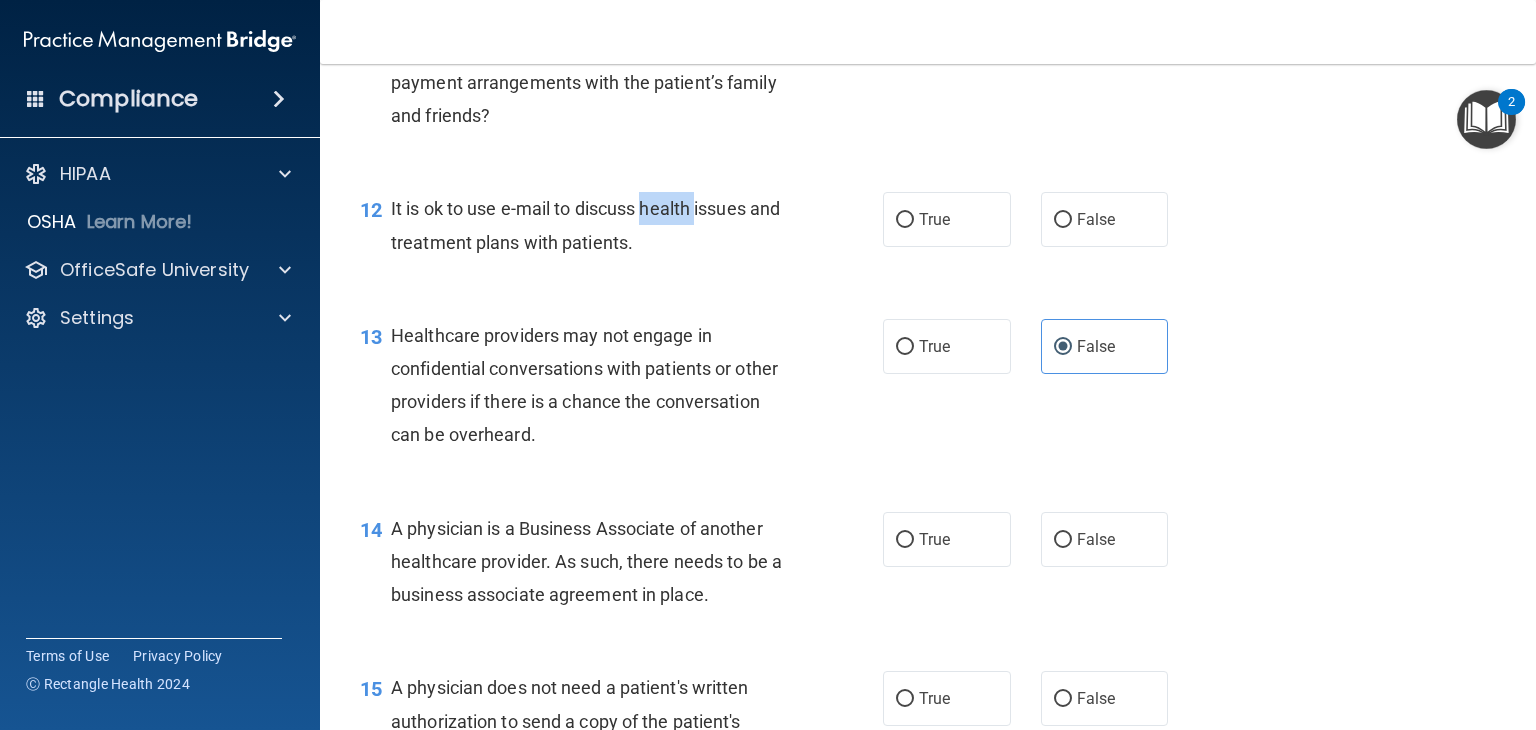 click on "It is ok to use e-mail to discuss health issues and treatment plans with patients." at bounding box center [585, 225] 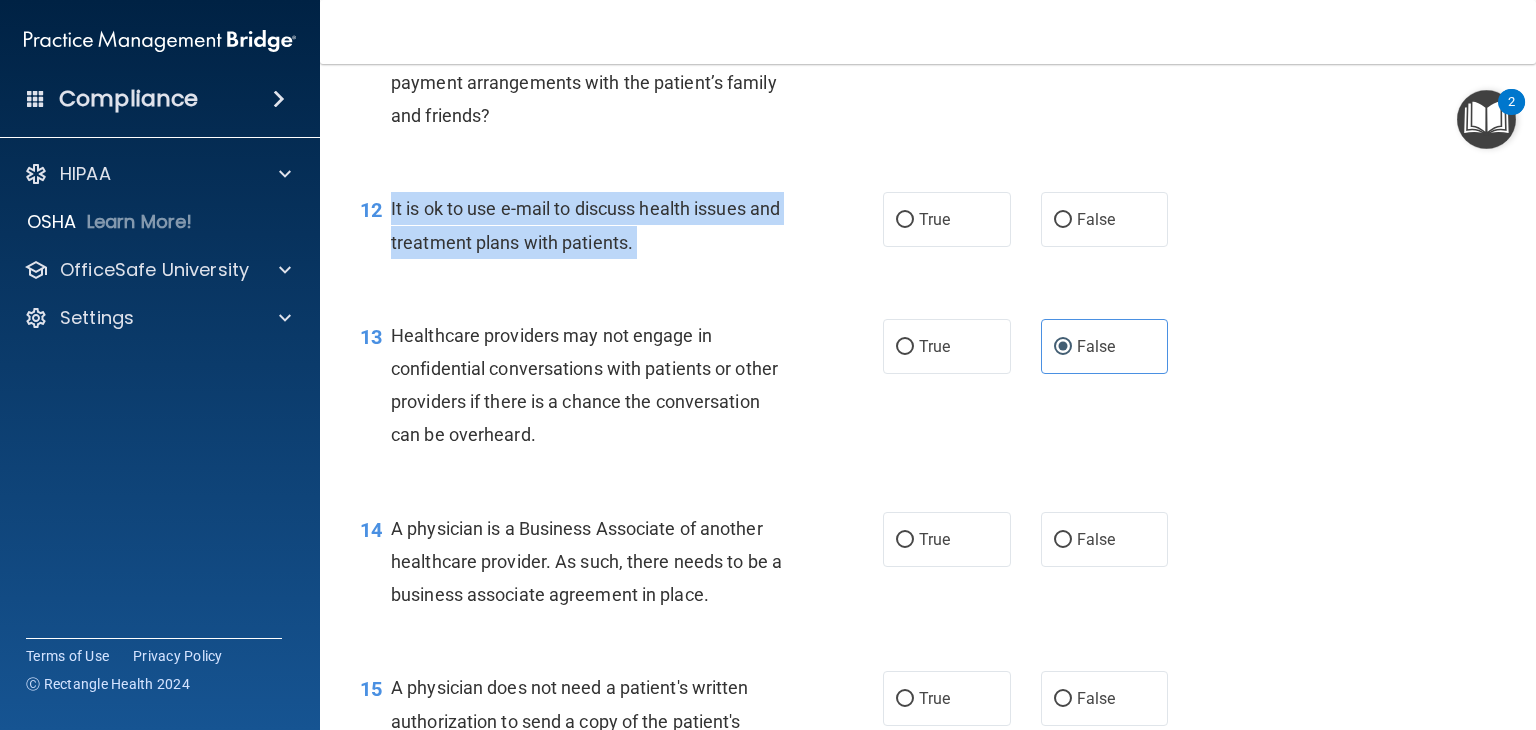 click on "It is ok to use e-mail to discuss health issues and treatment plans with patients." at bounding box center (585, 225) 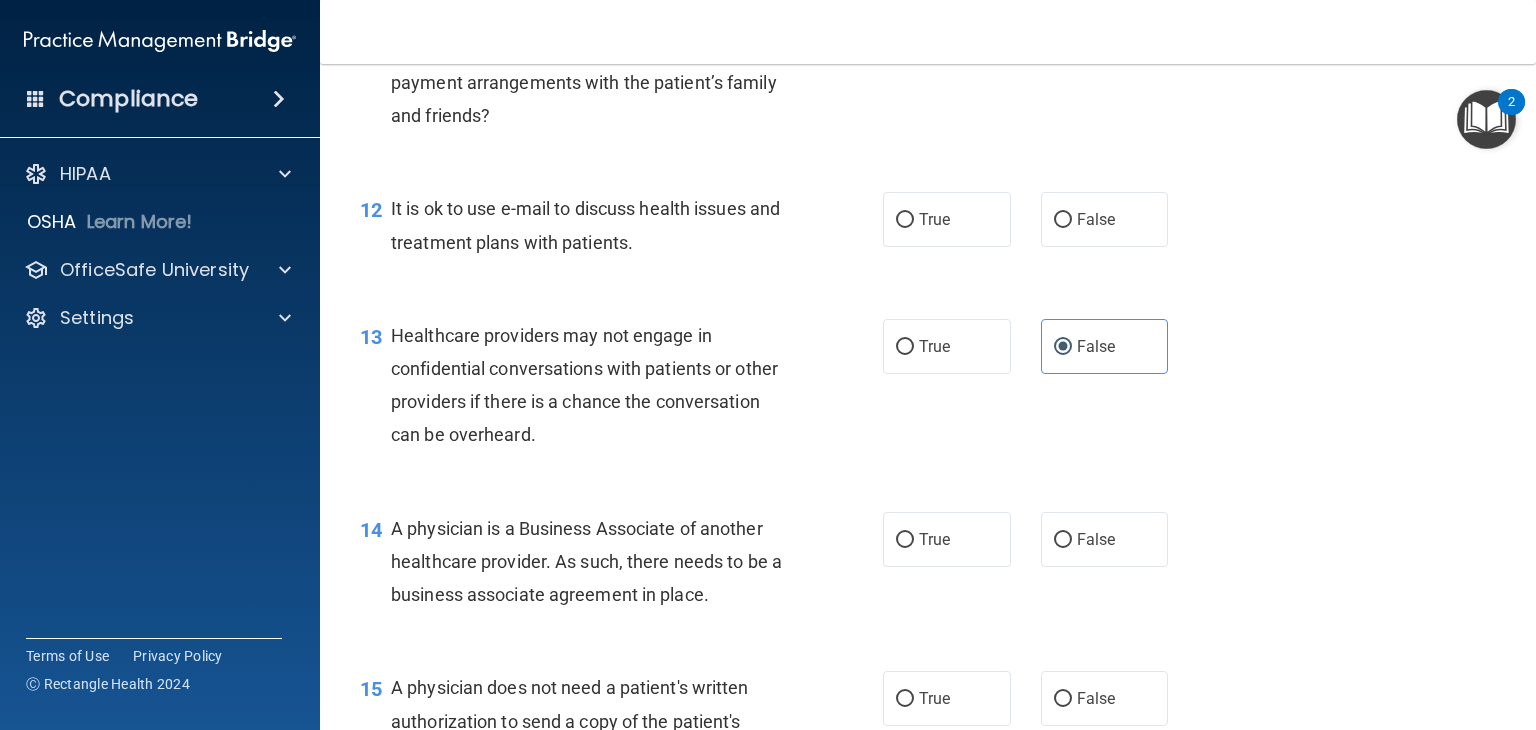 click on "It is ok to use e-mail to discuss health issues and treatment plans with patients." at bounding box center [585, 225] 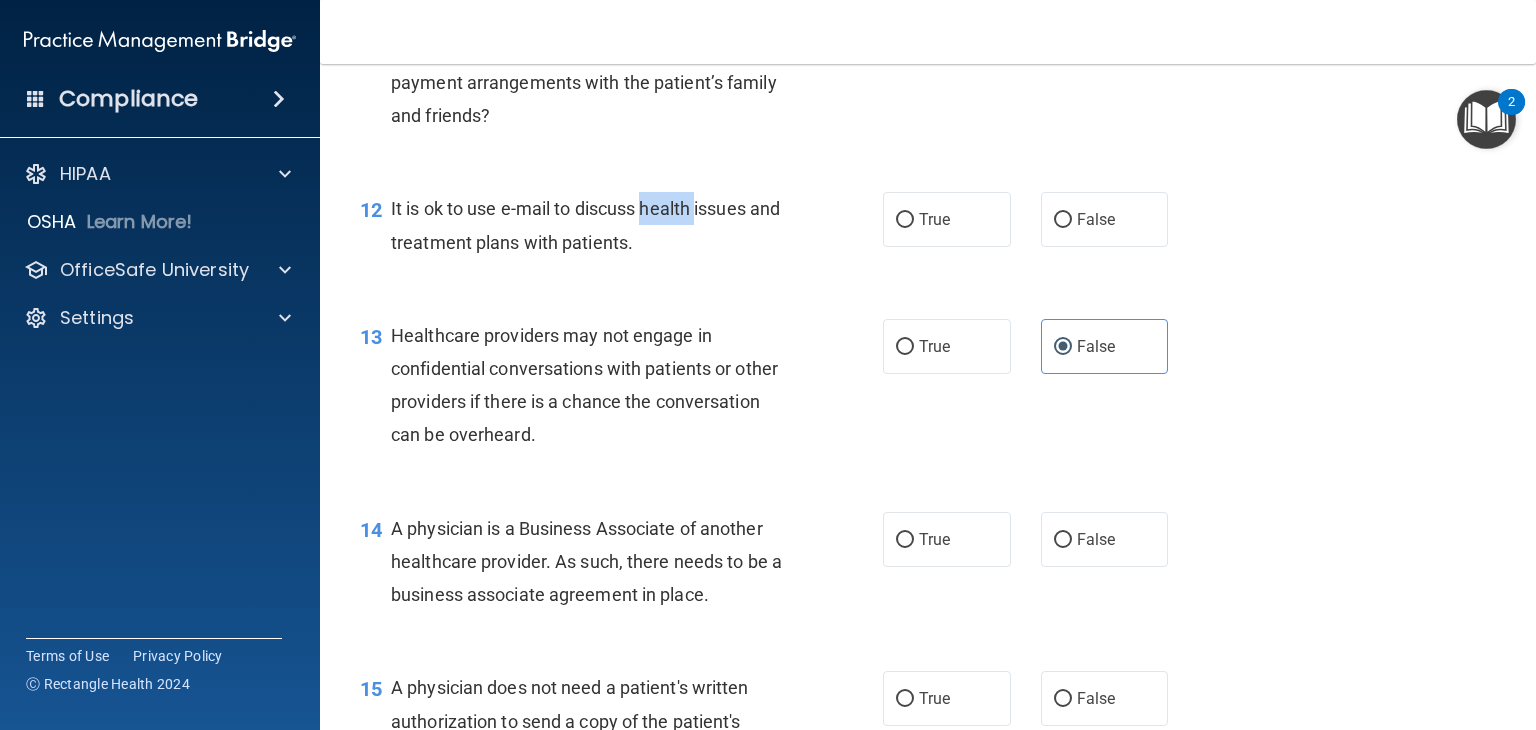 click on "It is ok to use e-mail to discuss health issues and treatment plans with patients." at bounding box center (585, 225) 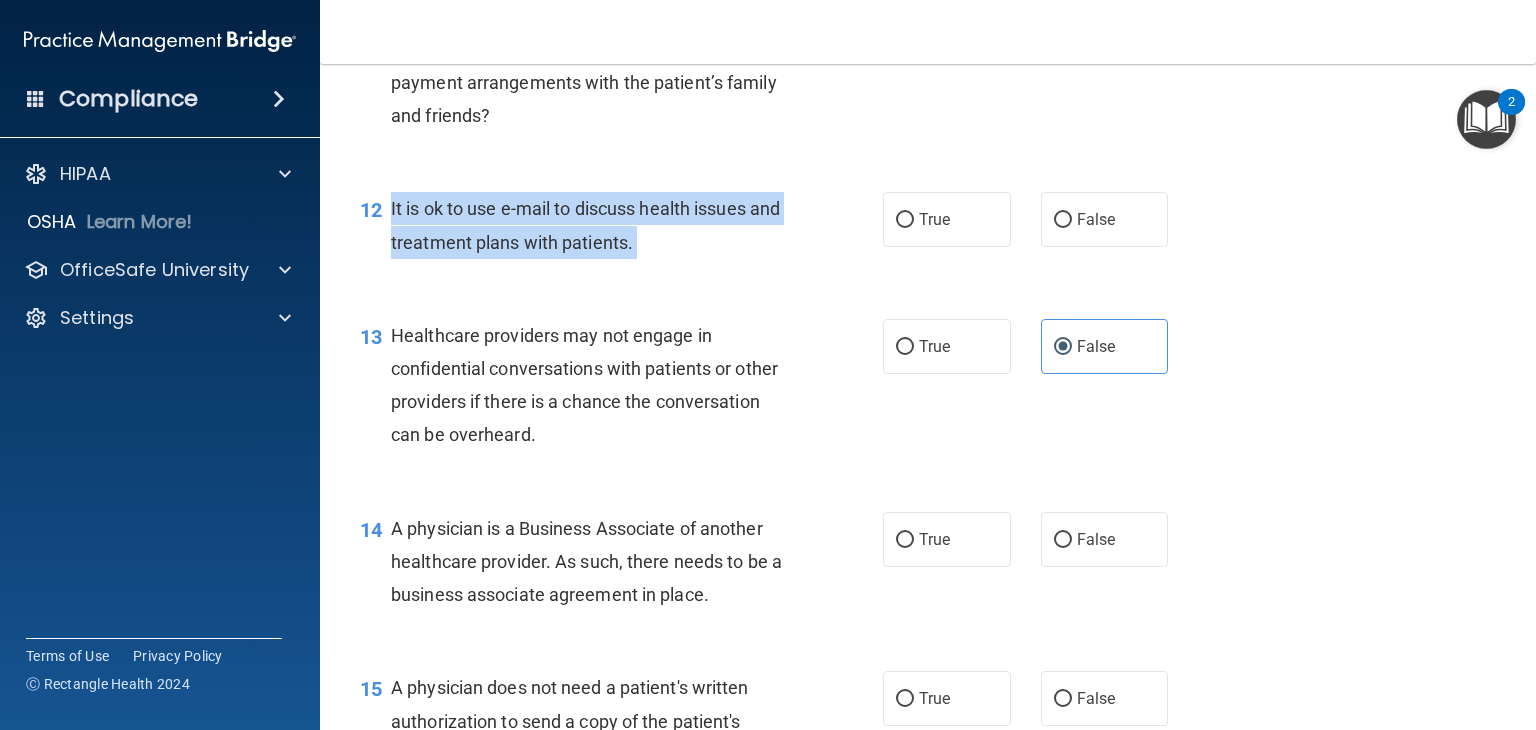 click on "It is ok to use e-mail to discuss health issues and treatment plans with patients." at bounding box center (585, 225) 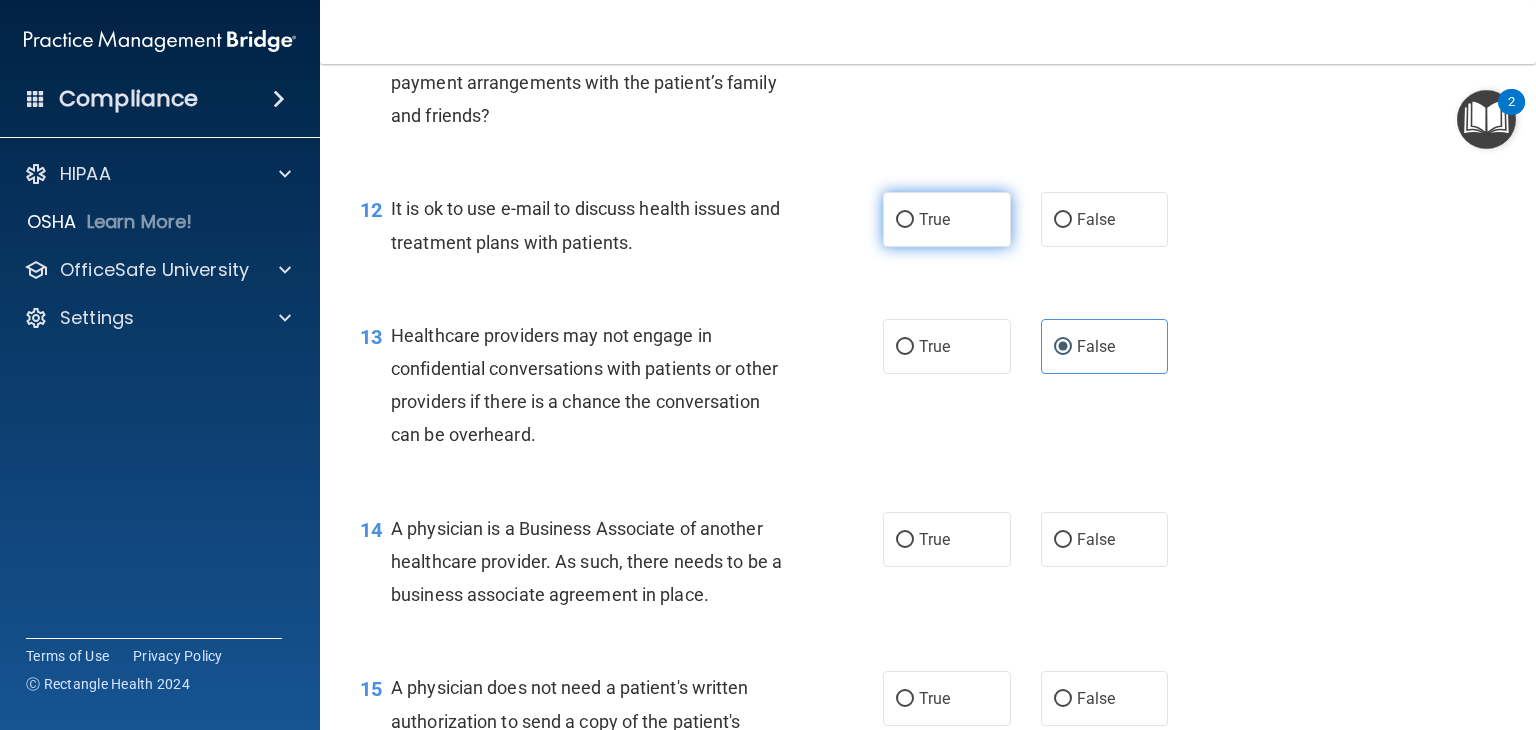 click on "True" at bounding box center [934, 219] 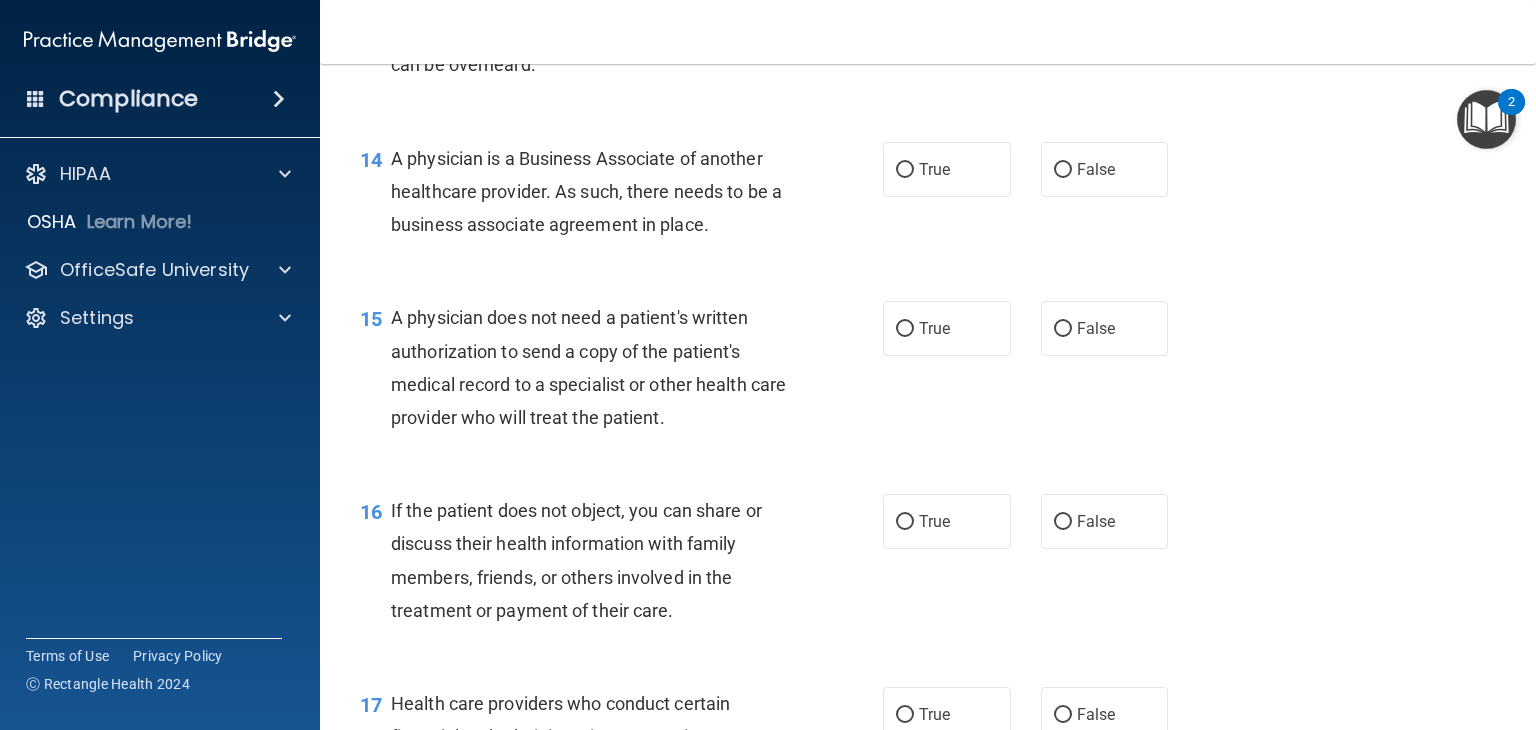 scroll, scrollTop: 2359, scrollLeft: 0, axis: vertical 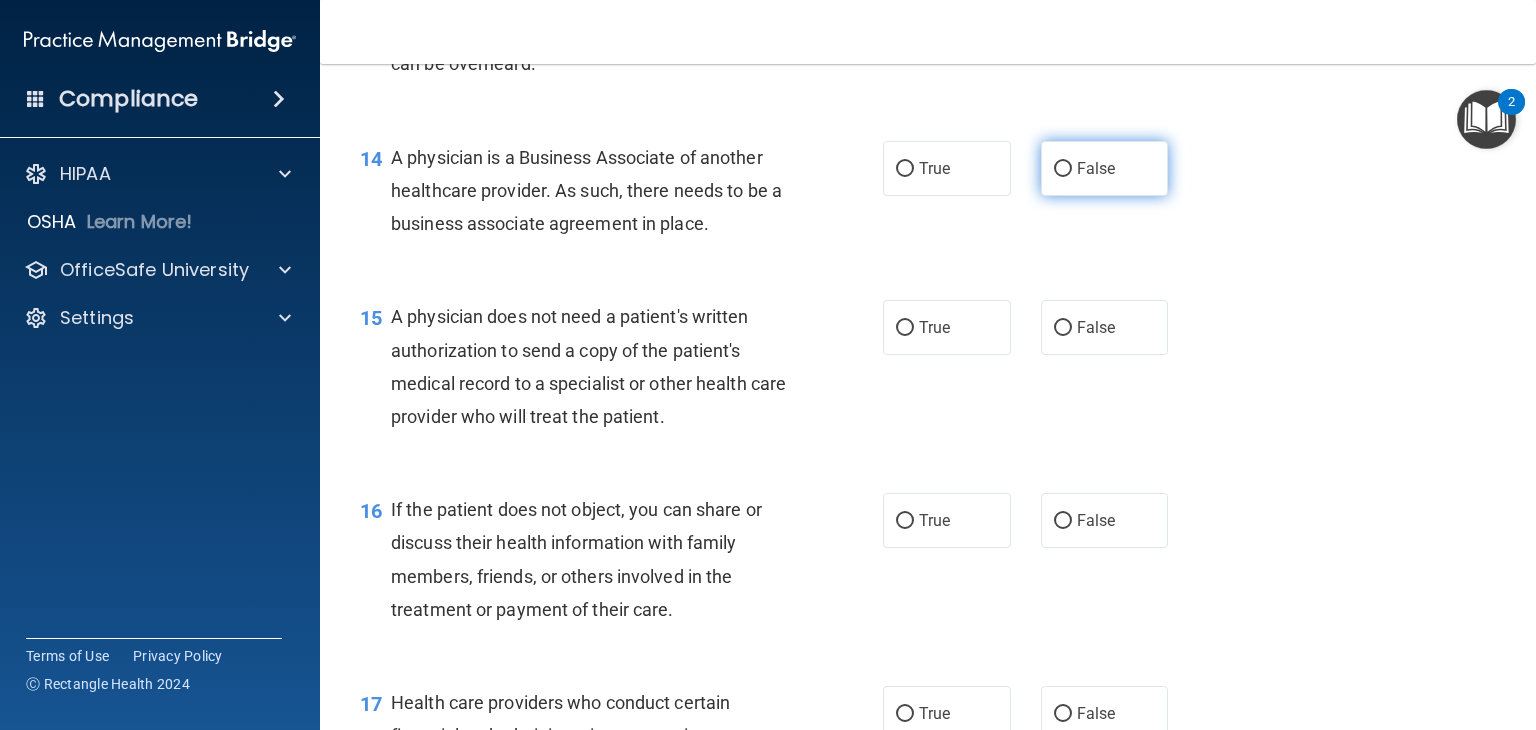 click on "False" at bounding box center (1063, 169) 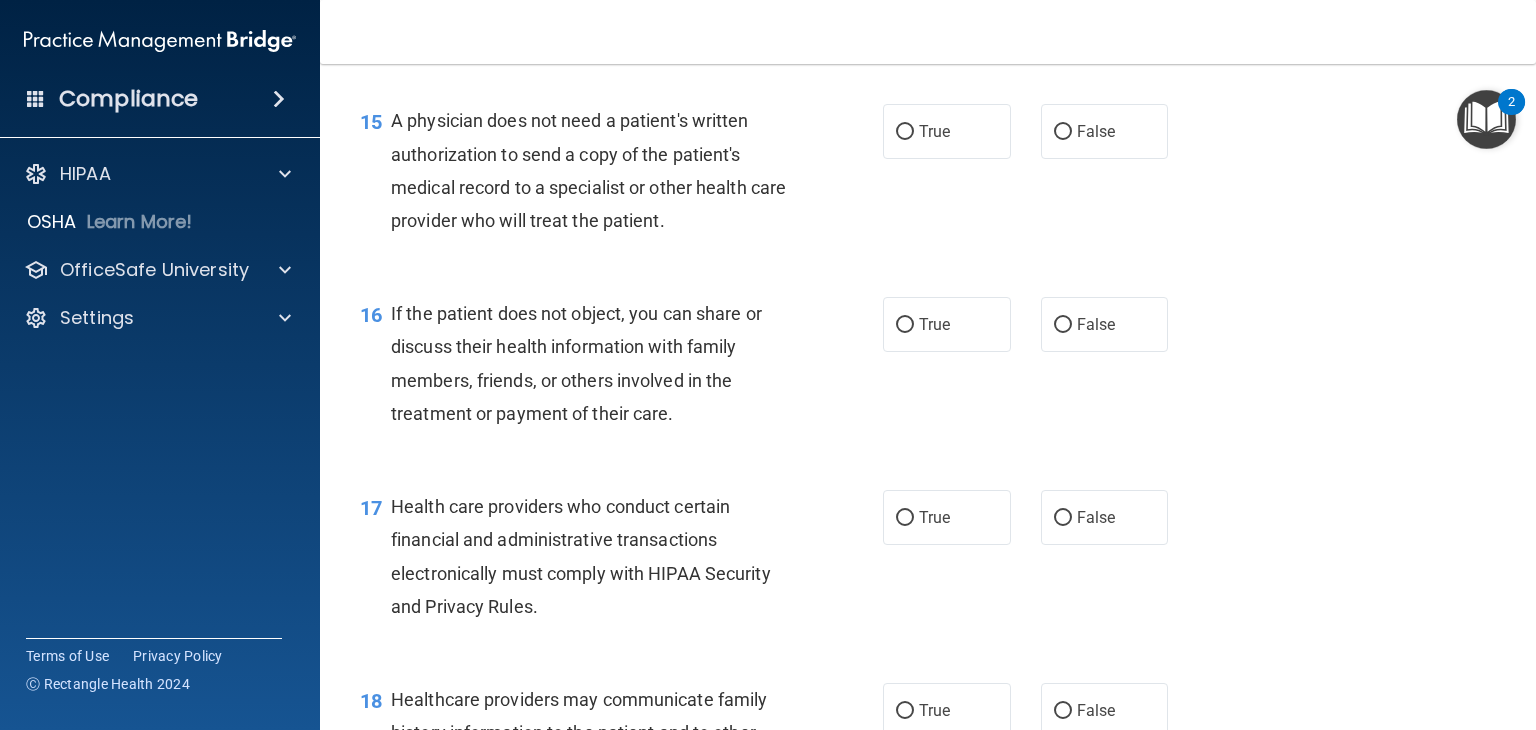 scroll, scrollTop: 2564, scrollLeft: 0, axis: vertical 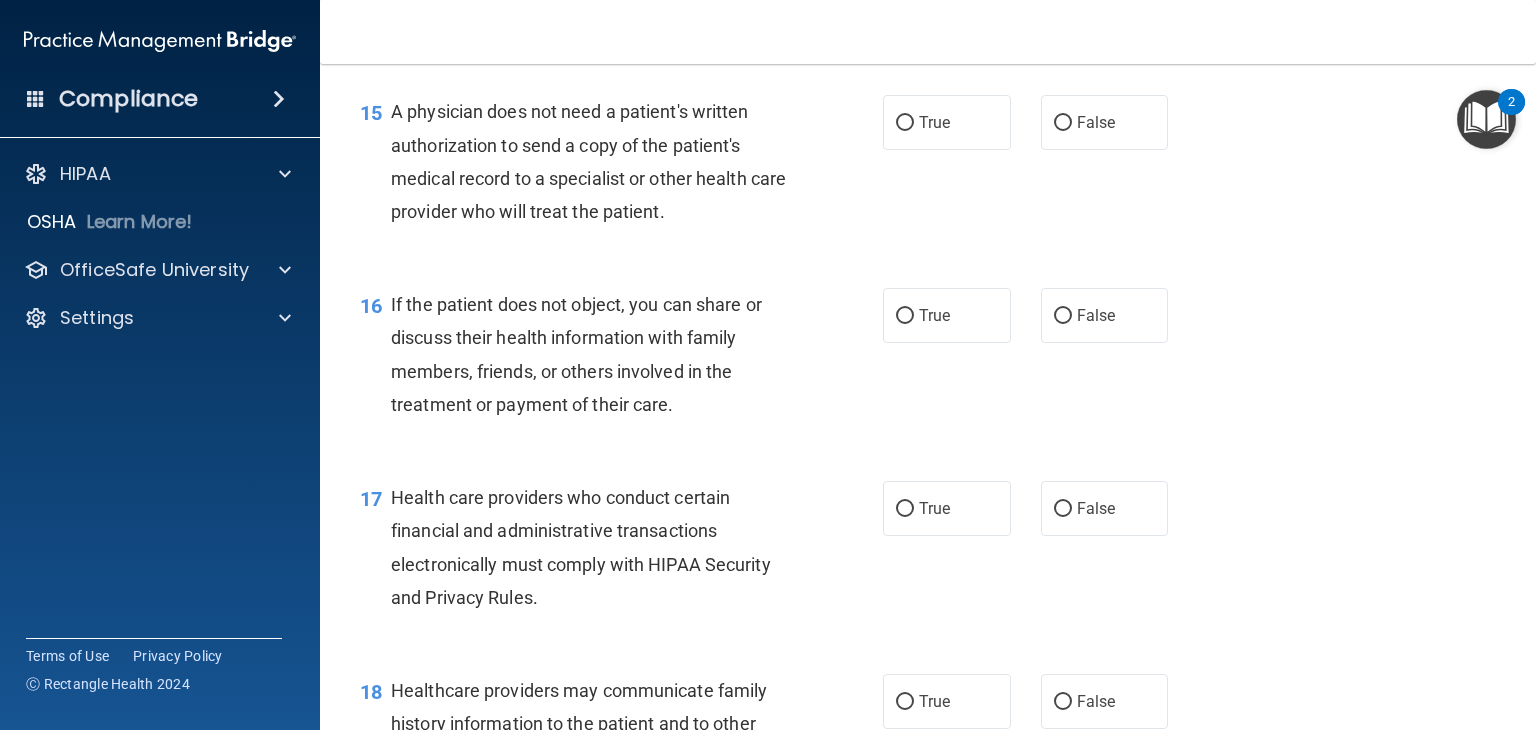 click on "A physician does not need a patient's written authorization to send a copy of the patient's medical record to a specialist or other health care provider who will treat the patient." at bounding box center [598, 161] 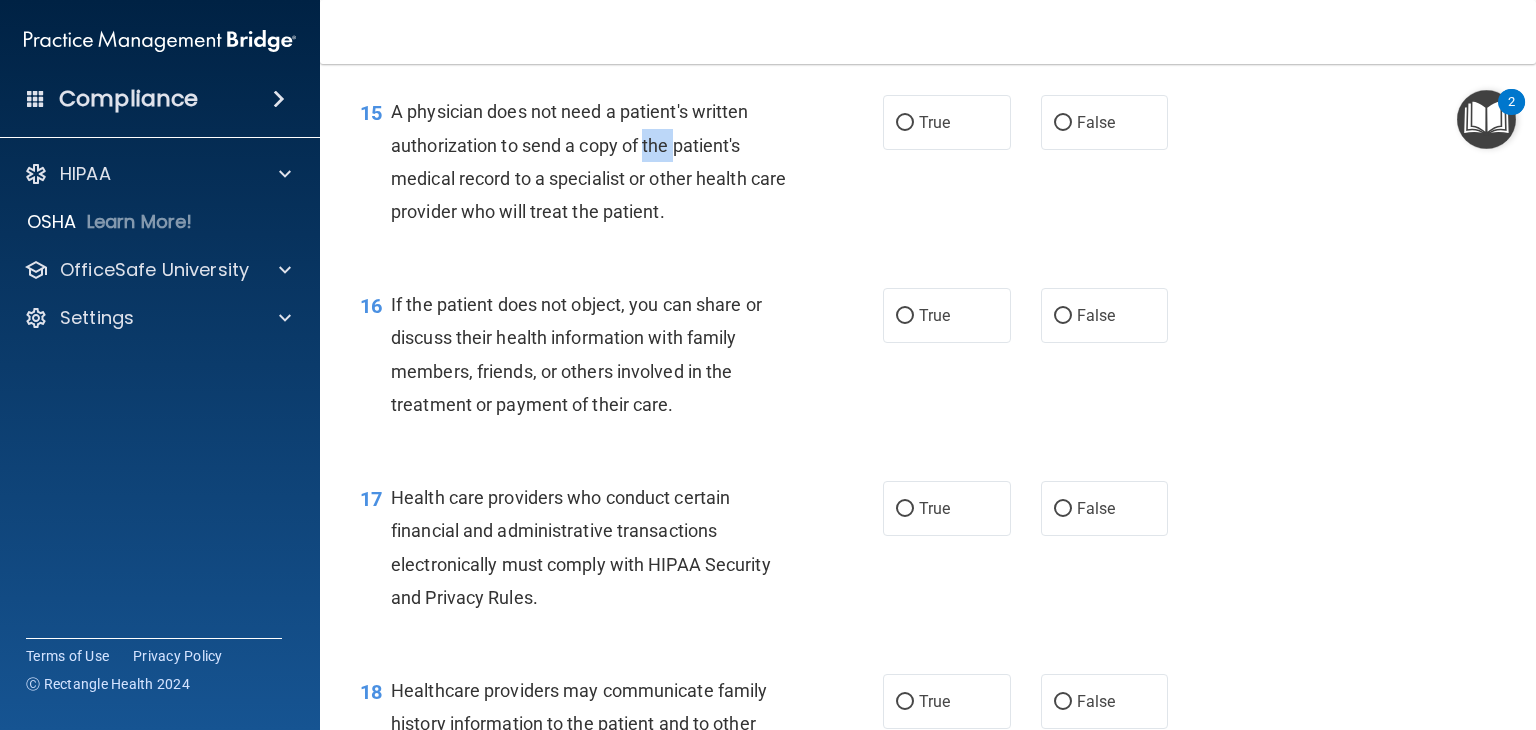 click on "A physician does not need a patient's written authorization to send a copy of the patient's medical record to a specialist or other health care provider who will treat the patient." at bounding box center [598, 161] 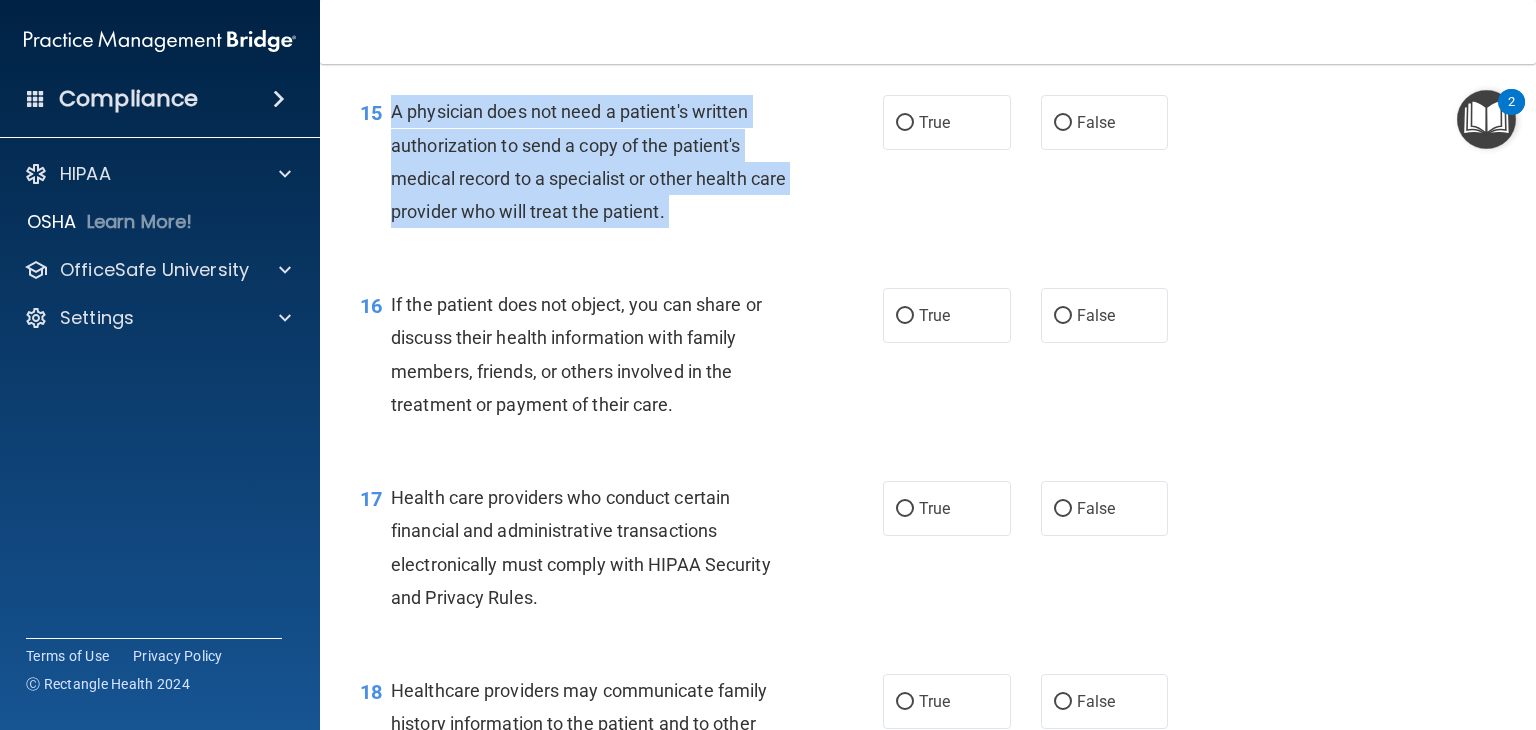 click on "A physician does not need a patient's written authorization to send a copy of the patient's medical record to a specialist or other health care provider who will treat the patient." at bounding box center (598, 161) 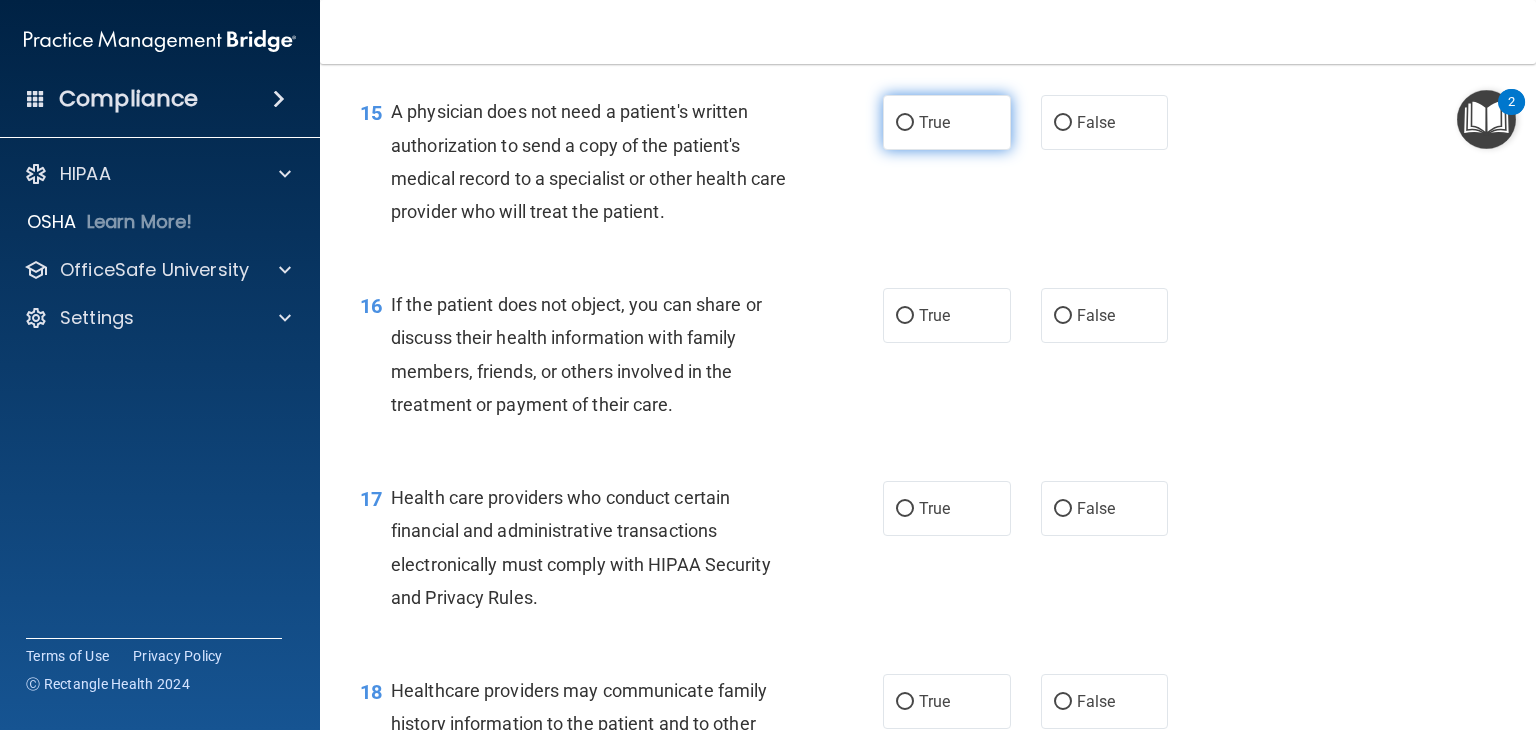 click on "True" at bounding box center [947, 122] 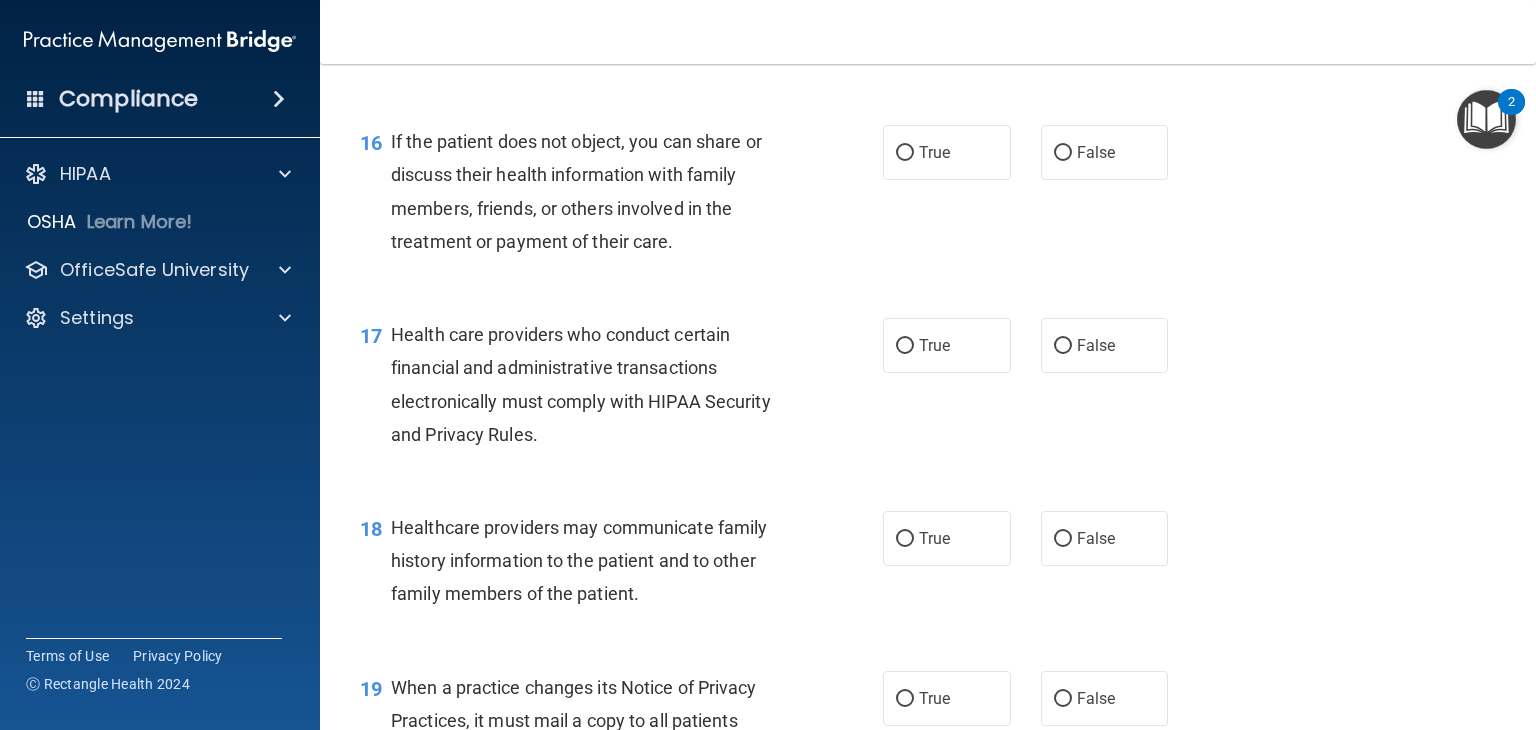scroll, scrollTop: 2728, scrollLeft: 0, axis: vertical 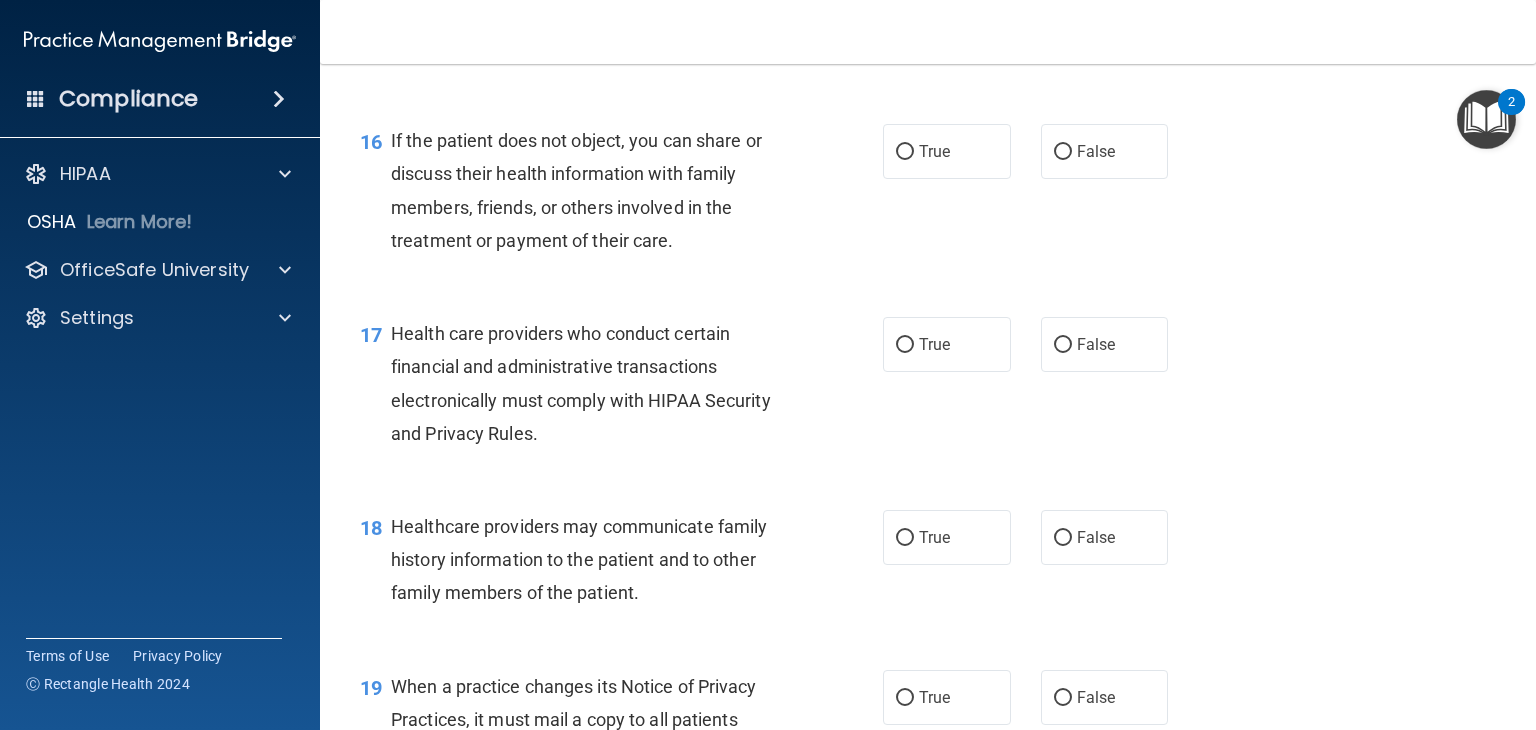 click on "If the patient does not object, you can share or discuss their health information with family members, friends, or others involved in the treatment or payment of their care." at bounding box center (576, 190) 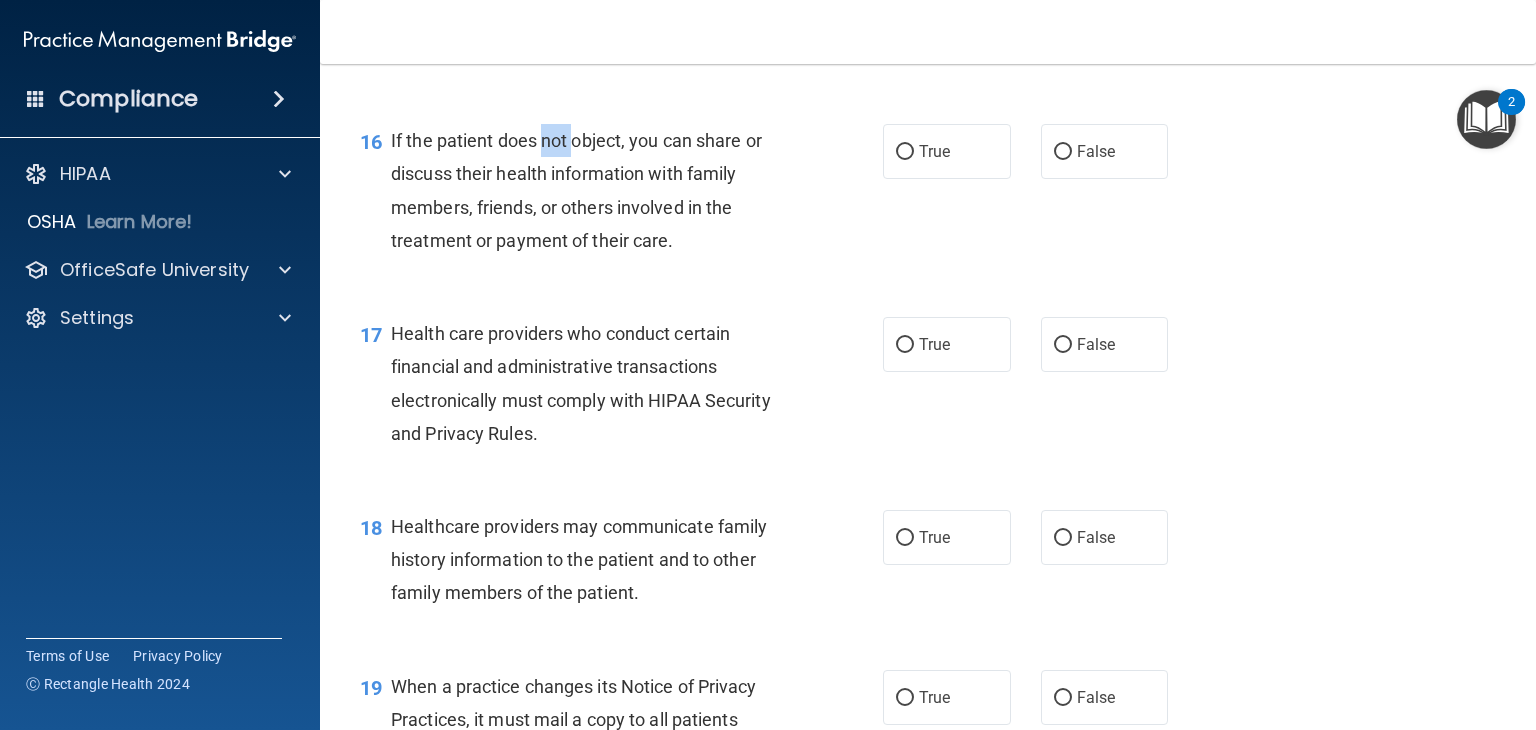 click on "If the patient does not object, you can share or discuss their health information with family members, friends, or others involved in the treatment or payment of their care." at bounding box center (576, 190) 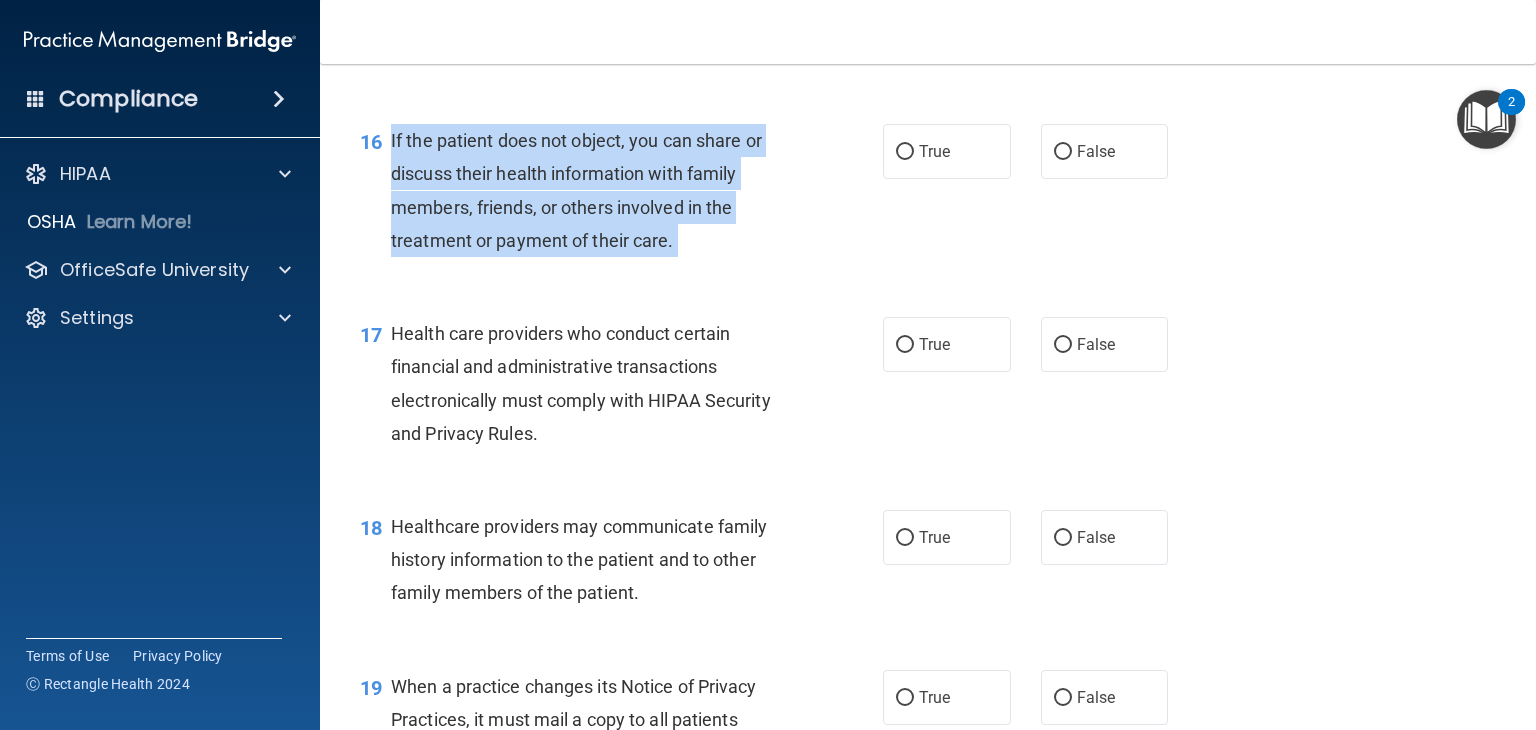 click on "If the patient does not object, you can share or discuss their health information with family members, friends, or others involved in the treatment or payment of their care." at bounding box center [576, 190] 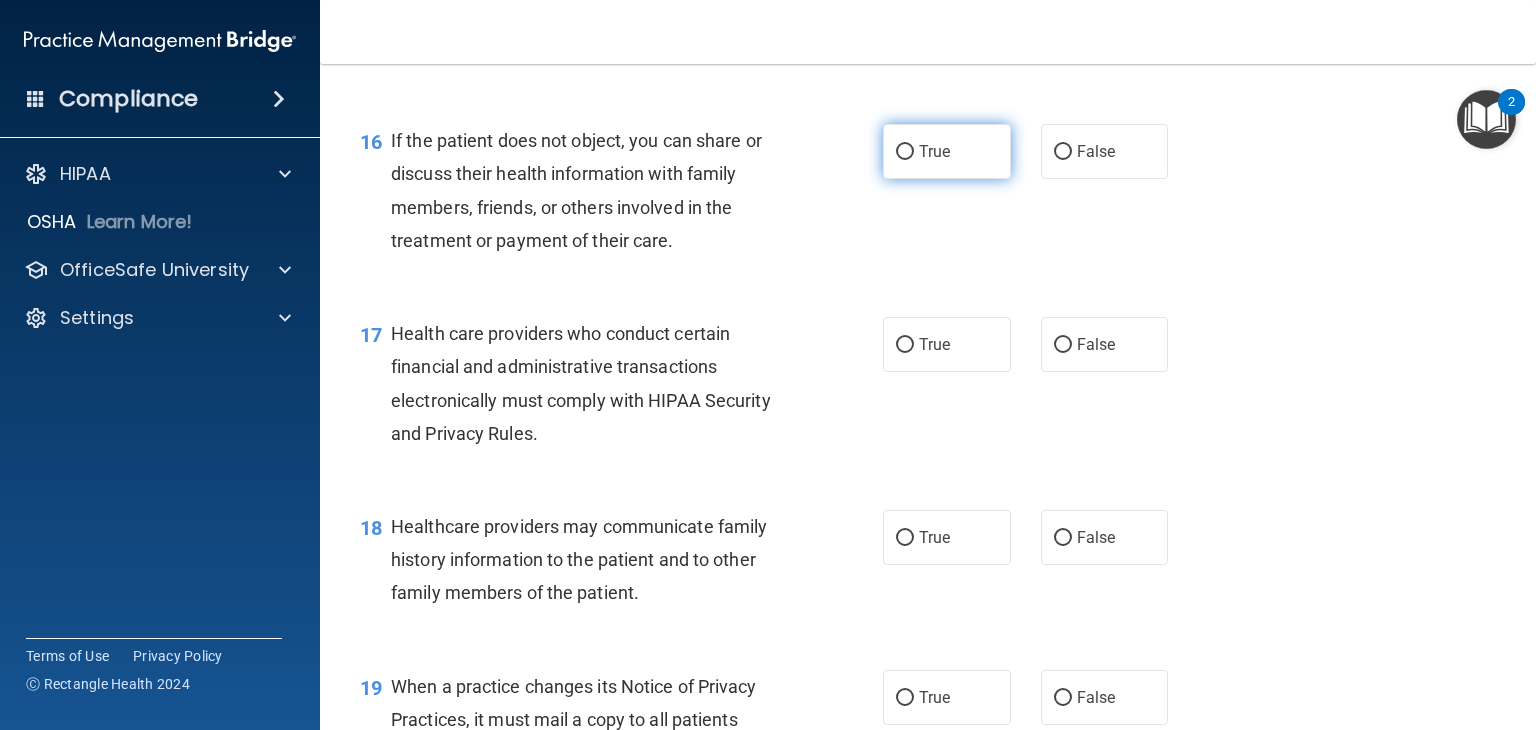 click on "True" at bounding box center (947, 151) 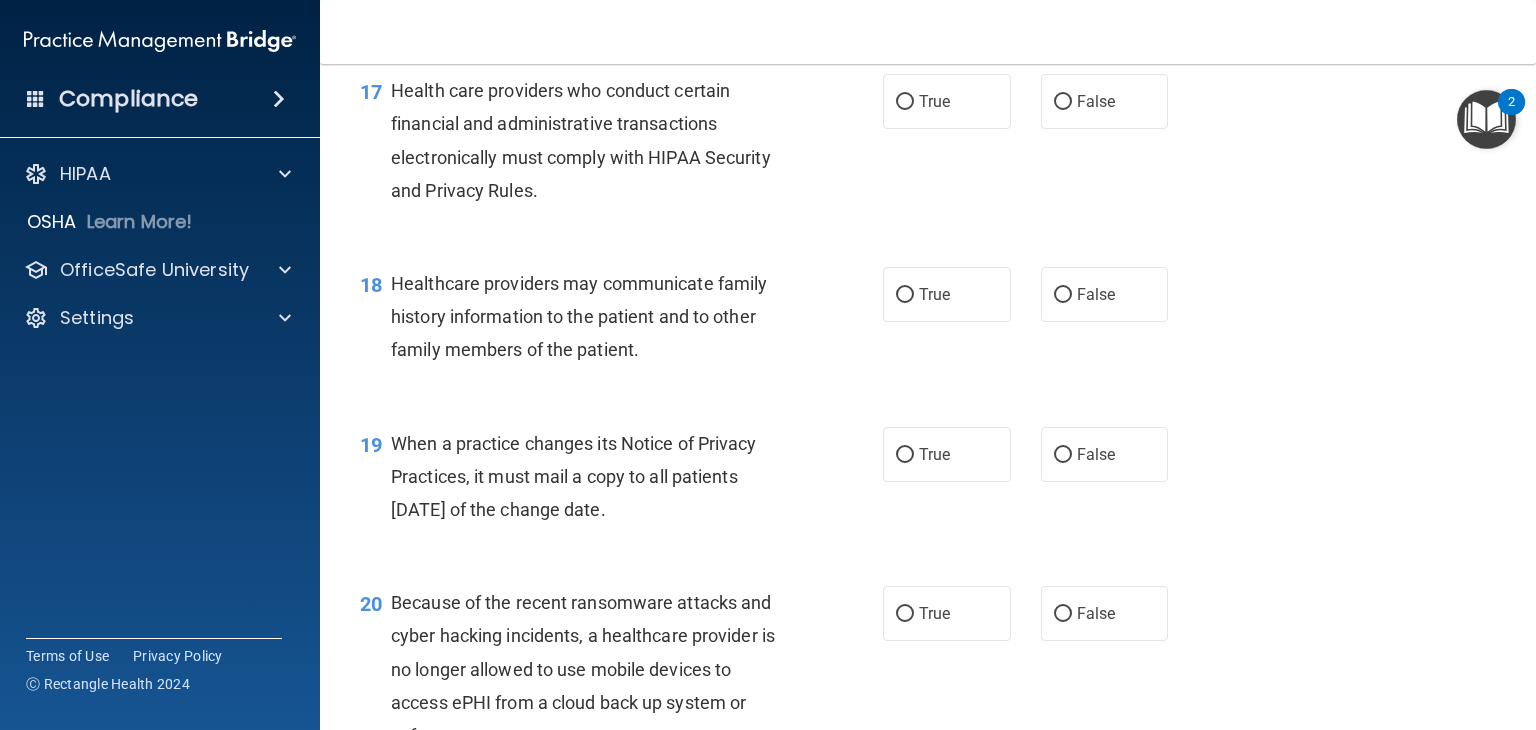 scroll, scrollTop: 2974, scrollLeft: 0, axis: vertical 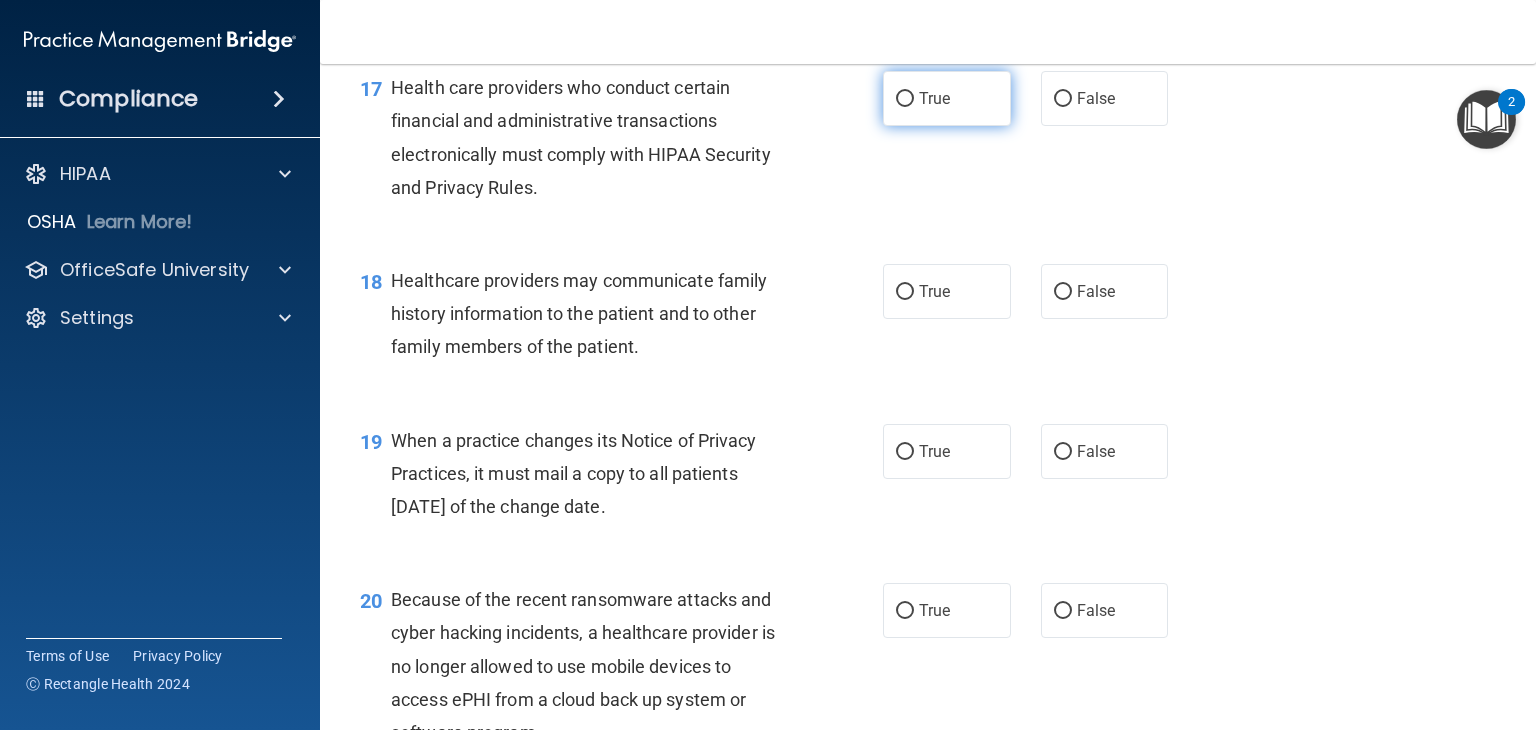 click on "True" at bounding box center (947, 98) 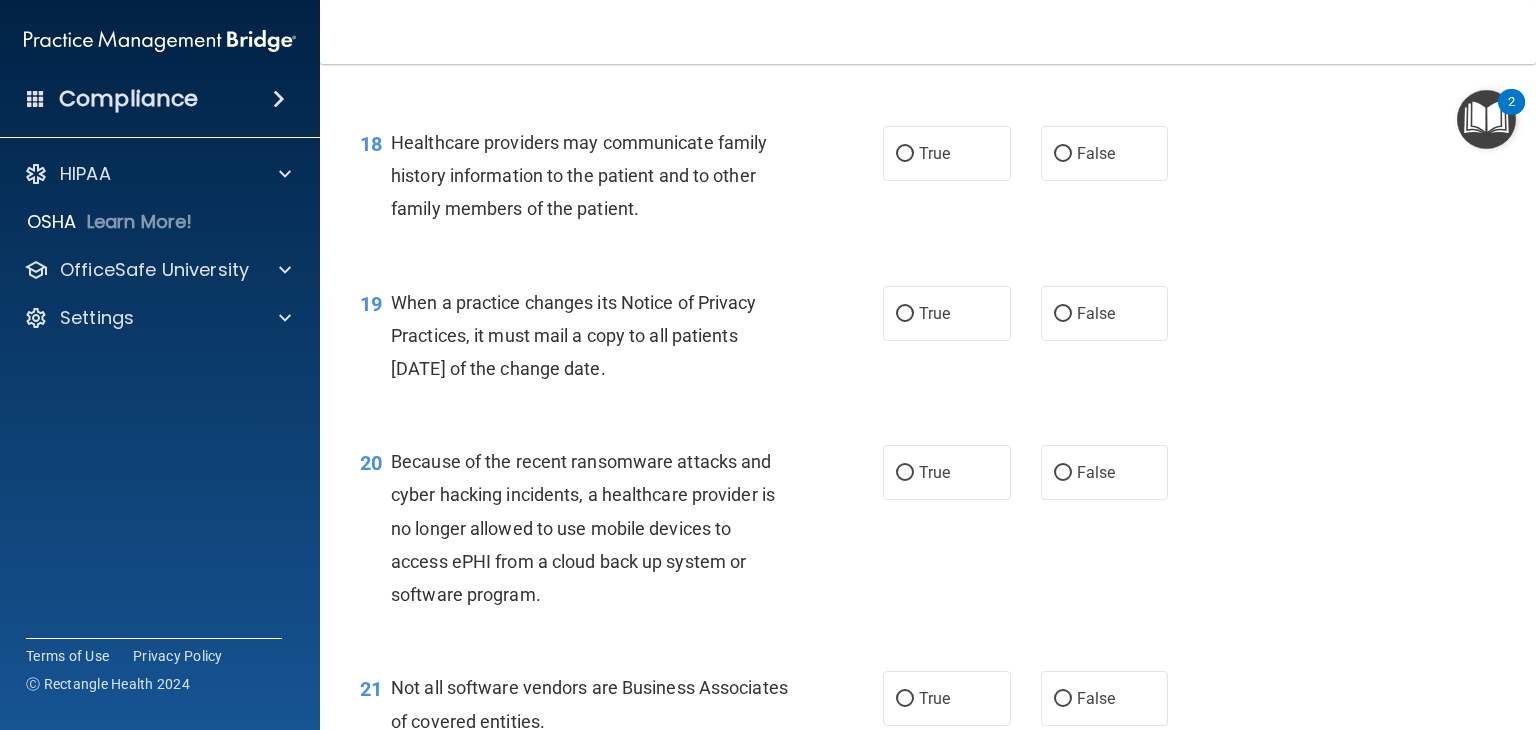 scroll, scrollTop: 3118, scrollLeft: 0, axis: vertical 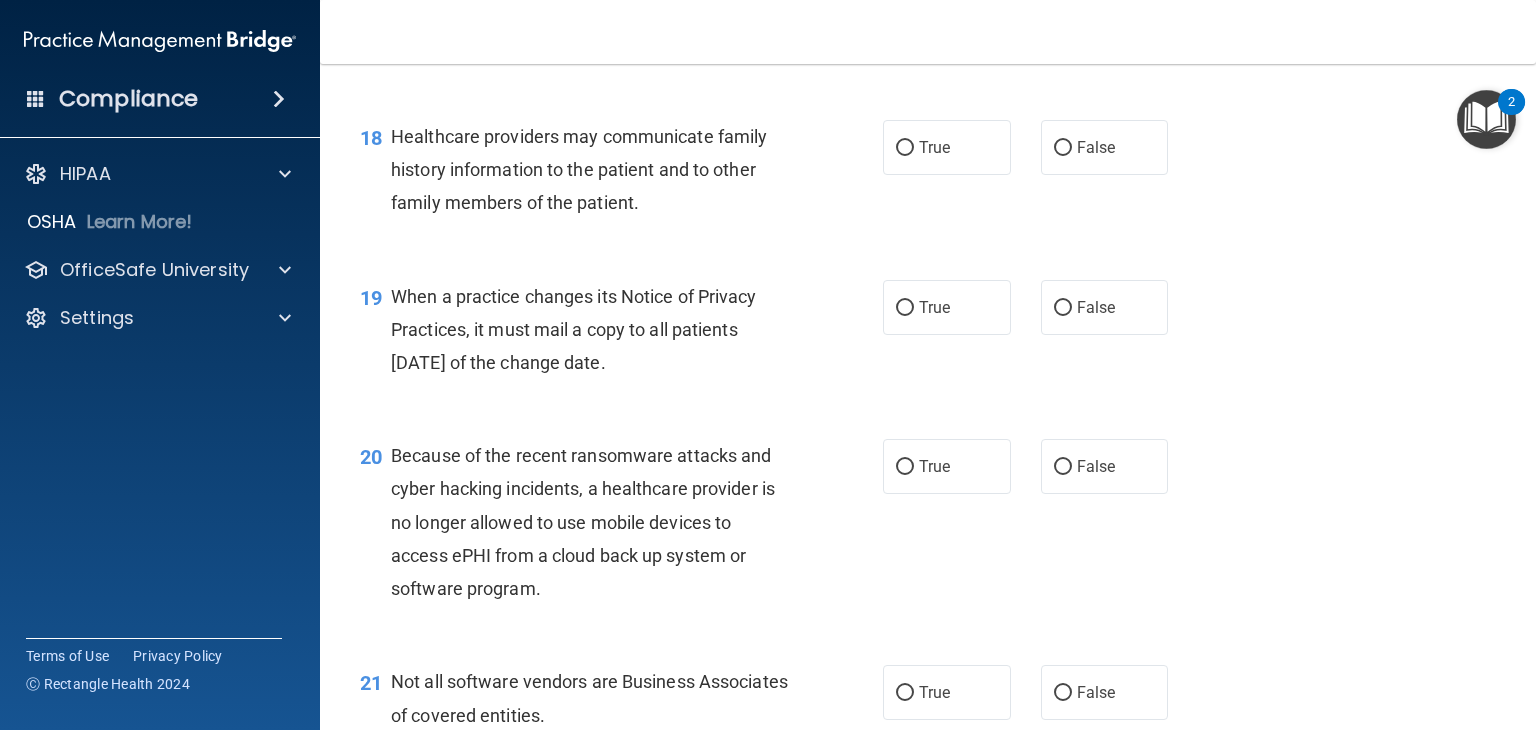 click on "Healthcare providers may communicate family history information to the patient and to other family members of the patient." at bounding box center (579, 169) 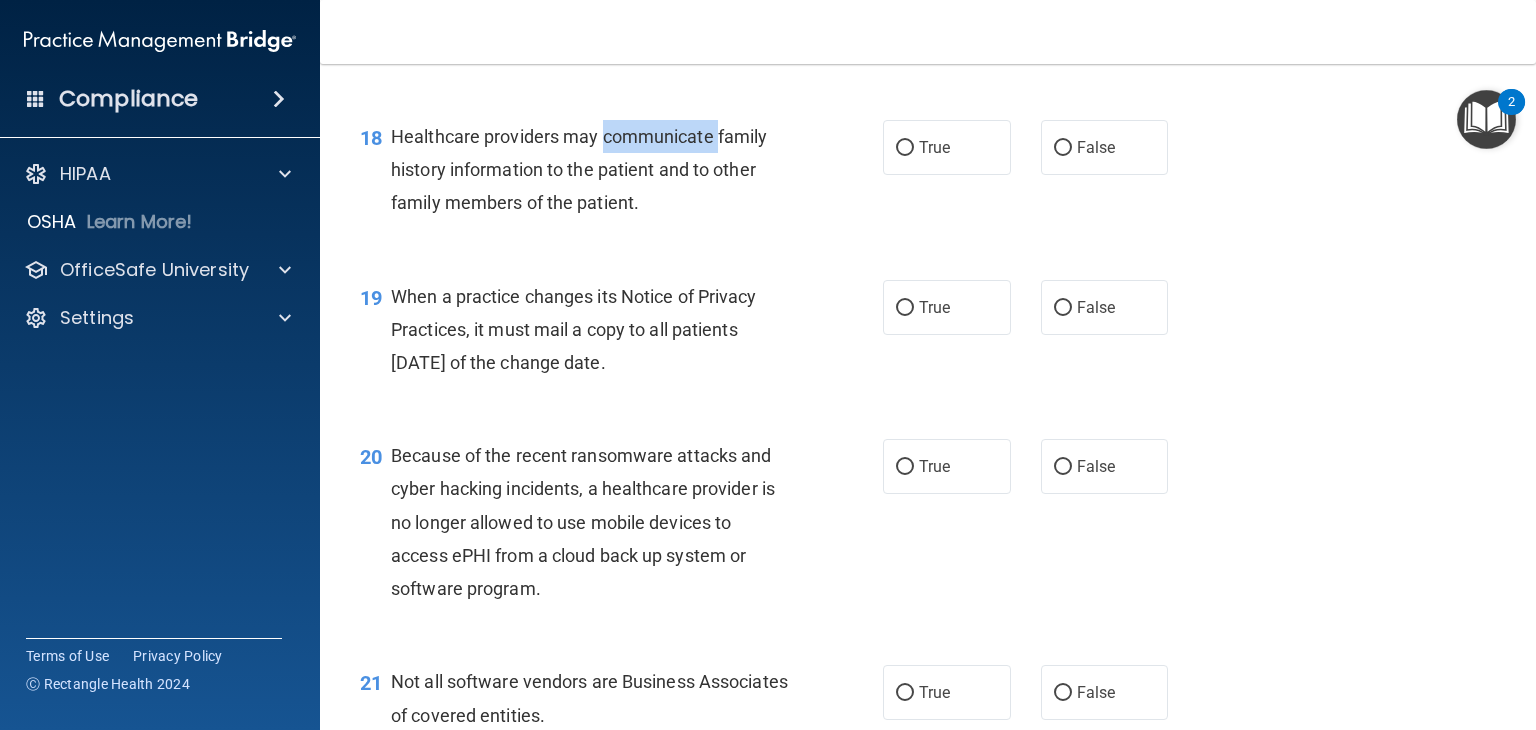 click on "Healthcare providers may communicate family history information to the patient and to other family members of the patient." at bounding box center [579, 169] 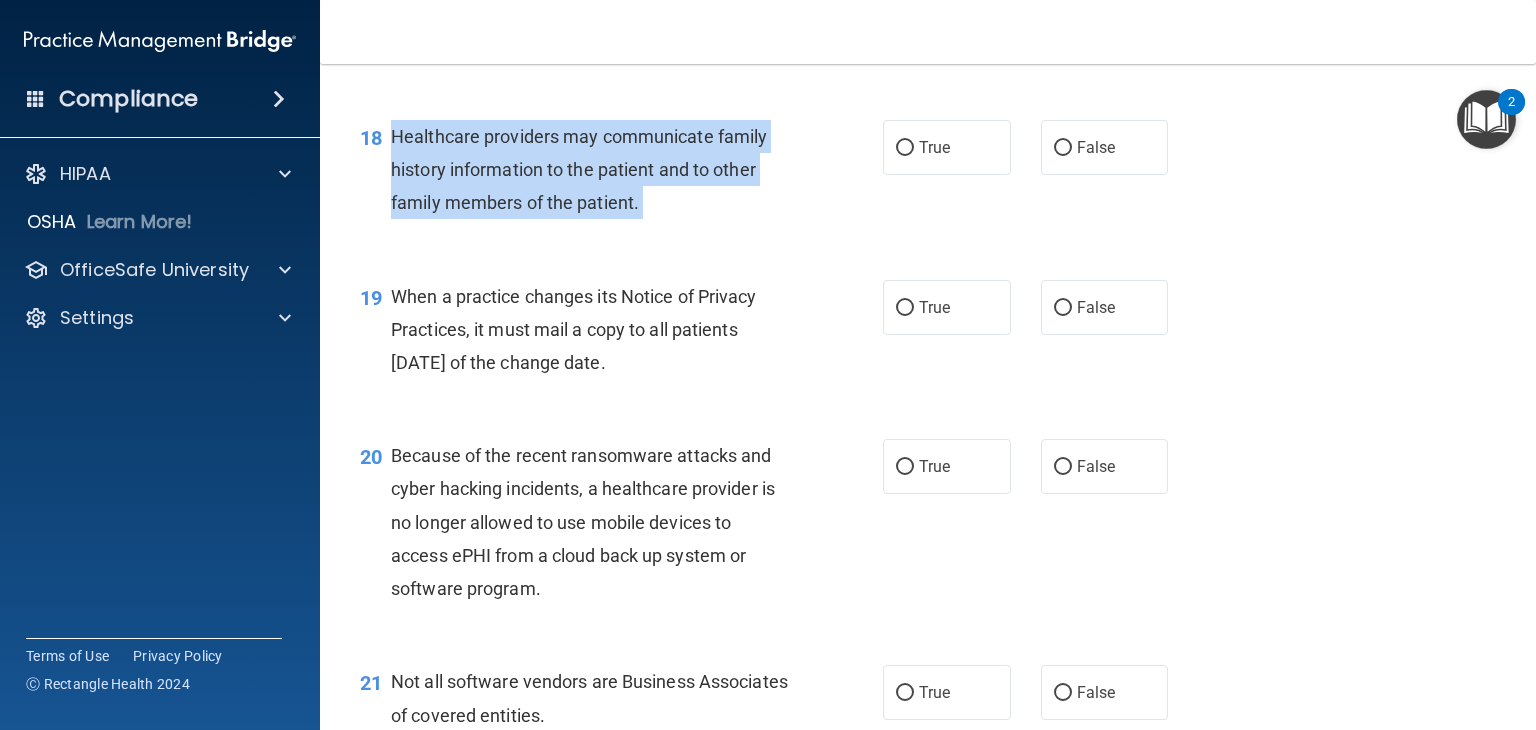 click on "Healthcare providers may communicate family history information to the patient and to other family members of the patient." at bounding box center [579, 169] 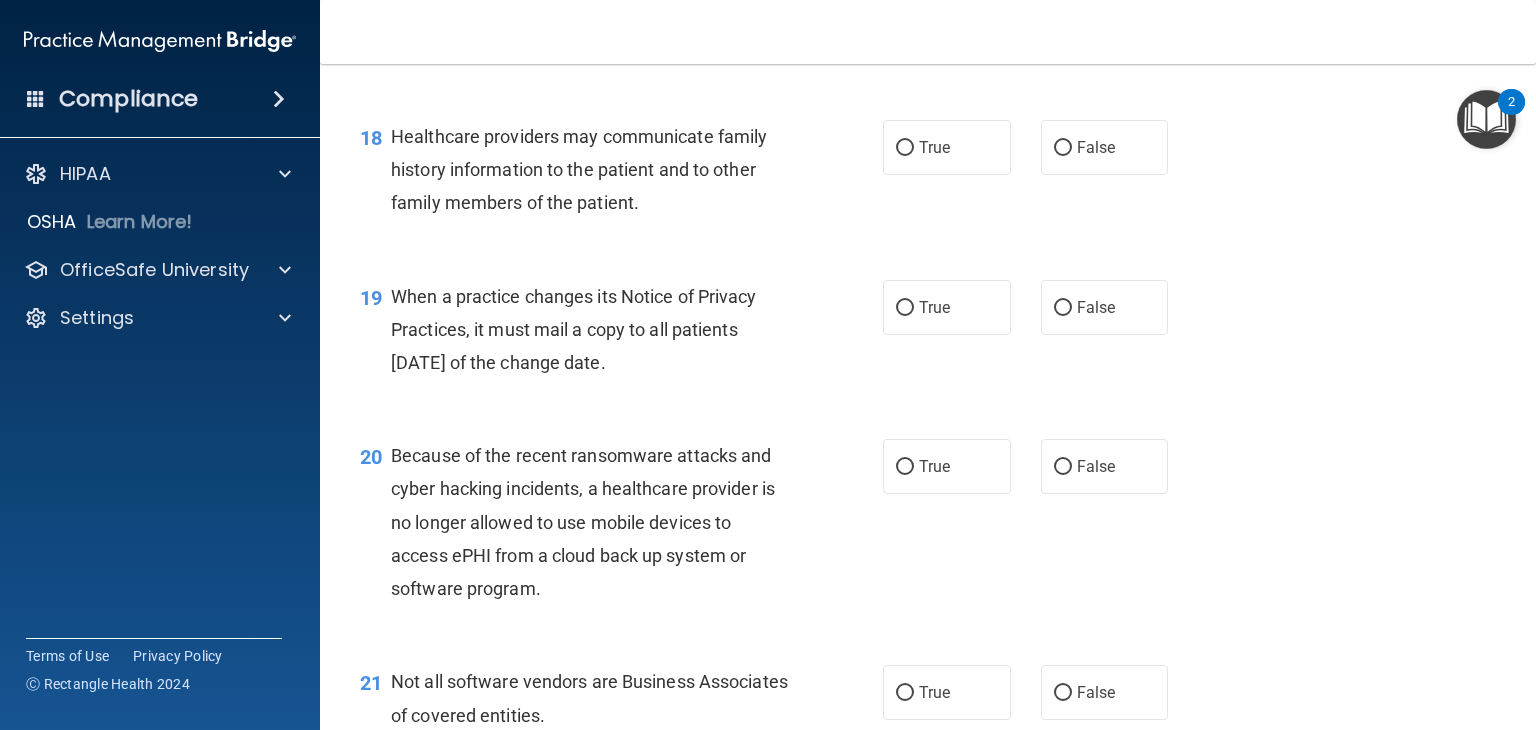 drag, startPoint x: 652, startPoint y: 199, endPoint x: 954, endPoint y: 164, distance: 304.0214 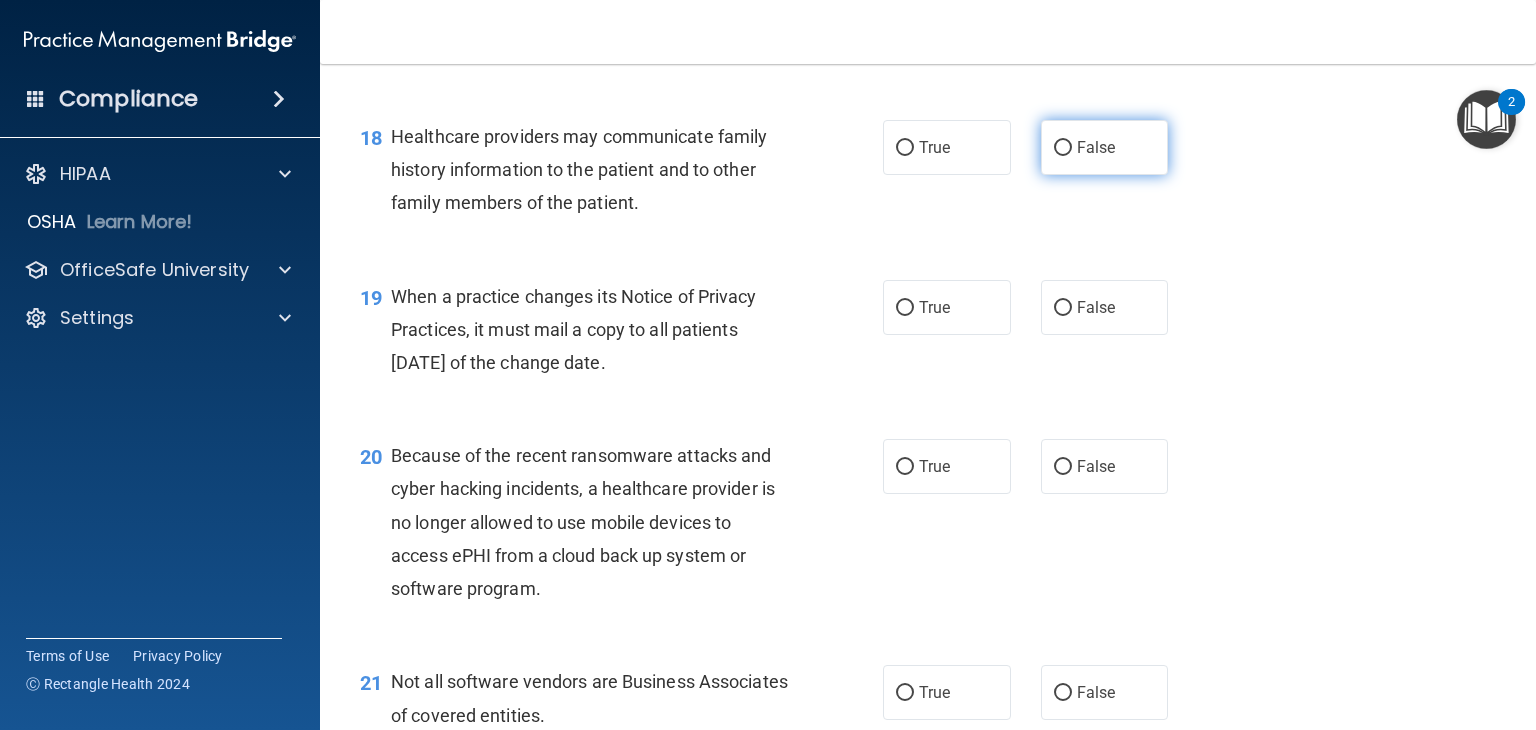 click on "False" at bounding box center (1096, 147) 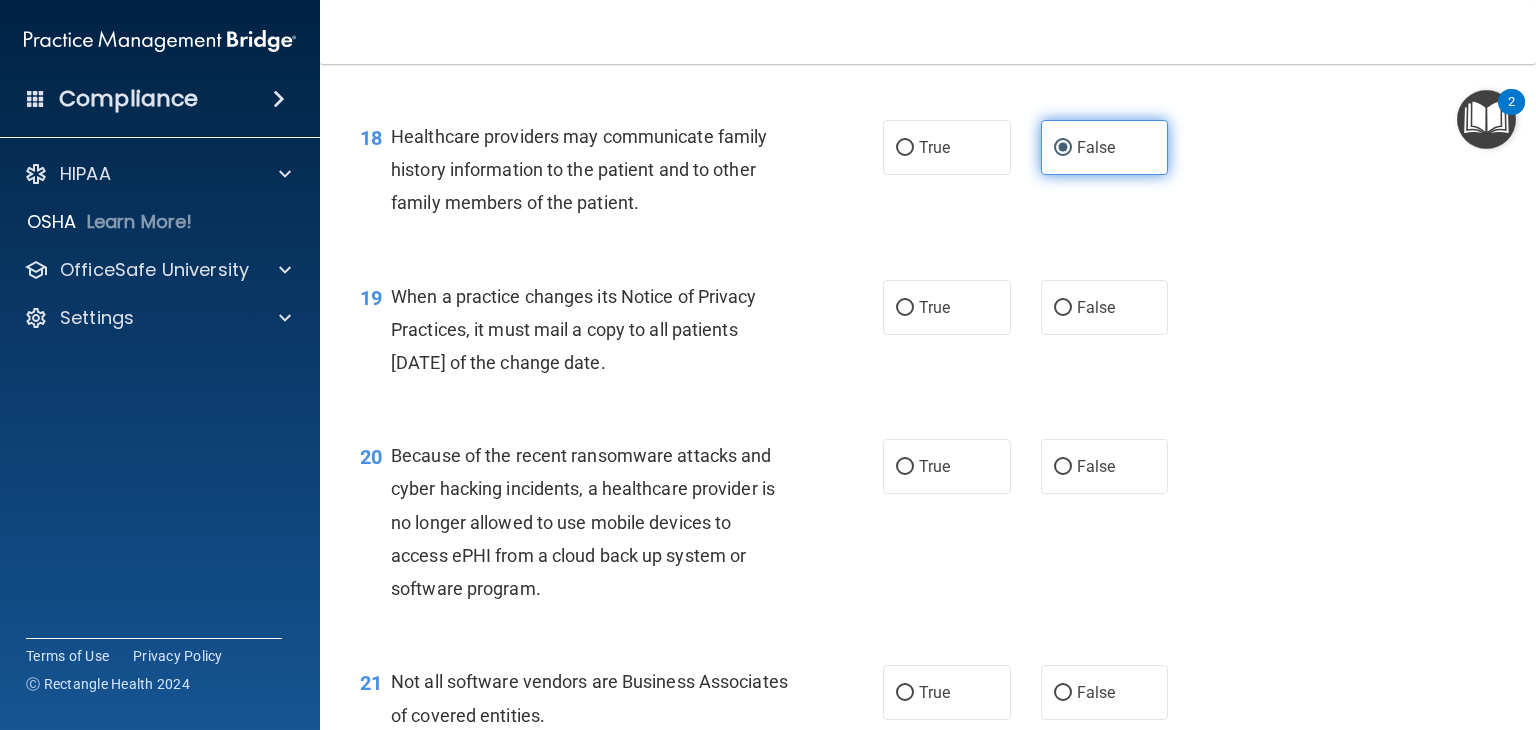 scroll, scrollTop: 3184, scrollLeft: 0, axis: vertical 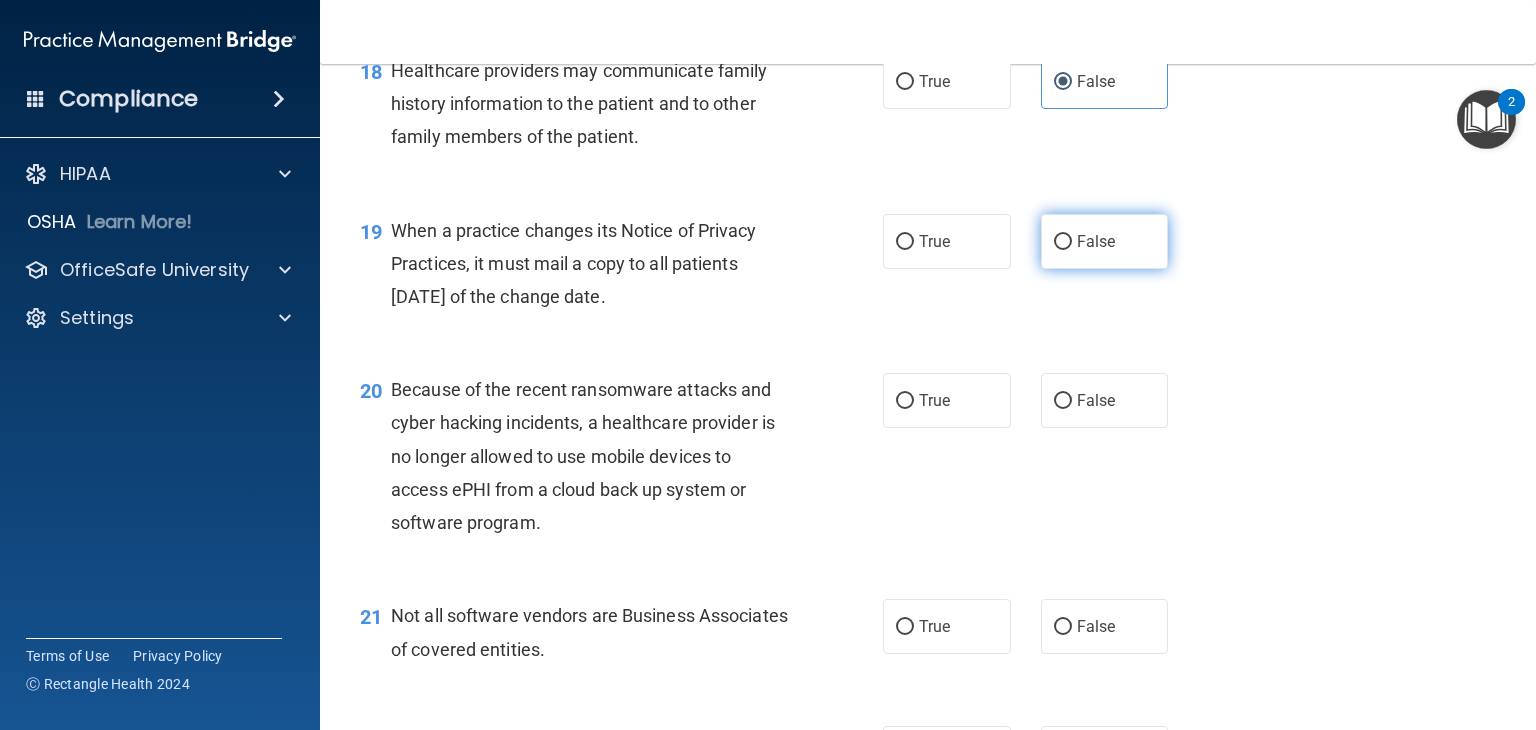 click on "False" at bounding box center [1096, 241] 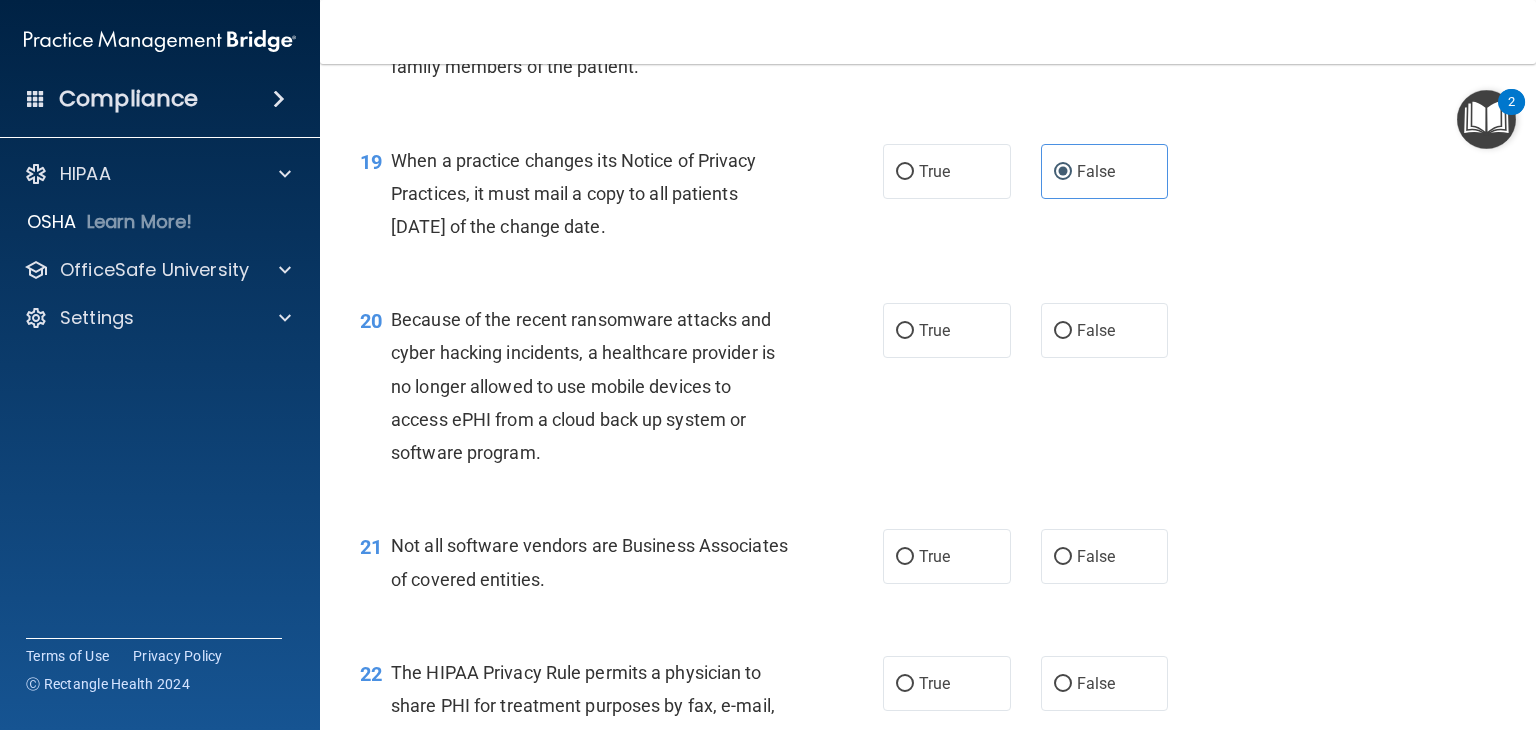 scroll, scrollTop: 3308, scrollLeft: 0, axis: vertical 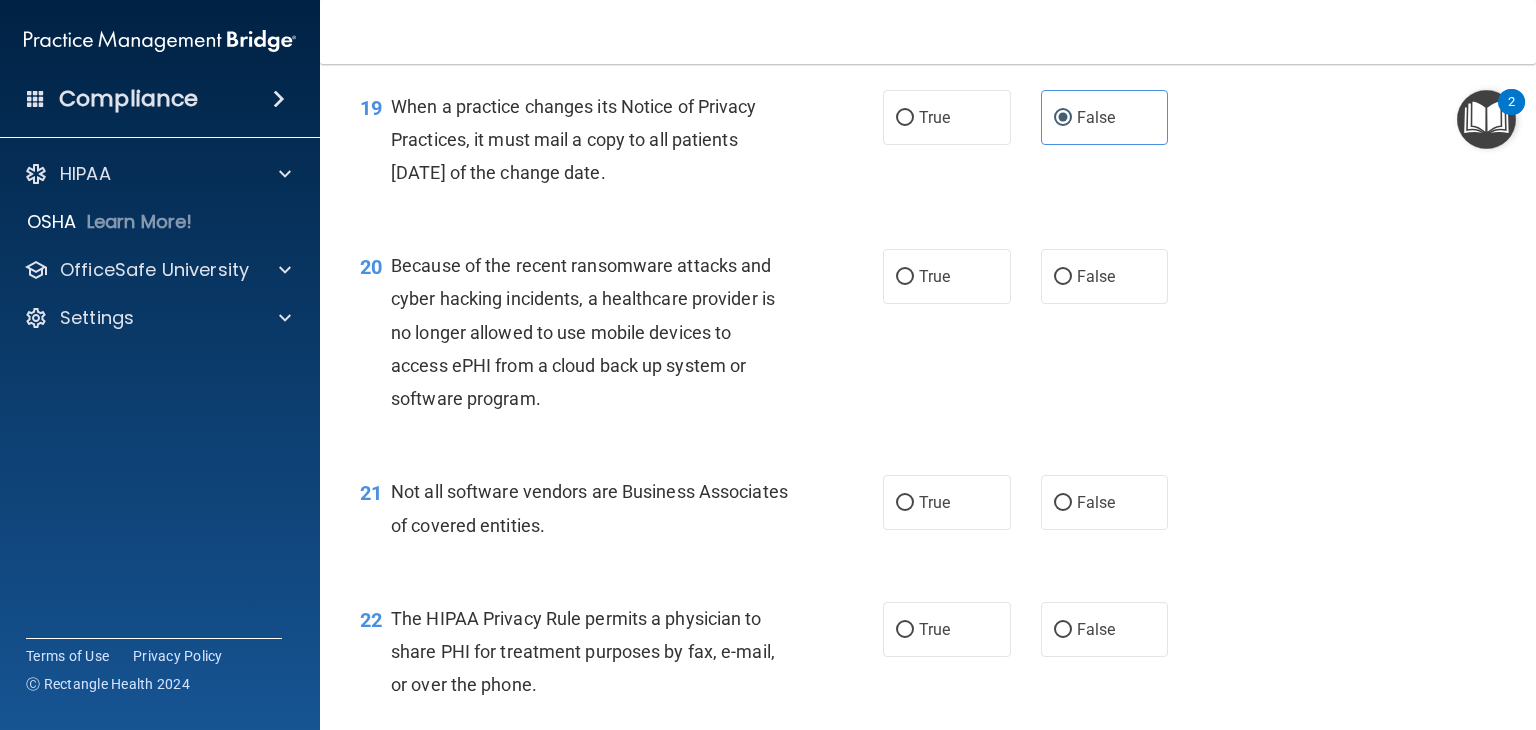 click on "Because of the recent ransomware attacks and cyber hacking incidents, a healthcare provider is no longer allowed to use mobile devices to access ePHI from a cloud back up system or software program." at bounding box center [583, 332] 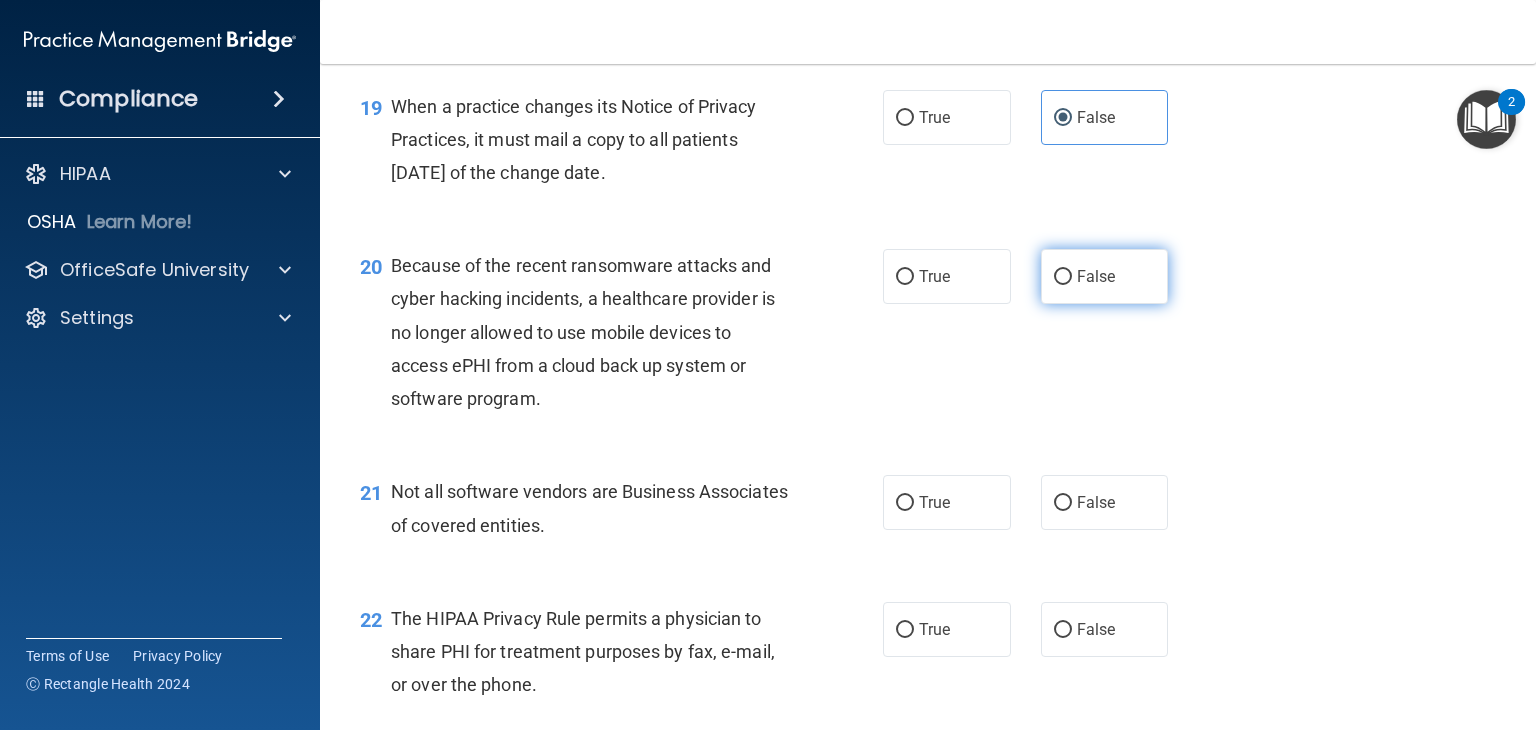 click on "False" at bounding box center [1063, 277] 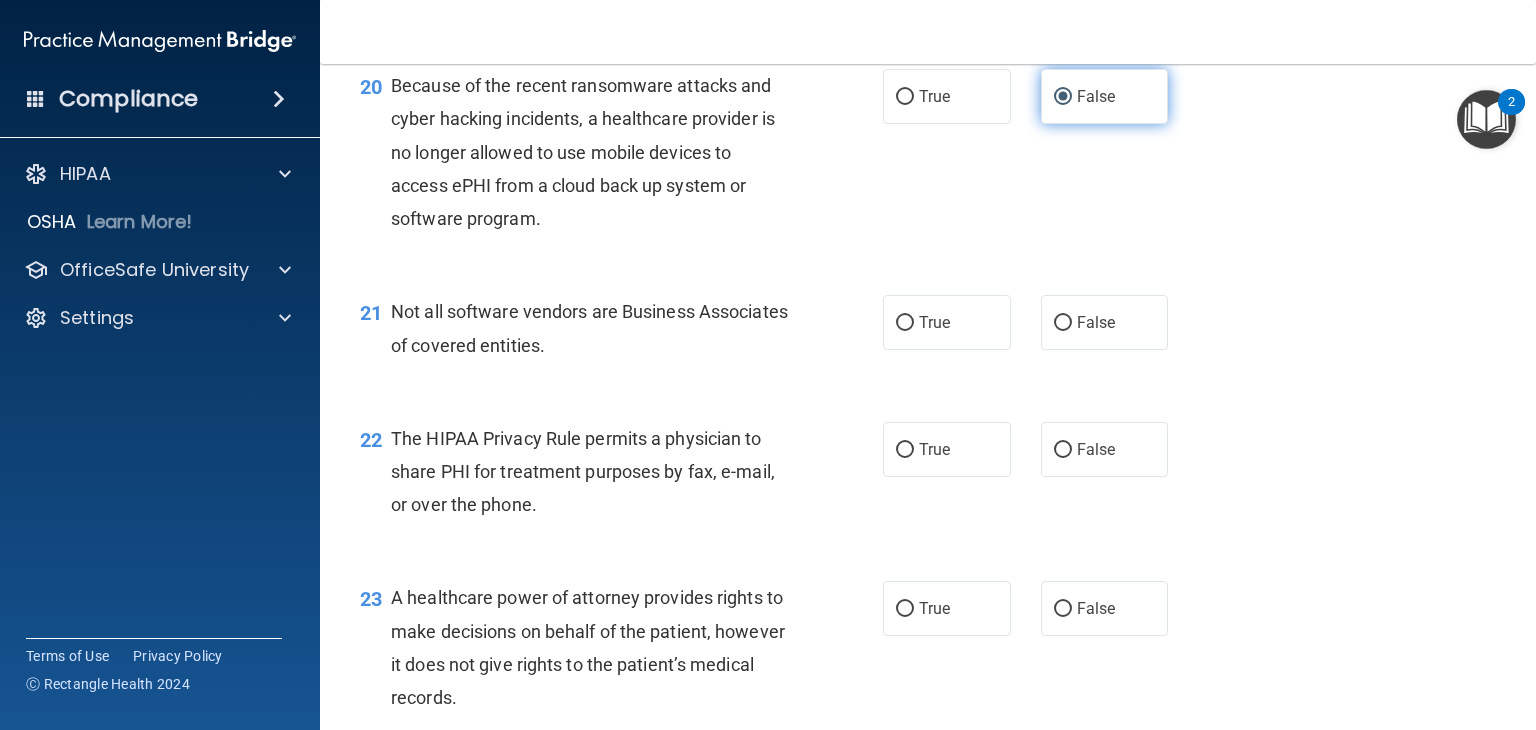 scroll, scrollTop: 3490, scrollLeft: 0, axis: vertical 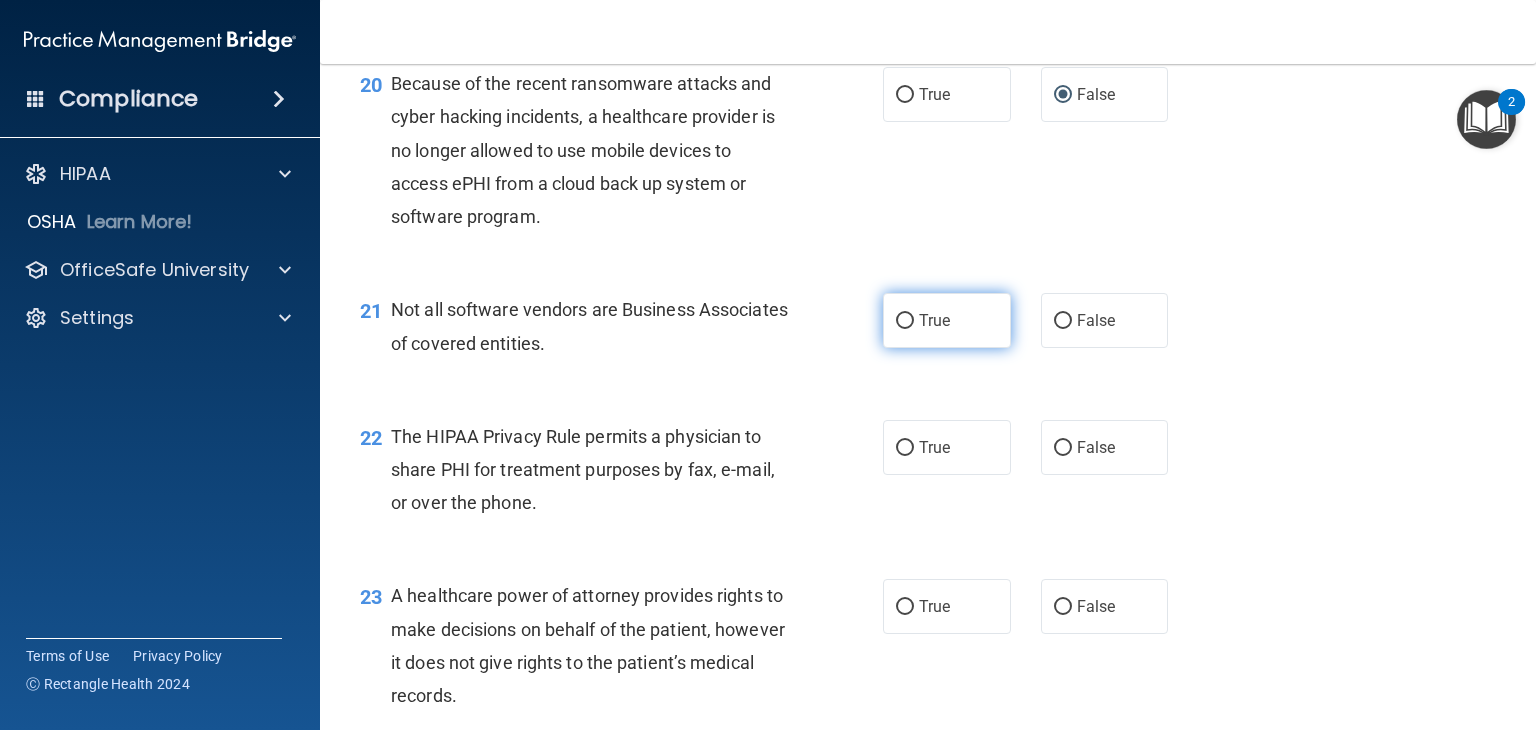click on "True" at bounding box center (947, 320) 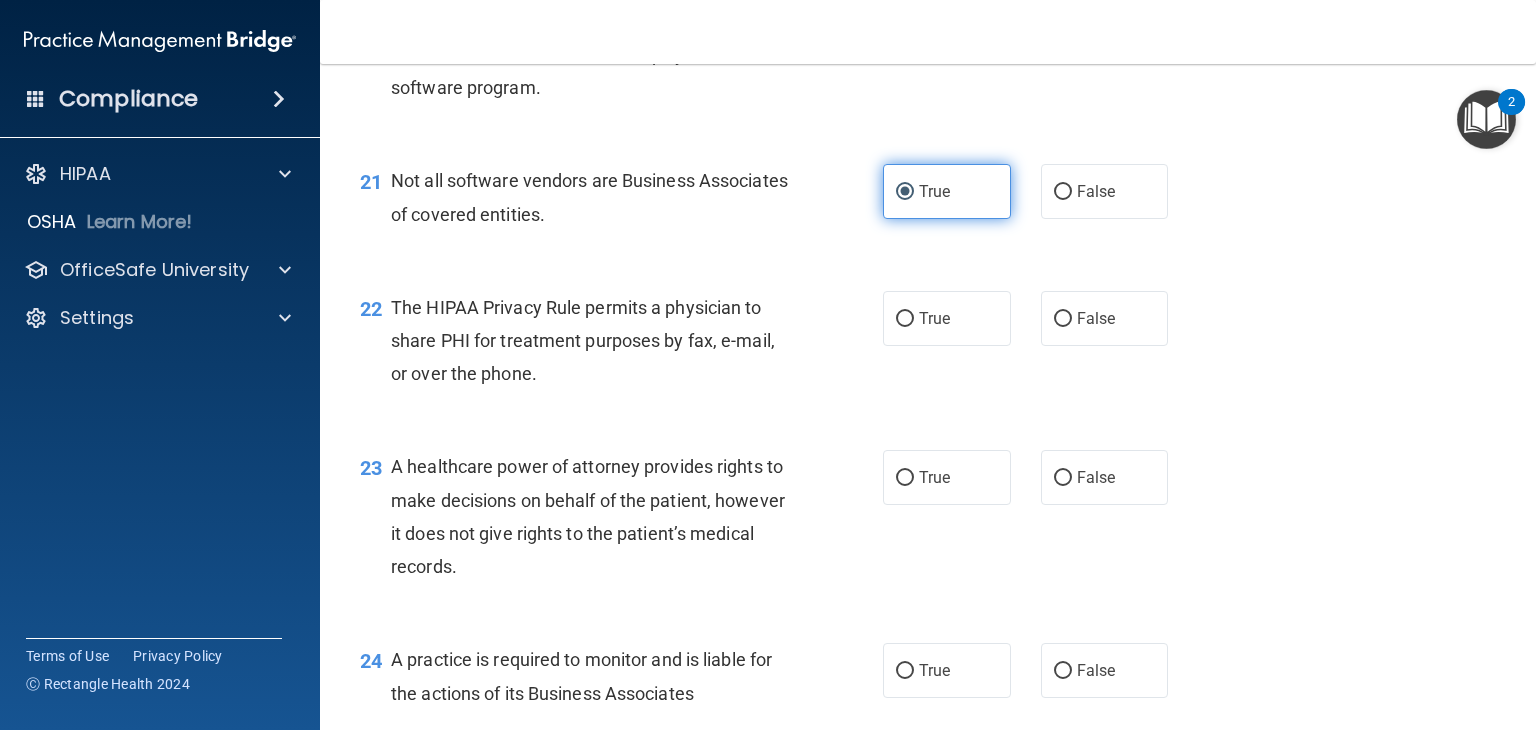 scroll, scrollTop: 3622, scrollLeft: 0, axis: vertical 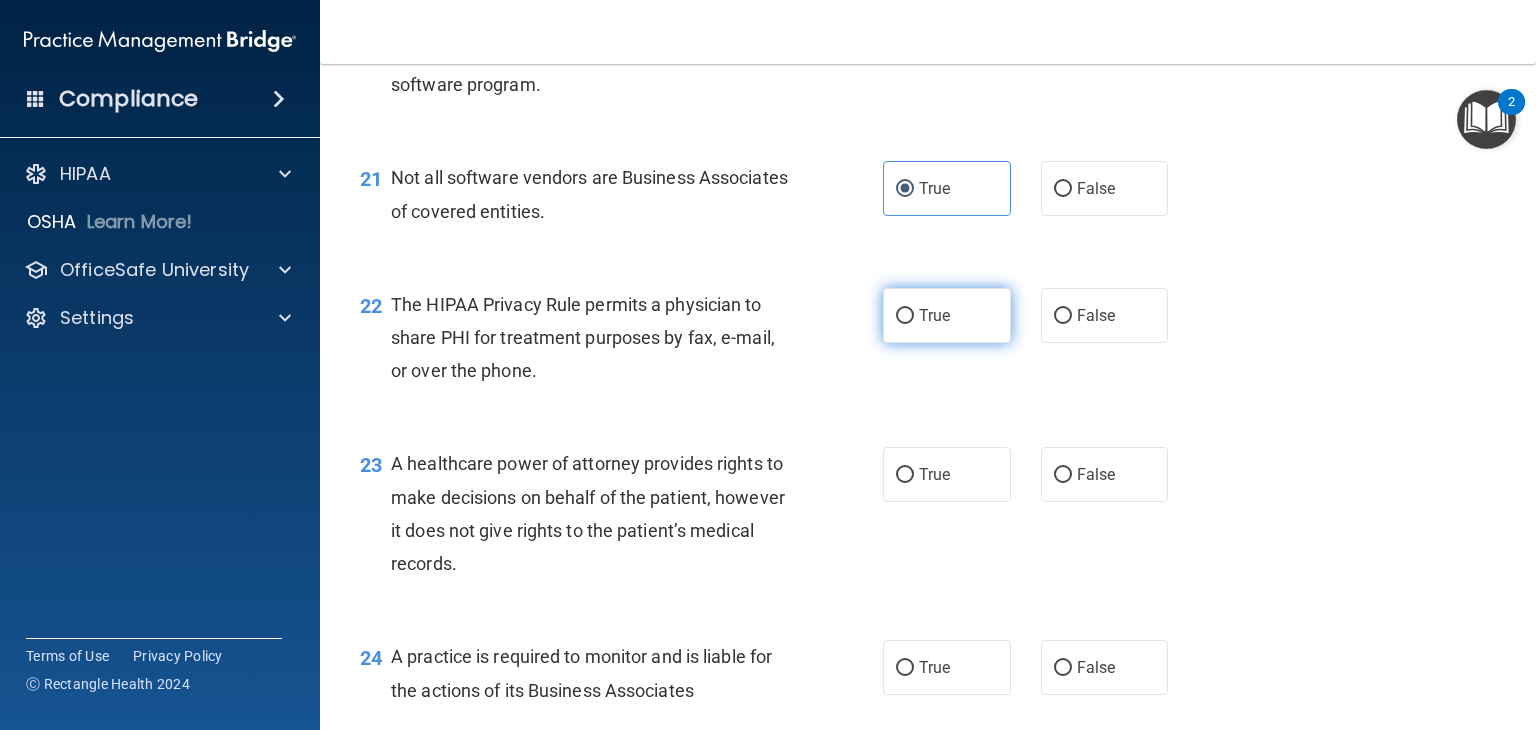 click on "True" at bounding box center (934, 315) 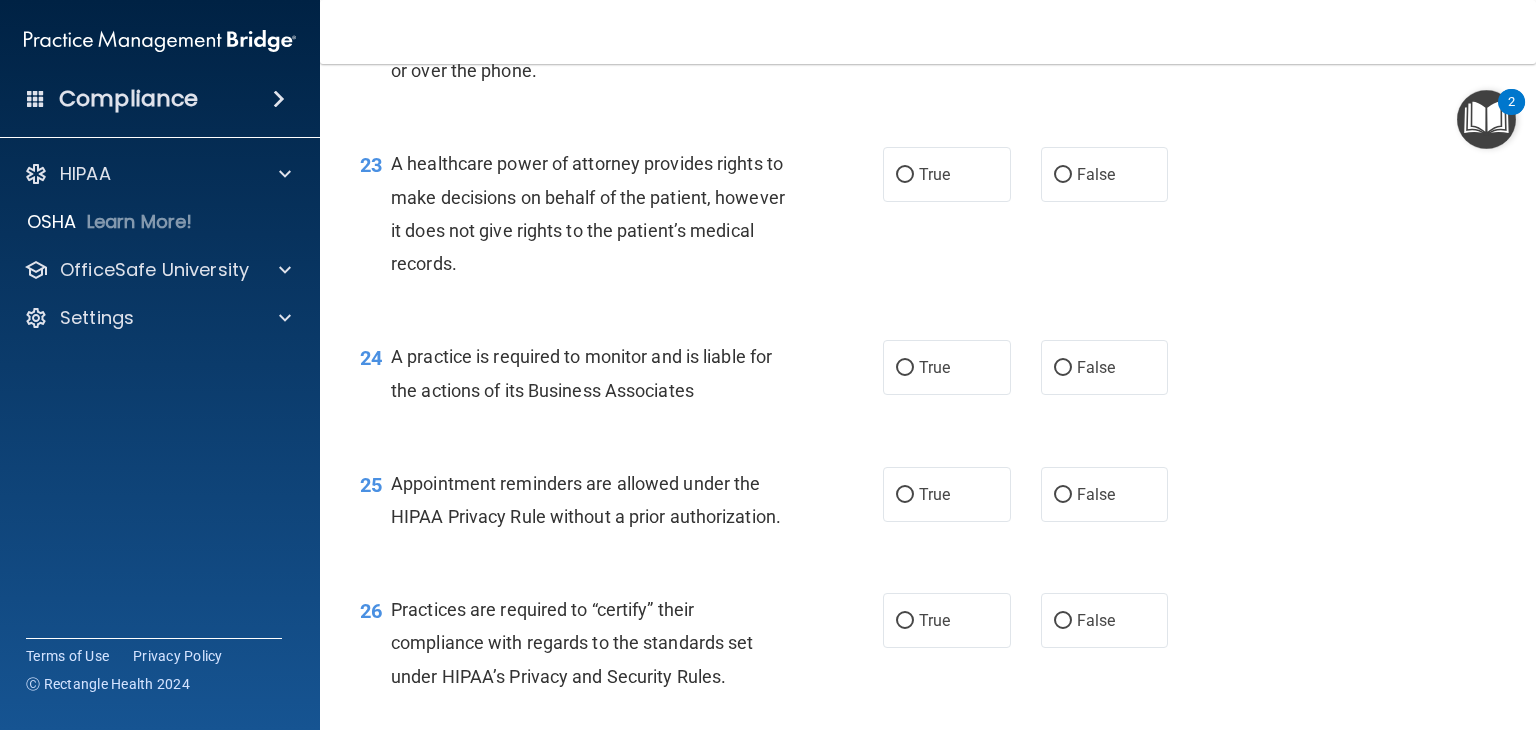 scroll, scrollTop: 3924, scrollLeft: 0, axis: vertical 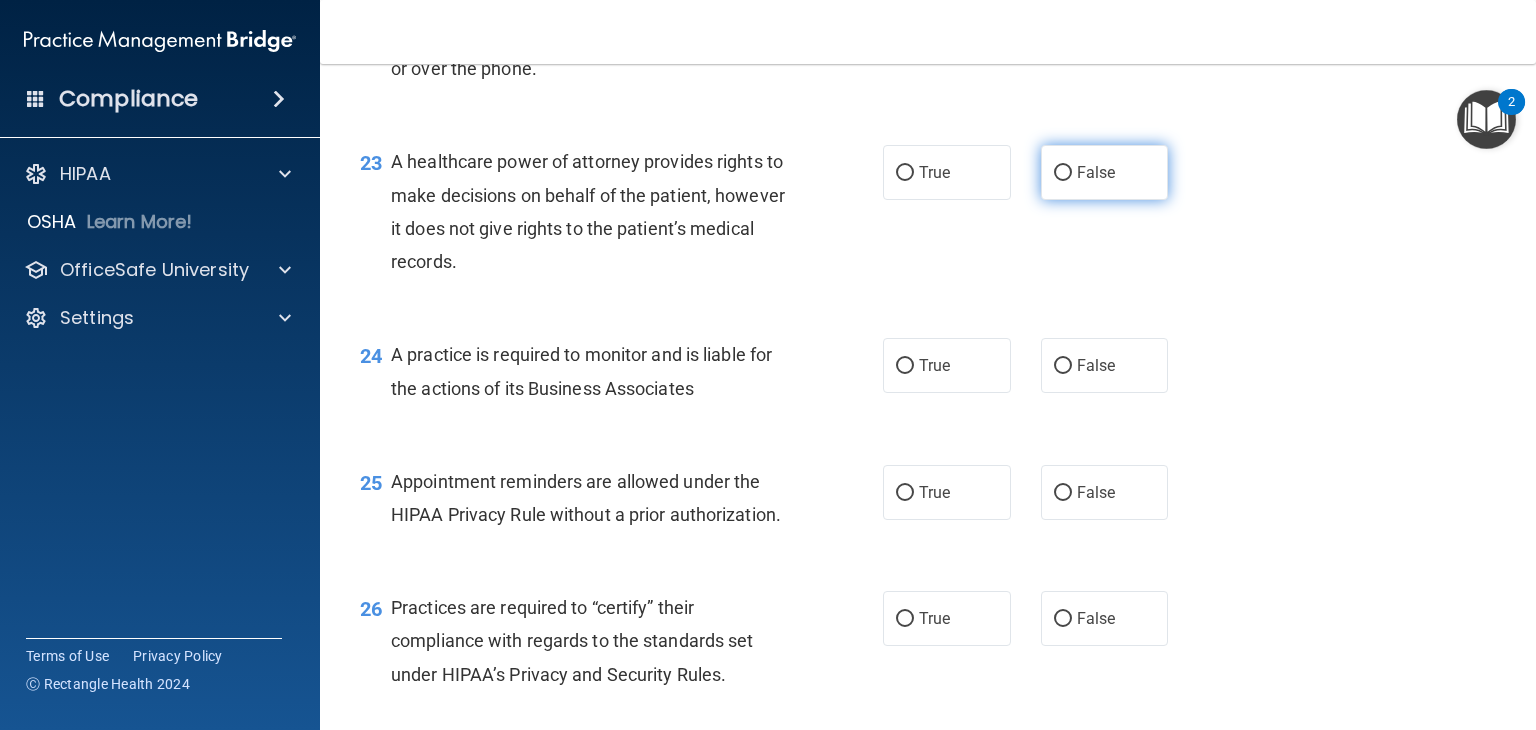 click on "False" at bounding box center (1105, 172) 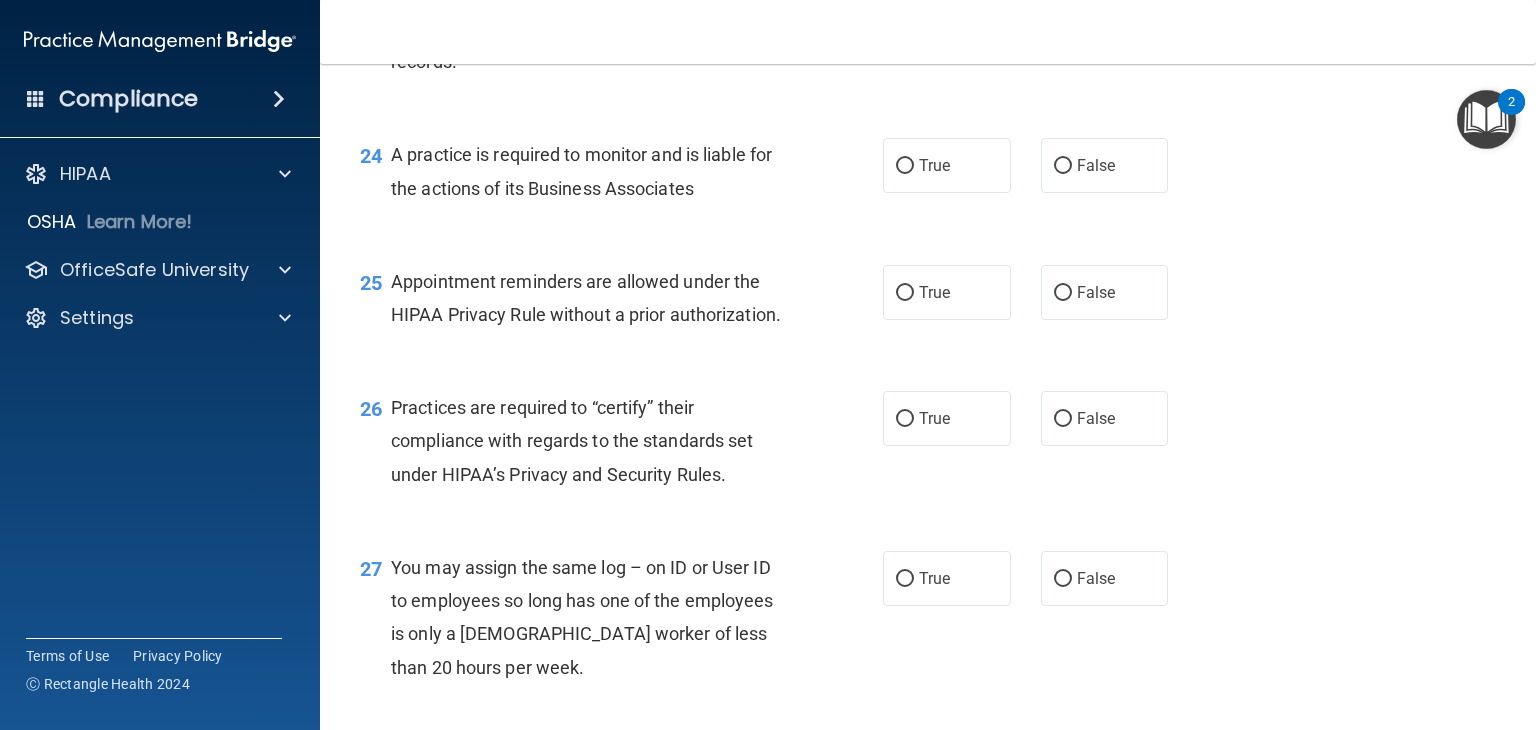 scroll, scrollTop: 4124, scrollLeft: 0, axis: vertical 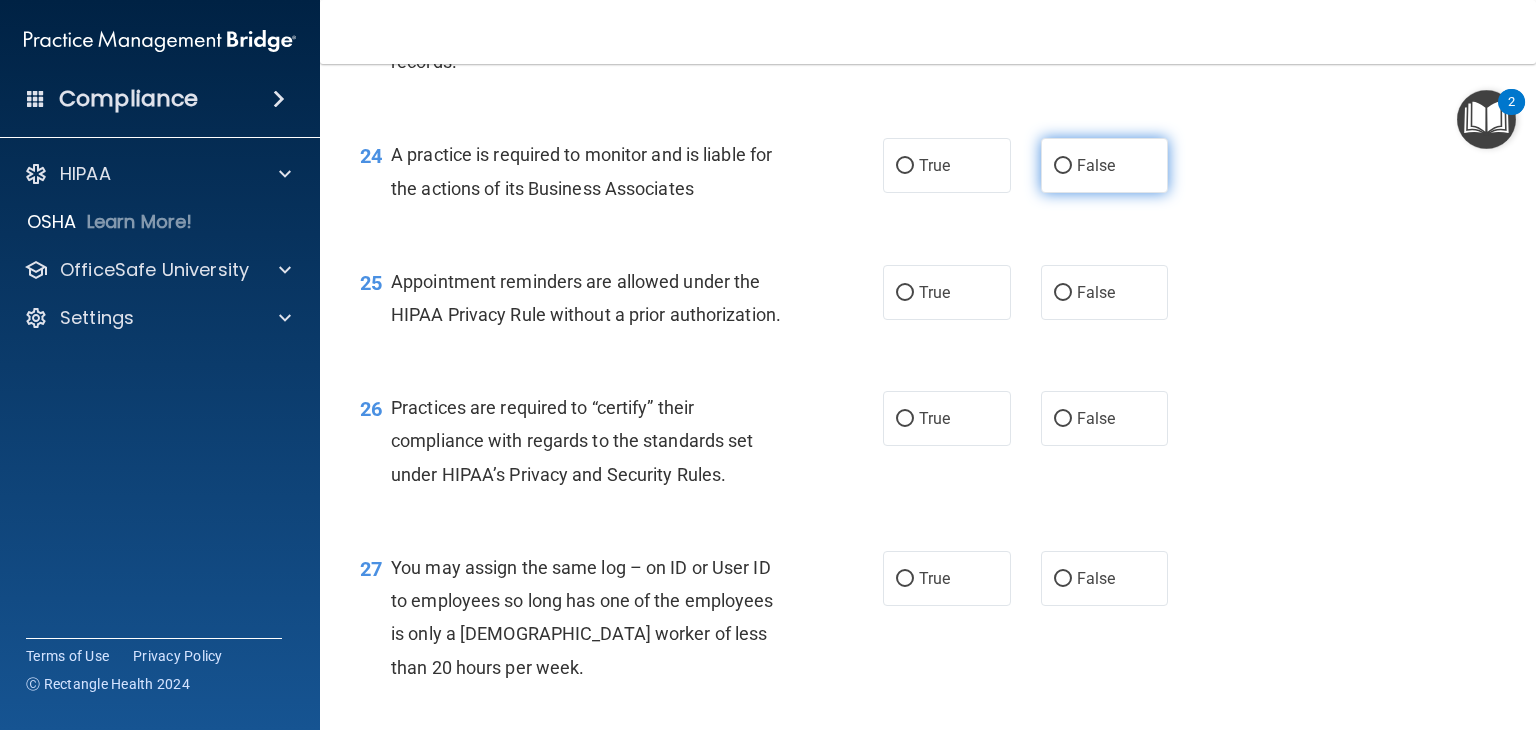 click on "False" at bounding box center (1105, 165) 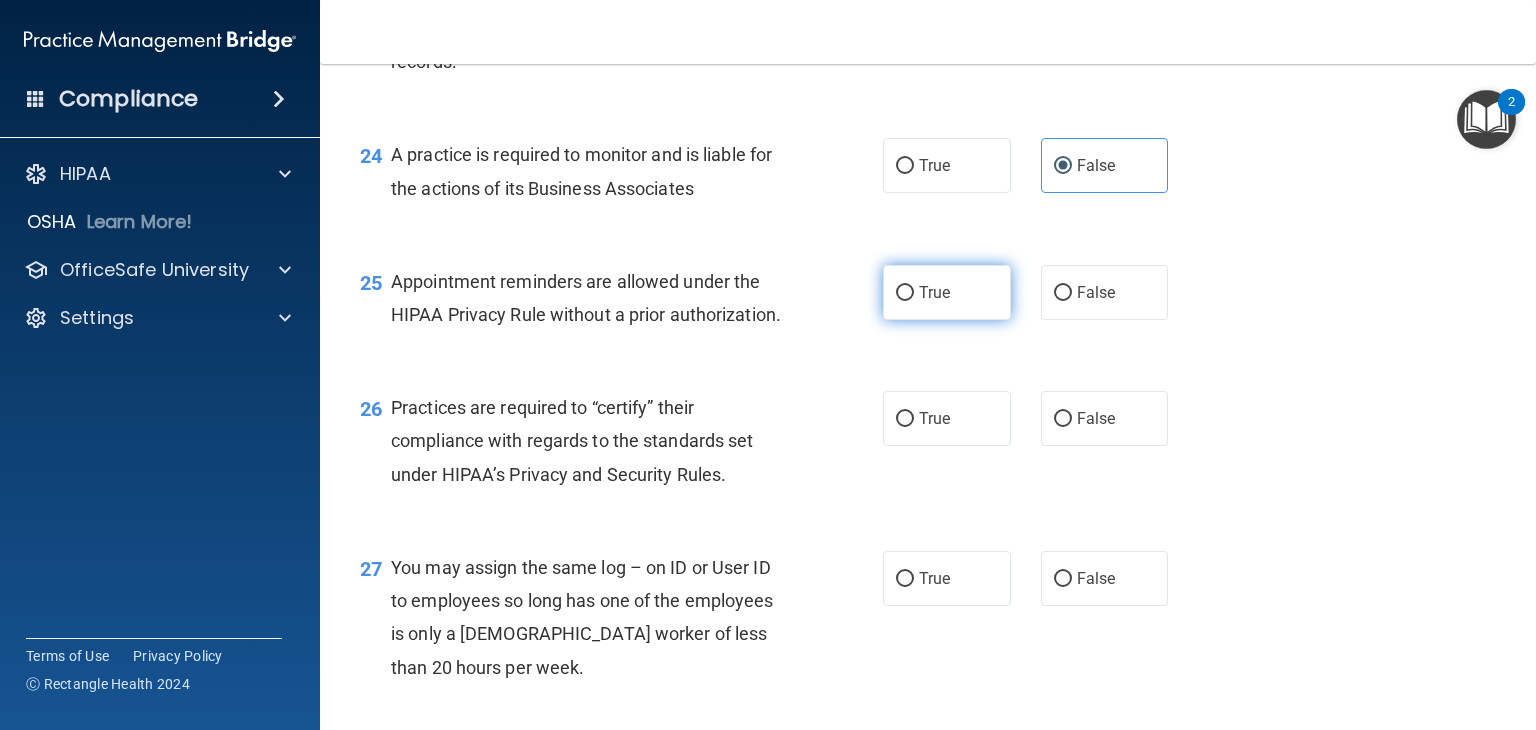 click on "True" at bounding box center [934, 292] 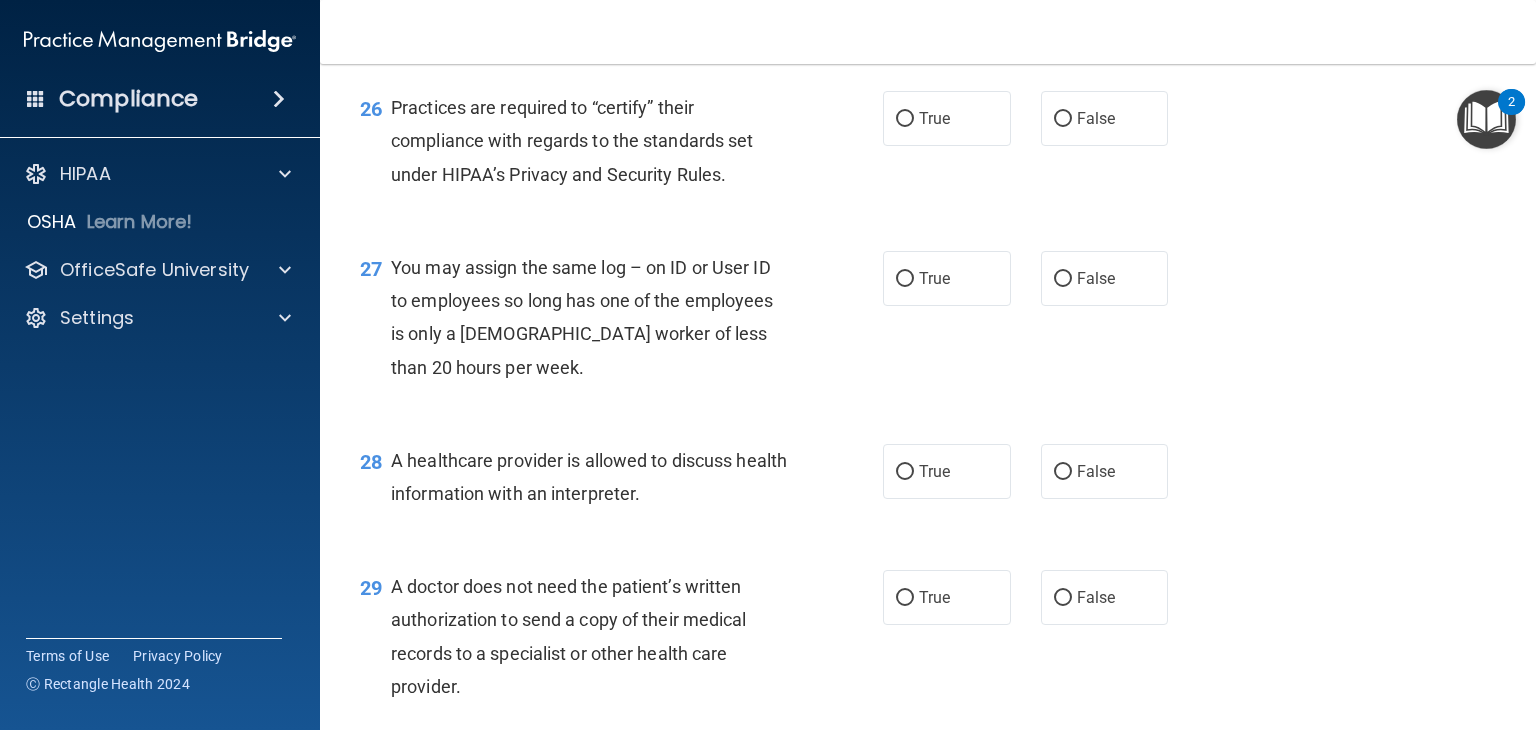 scroll, scrollTop: 4424, scrollLeft: 0, axis: vertical 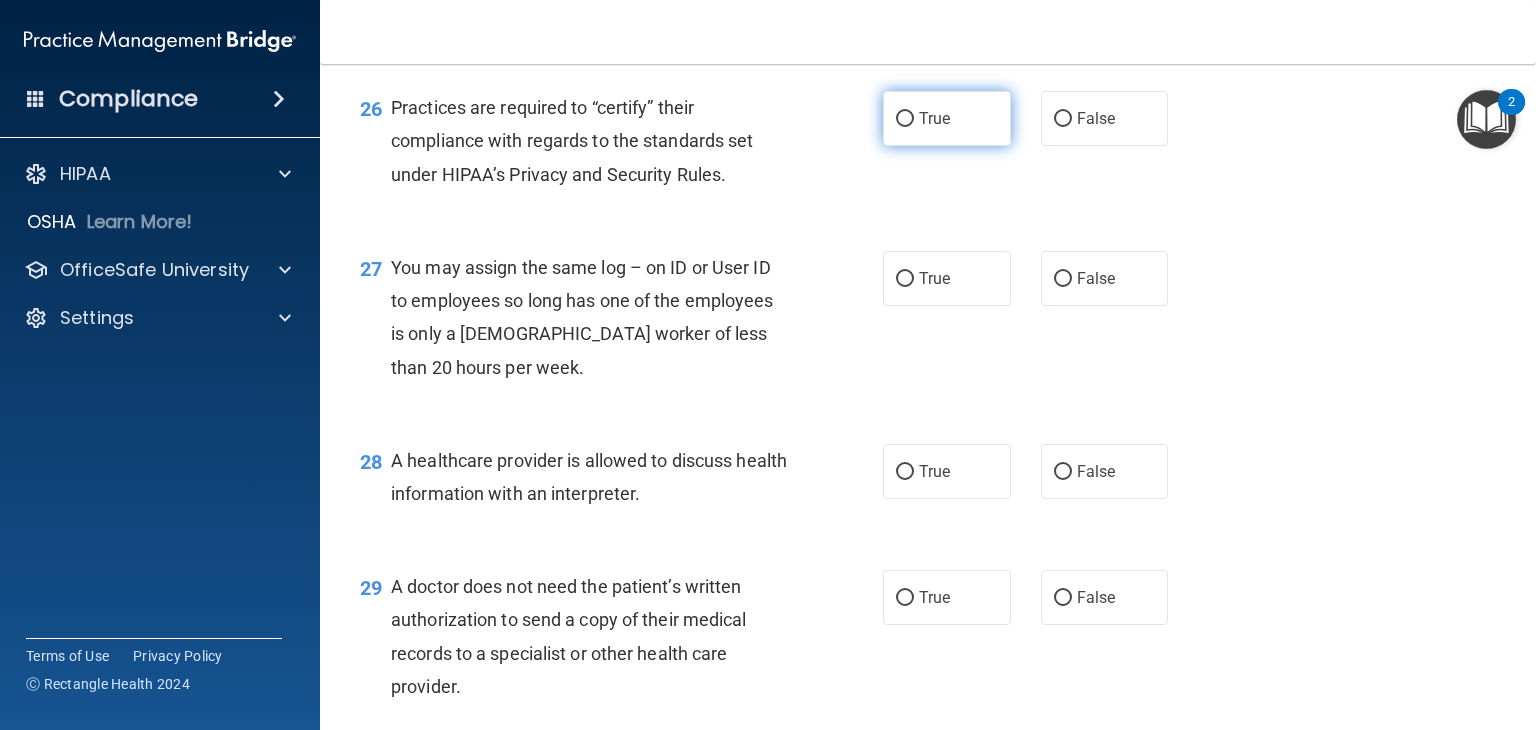 click on "True" at bounding box center [947, 118] 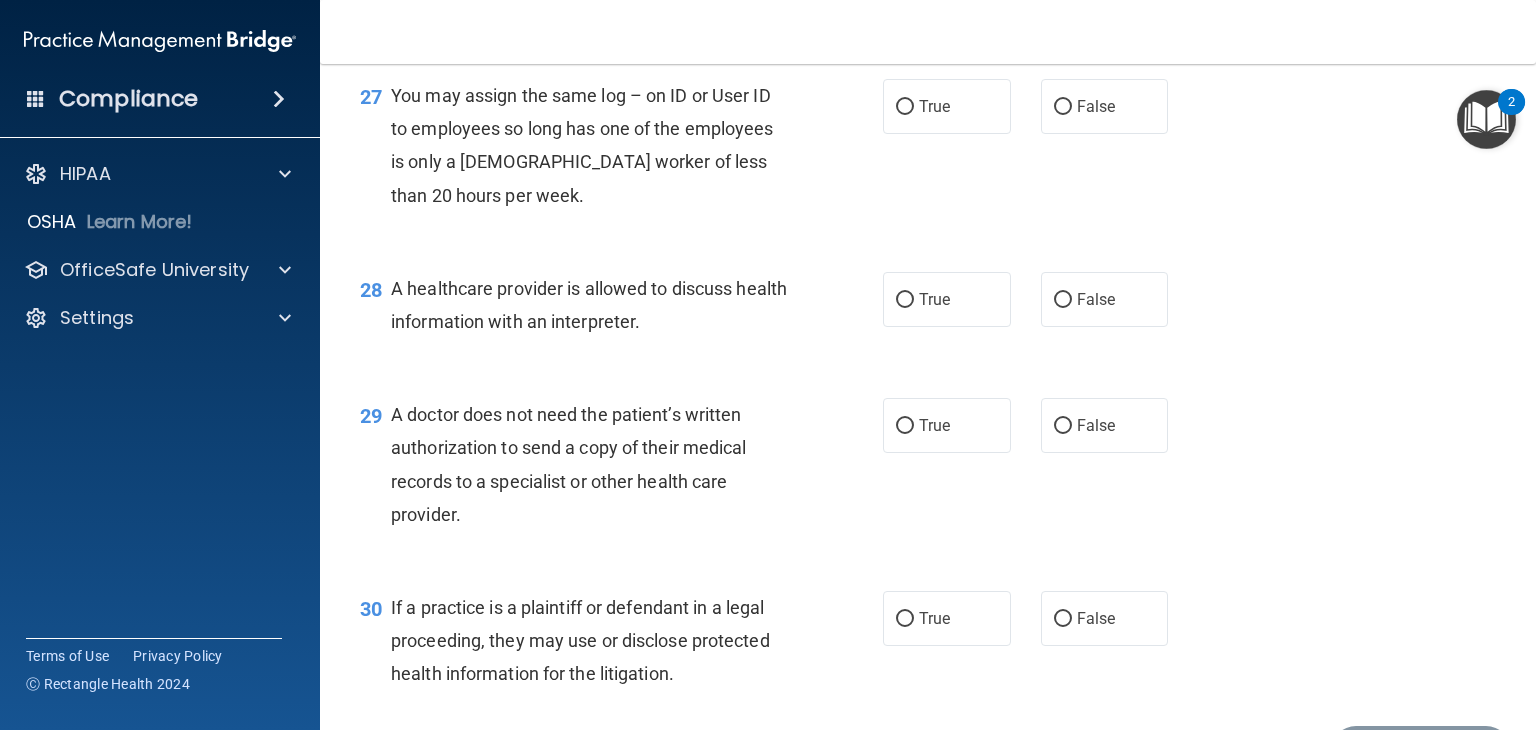 scroll, scrollTop: 4596, scrollLeft: 0, axis: vertical 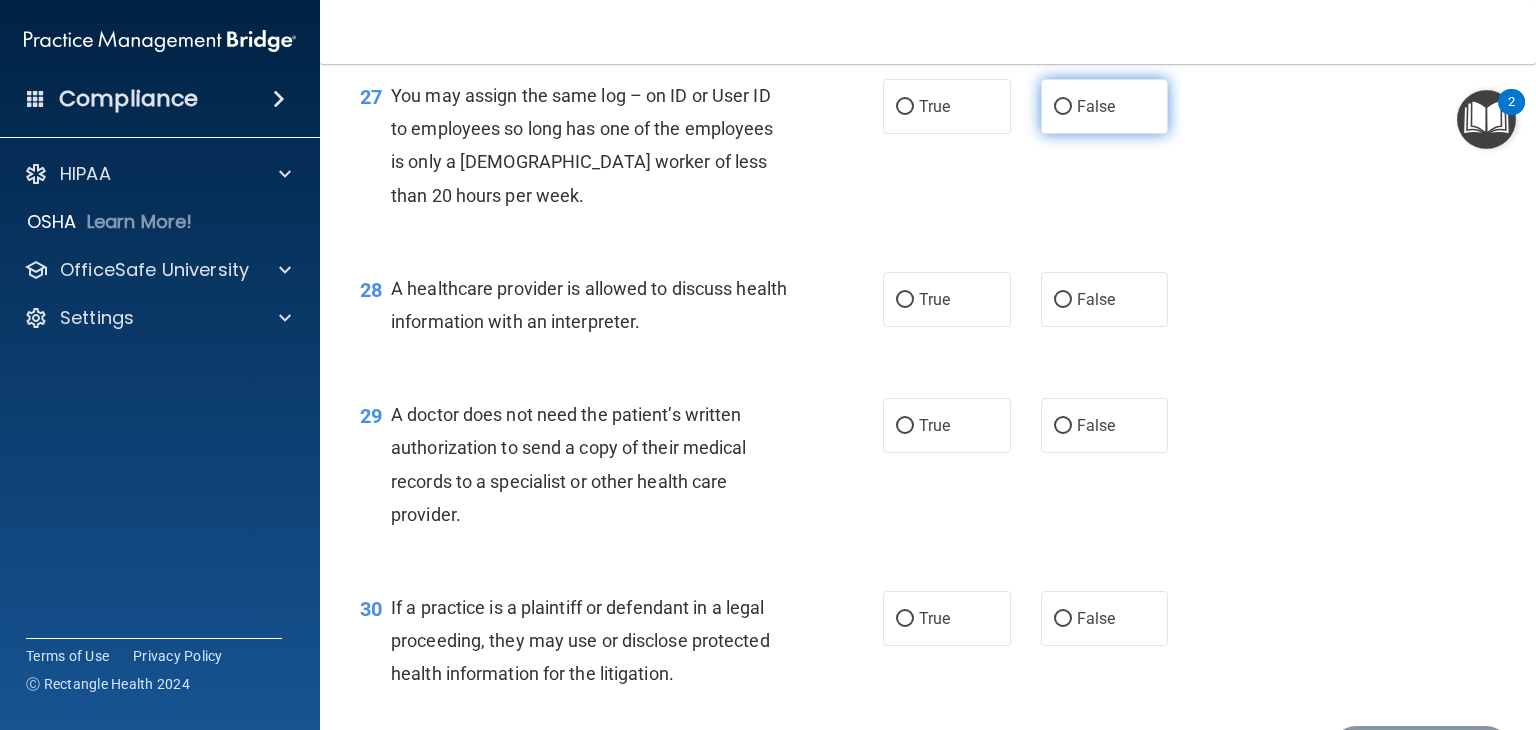 click on "False" at bounding box center (1063, 107) 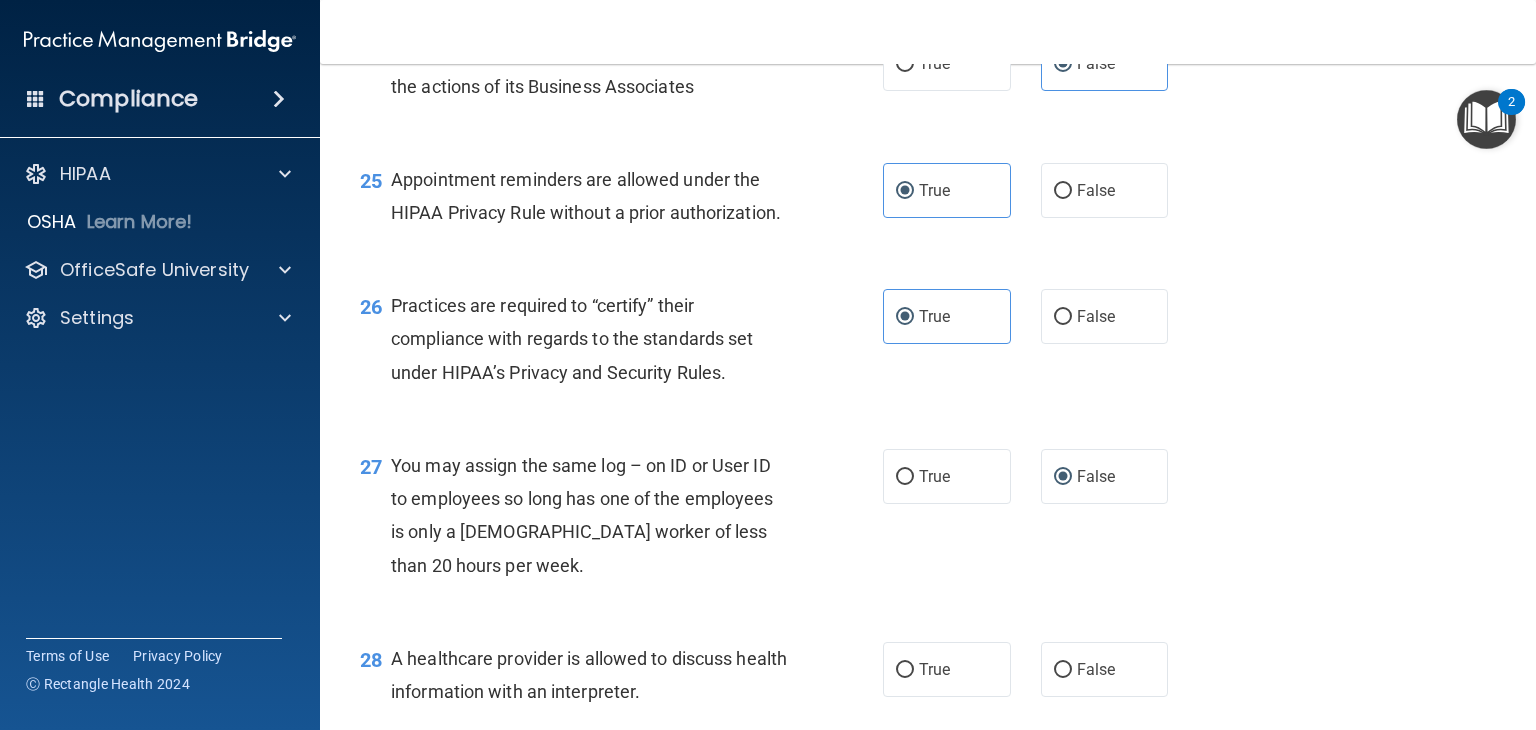 scroll, scrollTop: 4251, scrollLeft: 0, axis: vertical 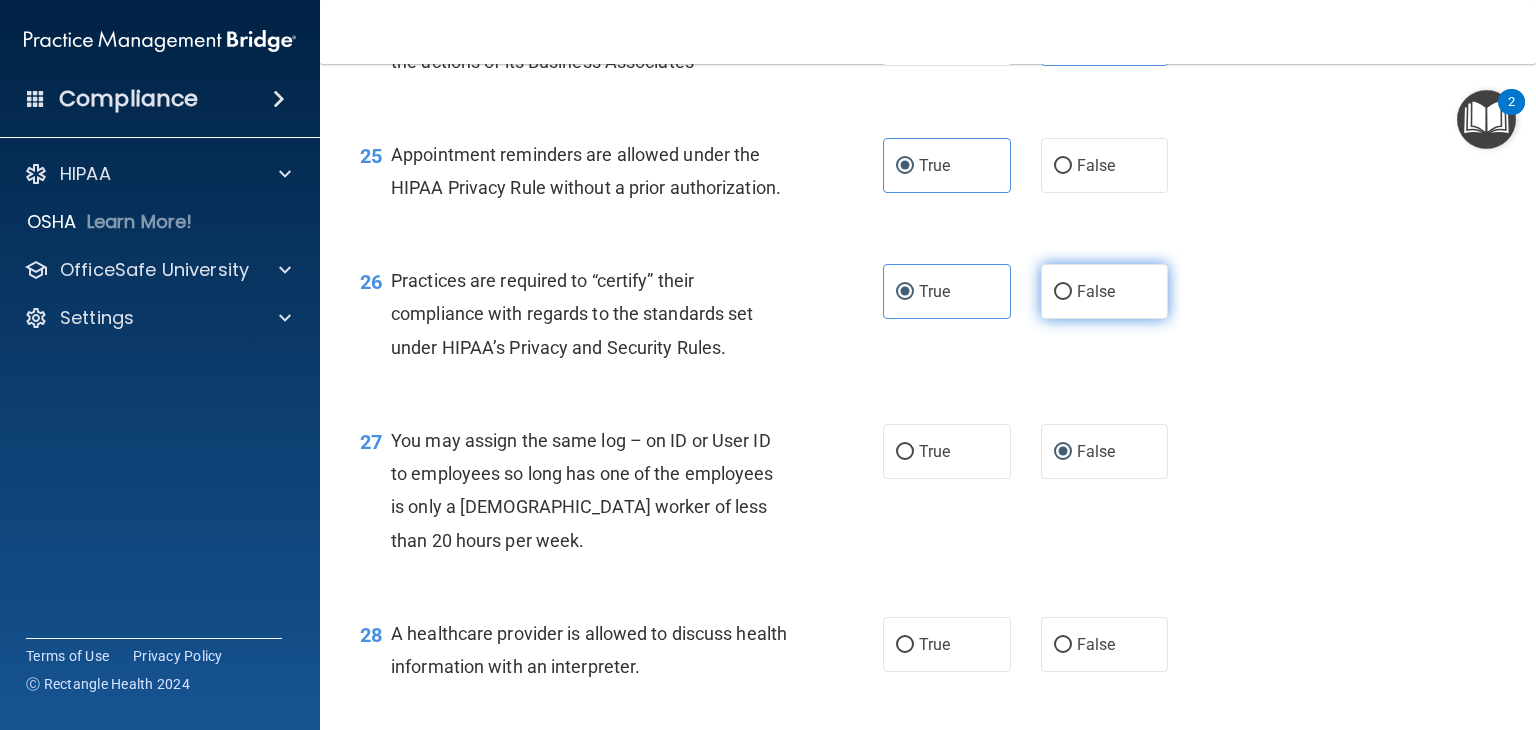 click on "False" at bounding box center (1096, 291) 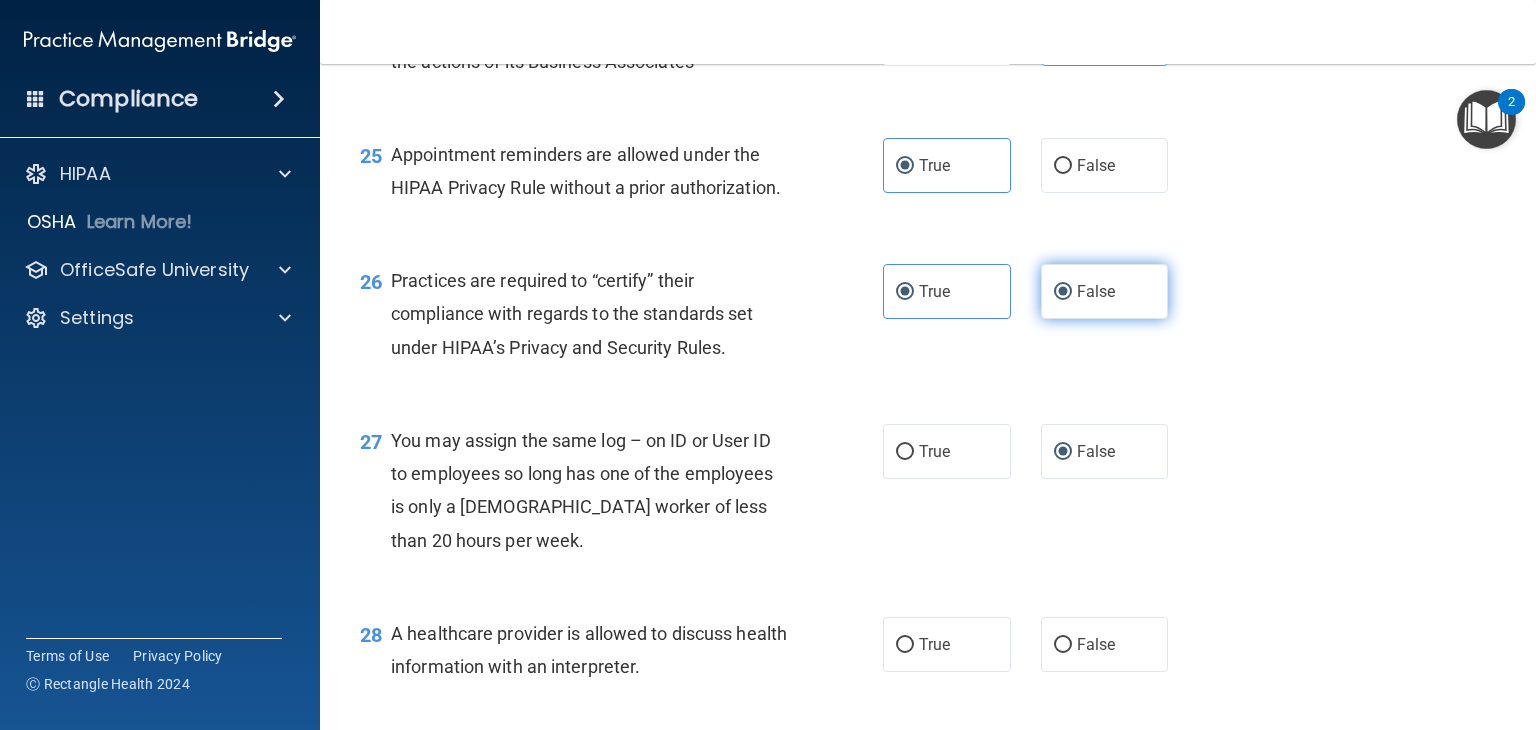 radio on "false" 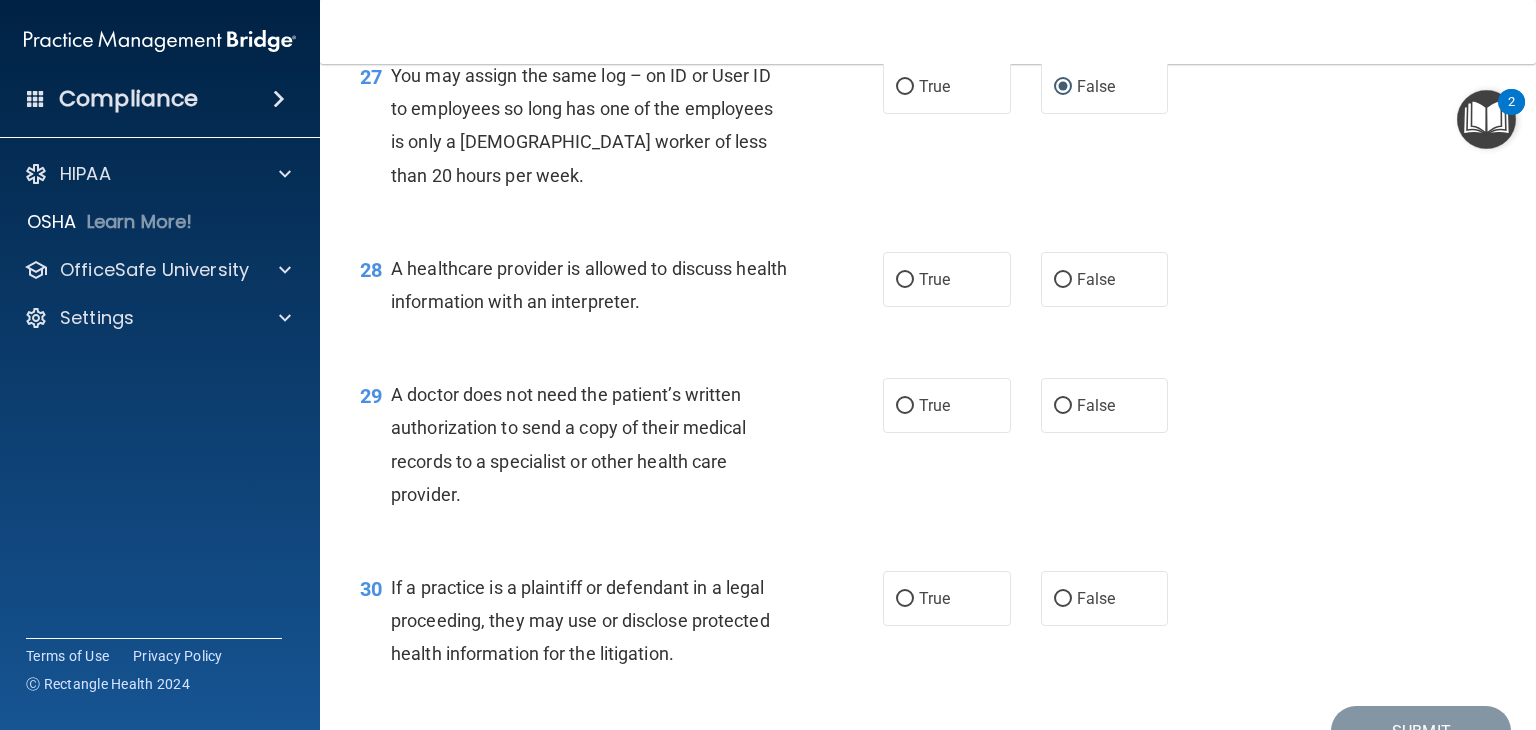 scroll, scrollTop: 4716, scrollLeft: 0, axis: vertical 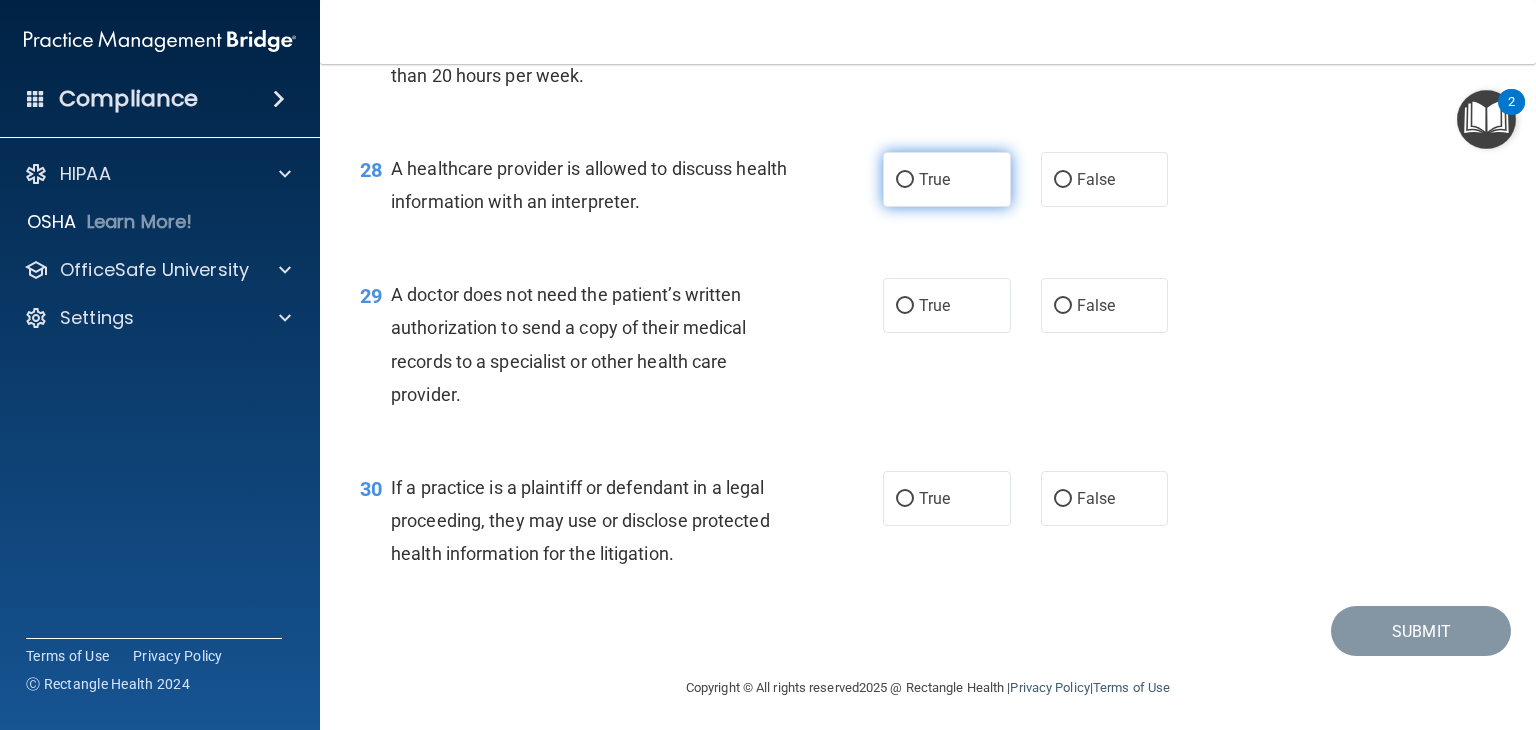 click on "True" at bounding box center [947, 179] 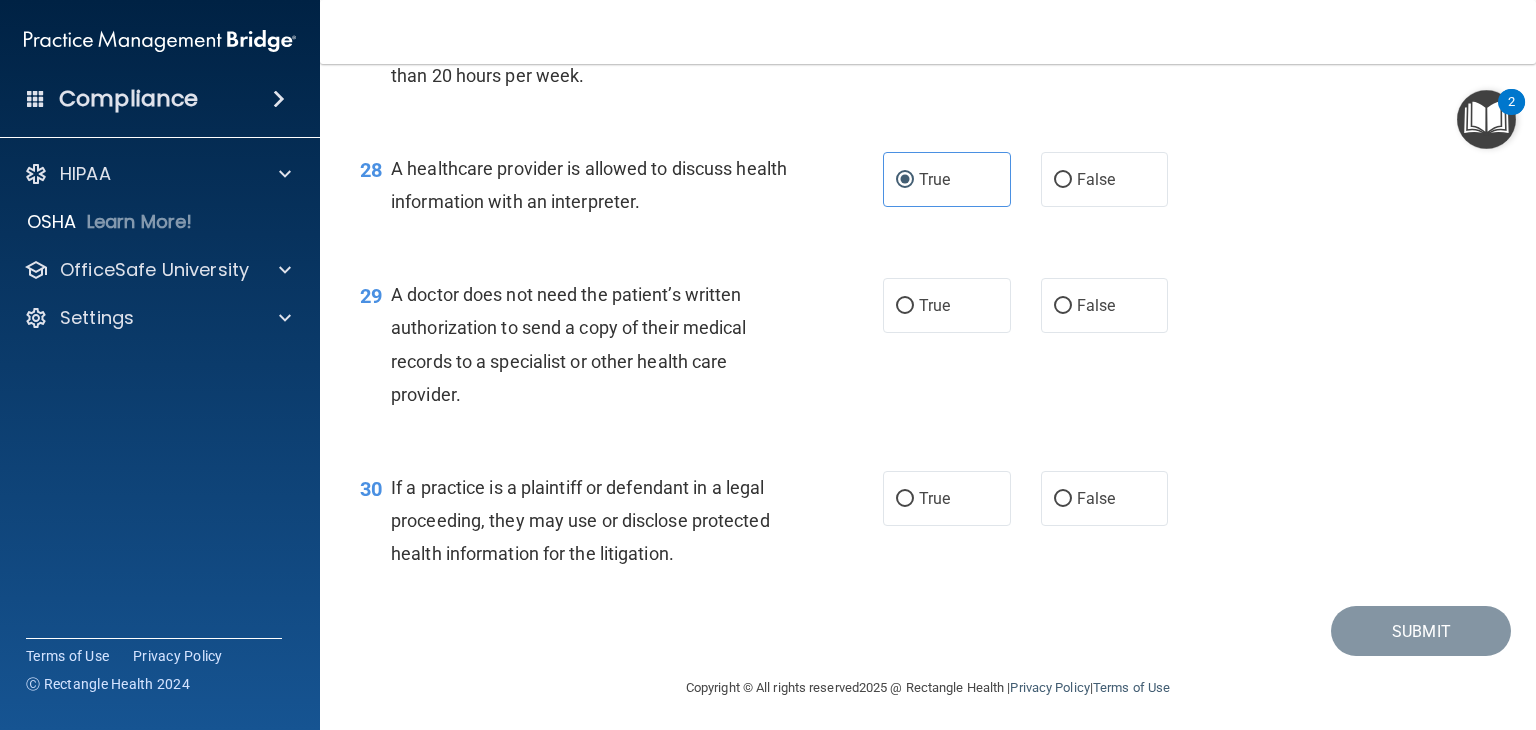 drag, startPoint x: 887, startPoint y: 251, endPoint x: 822, endPoint y: 396, distance: 158.90248 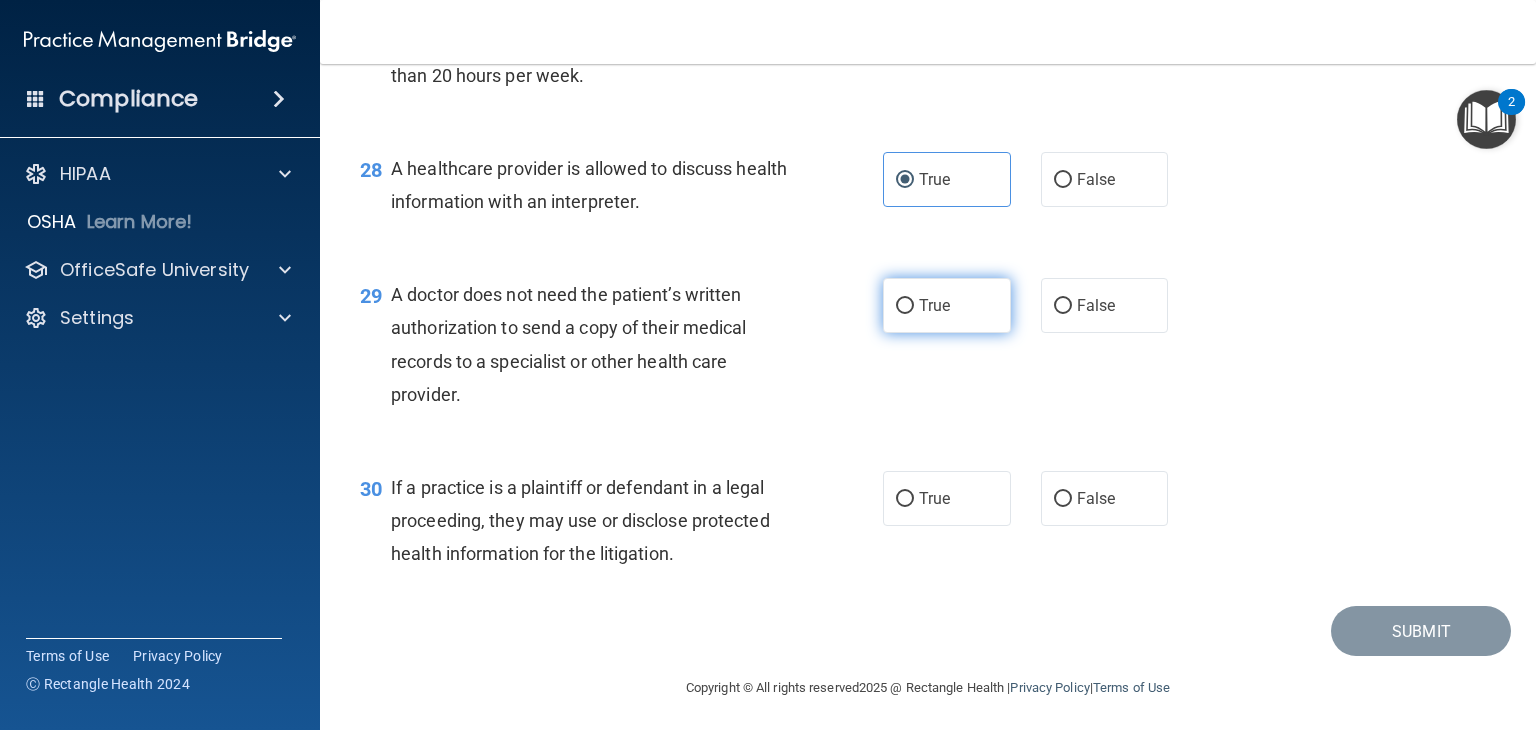 click on "True" at bounding box center [947, 305] 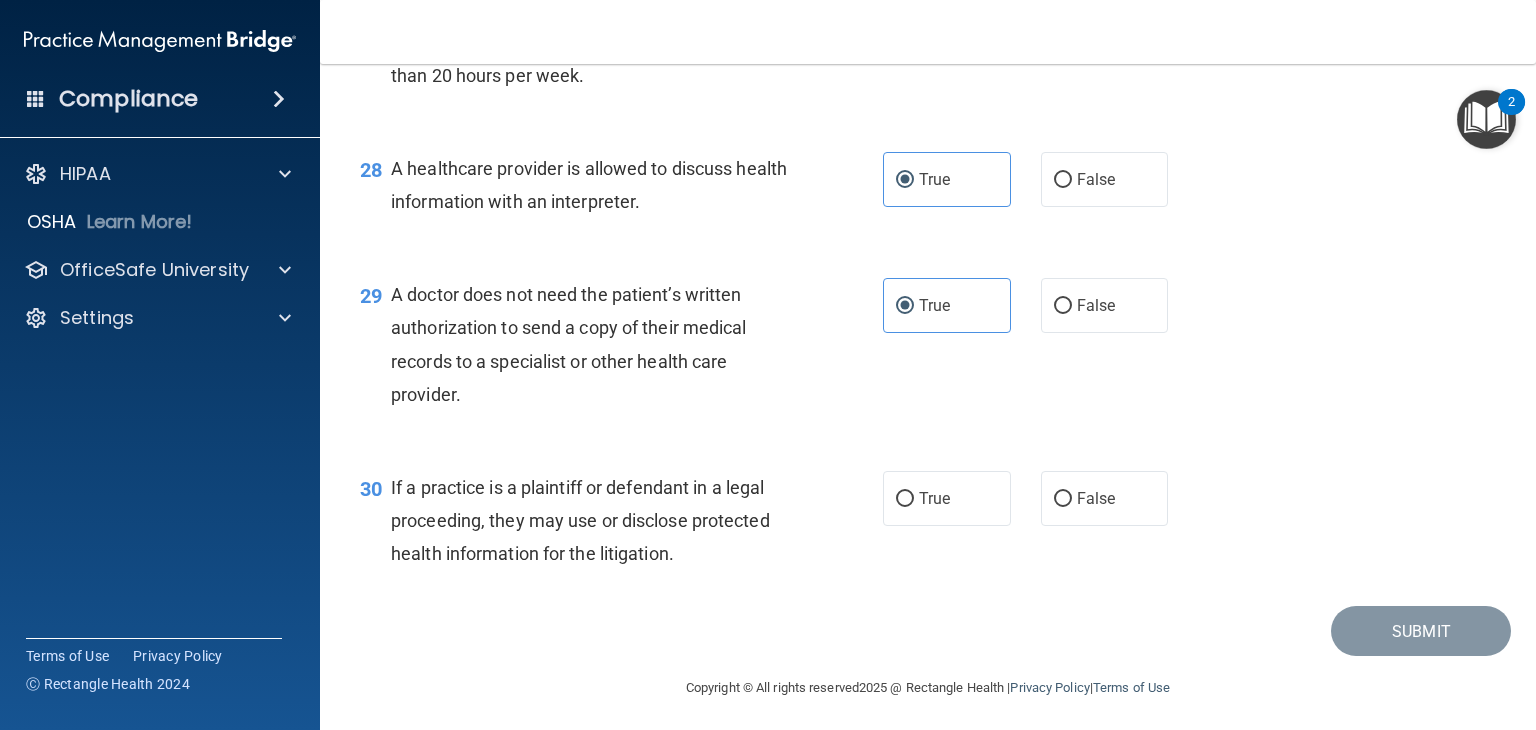 scroll, scrollTop: 4789, scrollLeft: 0, axis: vertical 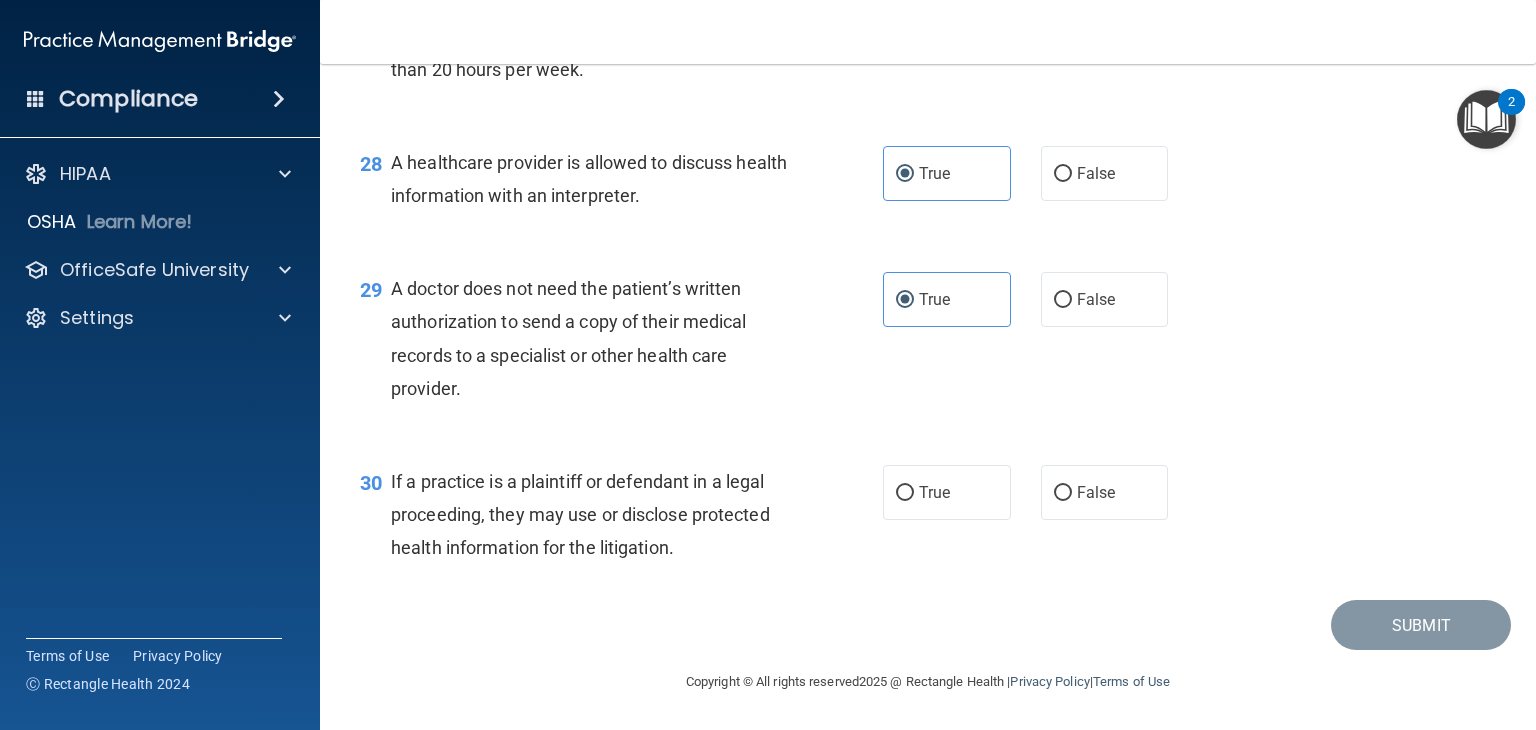click on "If a practice is a plaintiff or defendant in a legal proceeding, they may use or disclose protected health information for the litigation." at bounding box center (580, 514) 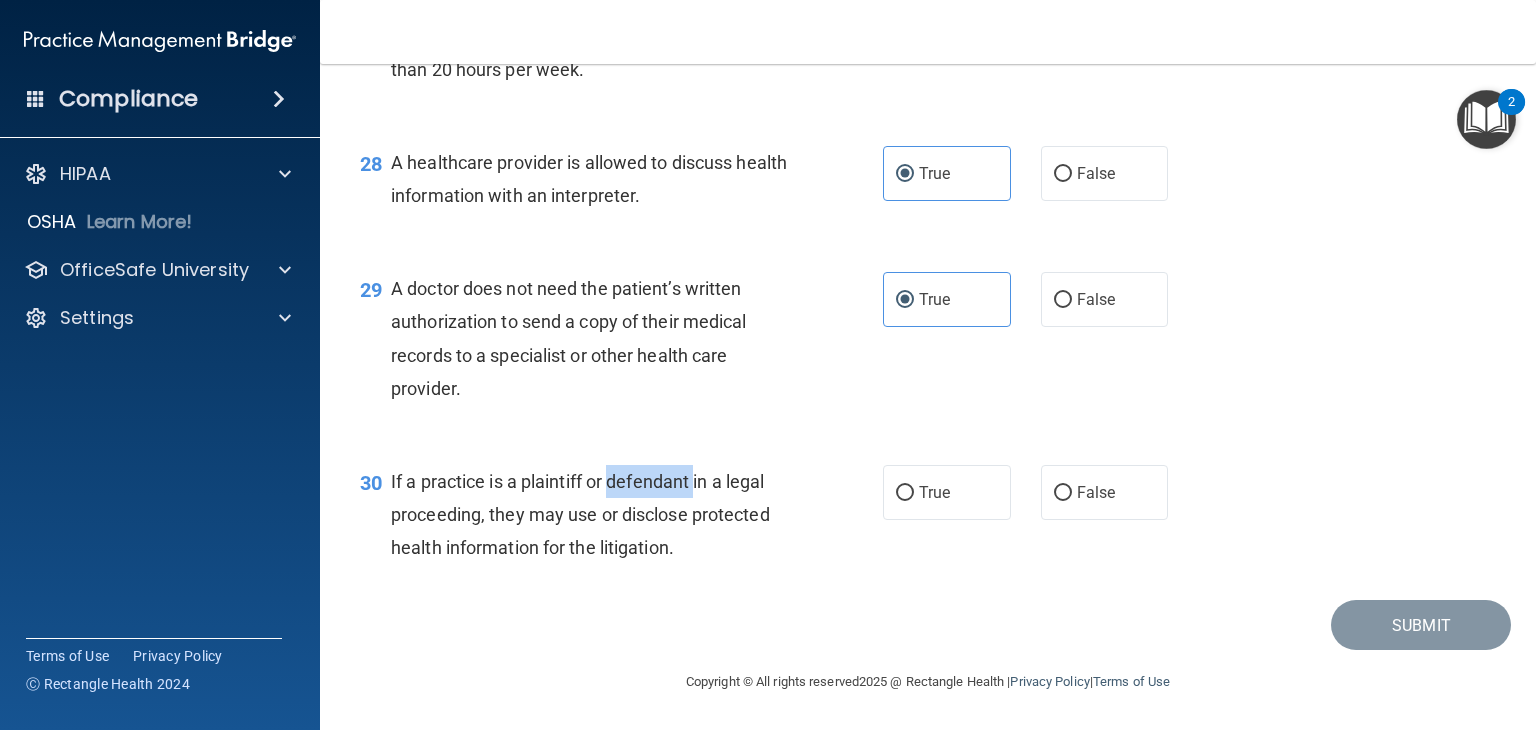 click on "If a practice is a plaintiff or defendant in a legal proceeding, they may use or disclose protected health information for the litigation." at bounding box center [580, 514] 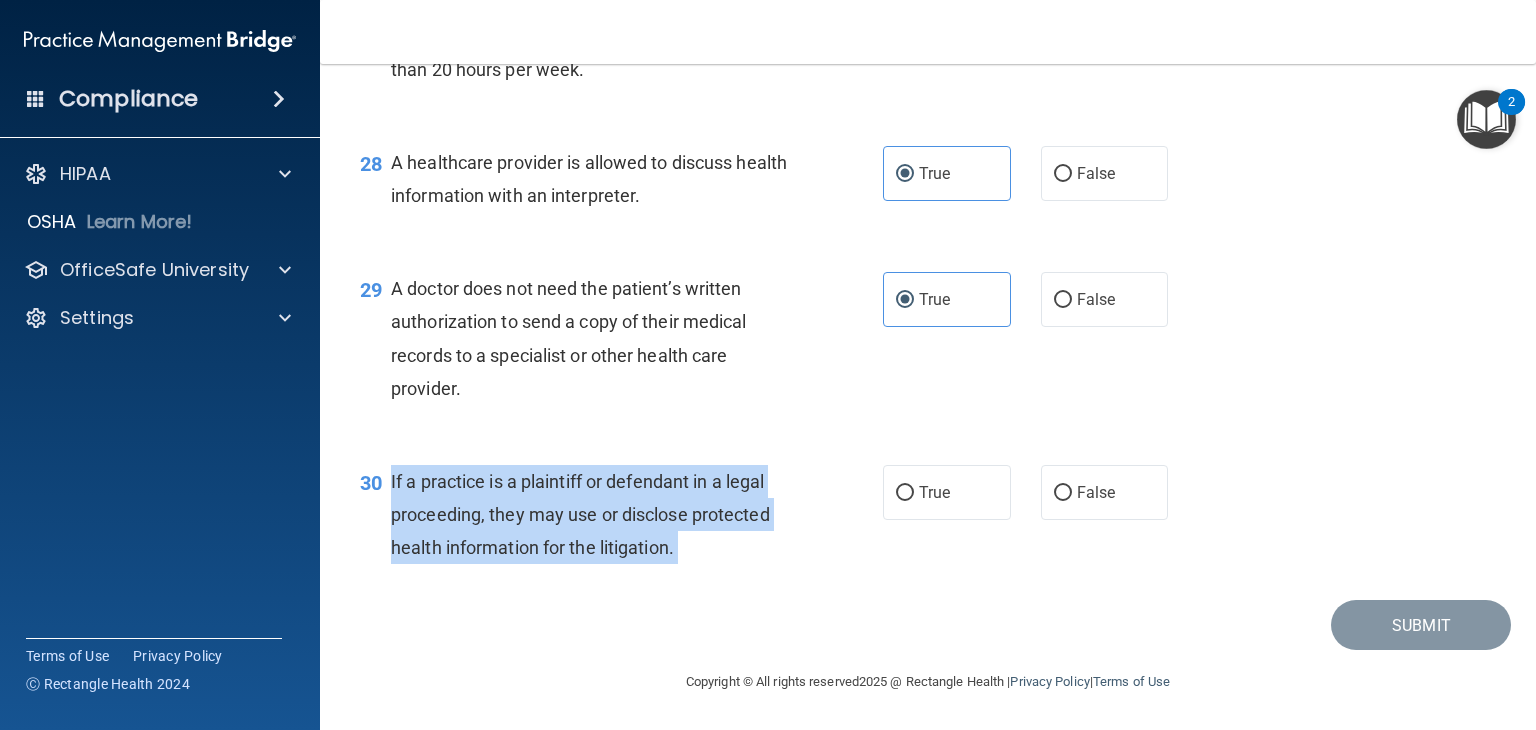 click on "If a practice is a plaintiff or defendant in a legal proceeding, they may use or disclose protected health information for the litigation." at bounding box center (580, 514) 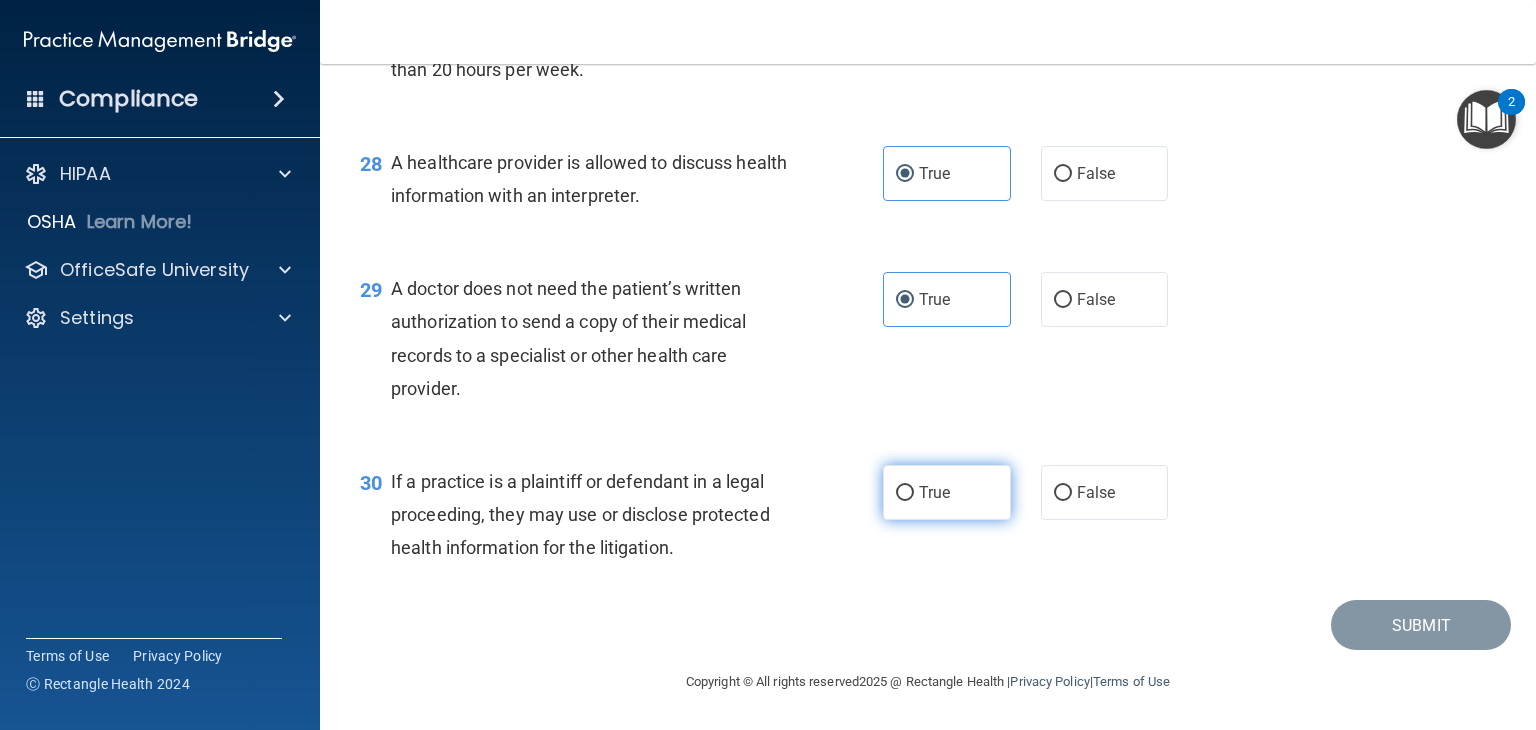 click on "True" at bounding box center (947, 492) 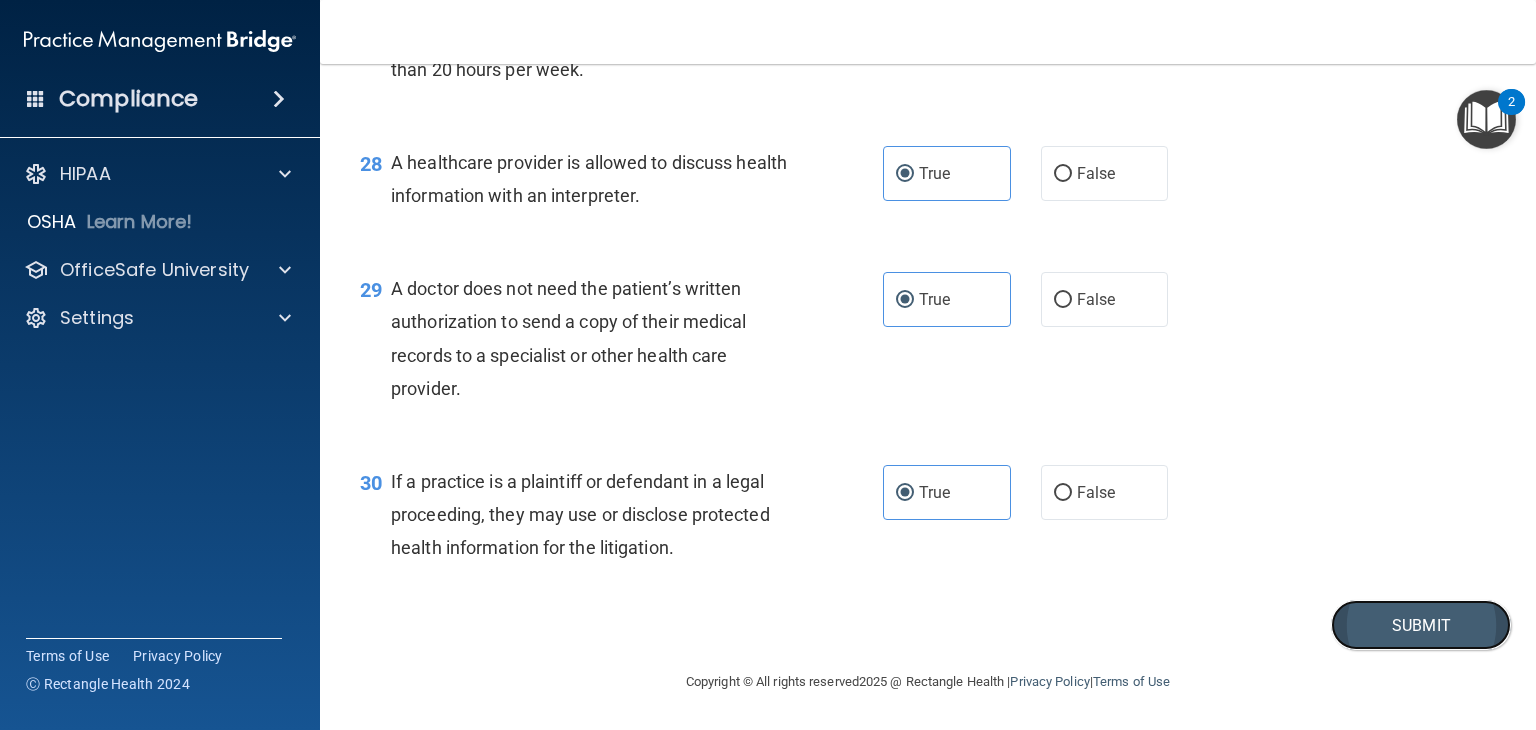 click on "Submit" at bounding box center [1421, 625] 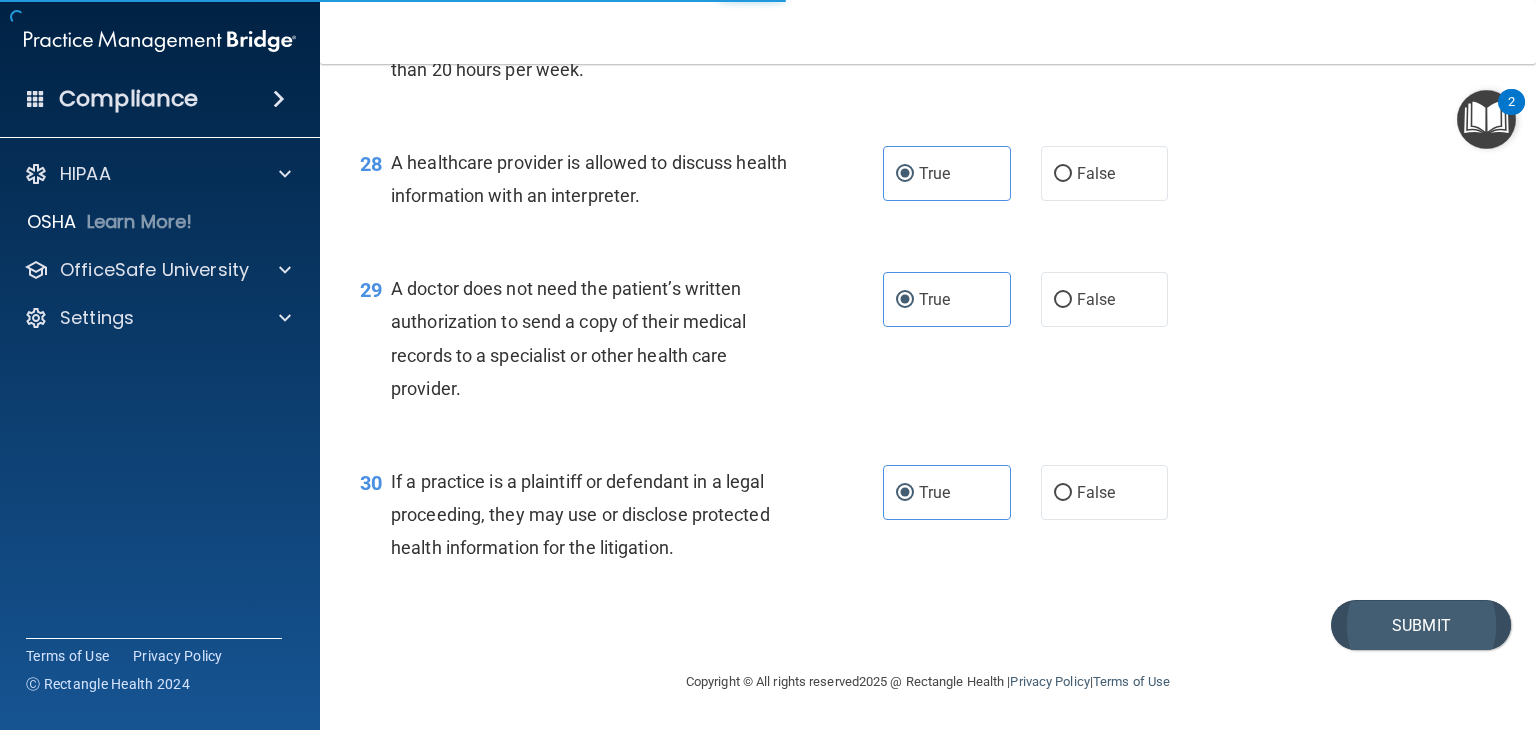 scroll, scrollTop: 0, scrollLeft: 0, axis: both 